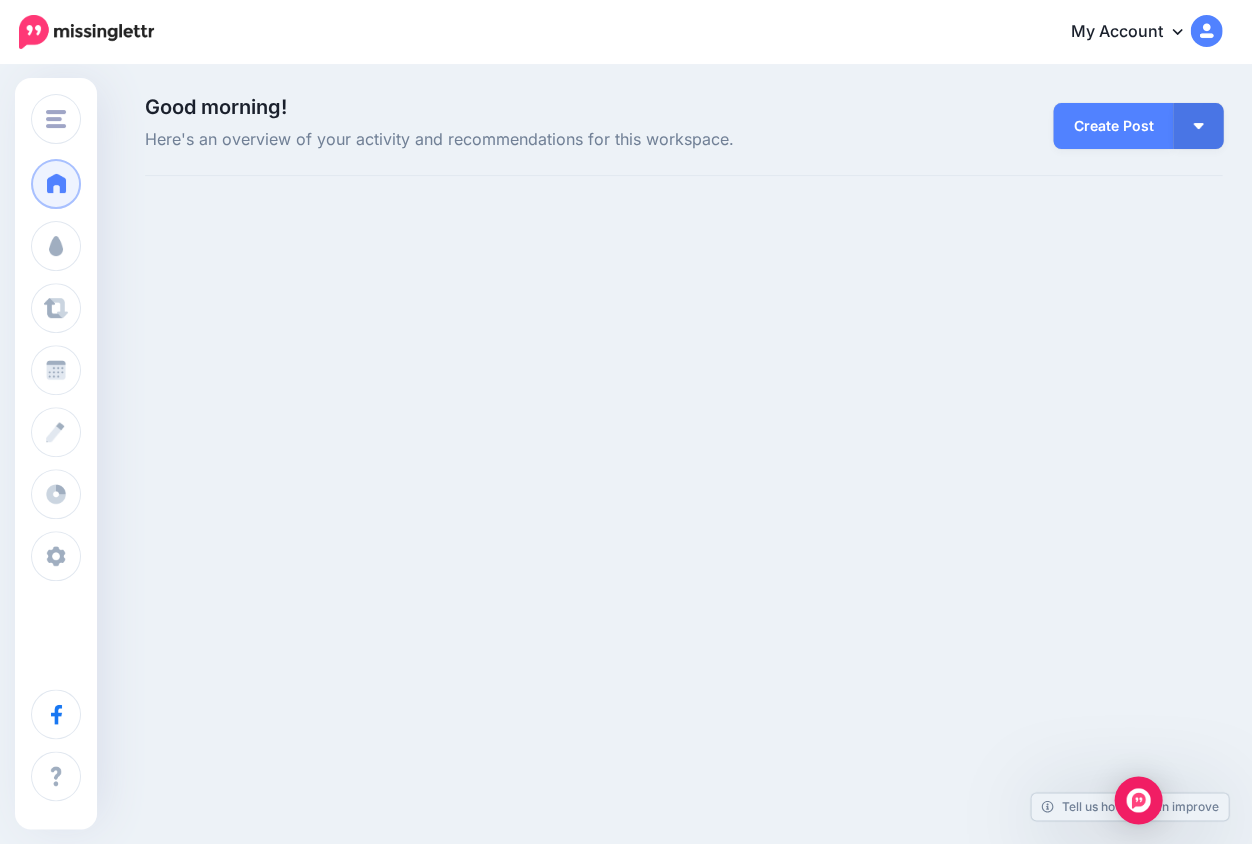 scroll, scrollTop: 0, scrollLeft: 0, axis: both 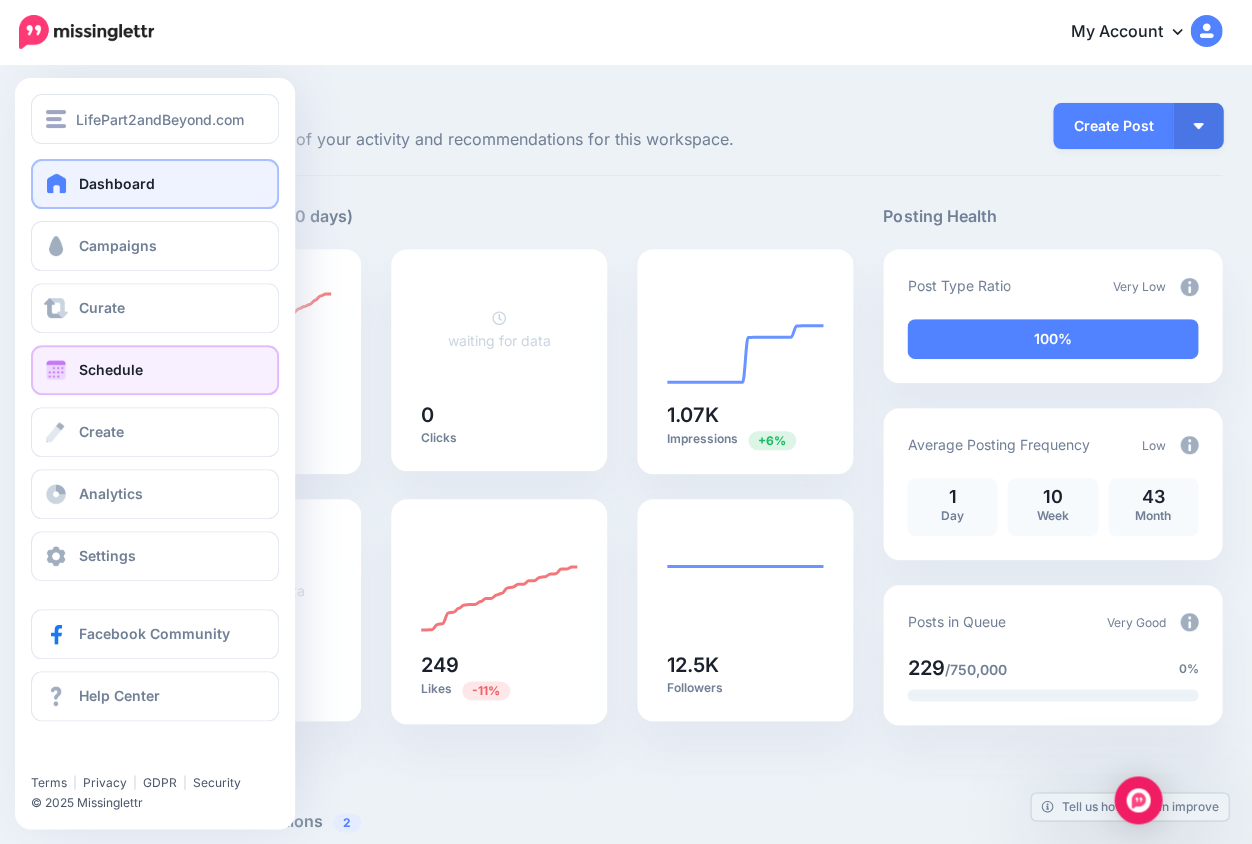 click on "Schedule" at bounding box center (155, 370) 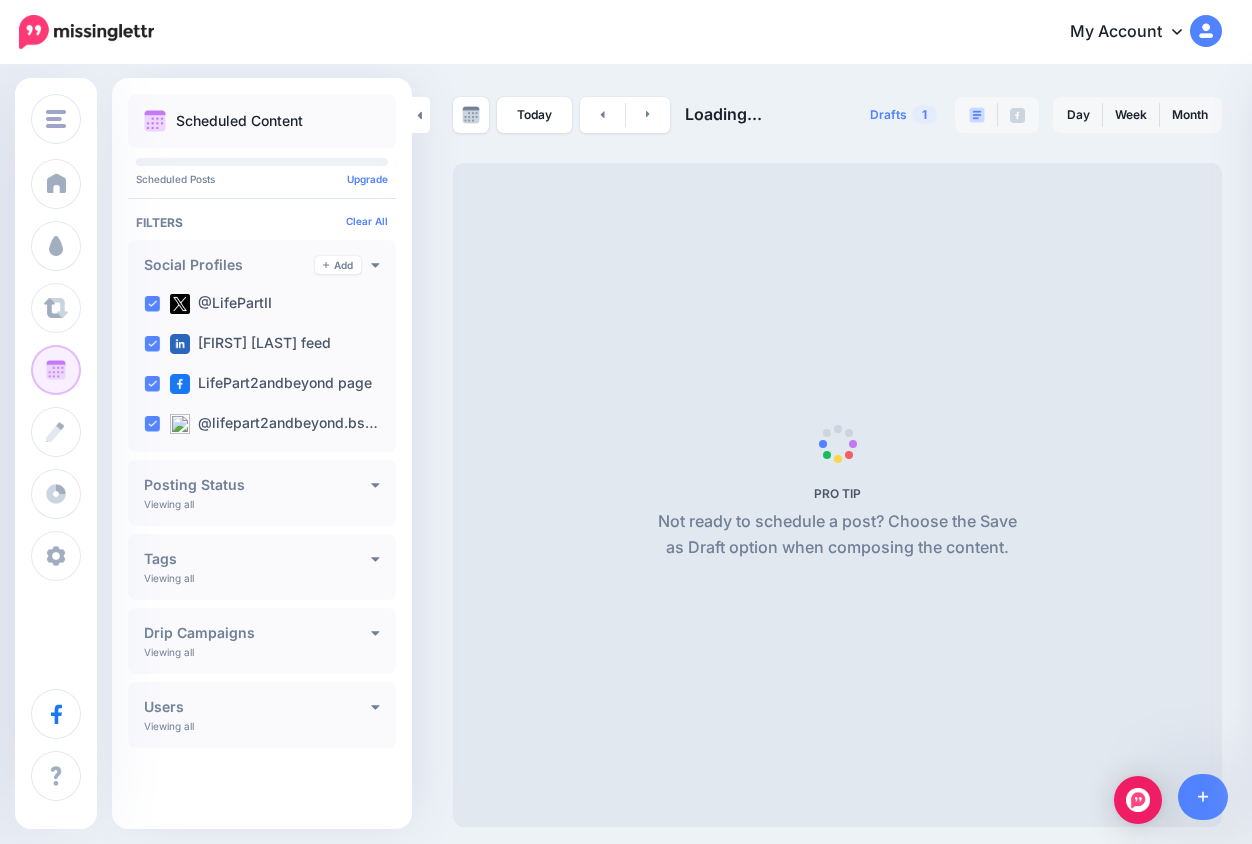 scroll, scrollTop: 0, scrollLeft: 0, axis: both 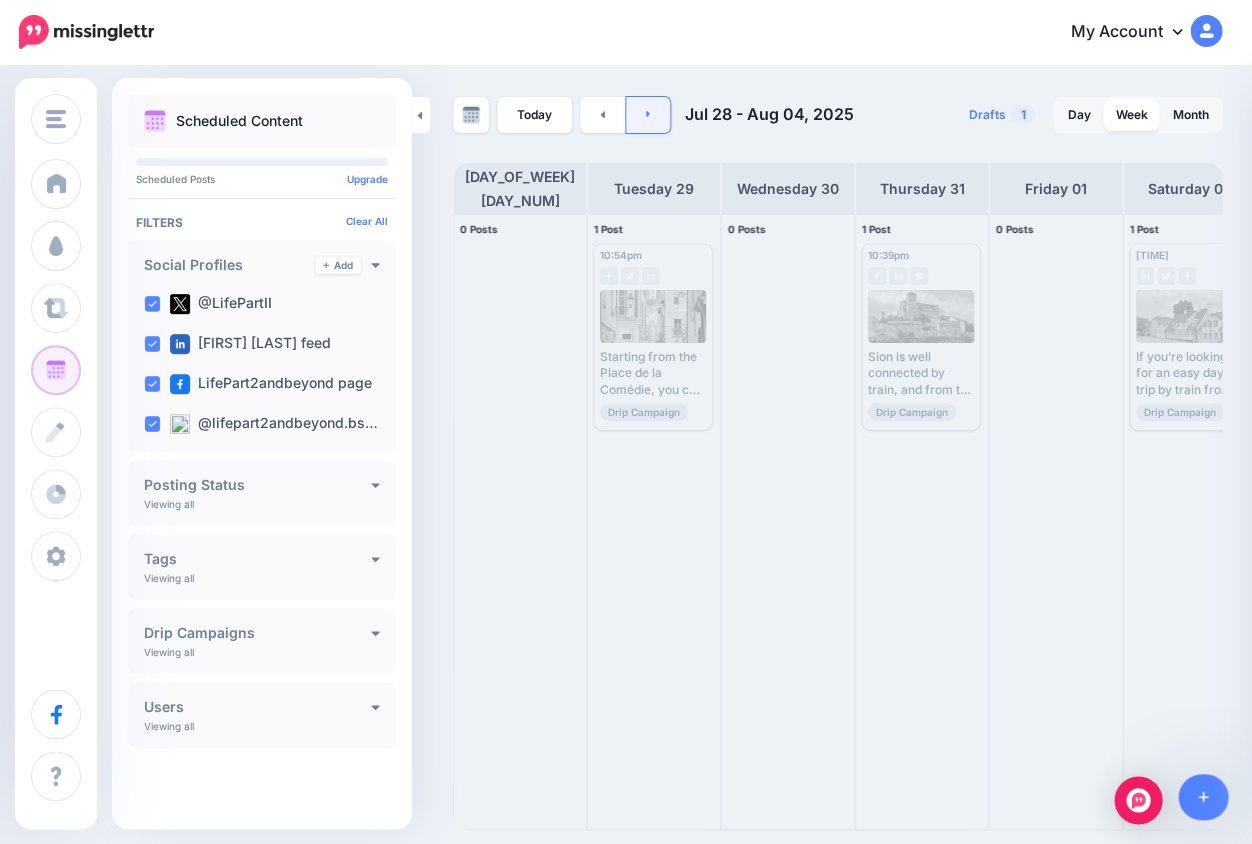 click at bounding box center [648, 115] 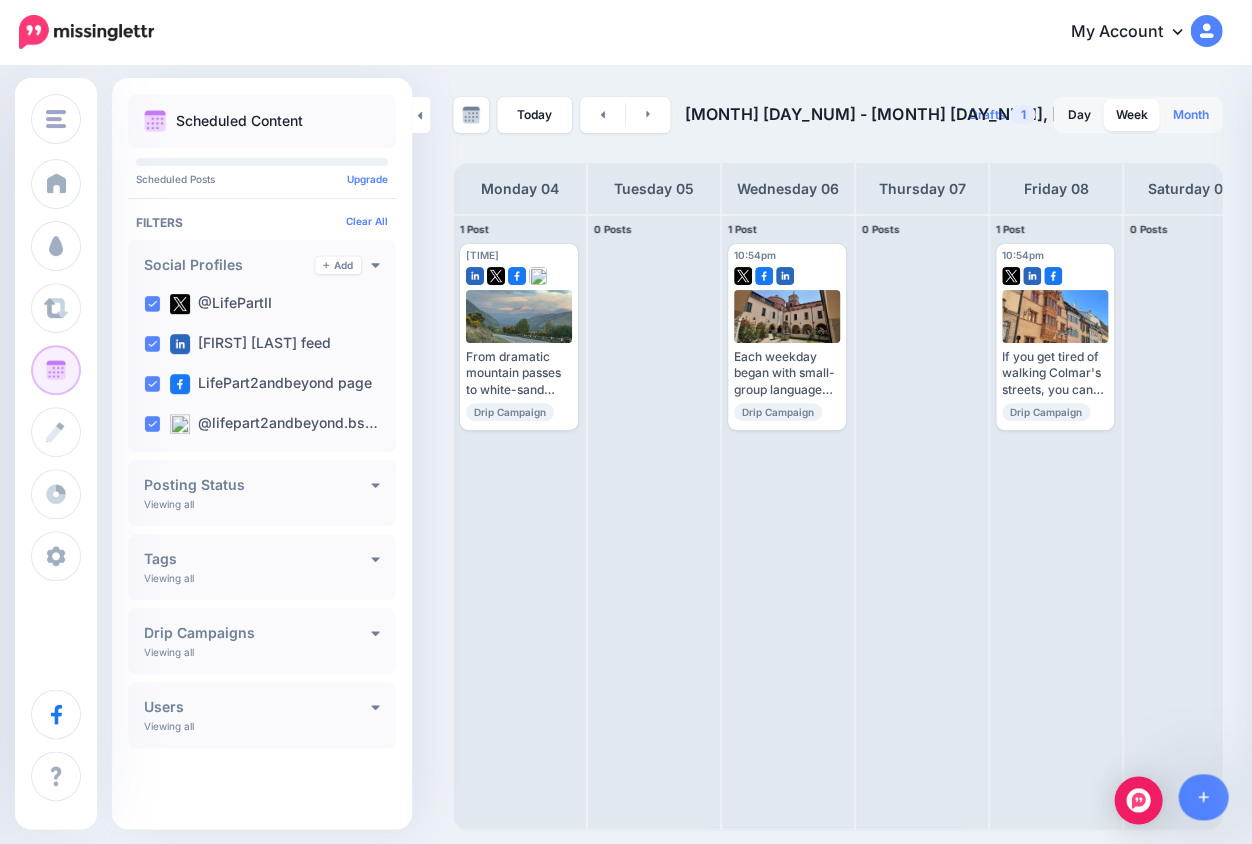 click on "Month" at bounding box center [1190, 115] 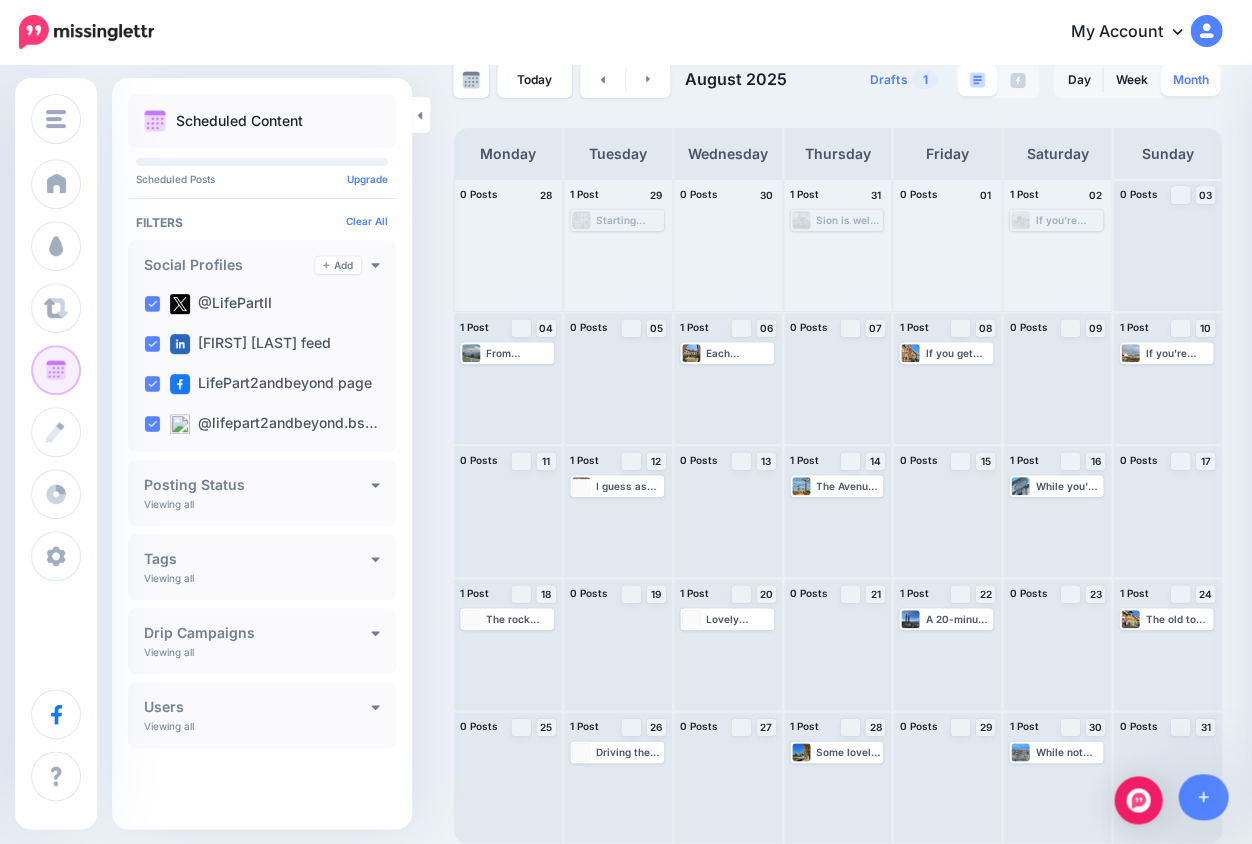 scroll, scrollTop: 35, scrollLeft: 0, axis: vertical 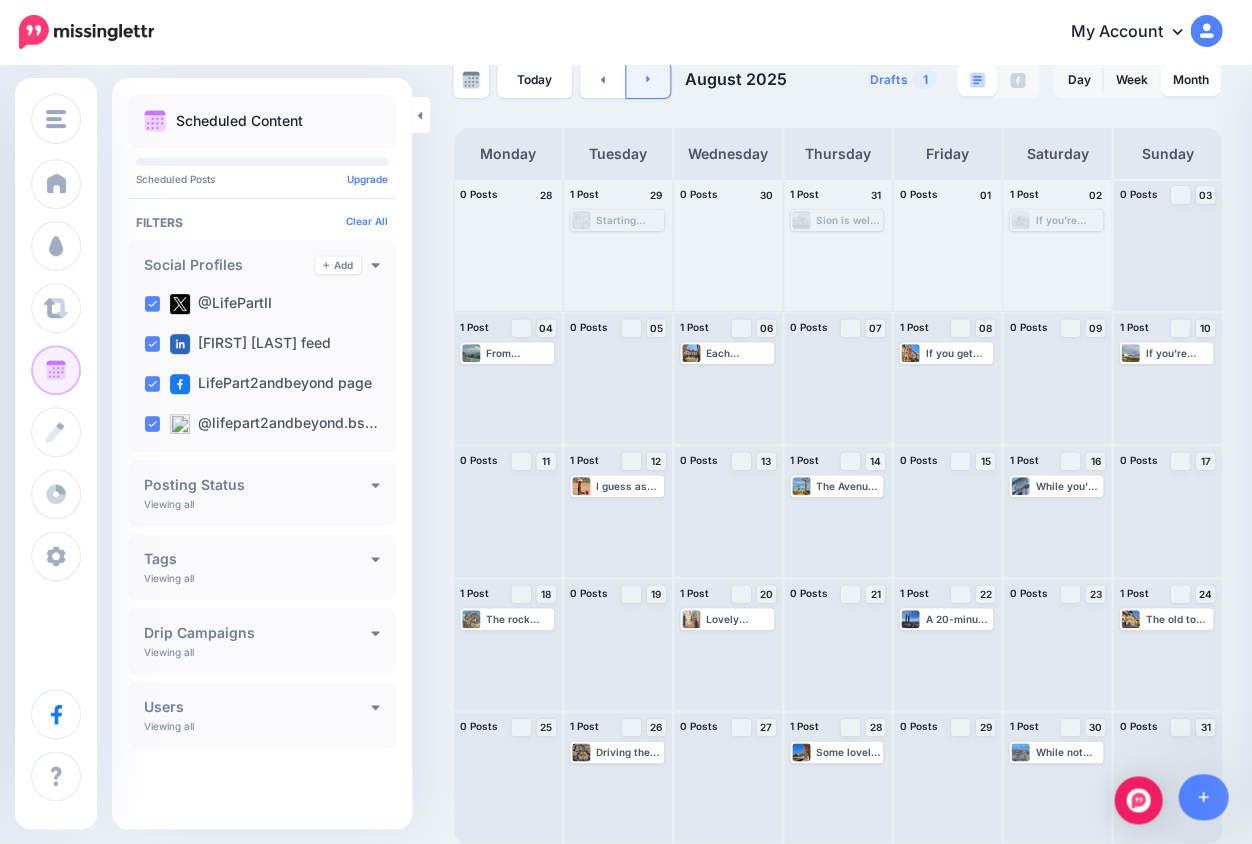 click at bounding box center (648, 80) 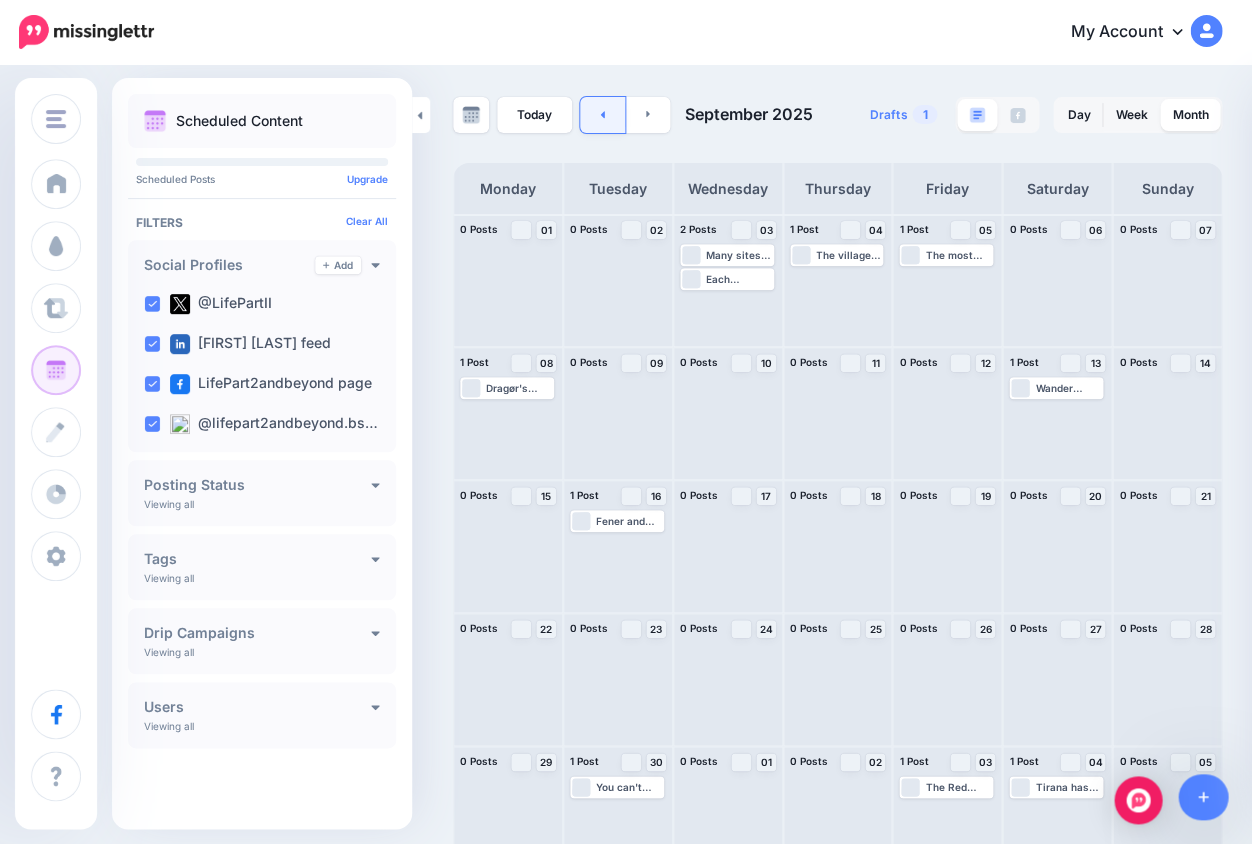 click at bounding box center (602, 115) 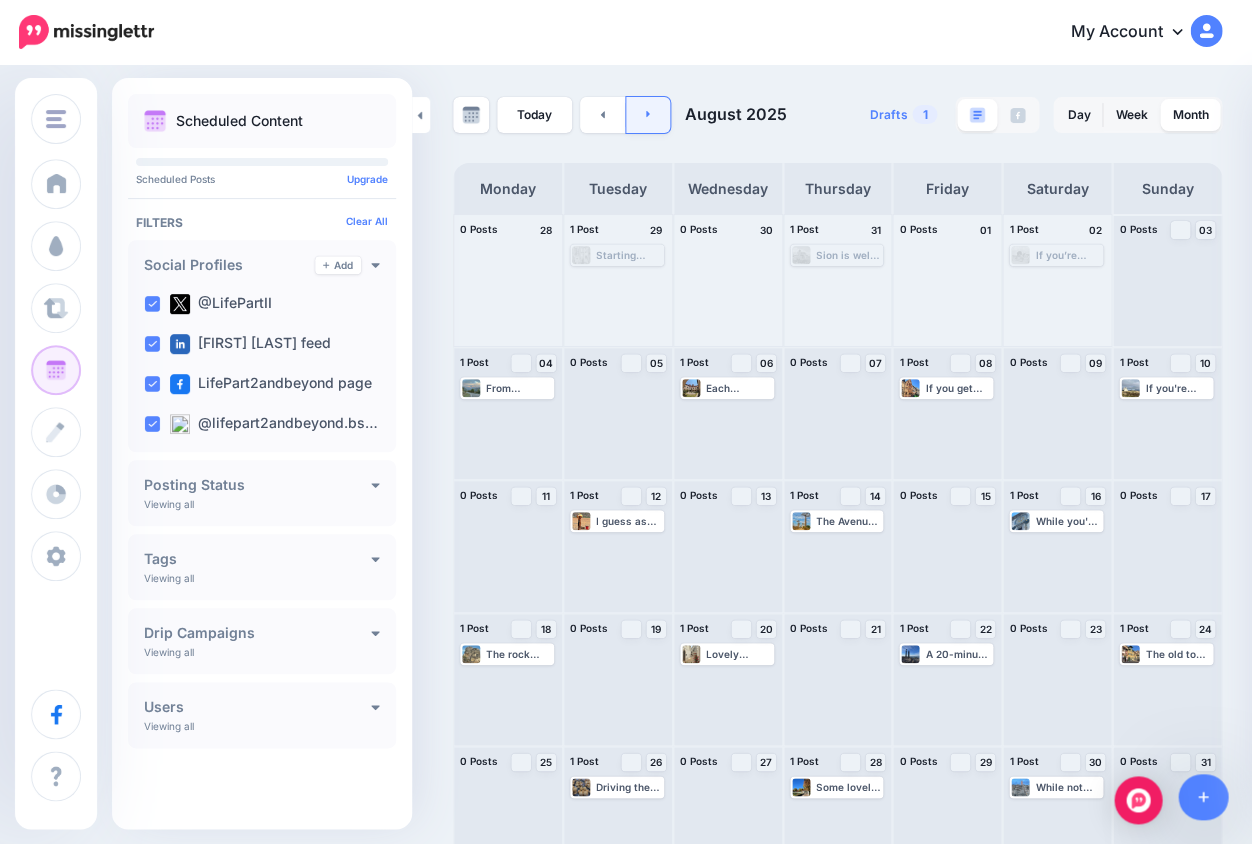 click 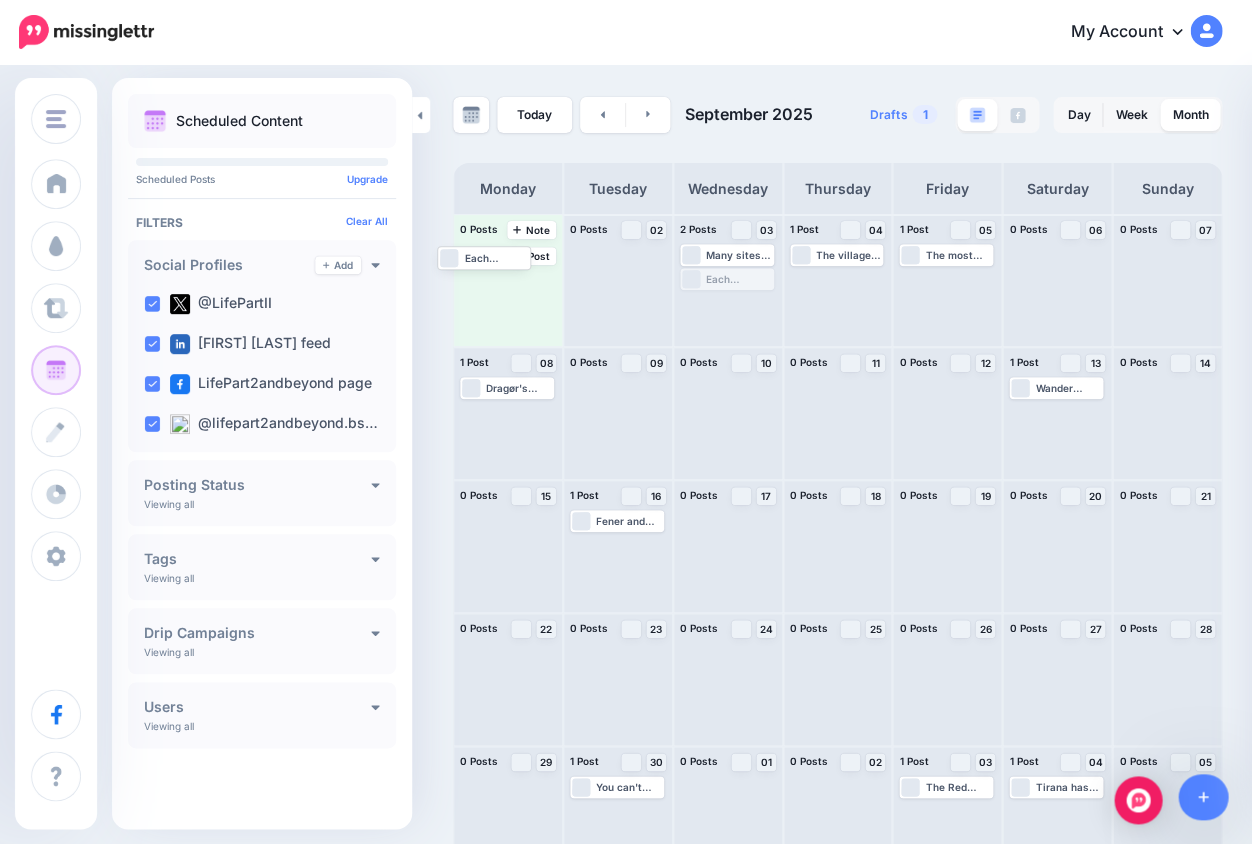 drag, startPoint x: 721, startPoint y: 280, endPoint x: 479, endPoint y: 260, distance: 242.82504 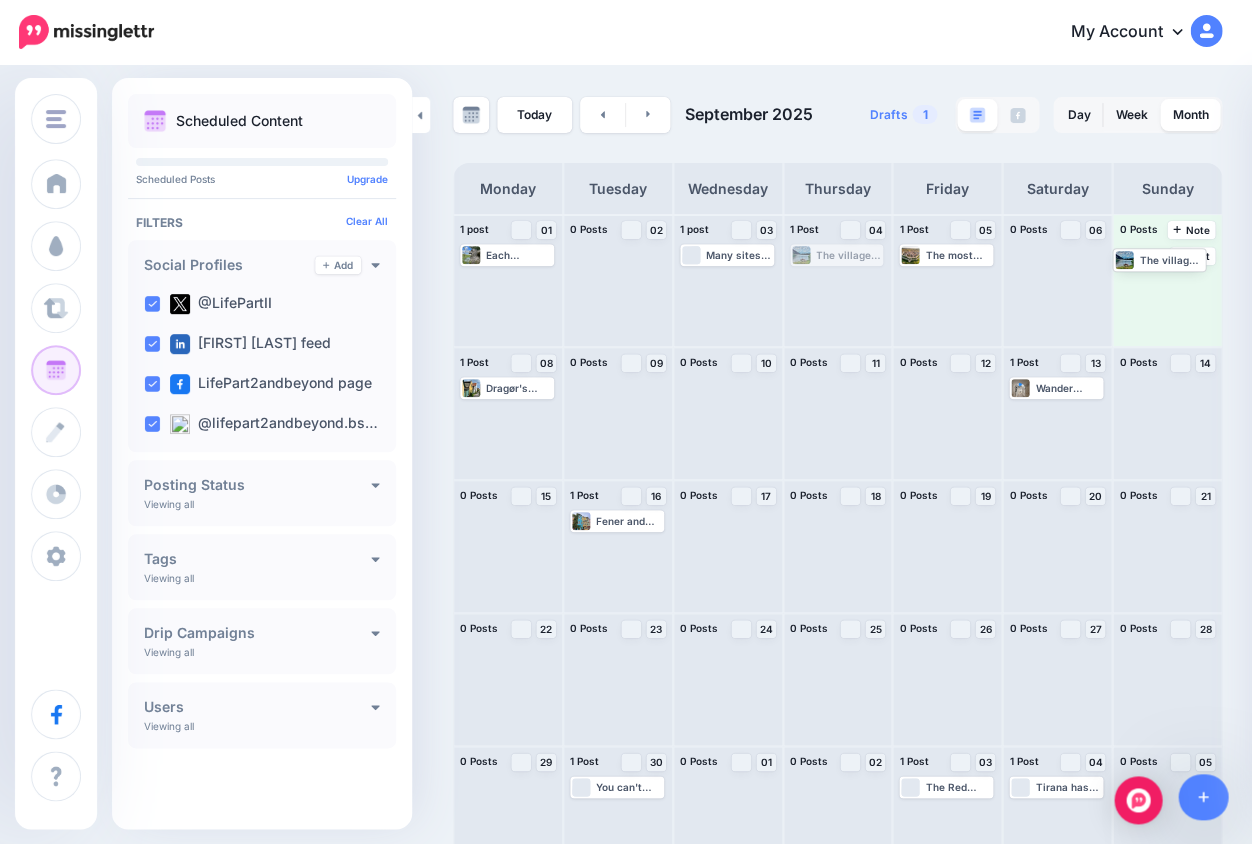 drag, startPoint x: 830, startPoint y: 258, endPoint x: 1153, endPoint y: 255, distance: 323.01395 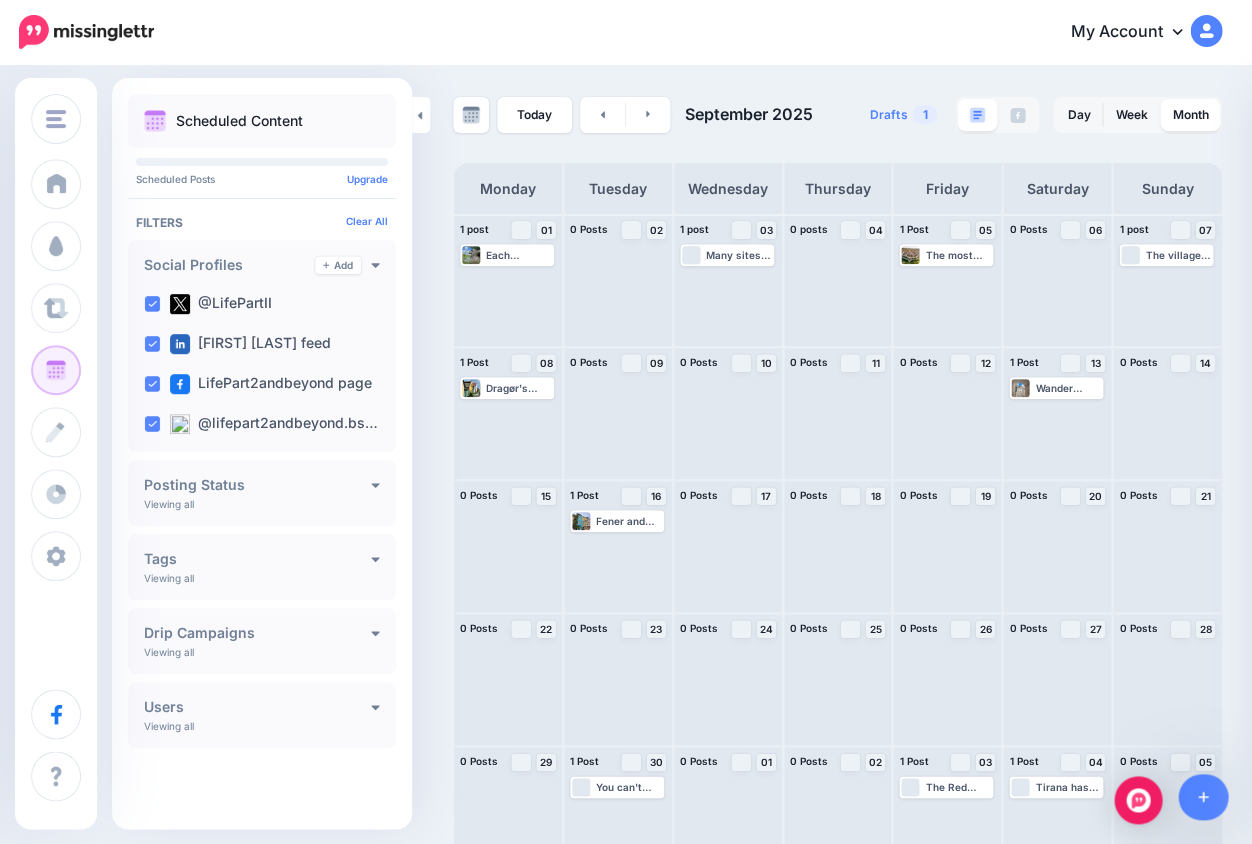 scroll, scrollTop: 0, scrollLeft: 0, axis: both 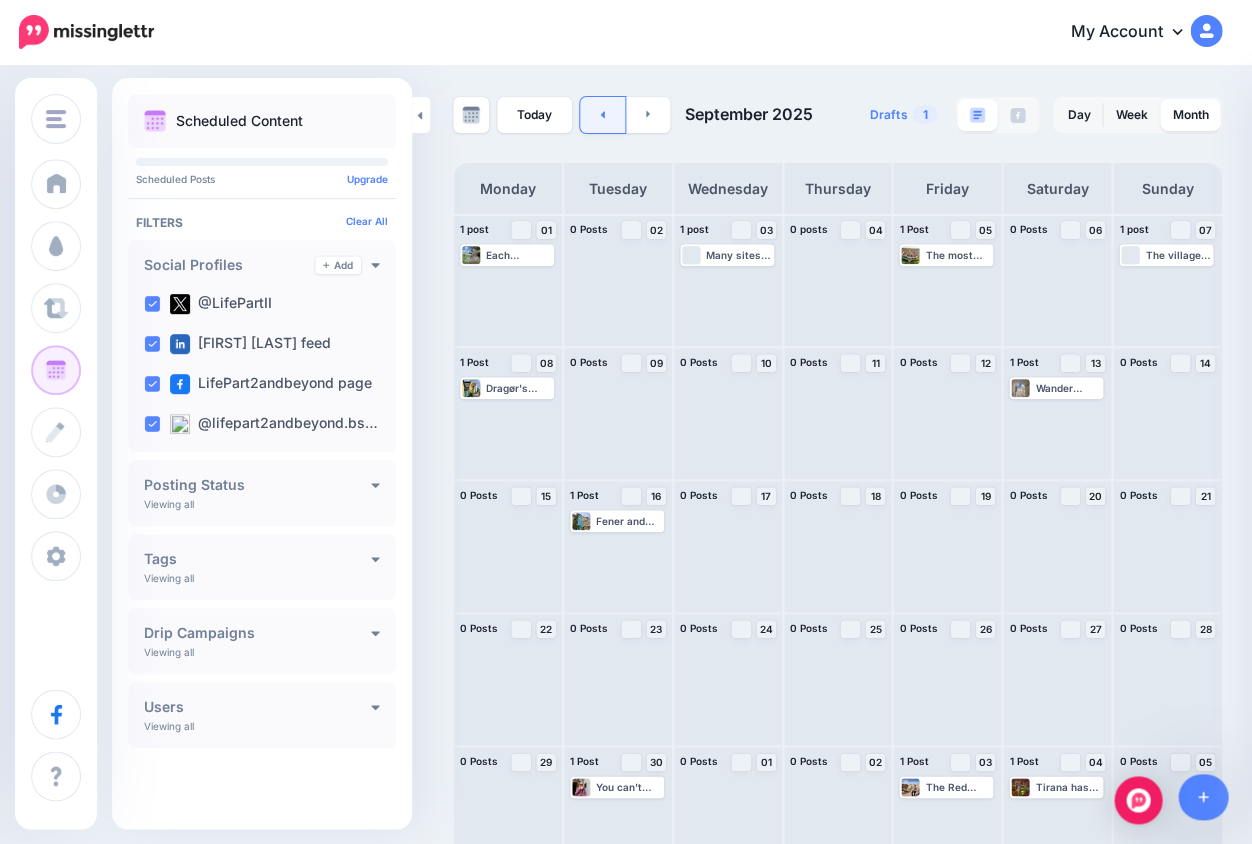 click at bounding box center (602, 115) 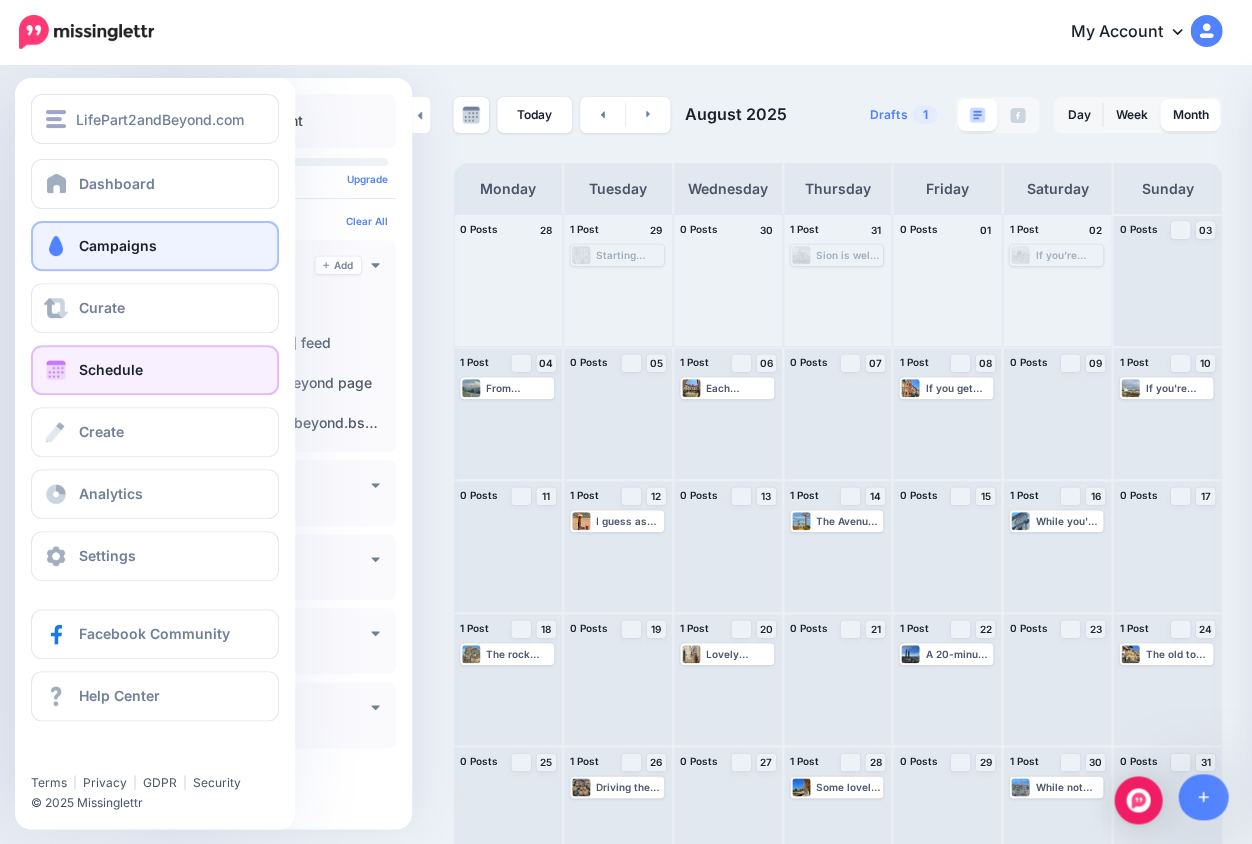 click on "Campaigns" at bounding box center [118, 245] 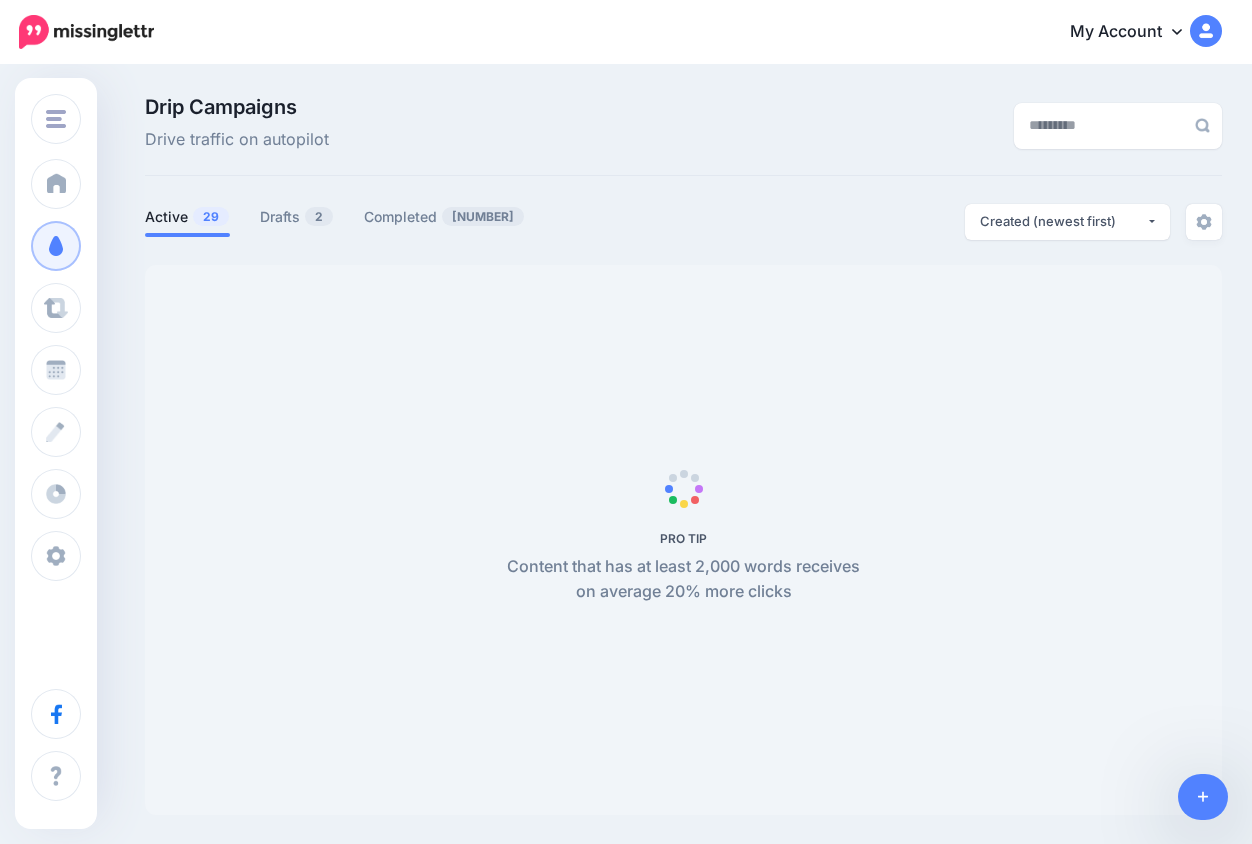 scroll, scrollTop: 0, scrollLeft: 0, axis: both 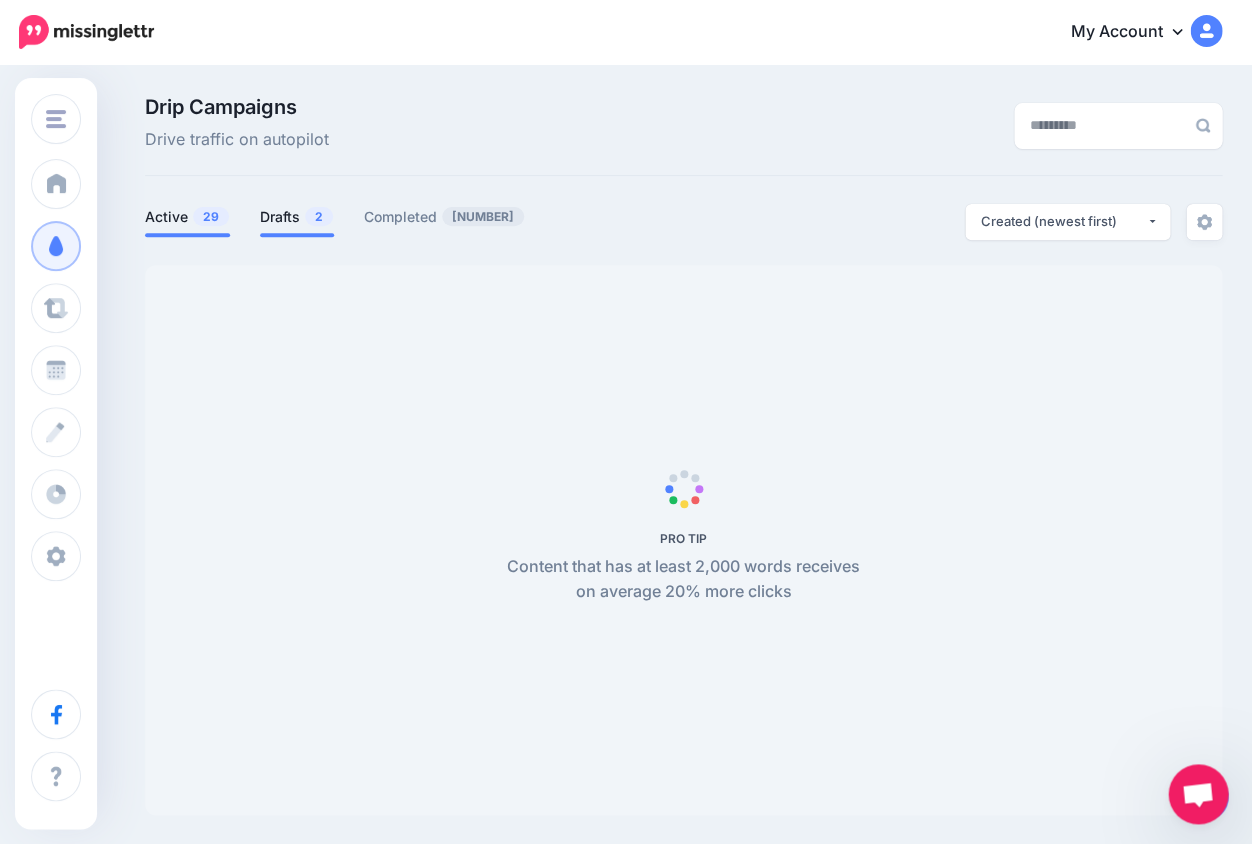 click on "Drafts  2" at bounding box center (297, 217) 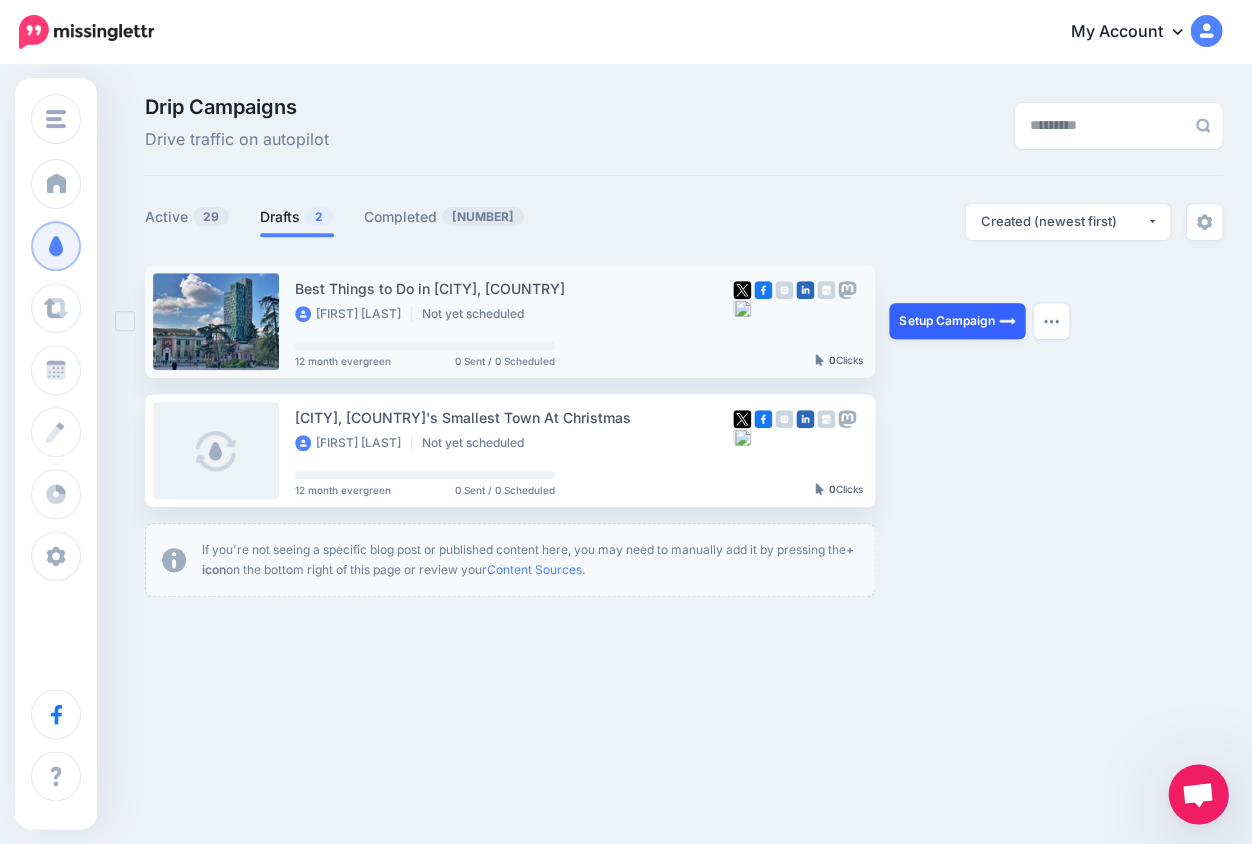 click on "Setup Campaign" at bounding box center [957, 321] 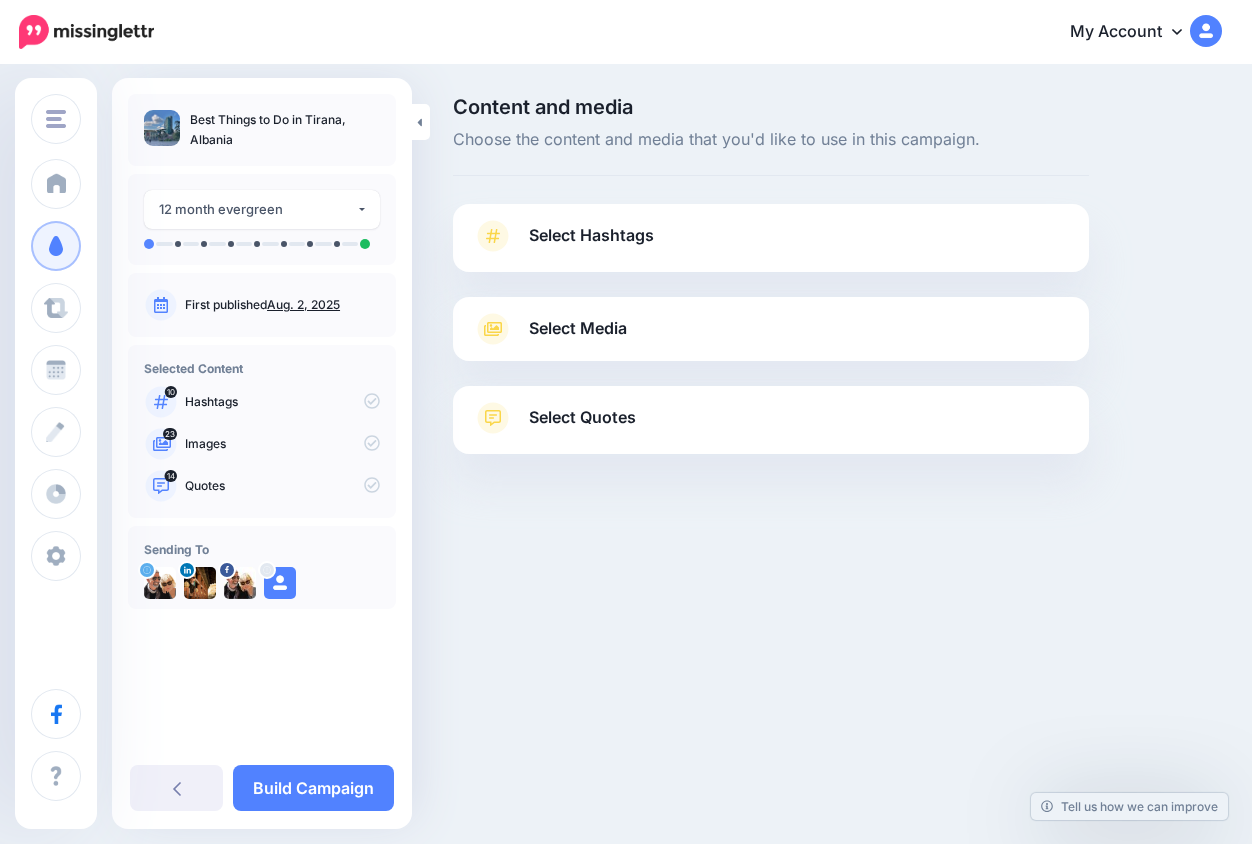 scroll, scrollTop: 0, scrollLeft: 0, axis: both 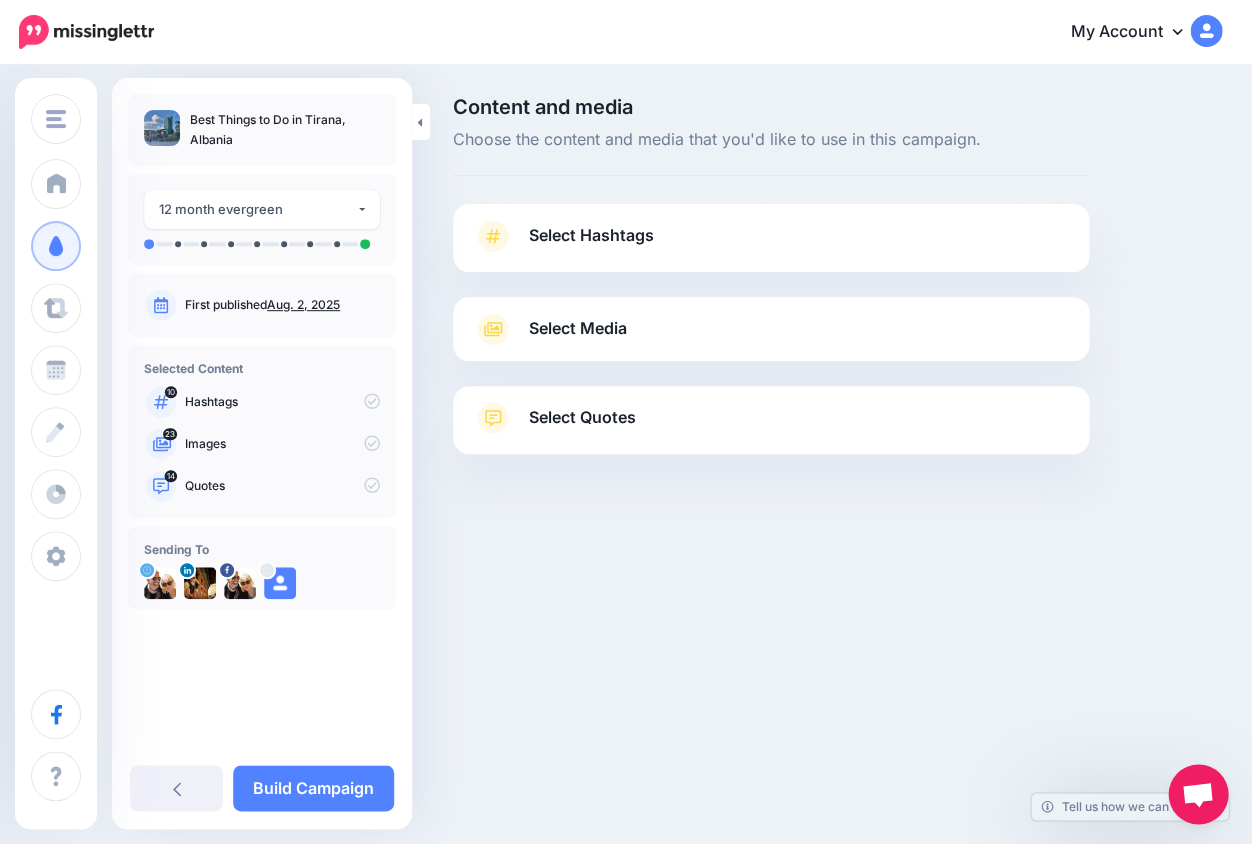 click 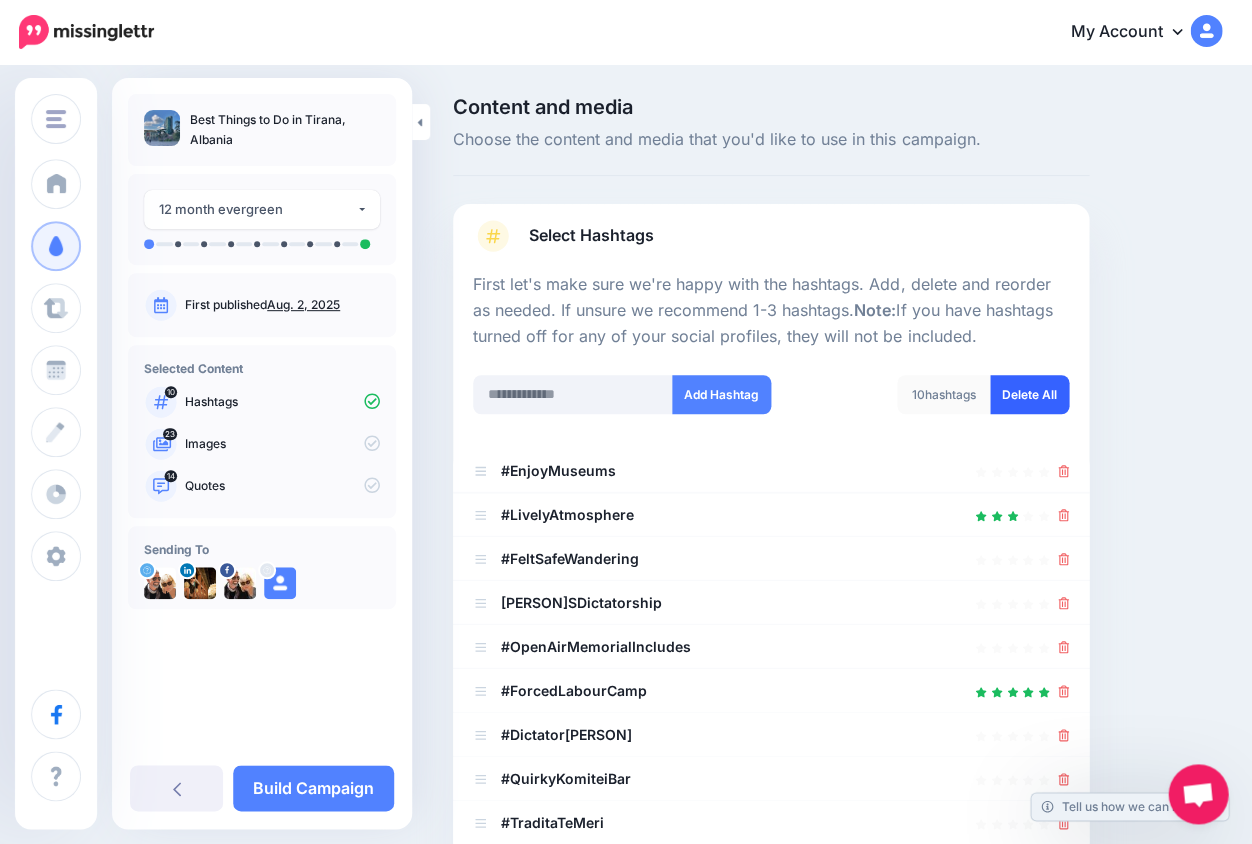 click on "Delete All" at bounding box center (1029, 394) 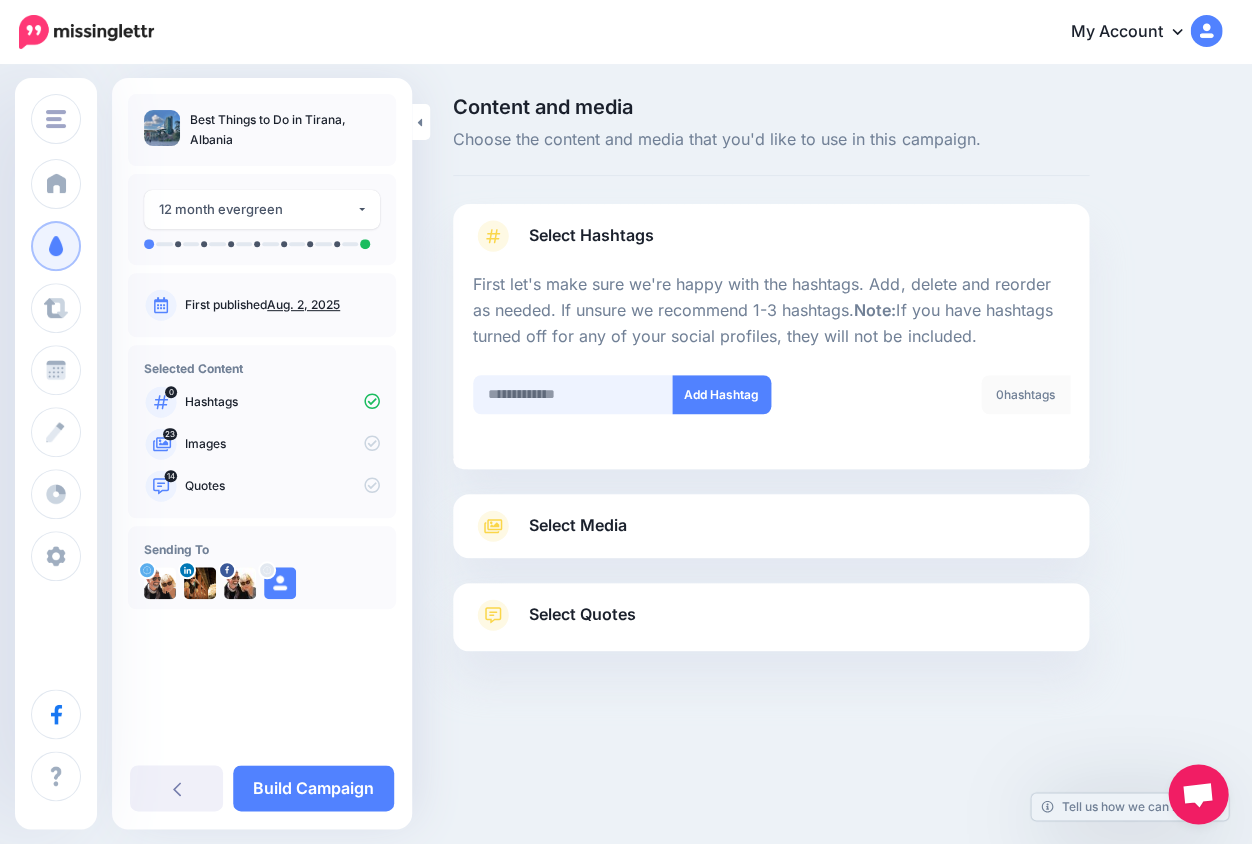 click at bounding box center [573, 394] 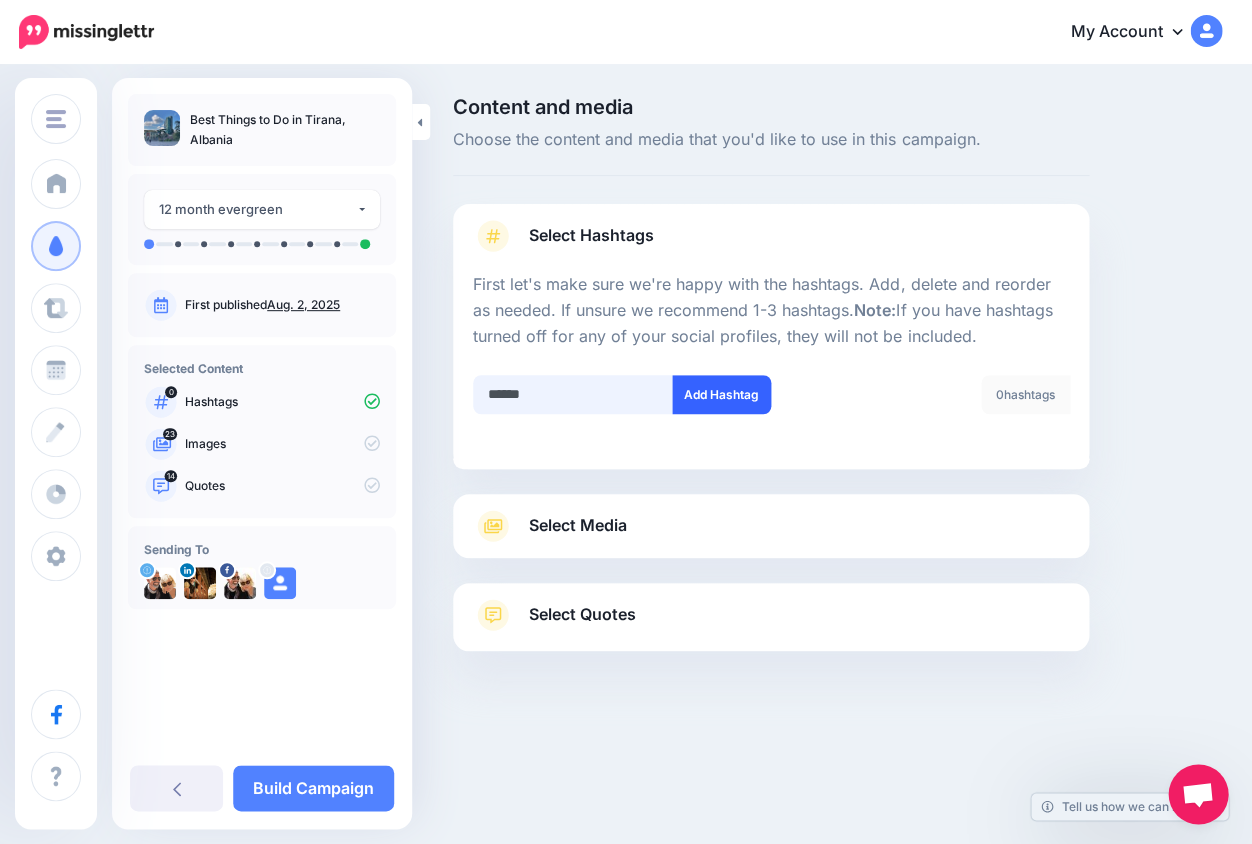 type on "******" 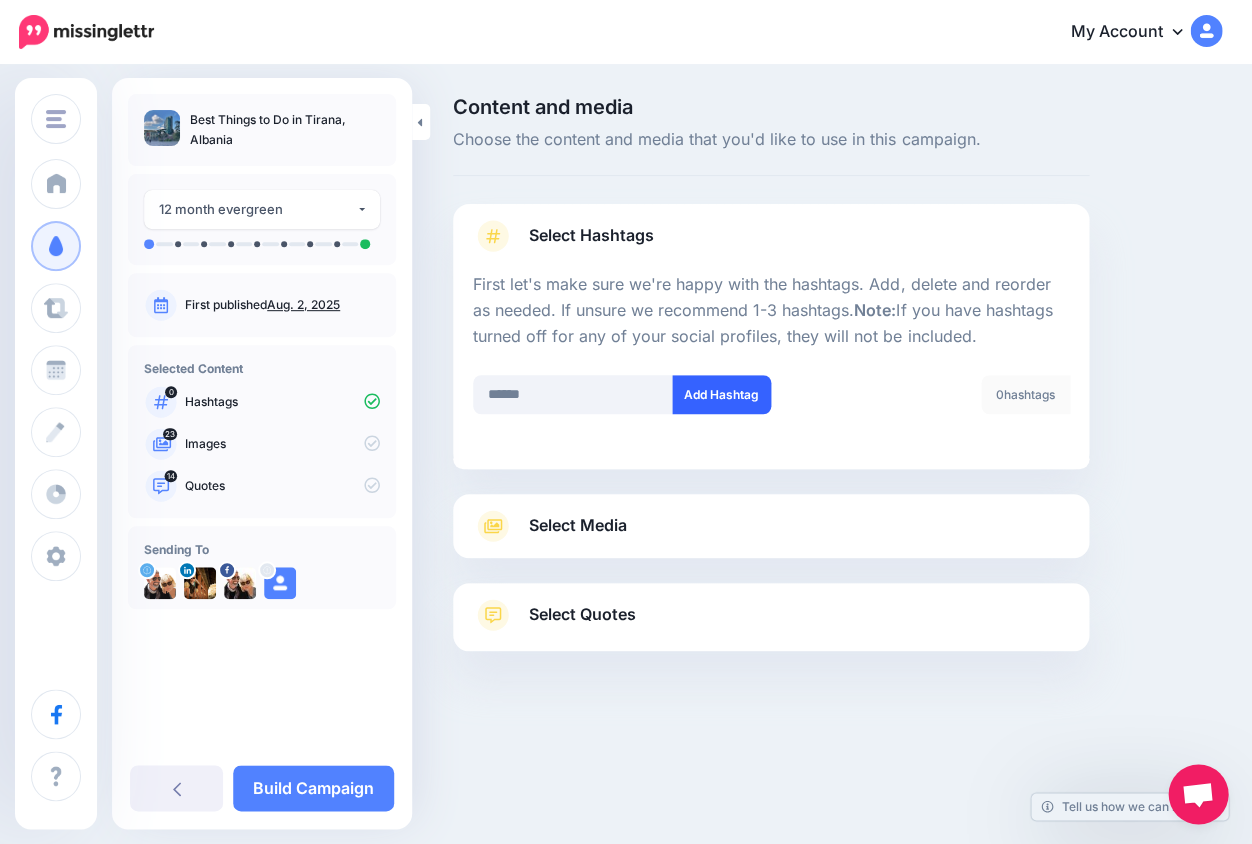click on "Add Hashtag" at bounding box center (721, 394) 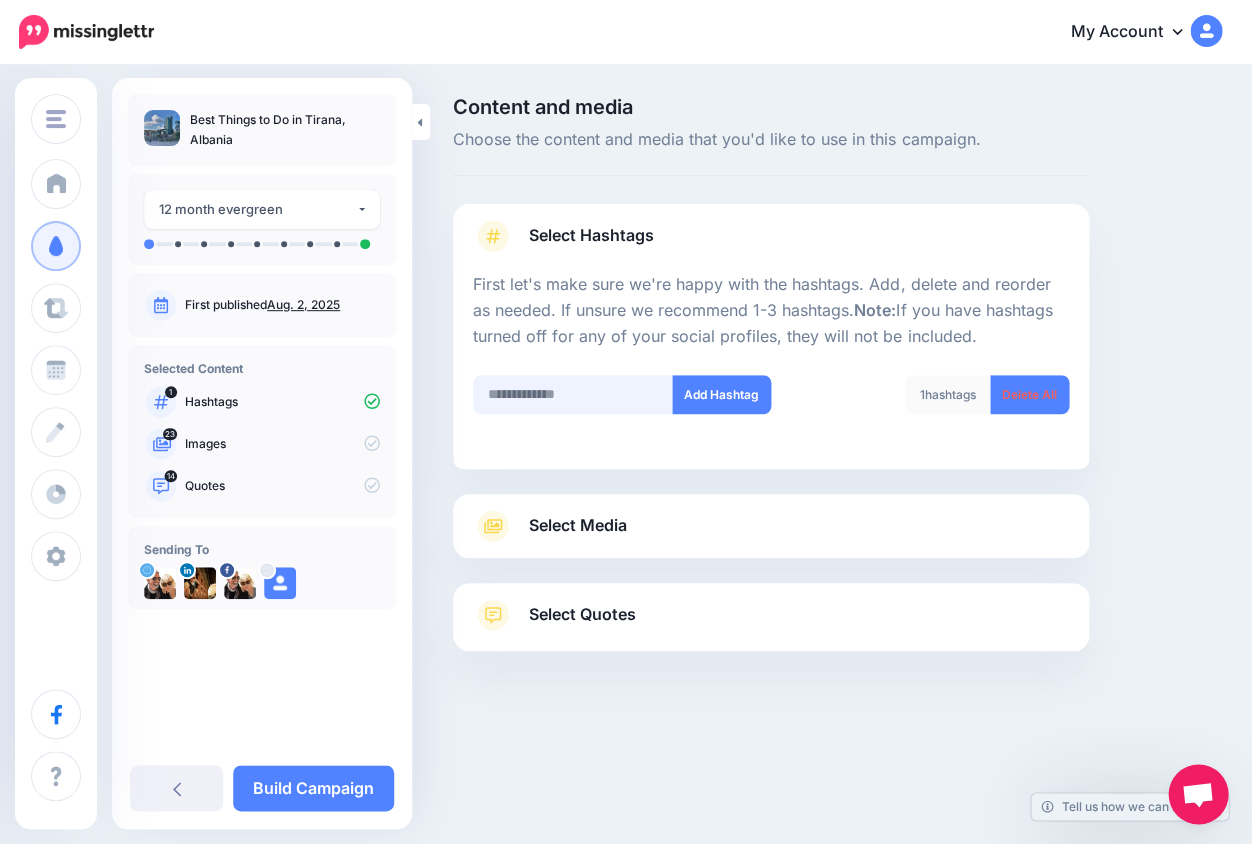 click at bounding box center [573, 394] 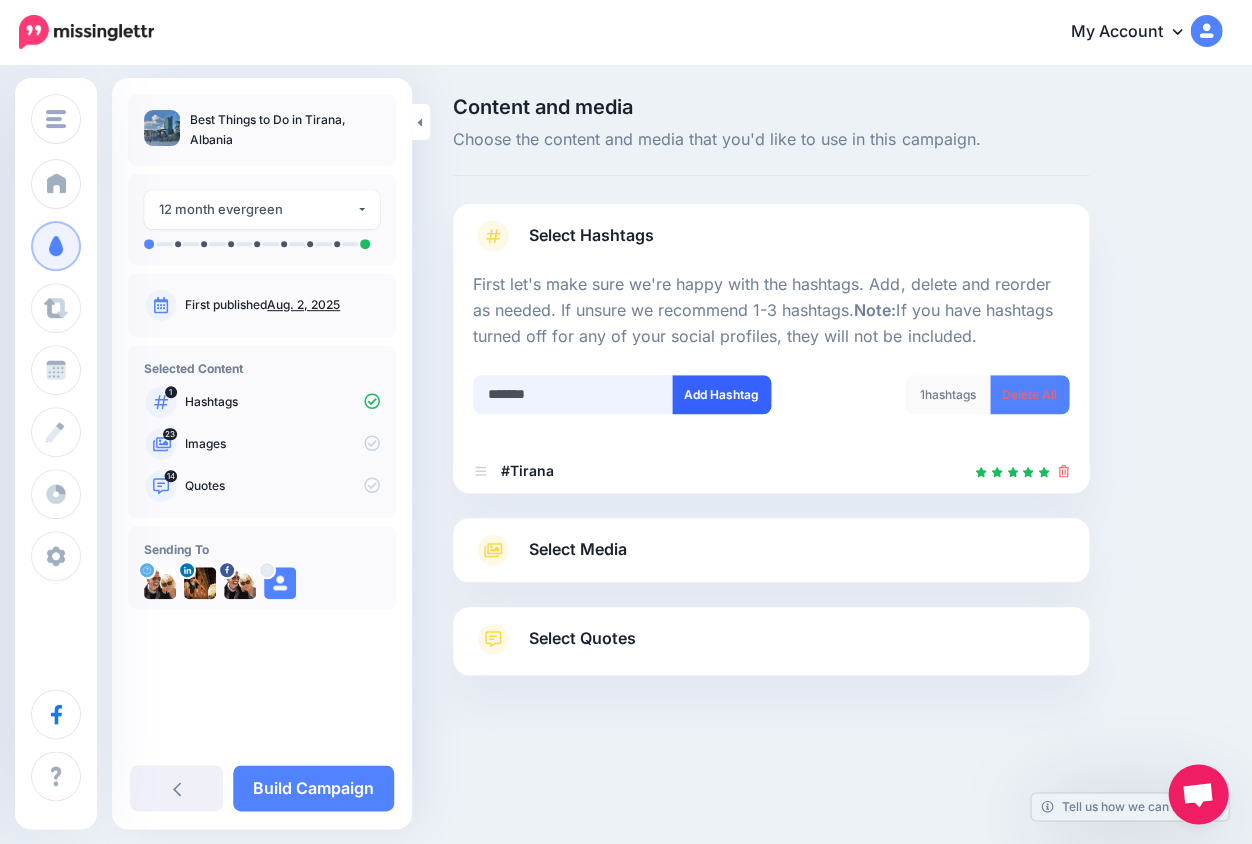 type on "*******" 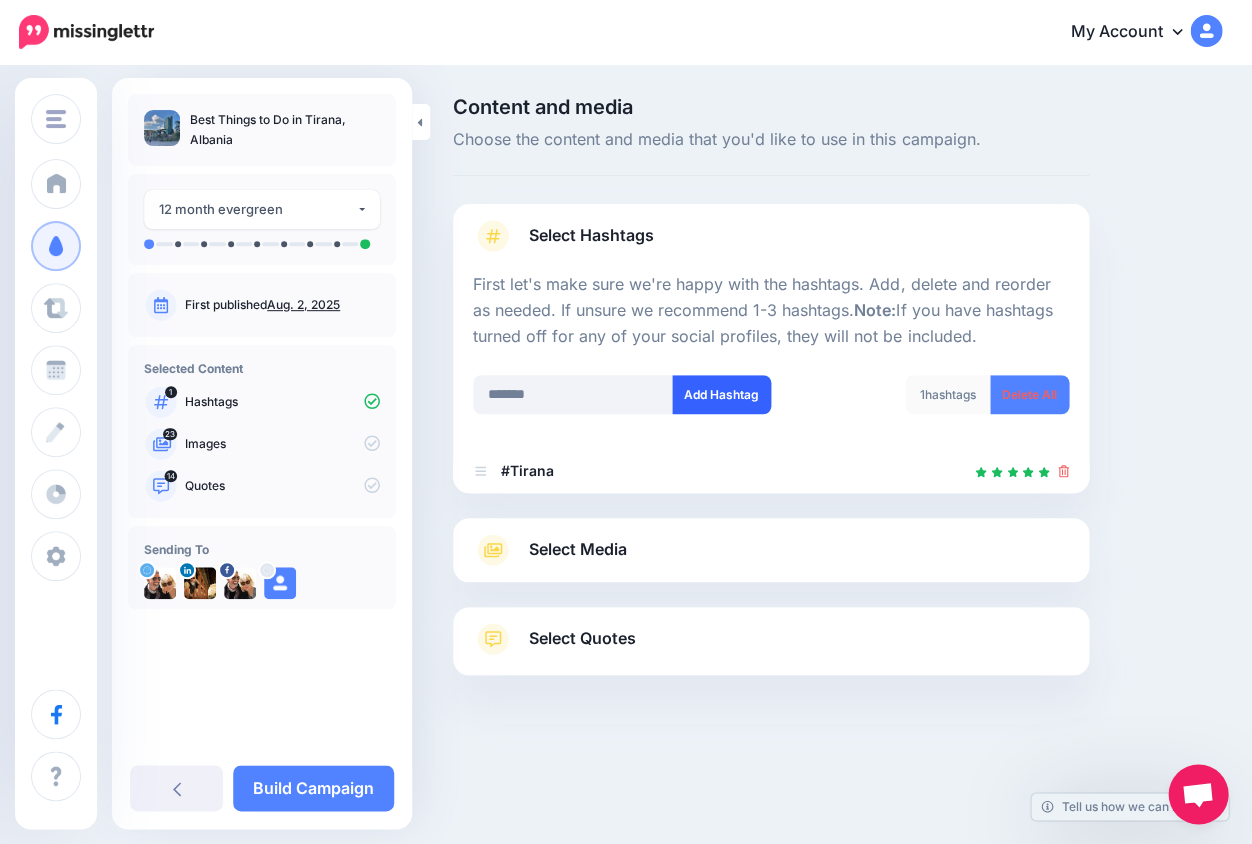 click on "Add Hashtag" at bounding box center [721, 394] 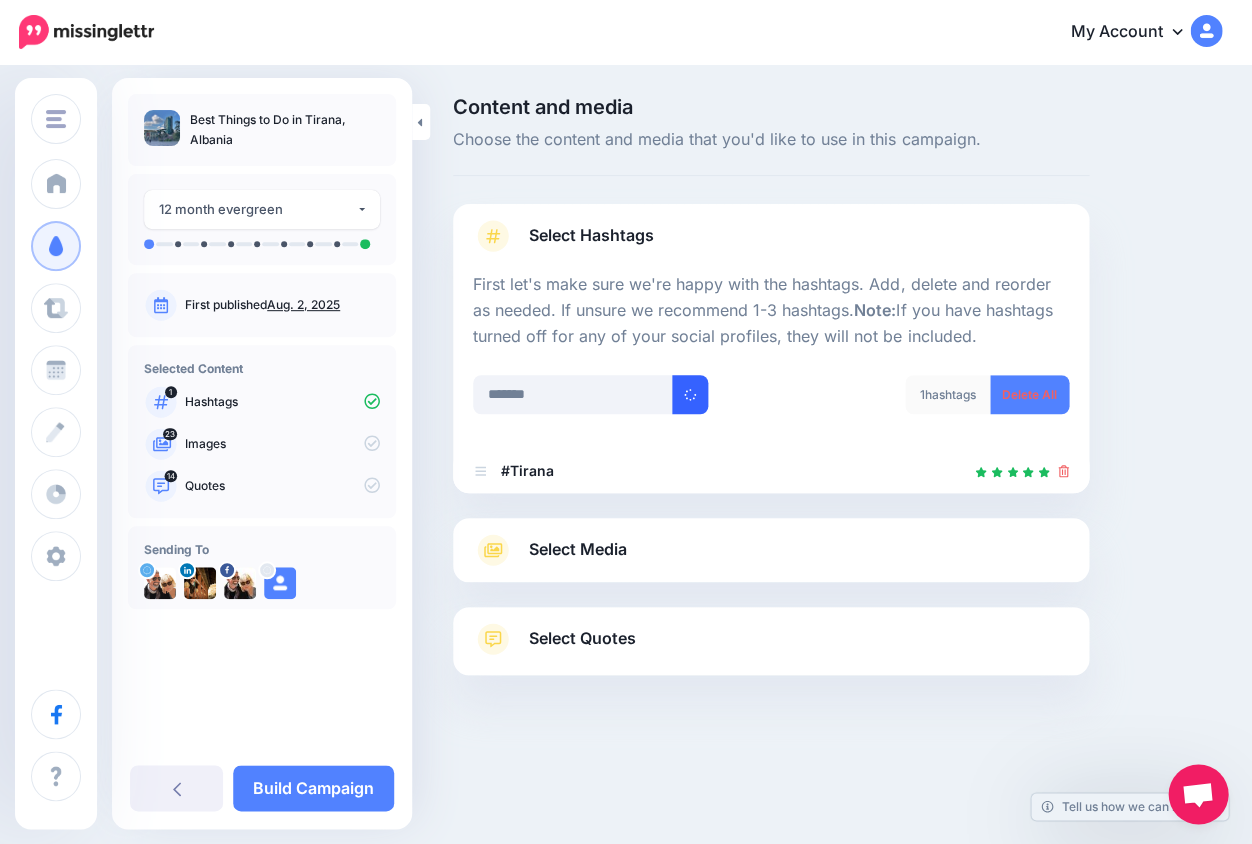 type 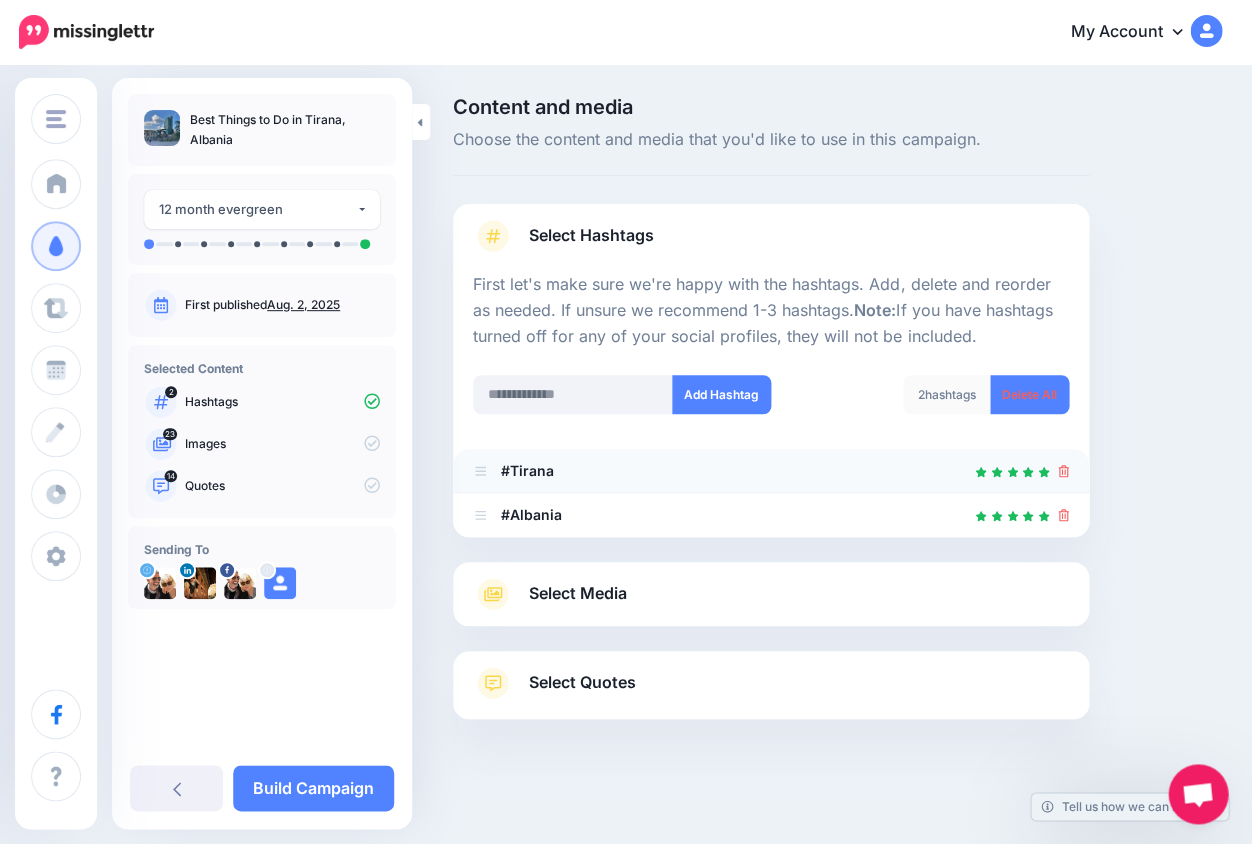 scroll, scrollTop: 0, scrollLeft: 0, axis: both 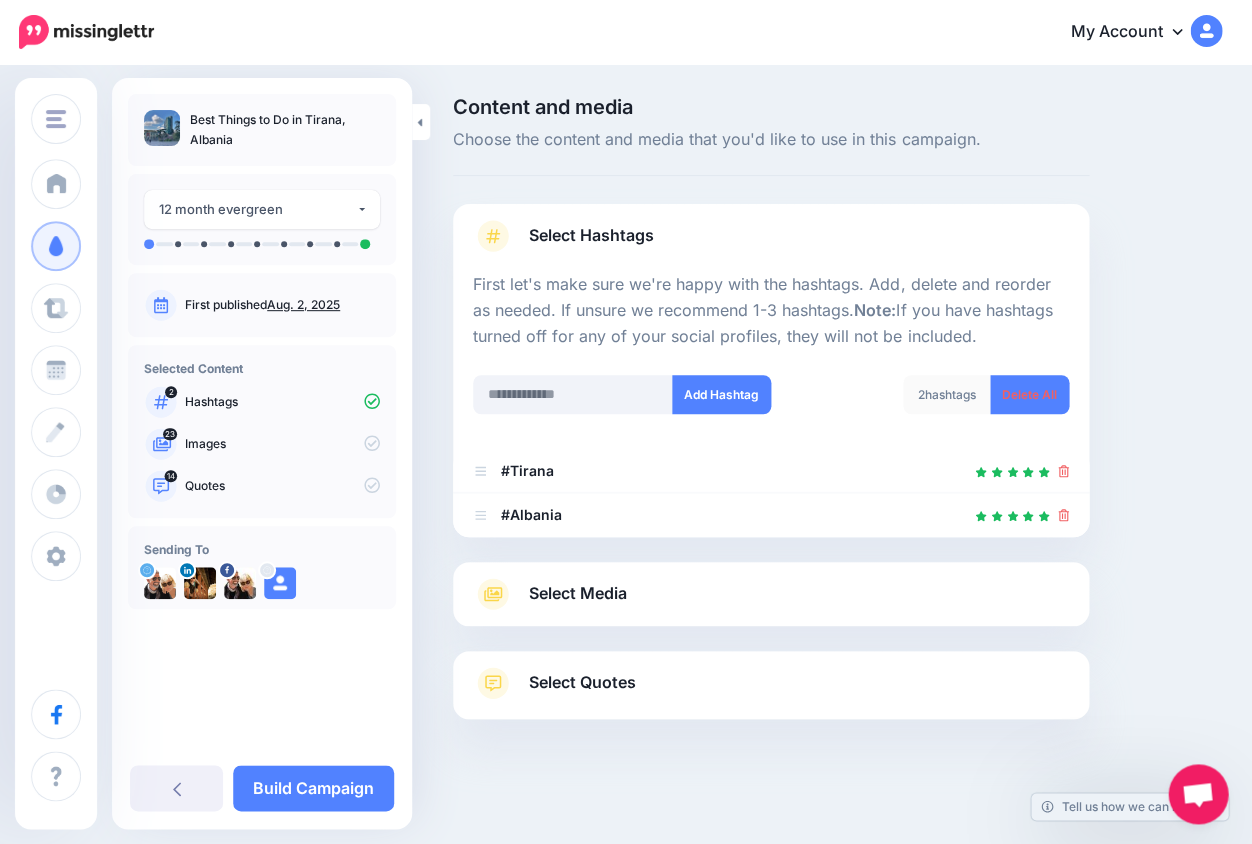 click 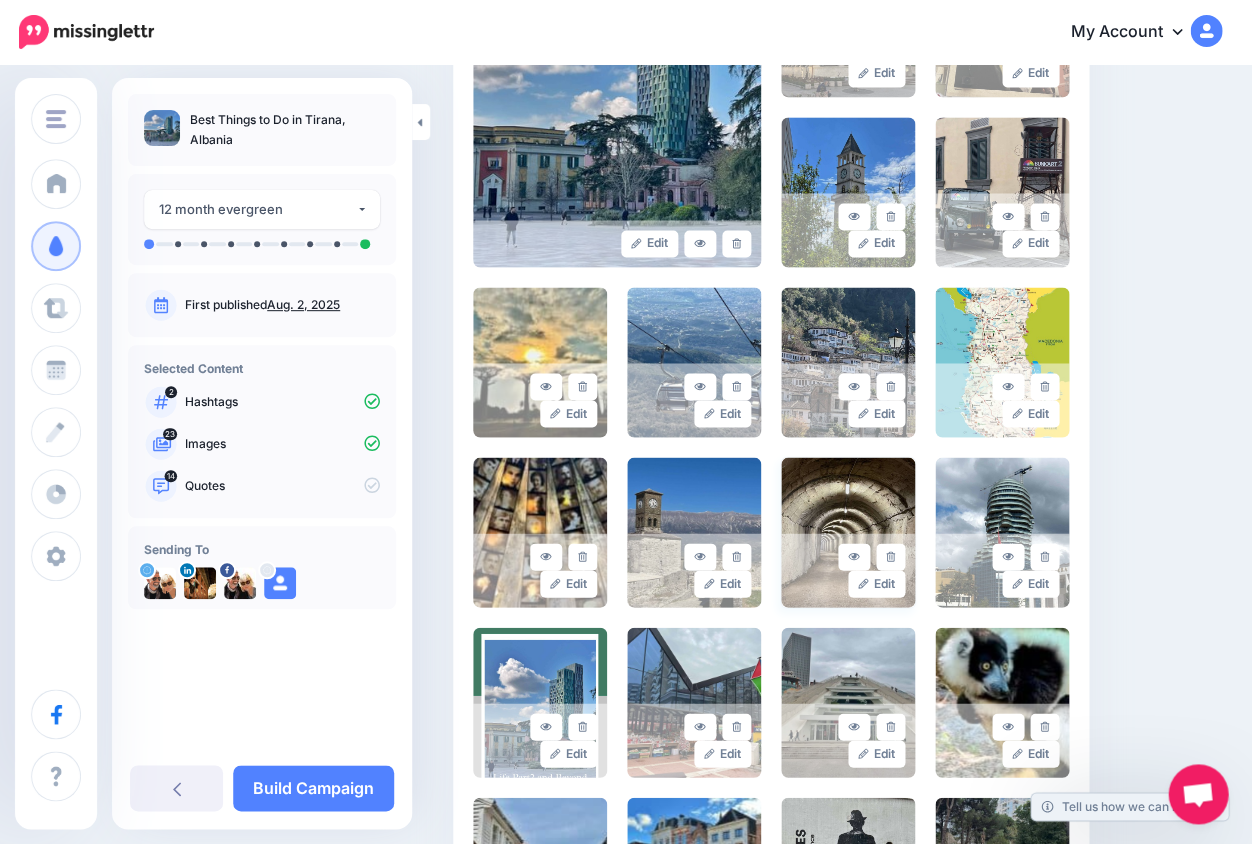 scroll, scrollTop: 605, scrollLeft: 0, axis: vertical 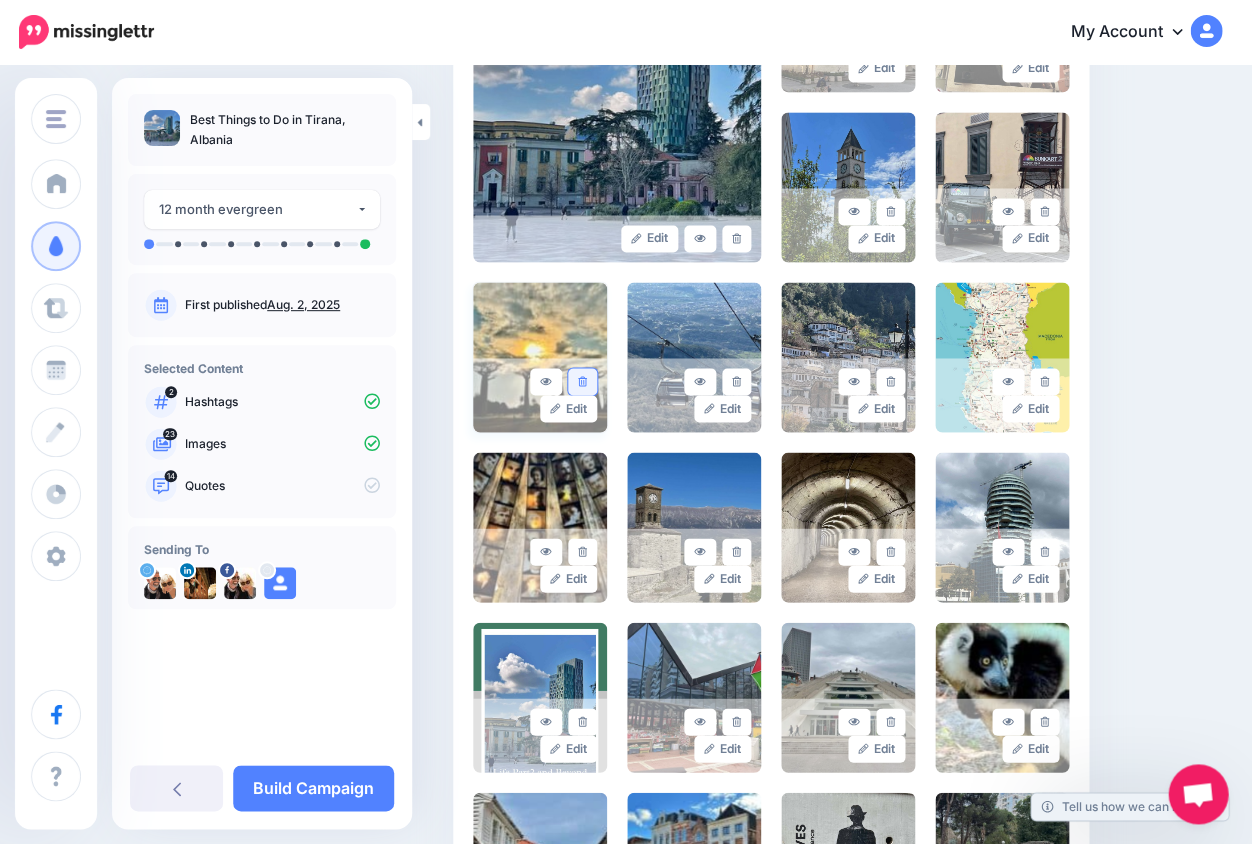click 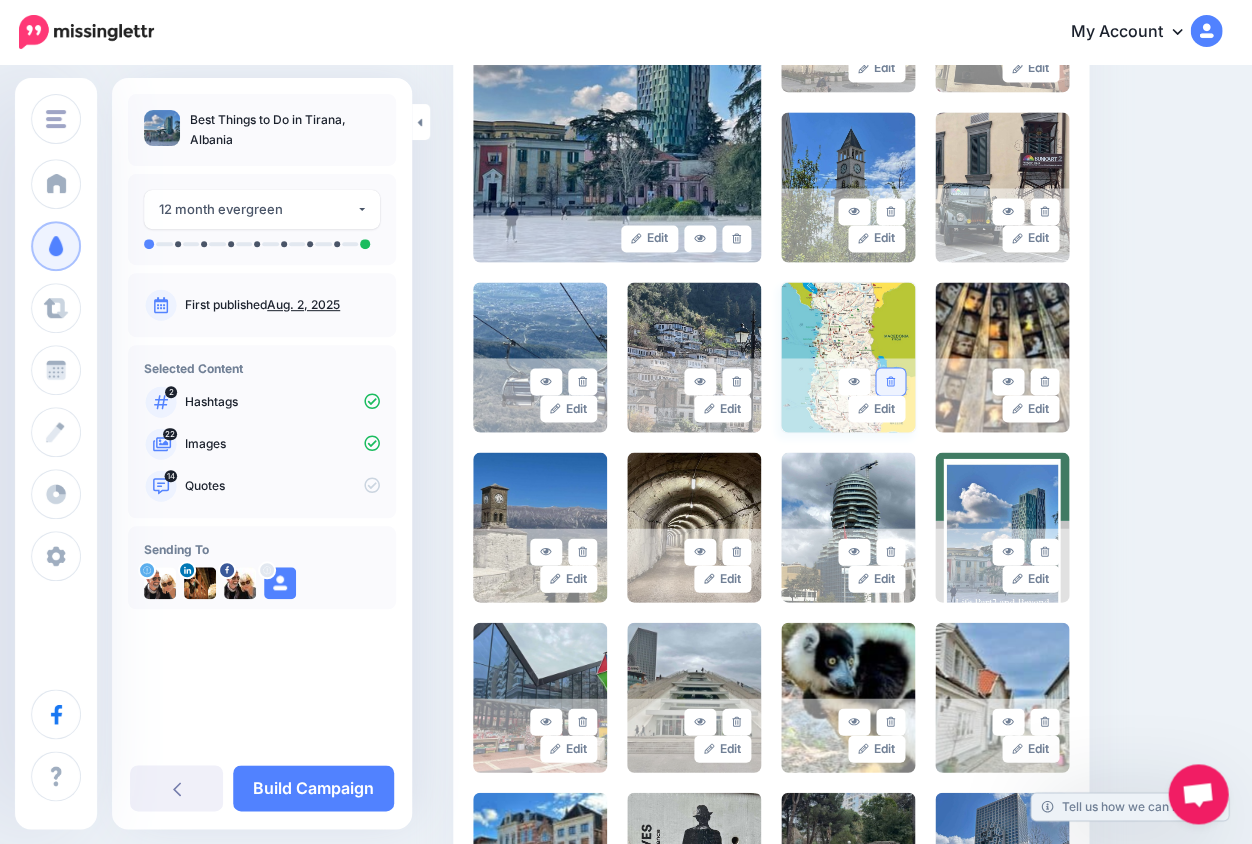 click 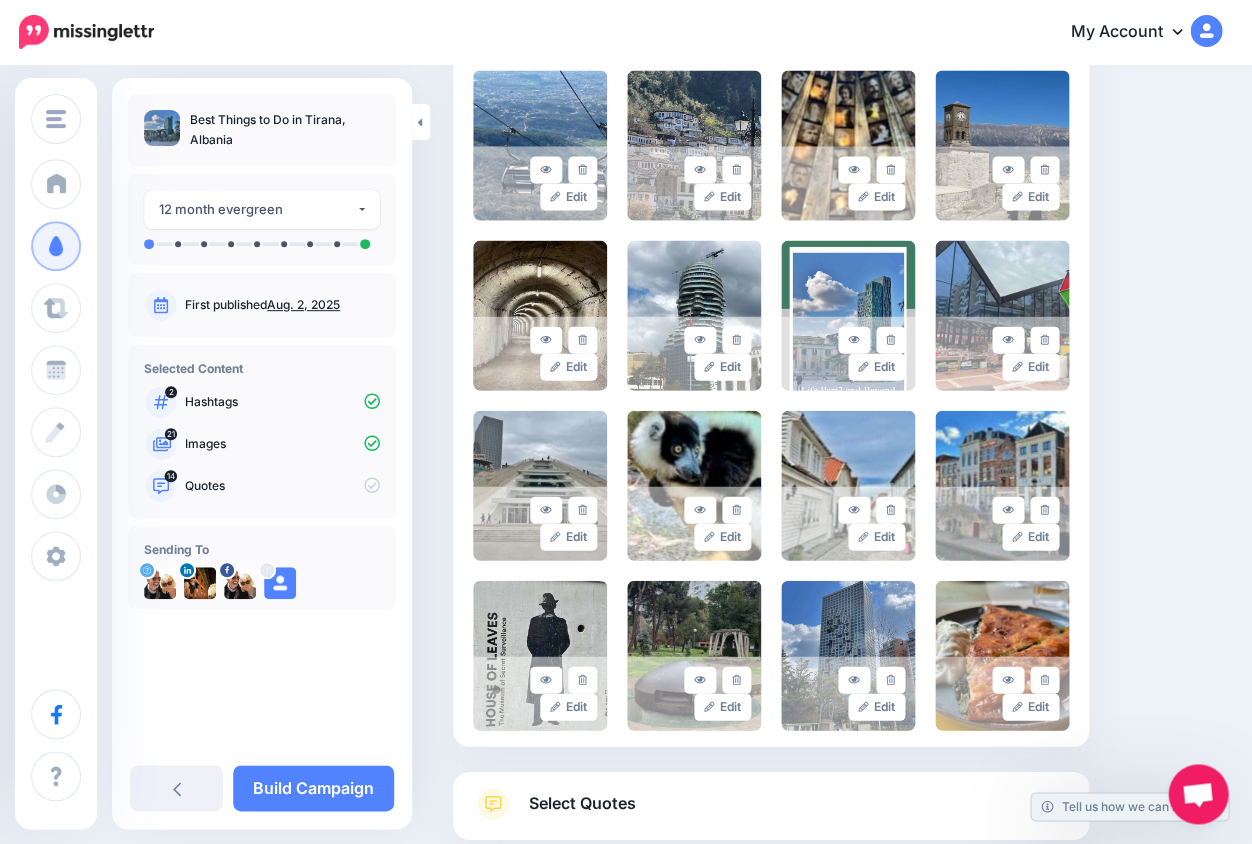 scroll, scrollTop: 827, scrollLeft: 0, axis: vertical 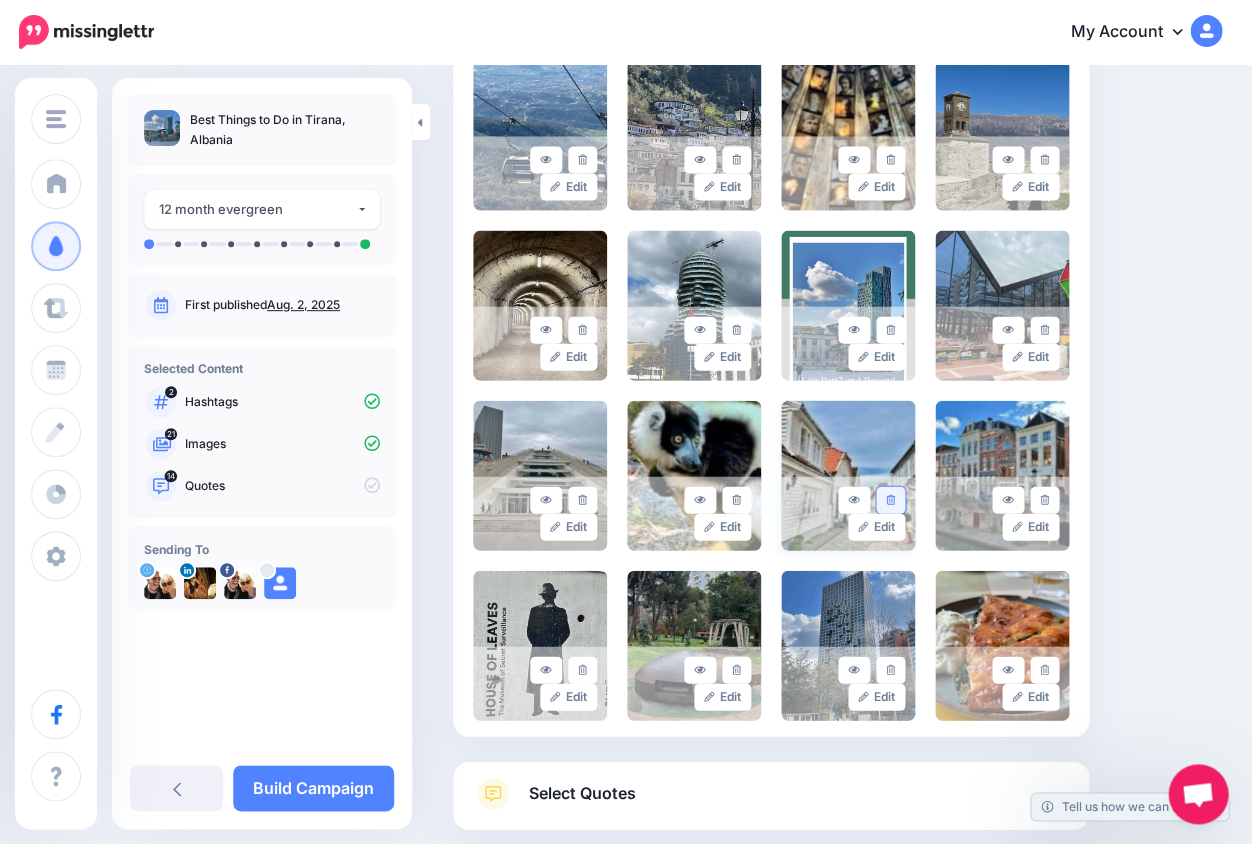 click 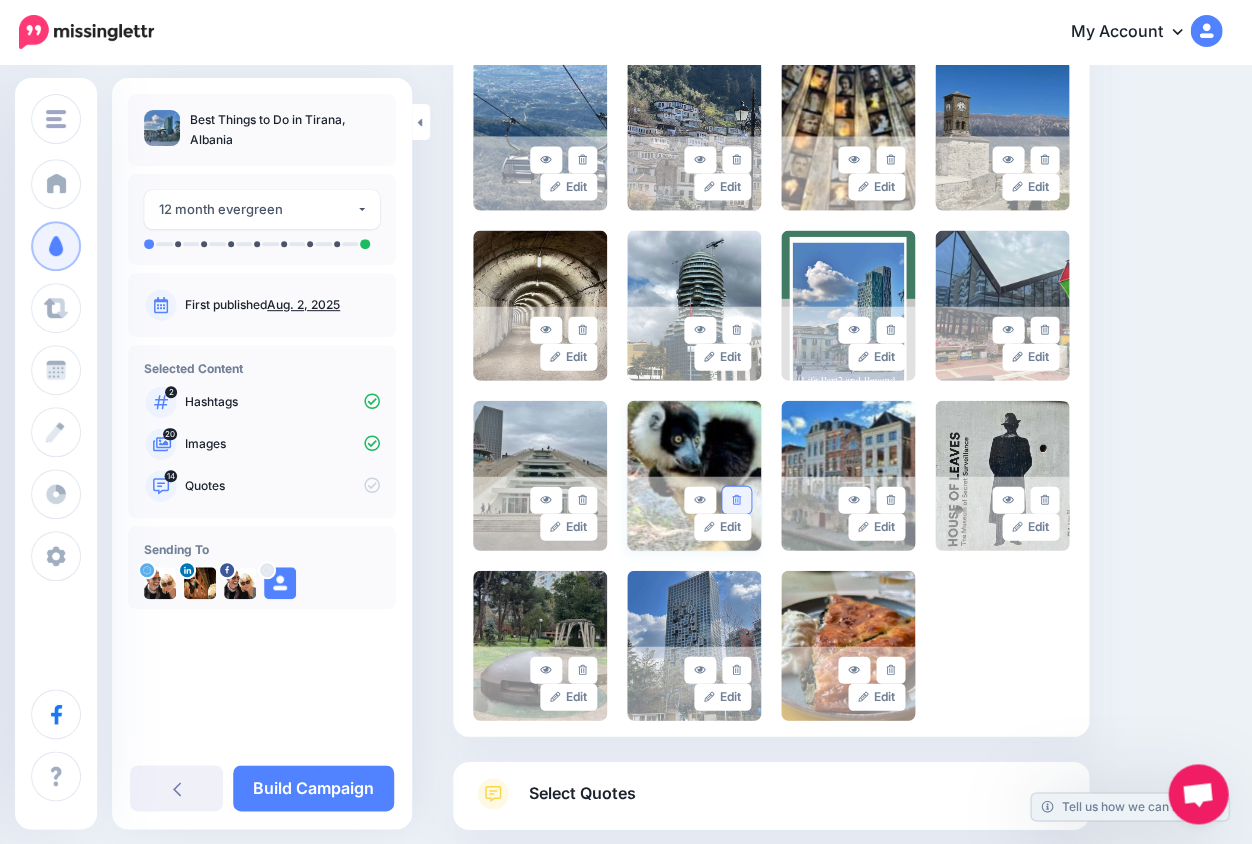 click at bounding box center [736, 499] 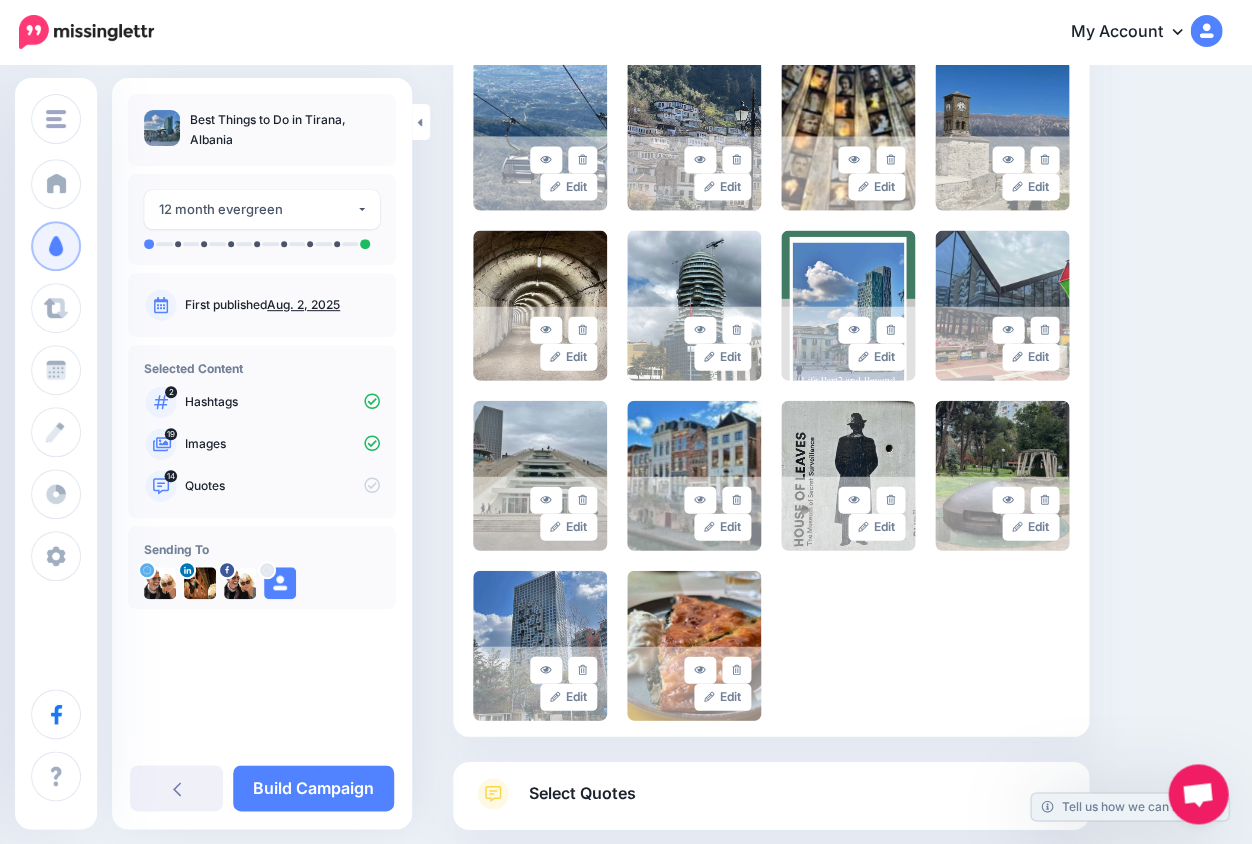 click at bounding box center (736, 499) 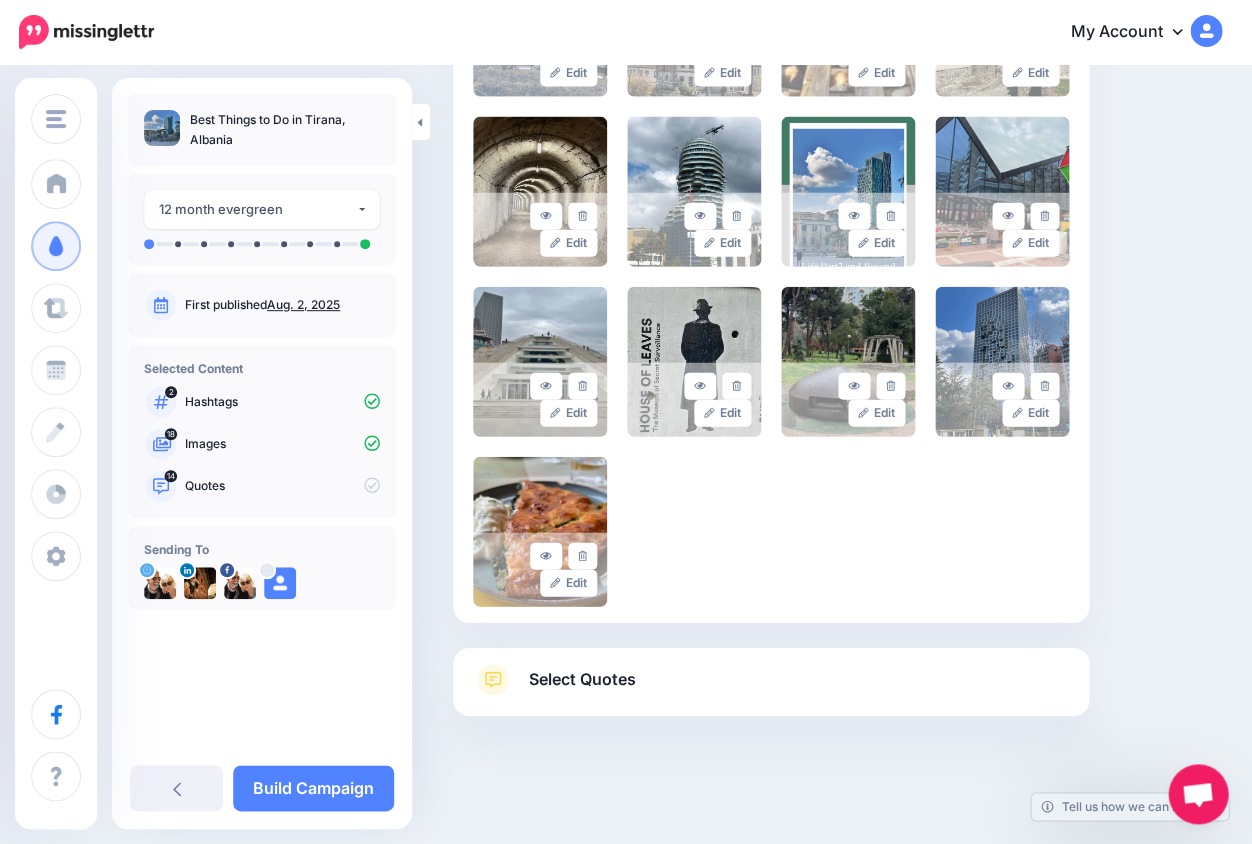 scroll, scrollTop: 939, scrollLeft: 0, axis: vertical 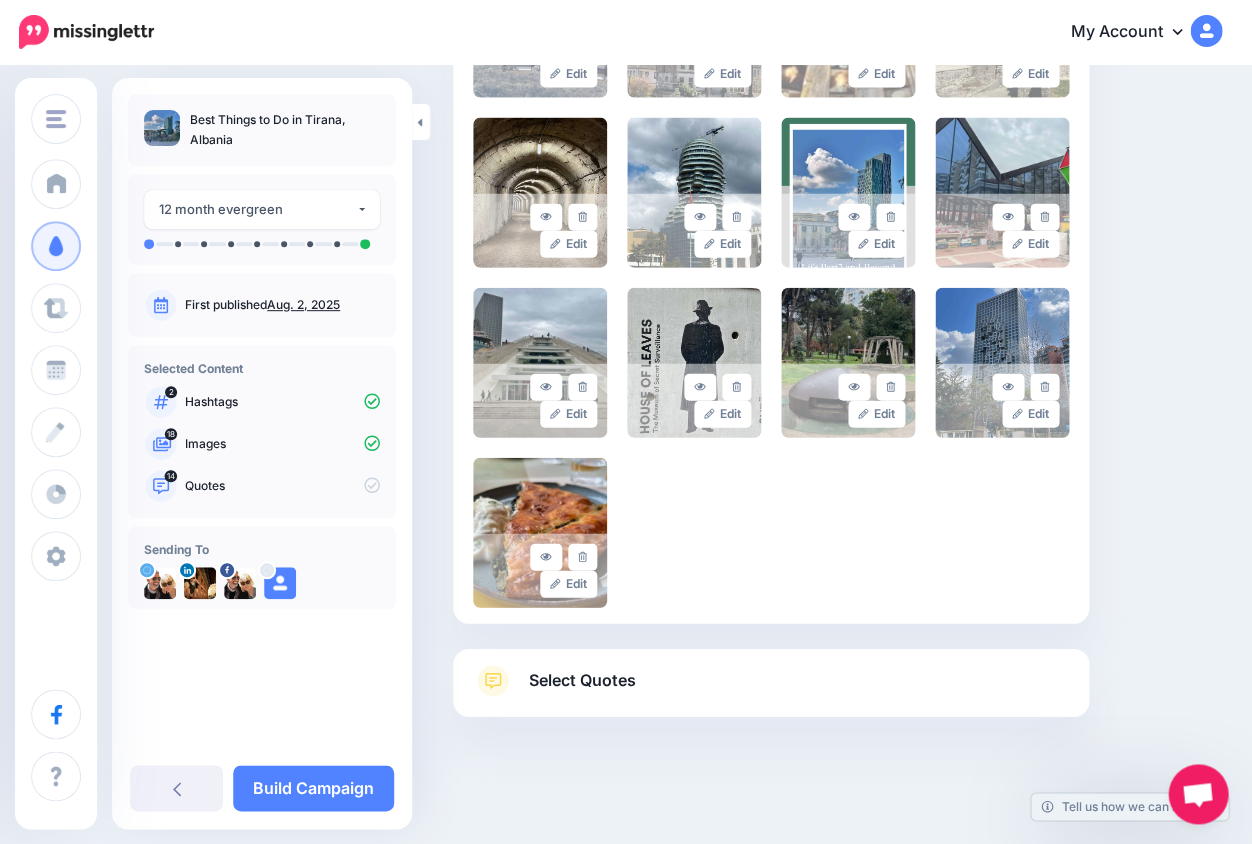 click on "Select Quotes" at bounding box center (582, 680) 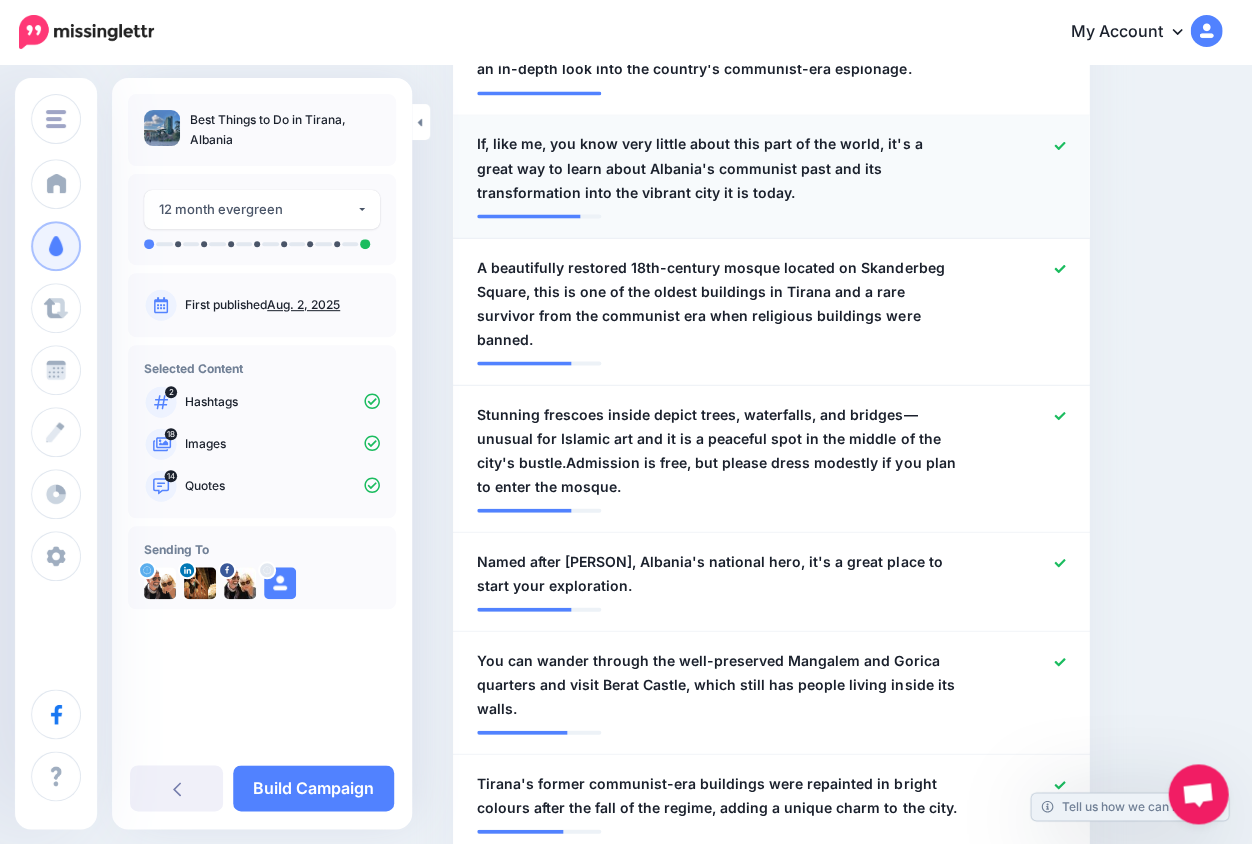 scroll, scrollTop: 773, scrollLeft: 0, axis: vertical 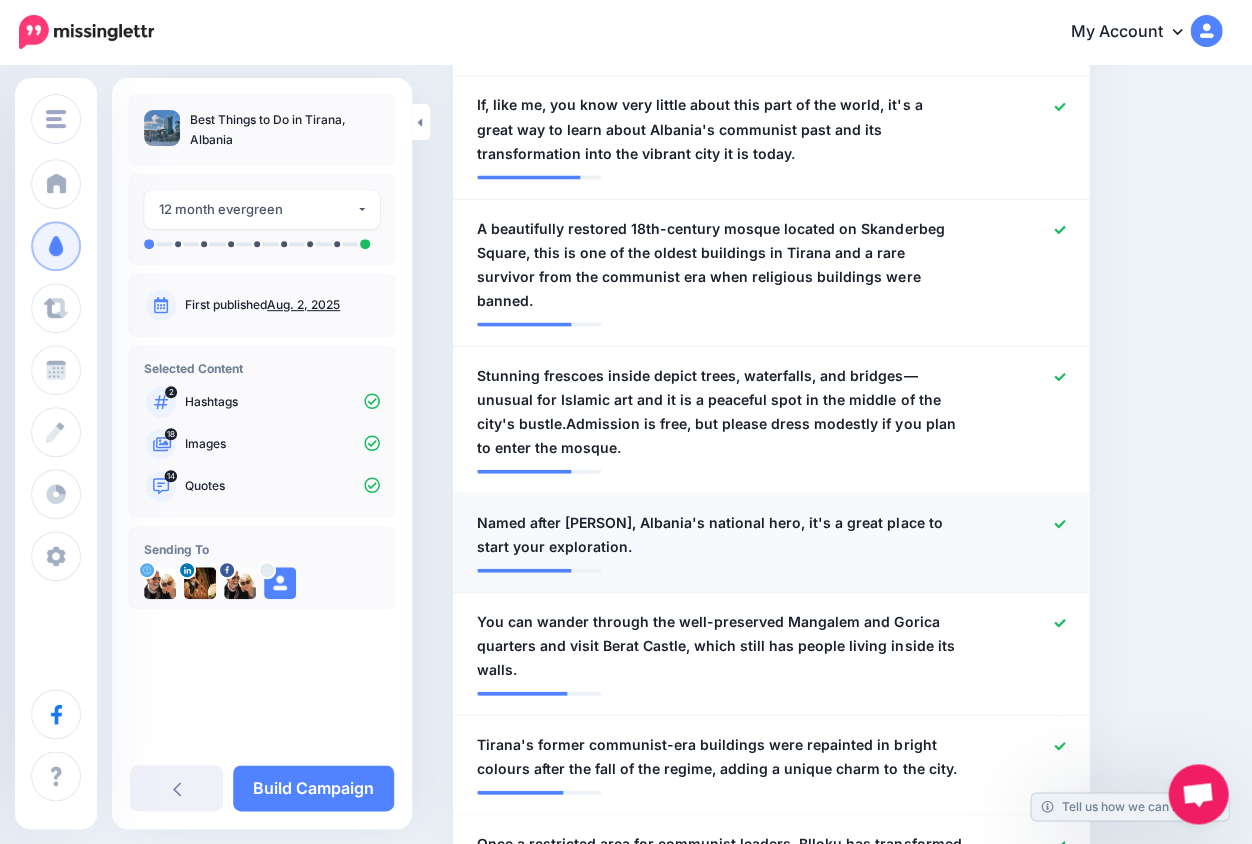 click 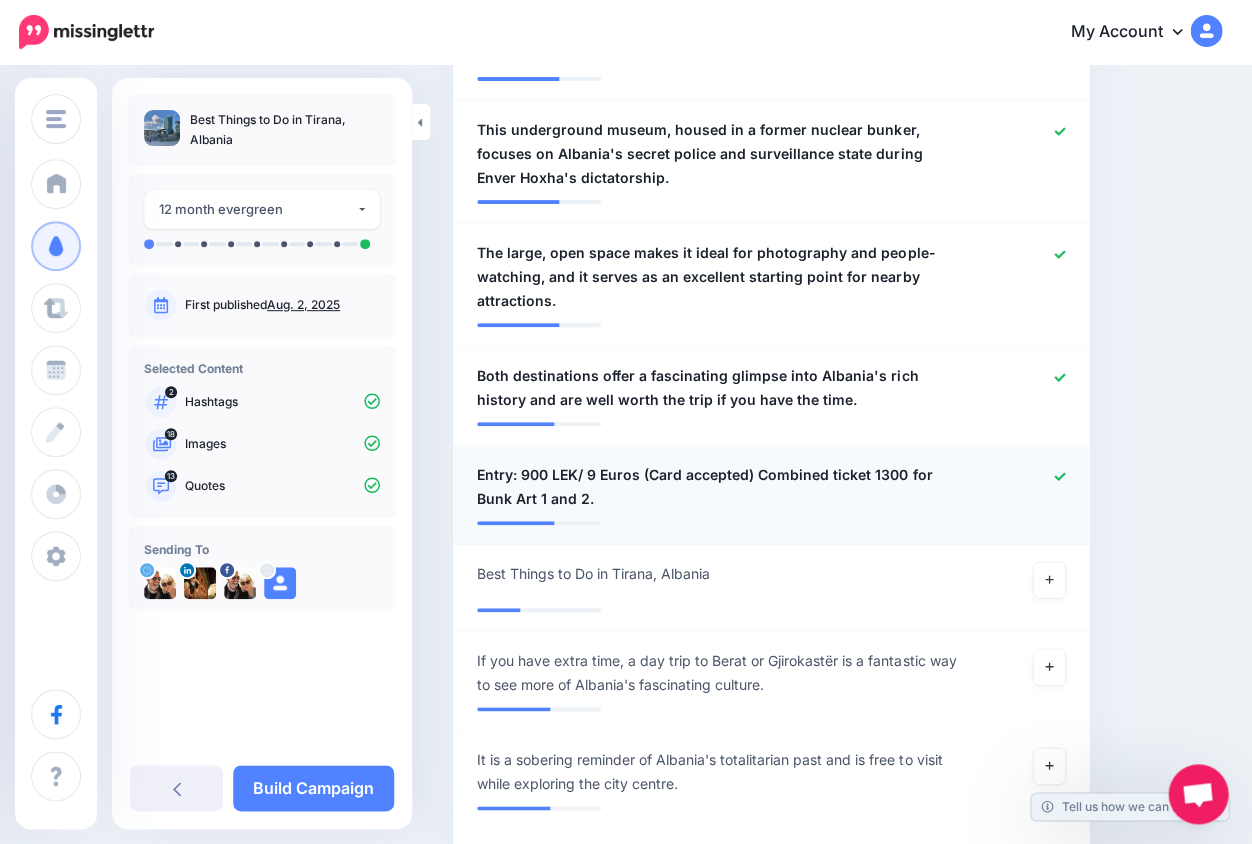 scroll, scrollTop: 1815, scrollLeft: 0, axis: vertical 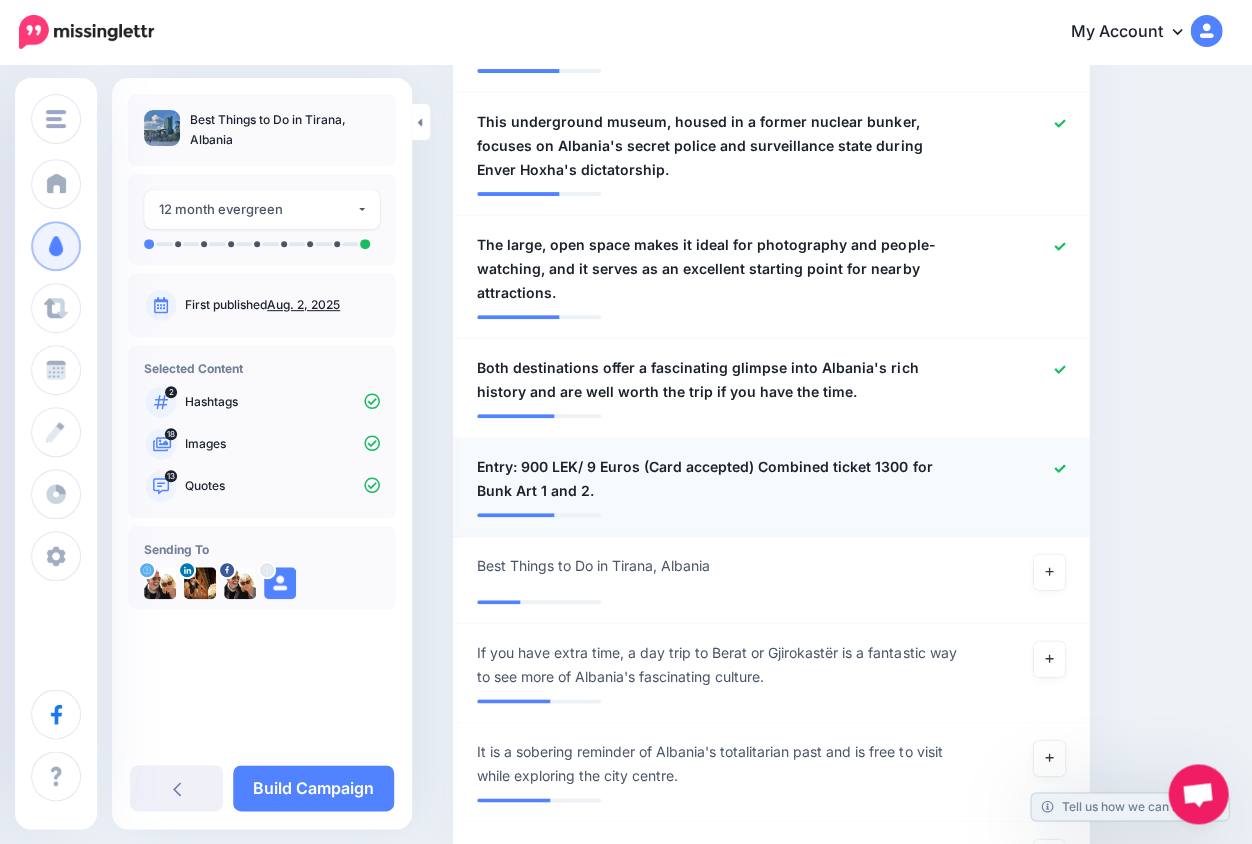click 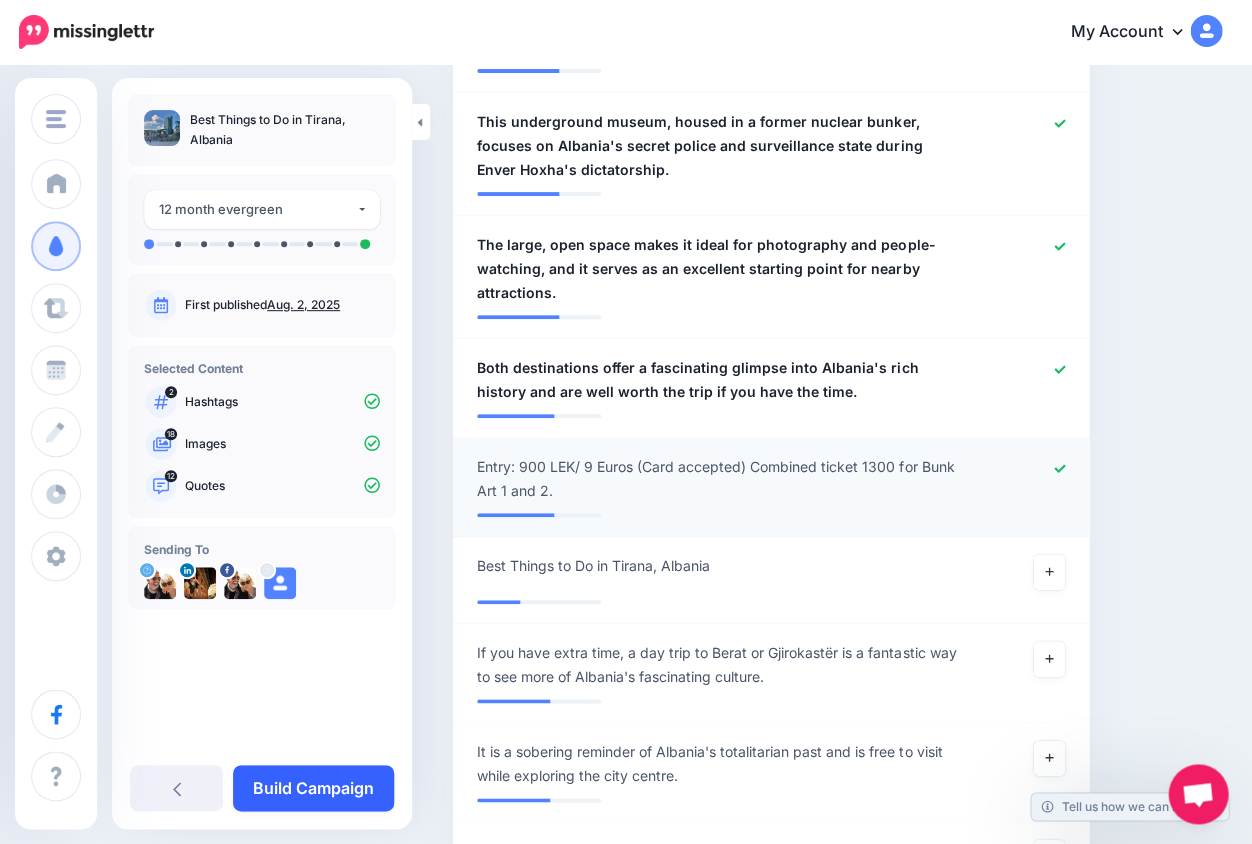 click on "Build Campaign" at bounding box center [313, 788] 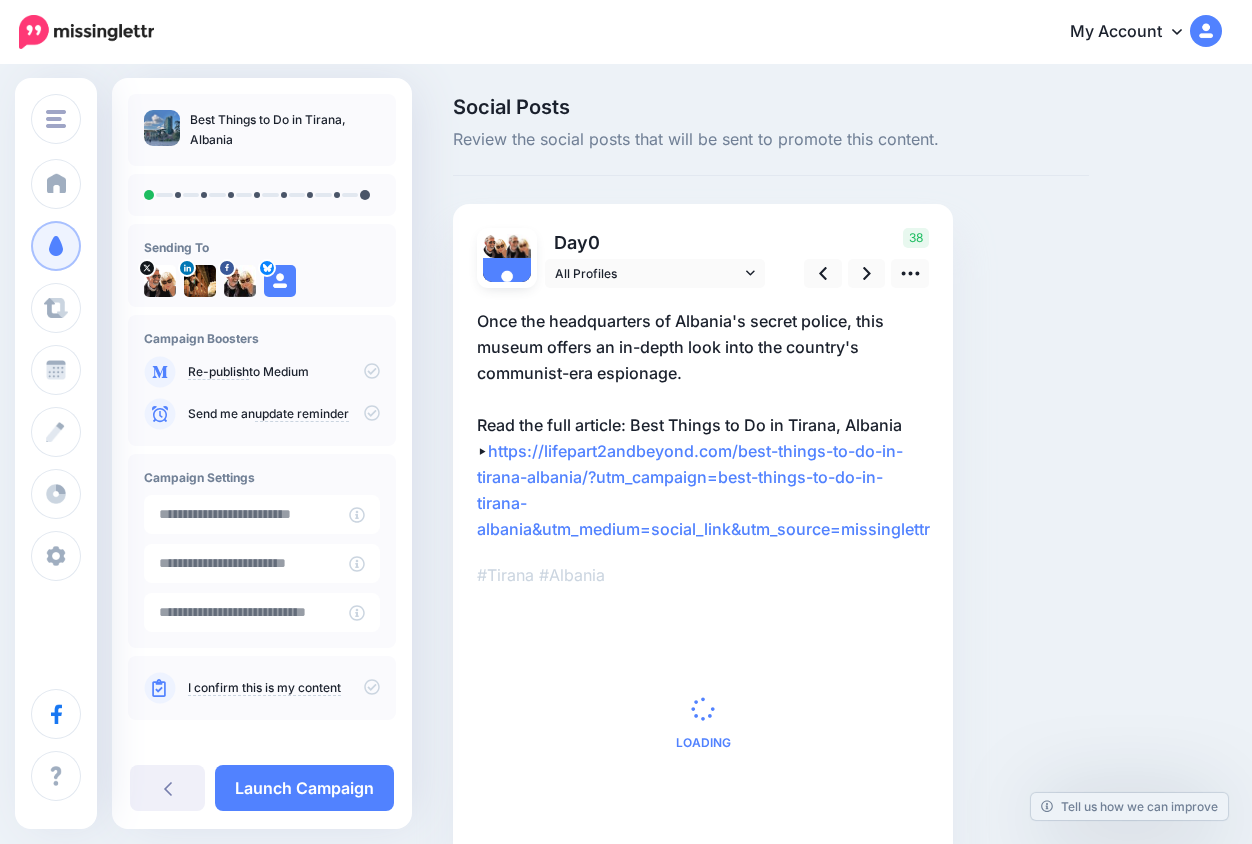 scroll, scrollTop: 0, scrollLeft: 0, axis: both 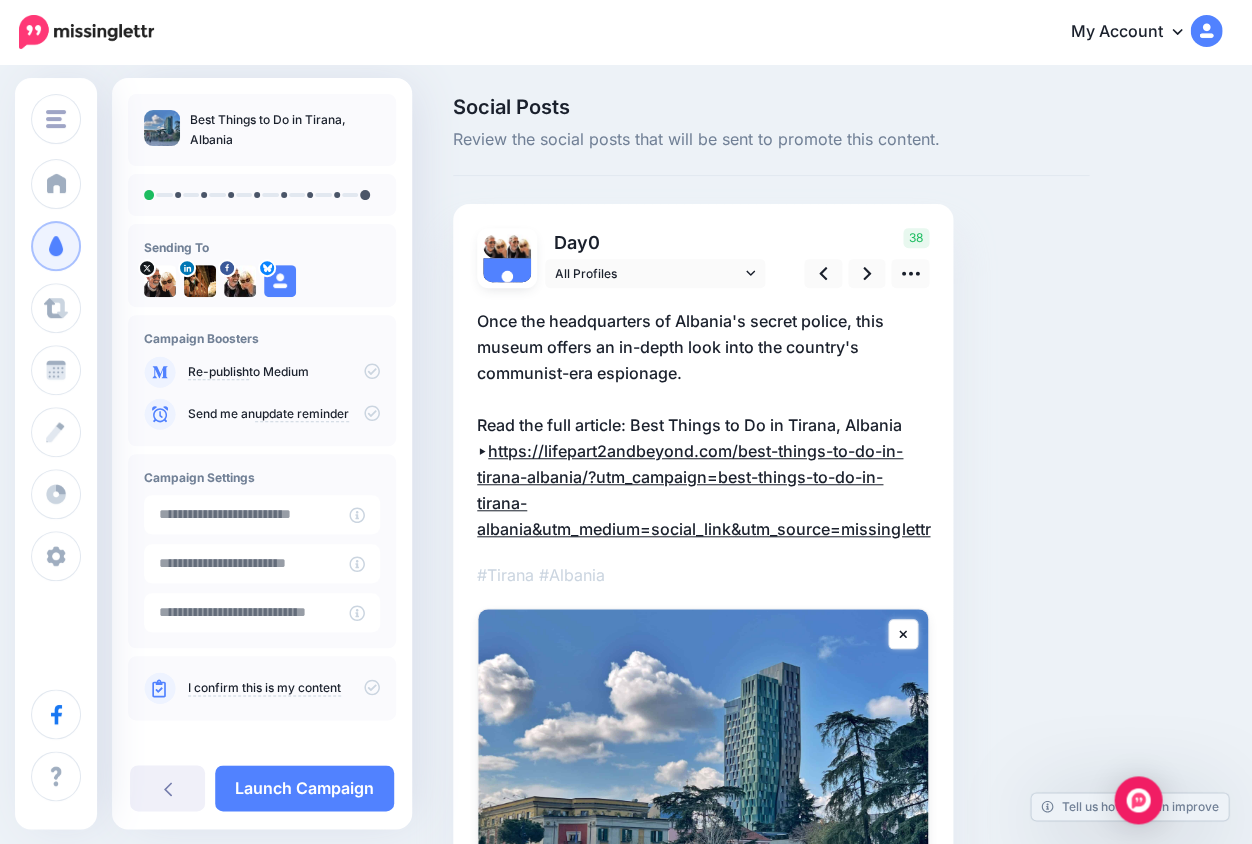 click on "https://lifepart2andbeyond.com/best-things-to-do-in-tirana-albania/?utm_campaign=best-things-to-do-in-tirana-albania&utm_medium=social_link&utm_source=missinglettr" at bounding box center (703, 490) 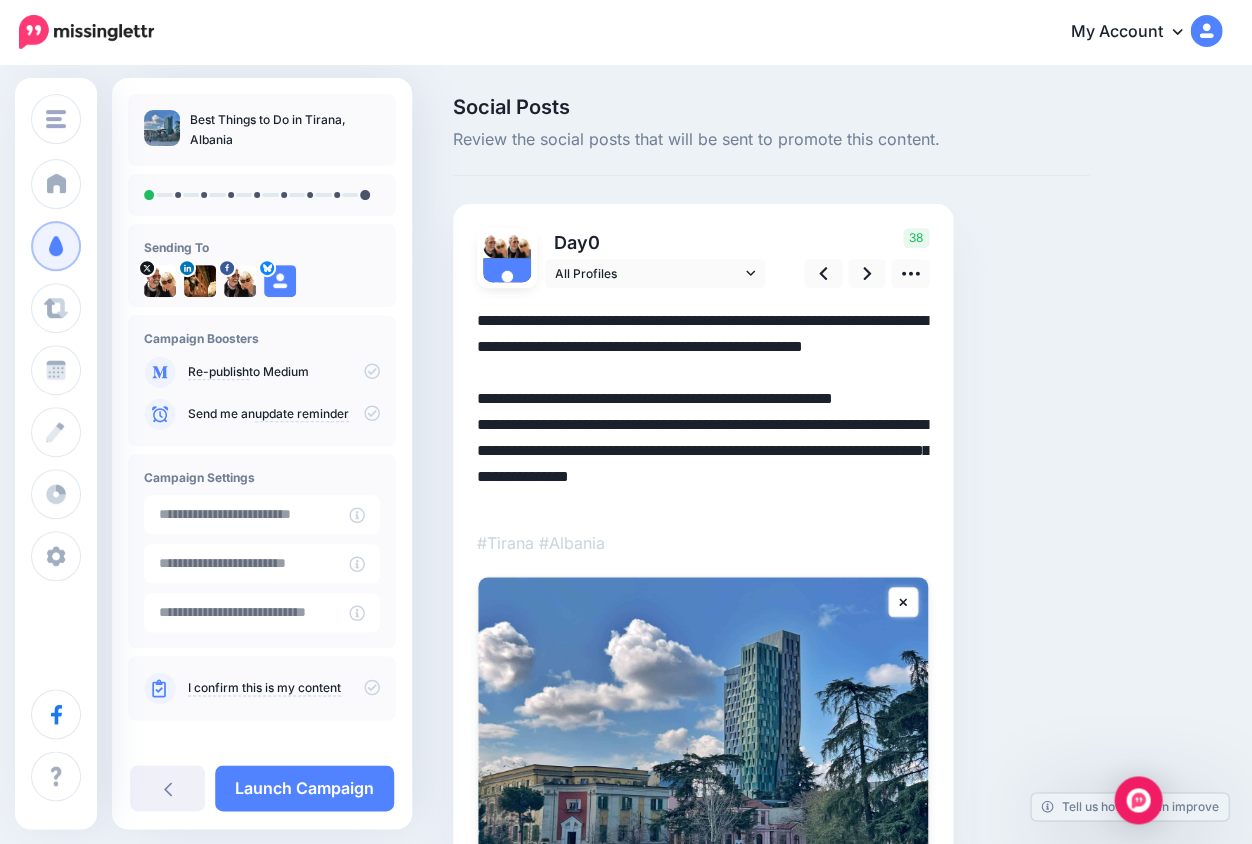 drag, startPoint x: 587, startPoint y: 469, endPoint x: 675, endPoint y: 523, distance: 103.24728 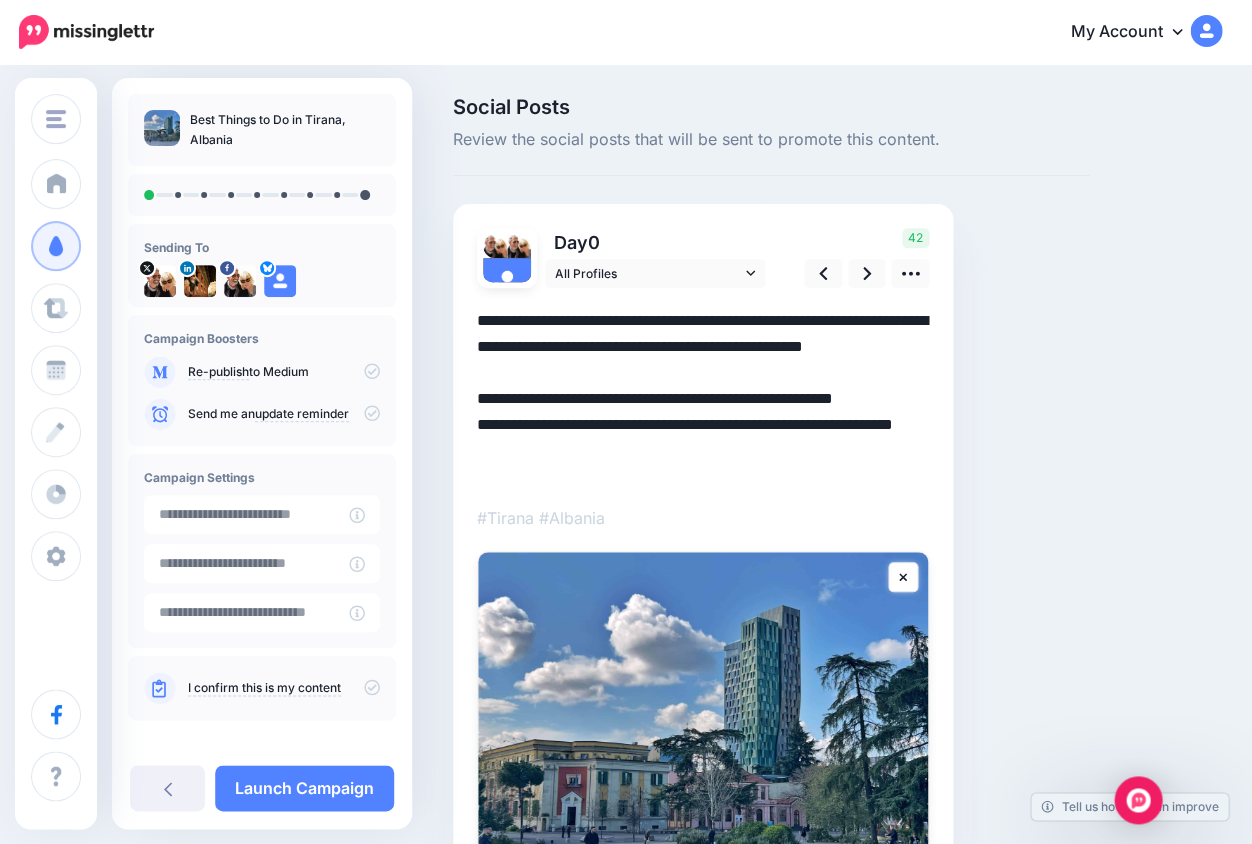 scroll, scrollTop: 0, scrollLeft: 0, axis: both 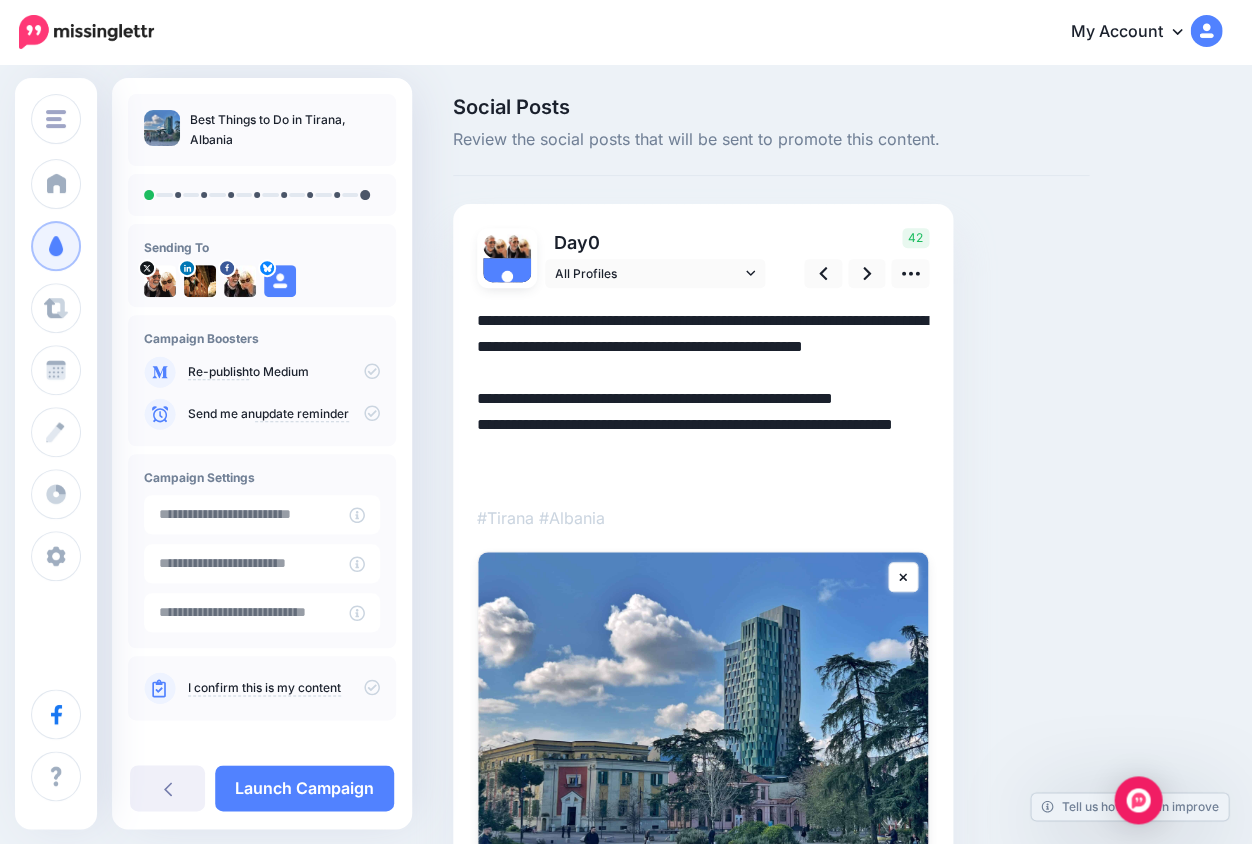 click on "Day  0
All
Profiles" at bounding box center [703, 588] 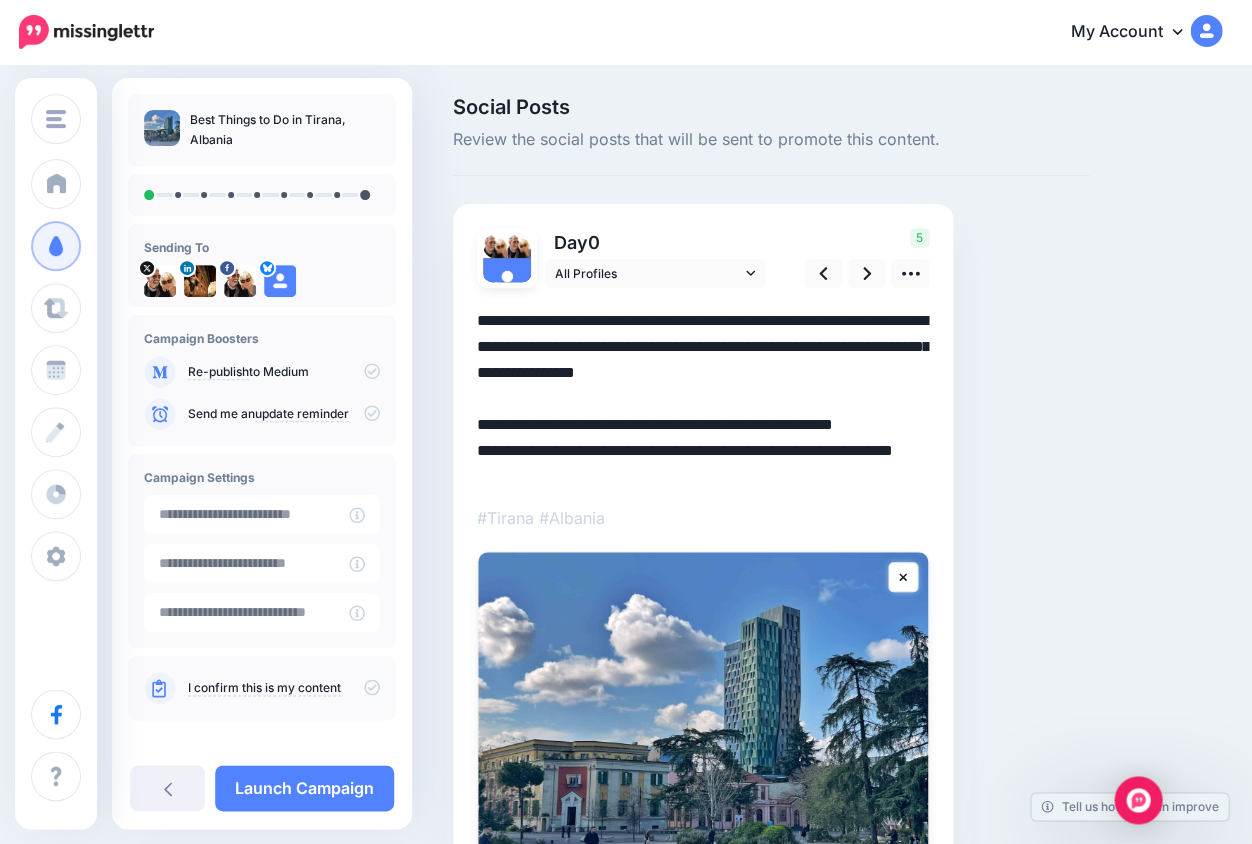 drag, startPoint x: 477, startPoint y: 320, endPoint x: 780, endPoint y: 390, distance: 310.9807 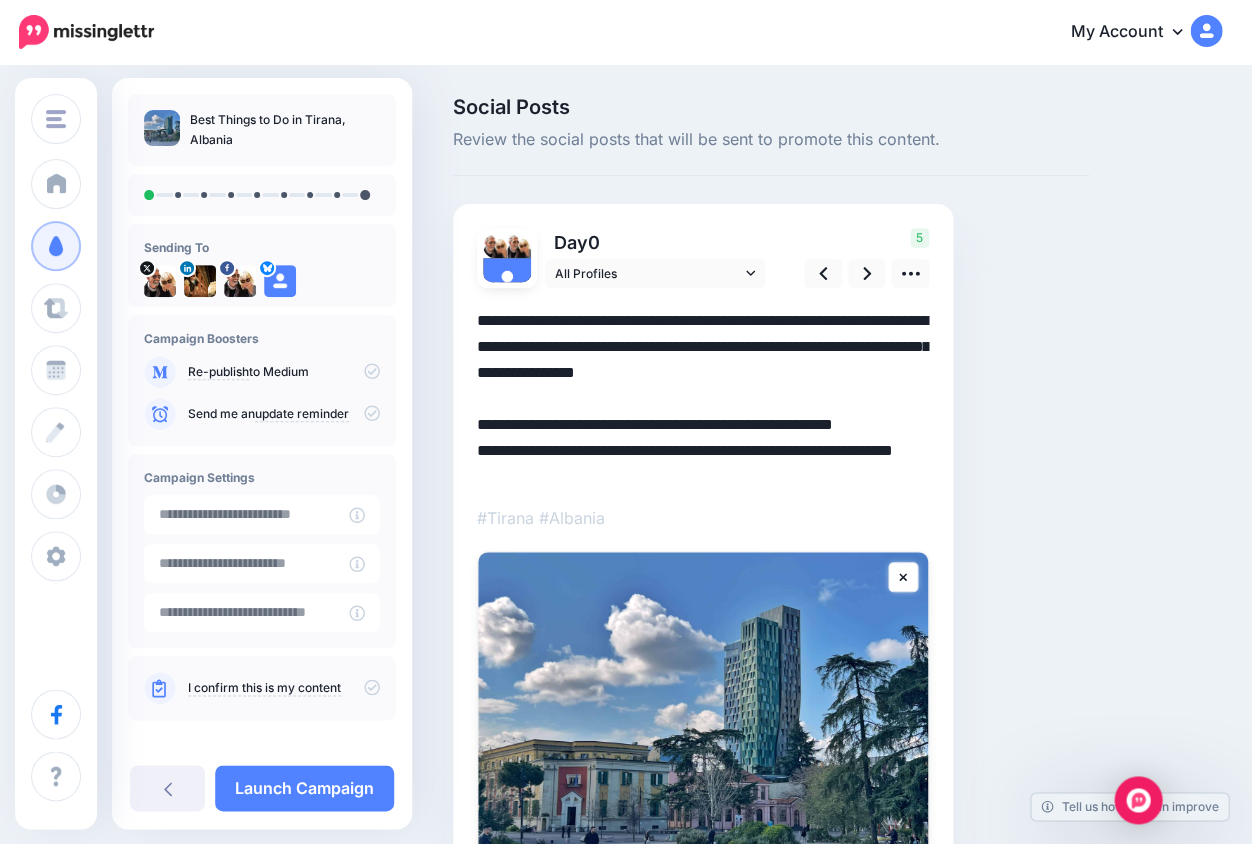 click on "**********" at bounding box center (703, 396) 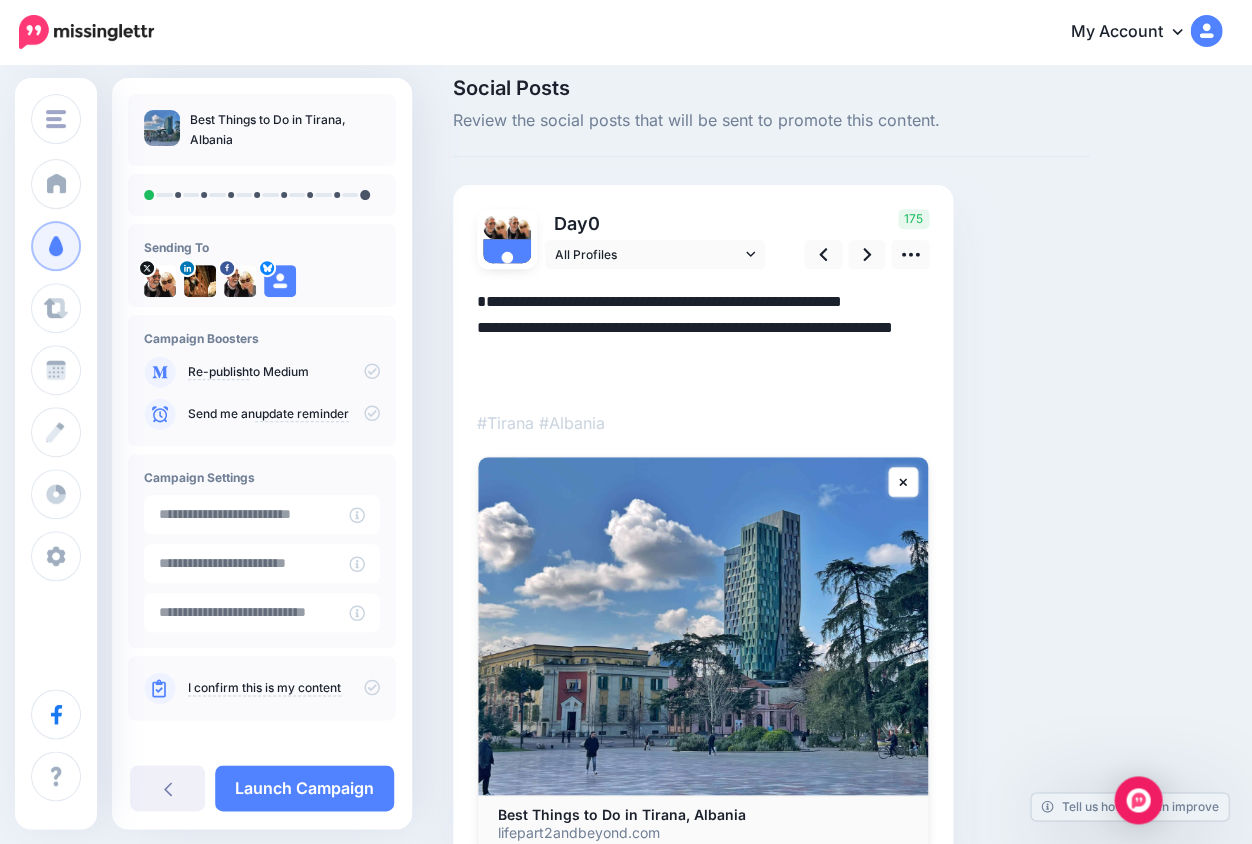 paste on "**********" 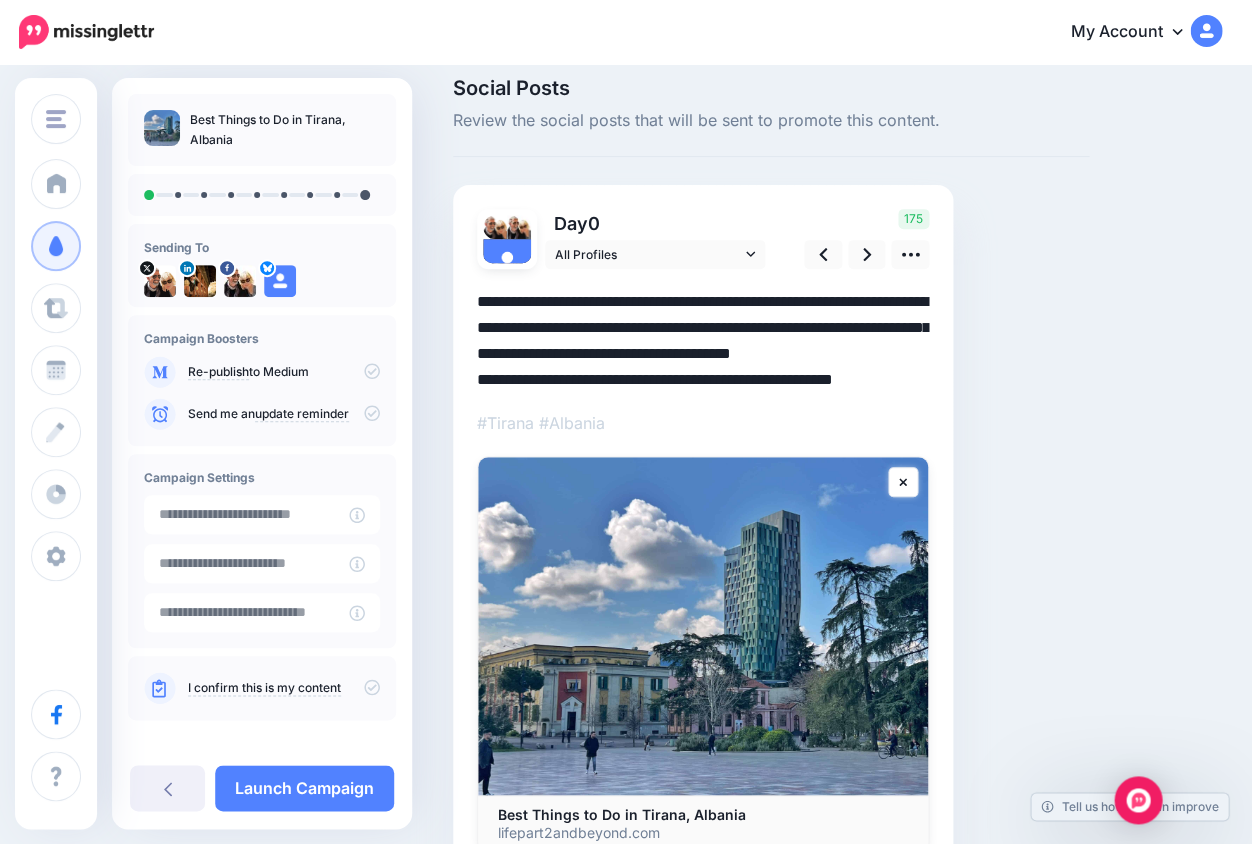 scroll, scrollTop: 20, scrollLeft: 0, axis: vertical 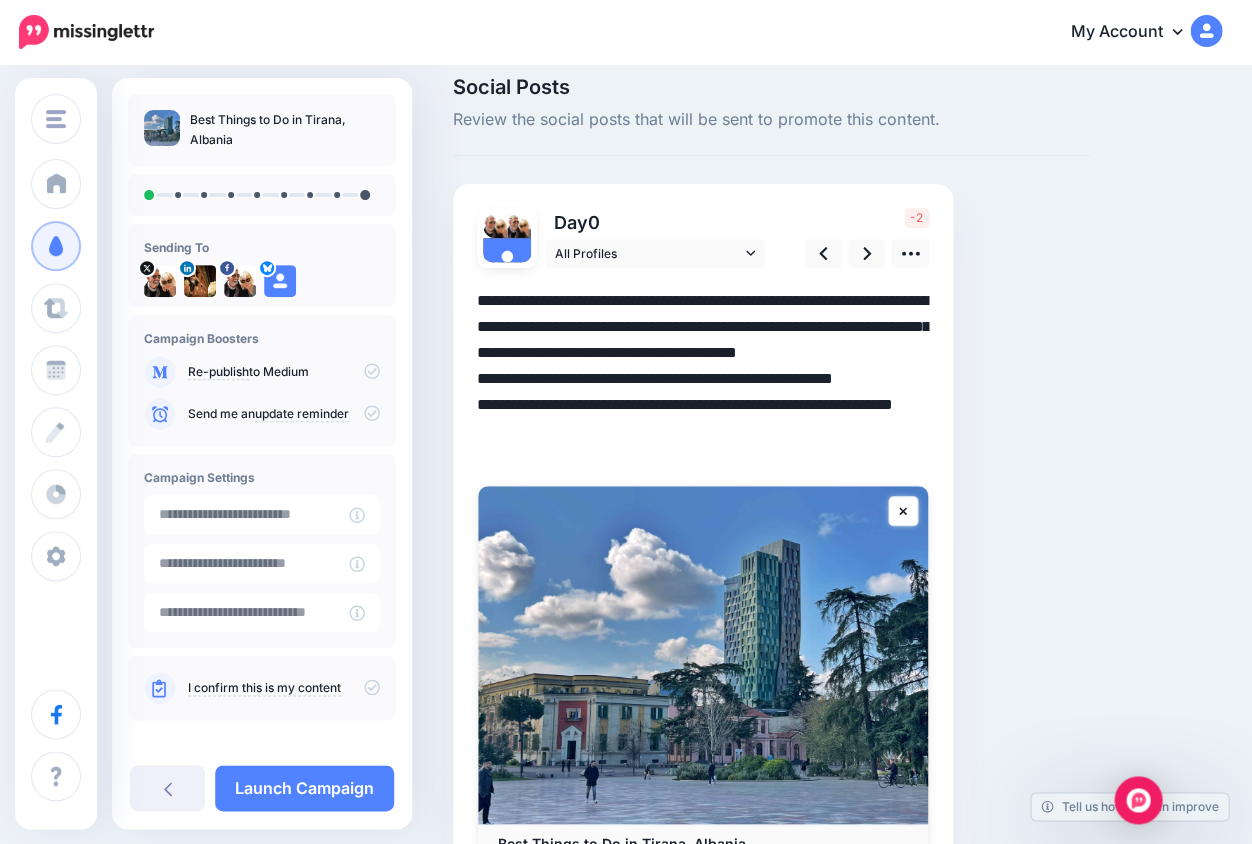 drag, startPoint x: 537, startPoint y: 351, endPoint x: 449, endPoint y: 353, distance: 88.02273 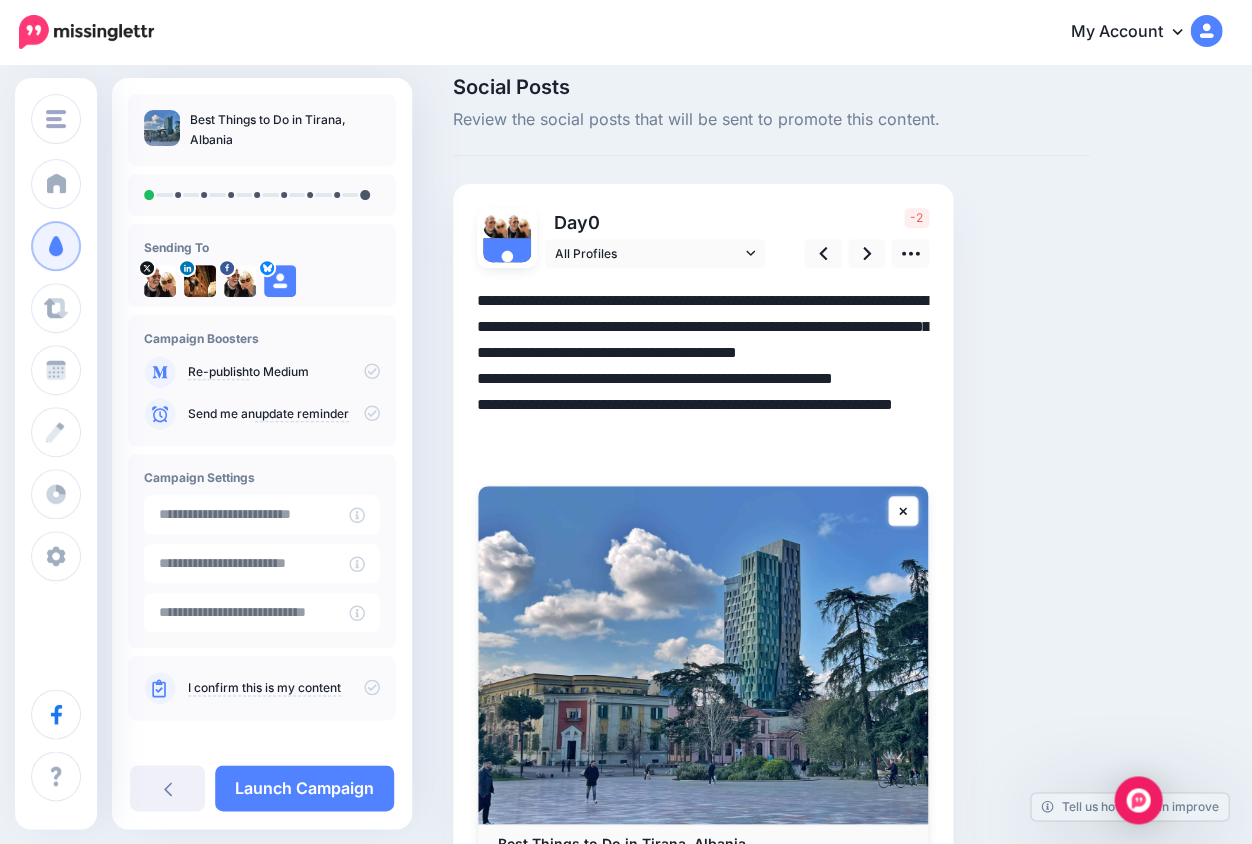 click on "Social Posts
Review the social posts that will be sent to promote this content.
Day  0" at bounding box center [771, 521] 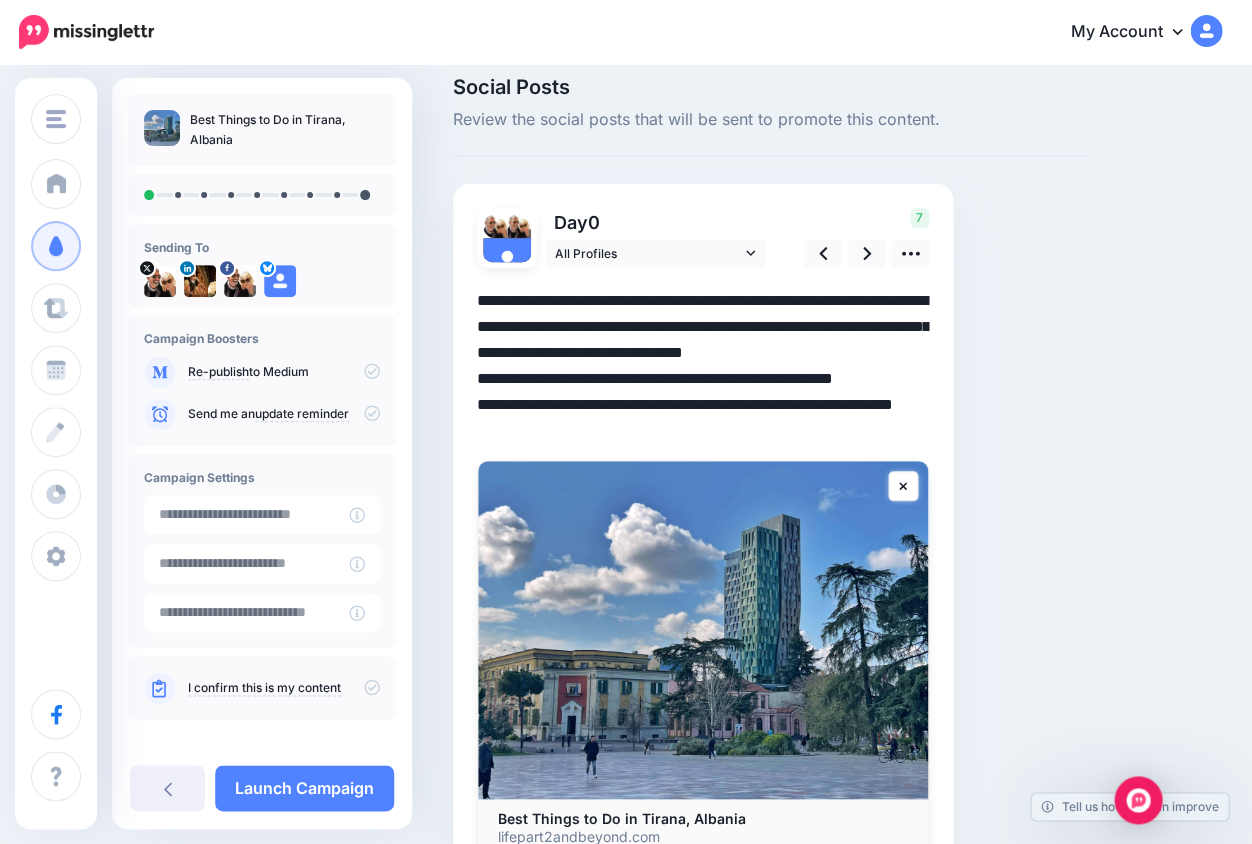 click on "**********" at bounding box center [703, 364] 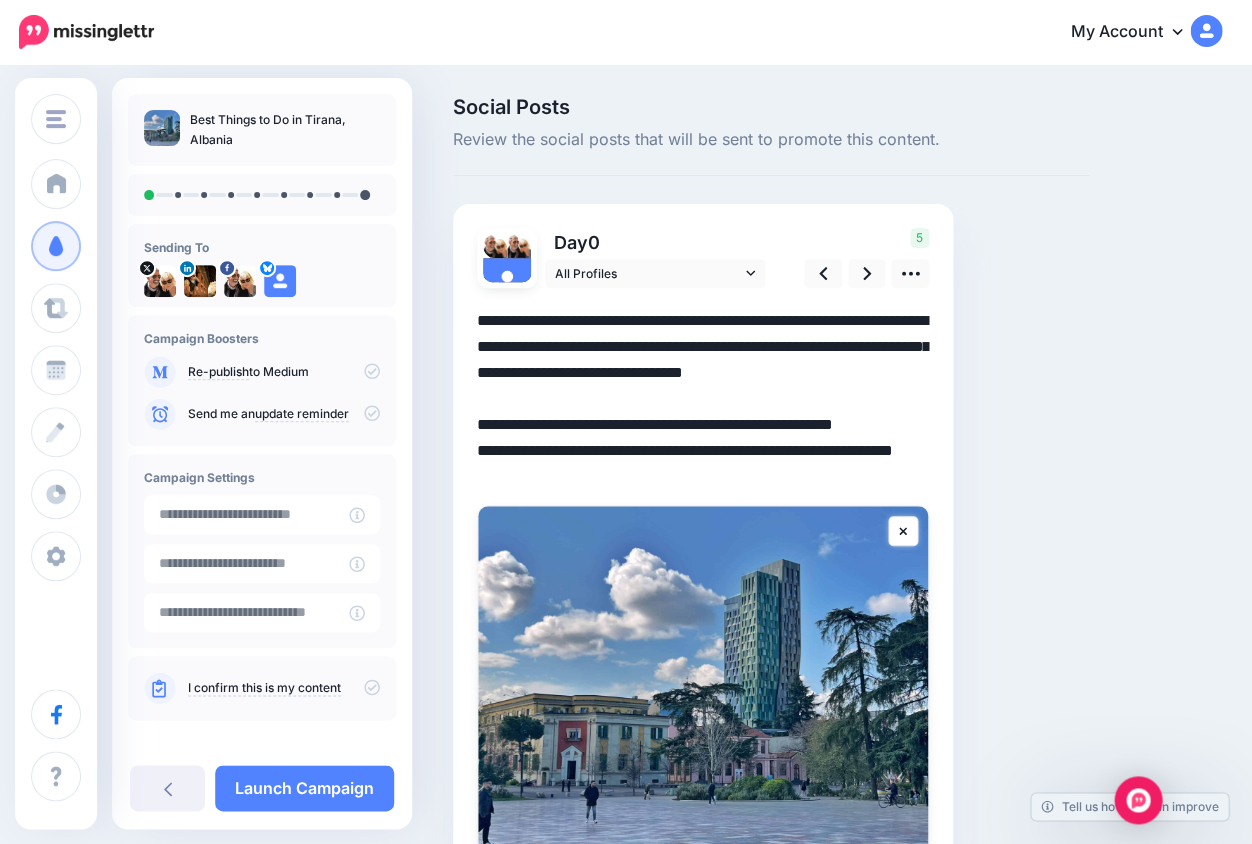 scroll, scrollTop: 0, scrollLeft: 0, axis: both 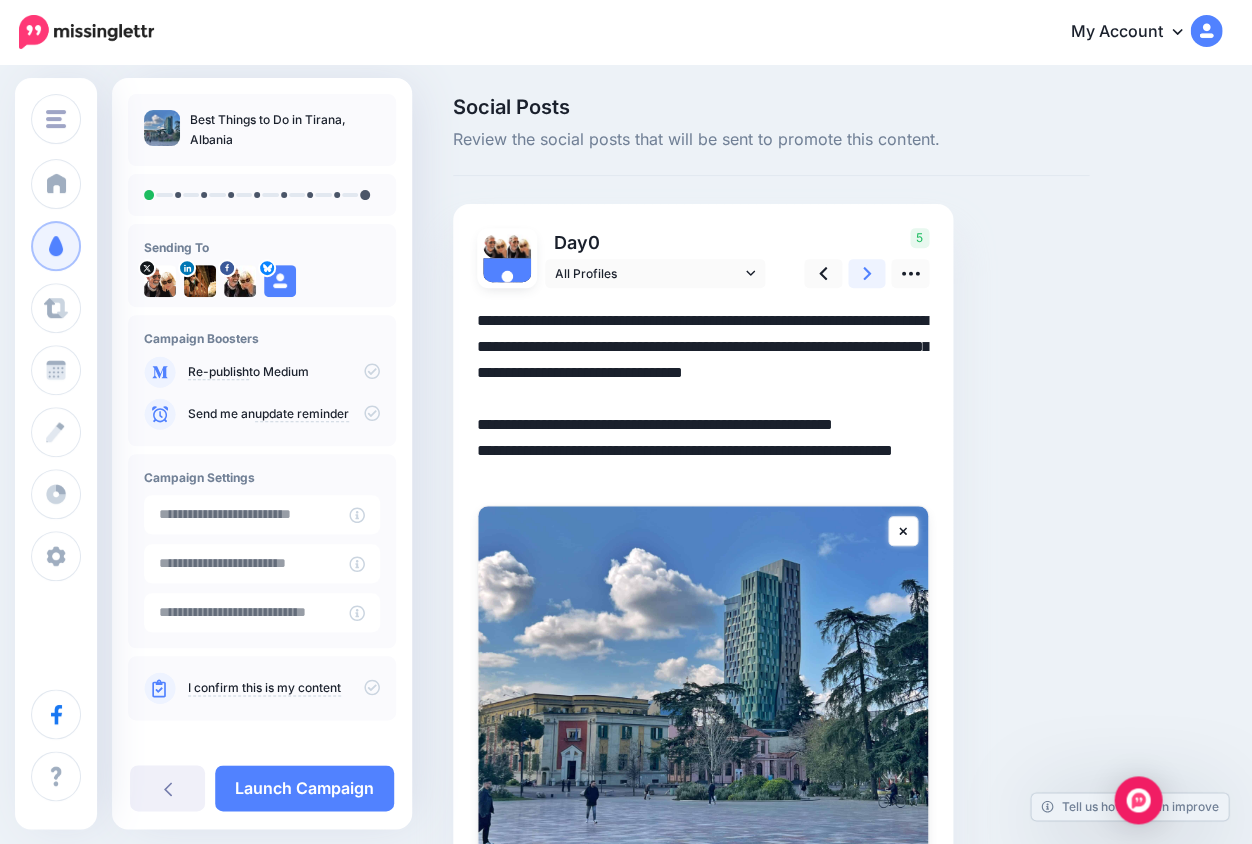 click 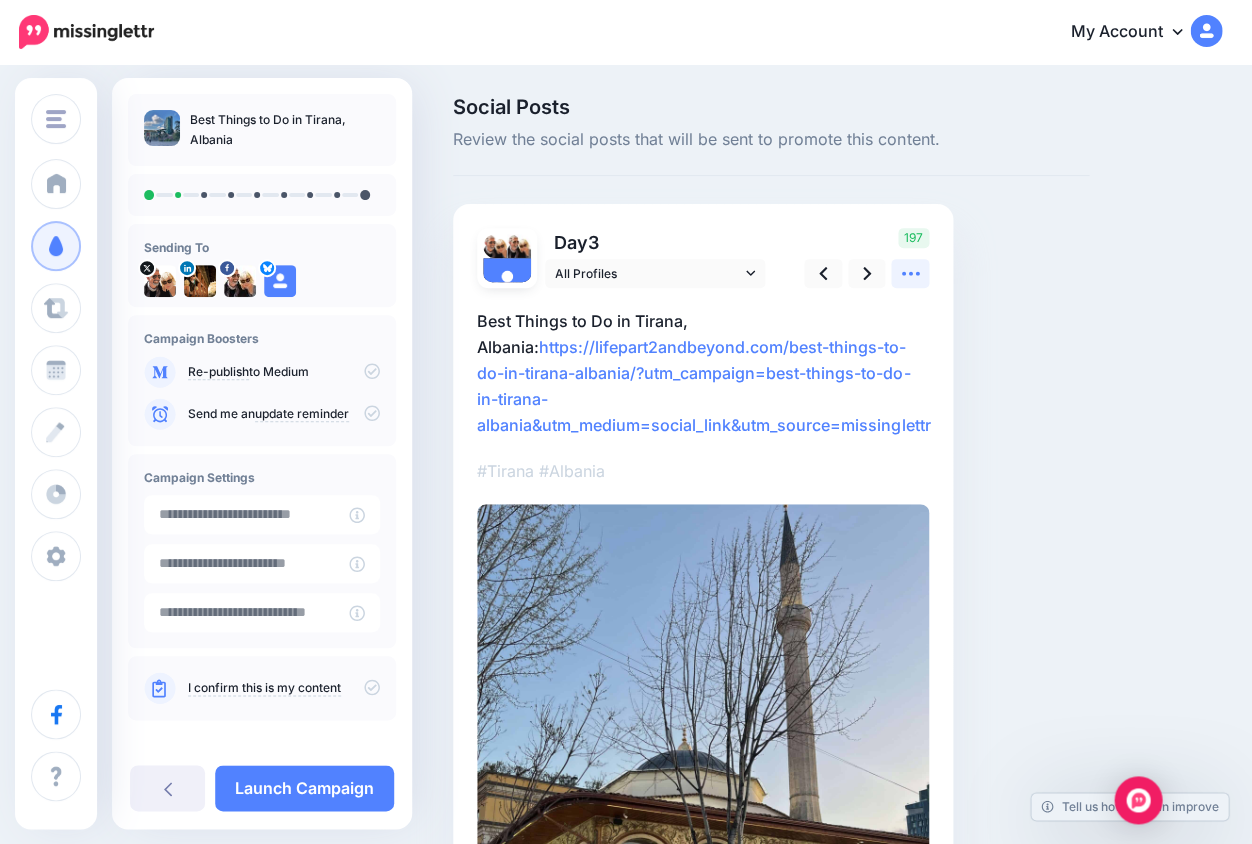 click 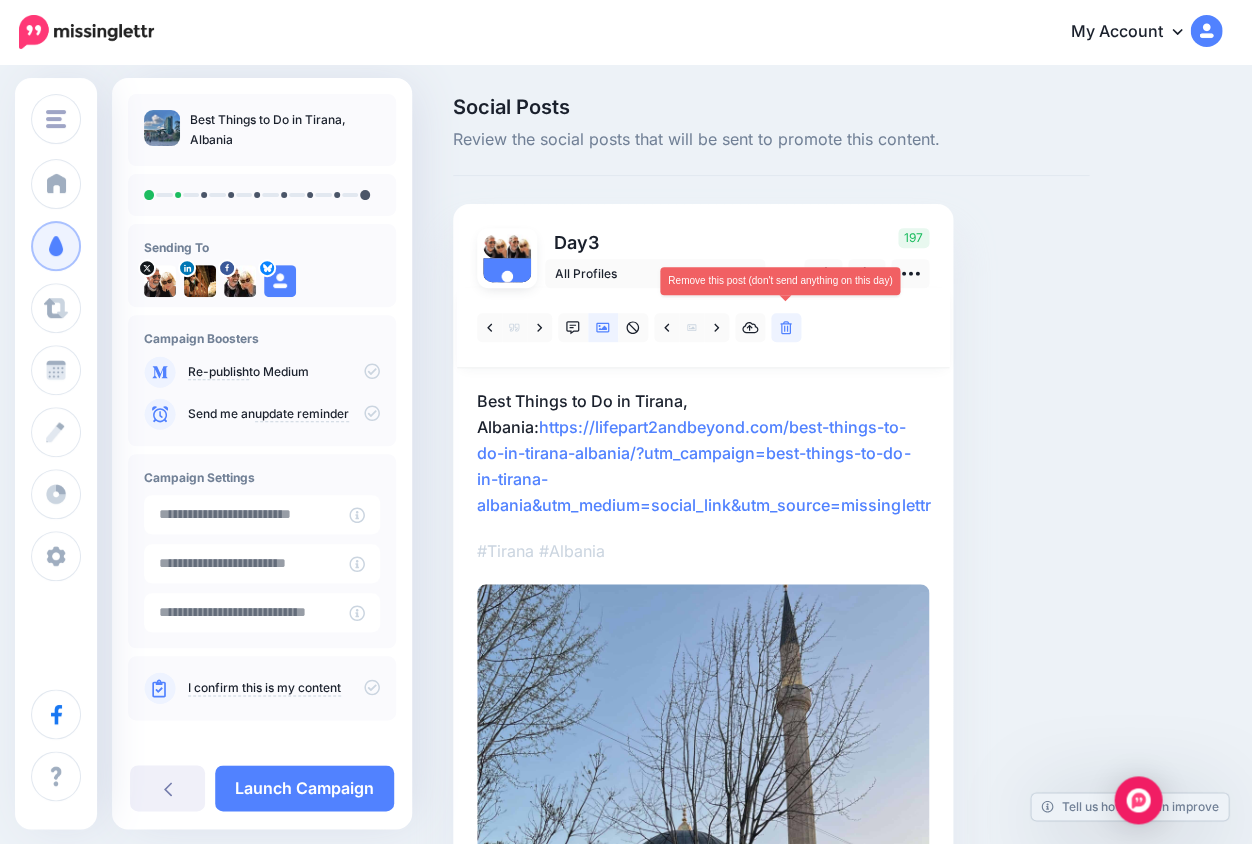 click 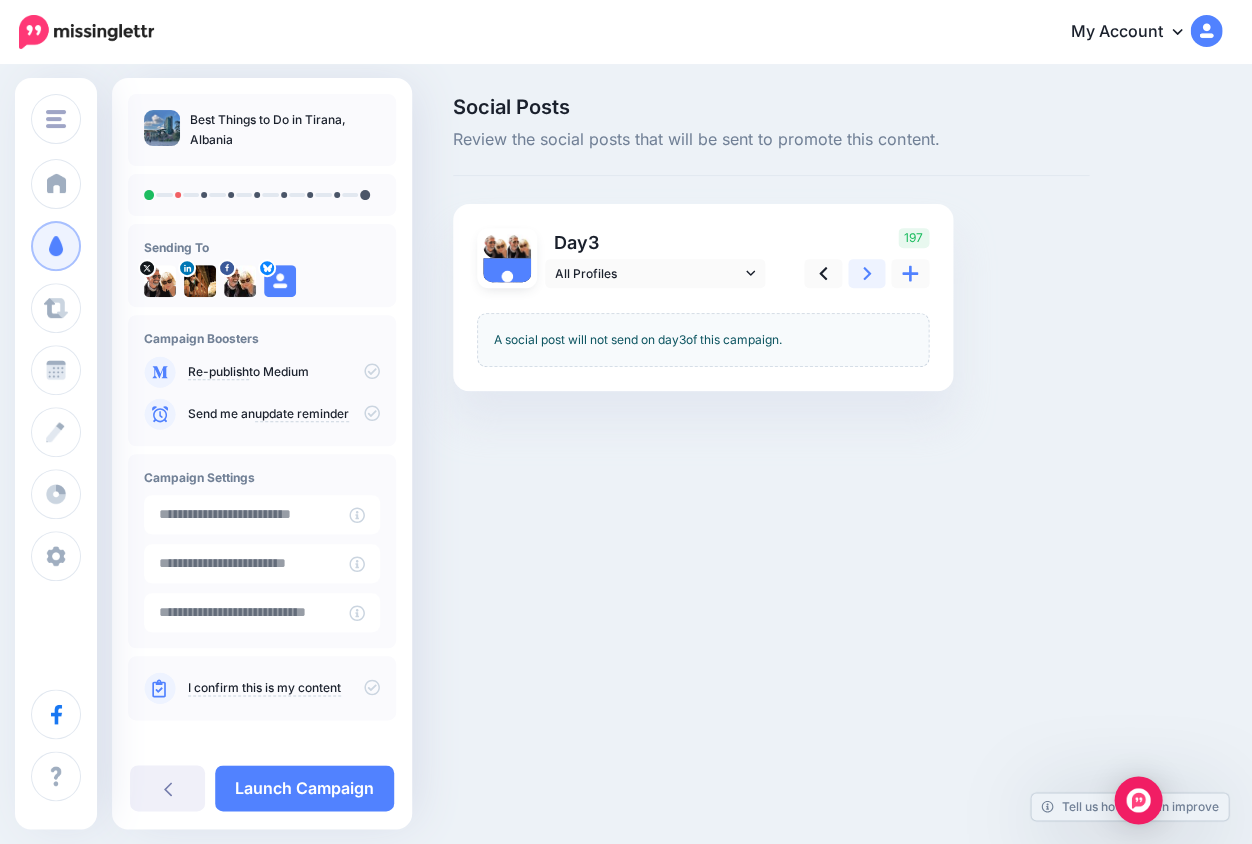 click 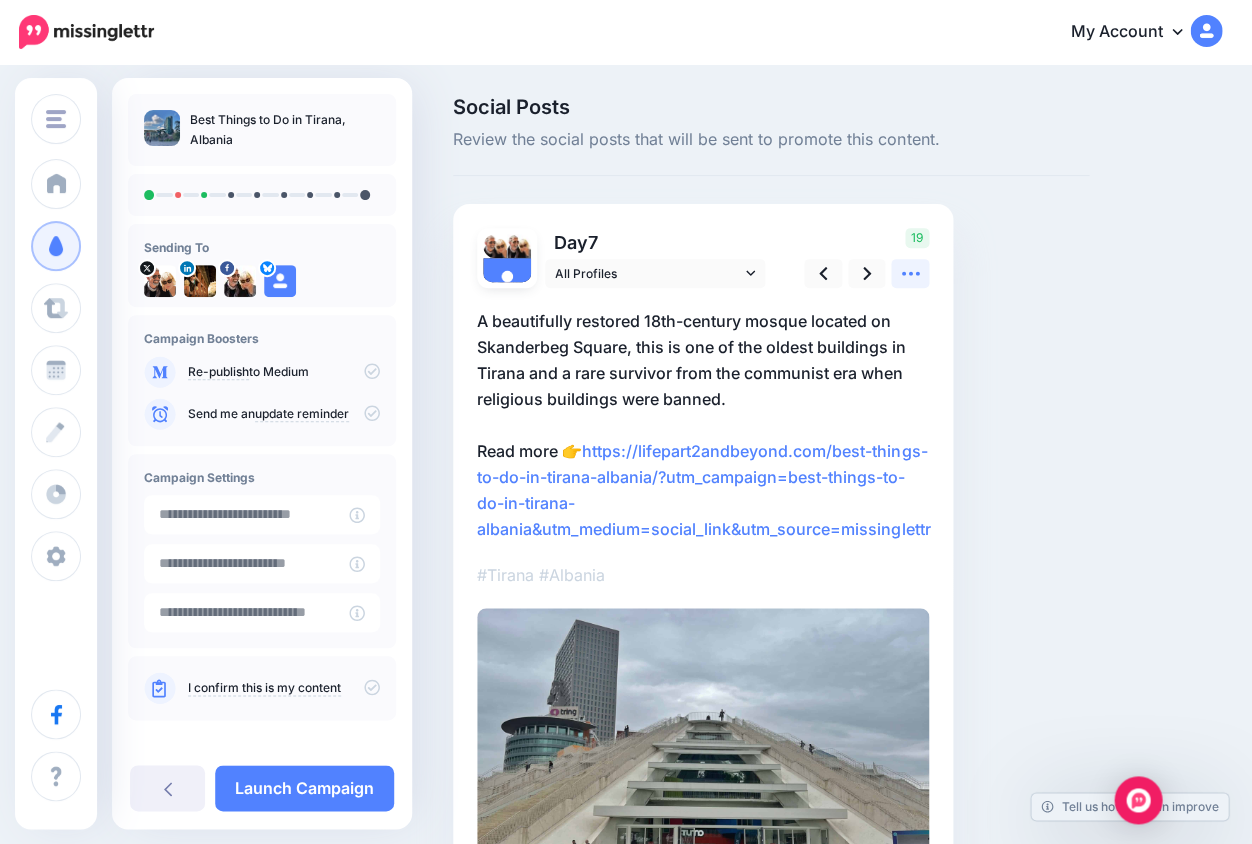 click 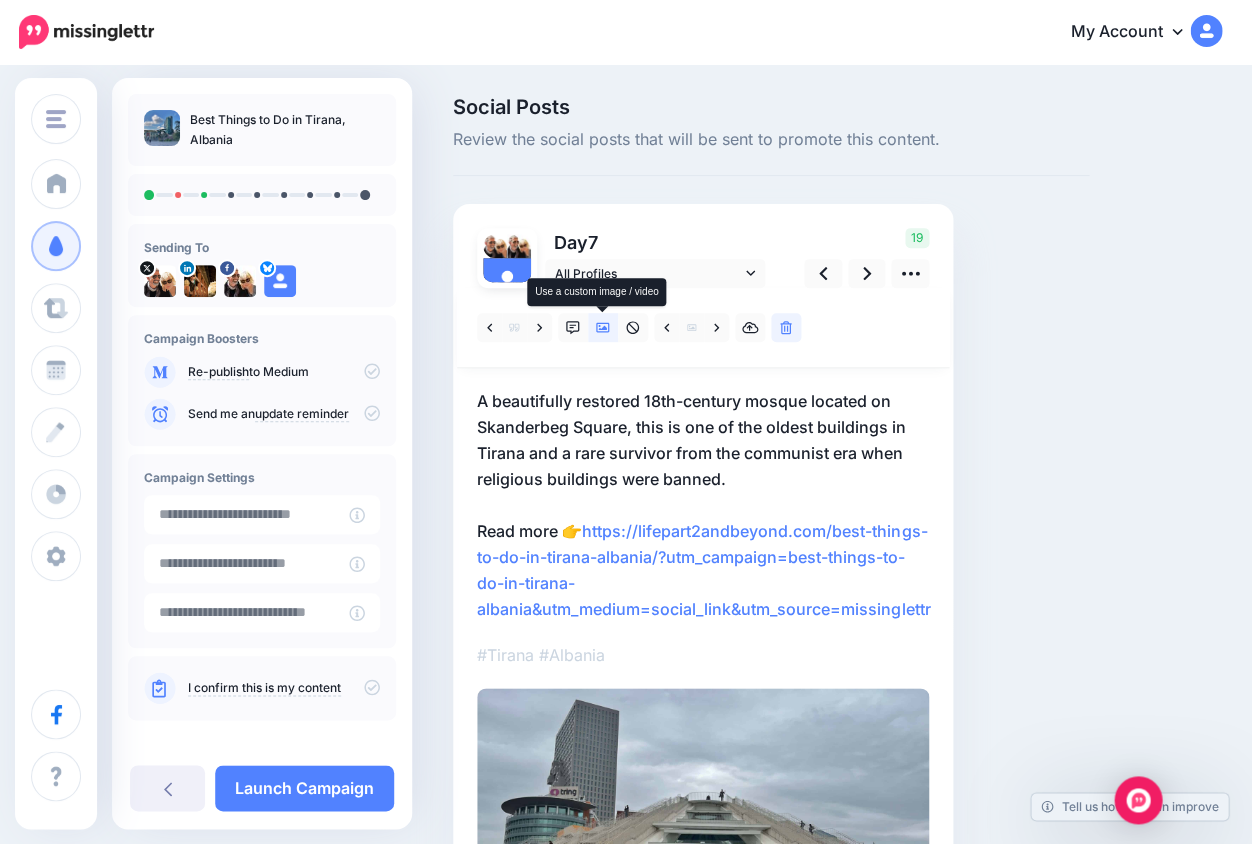 click 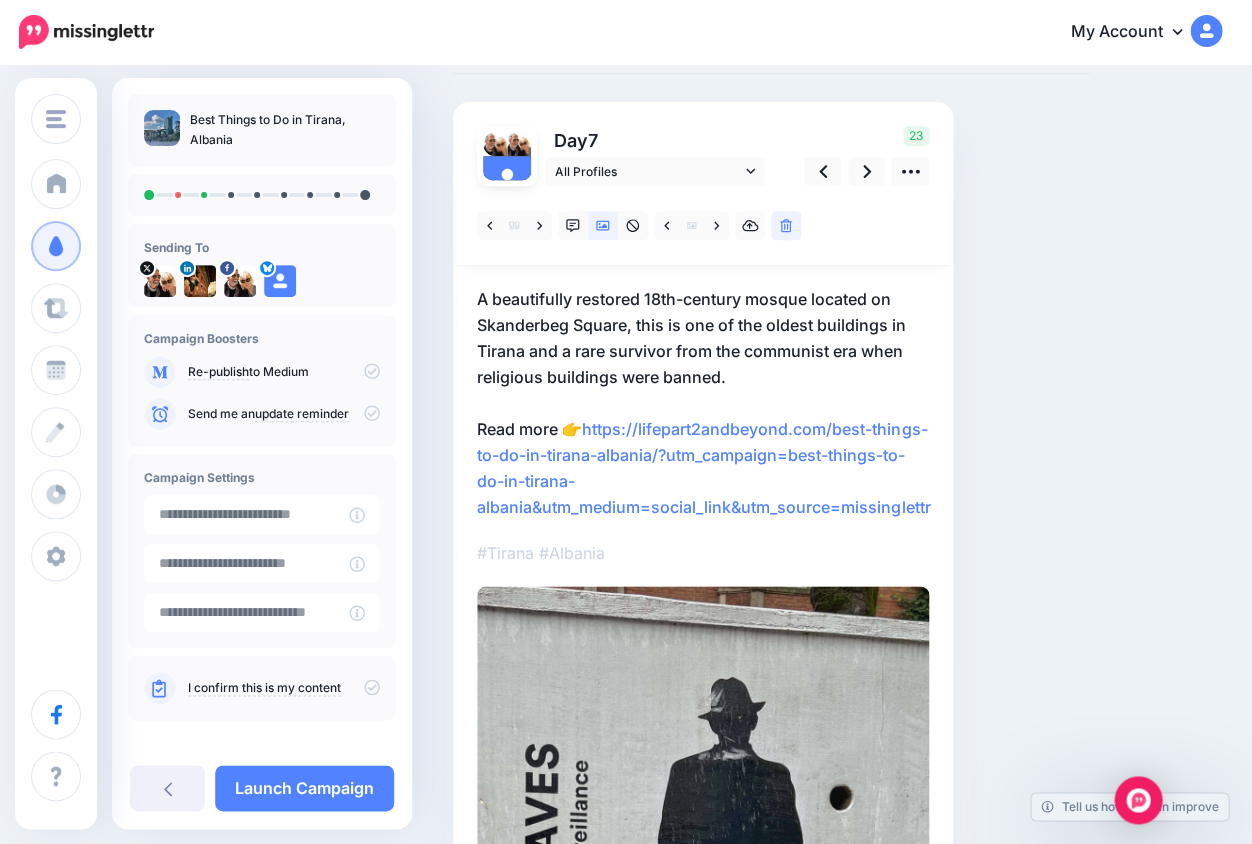 scroll, scrollTop: 134, scrollLeft: 0, axis: vertical 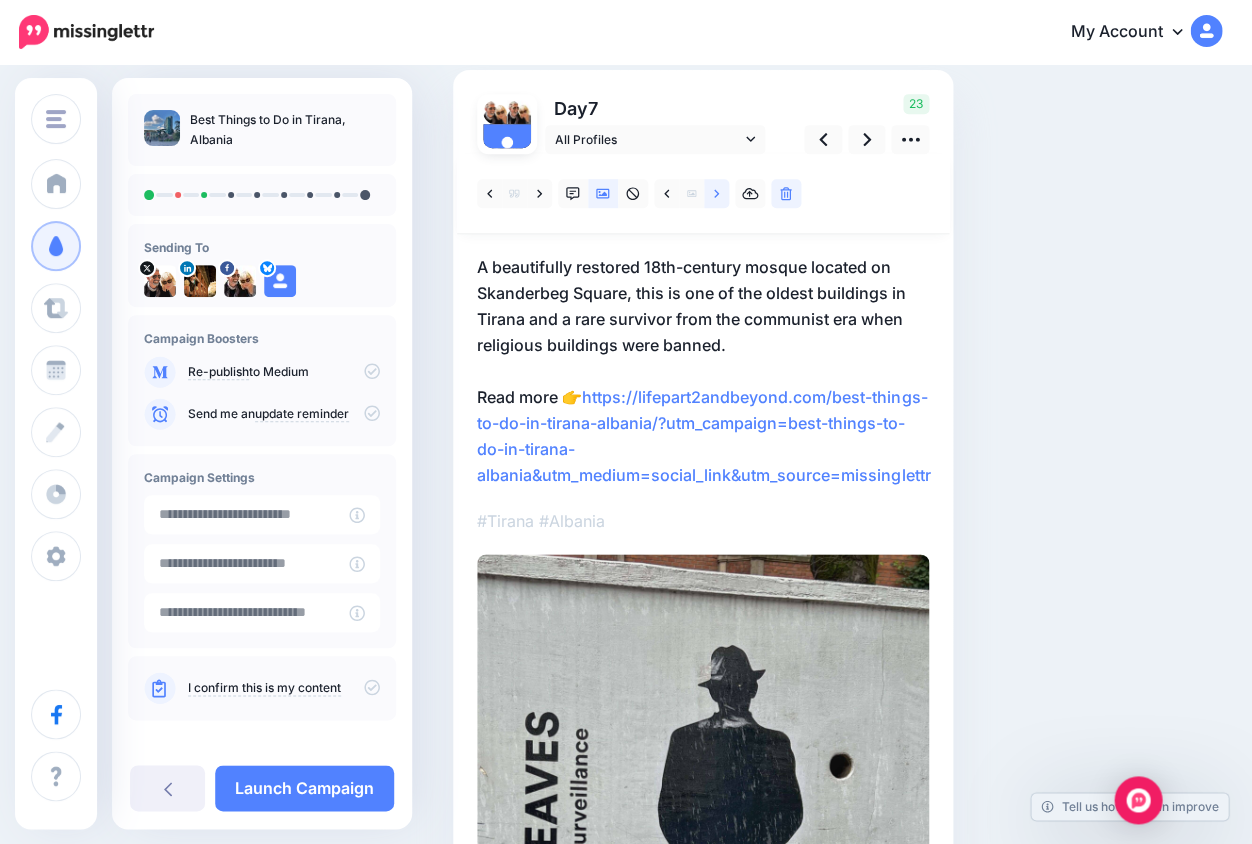 click 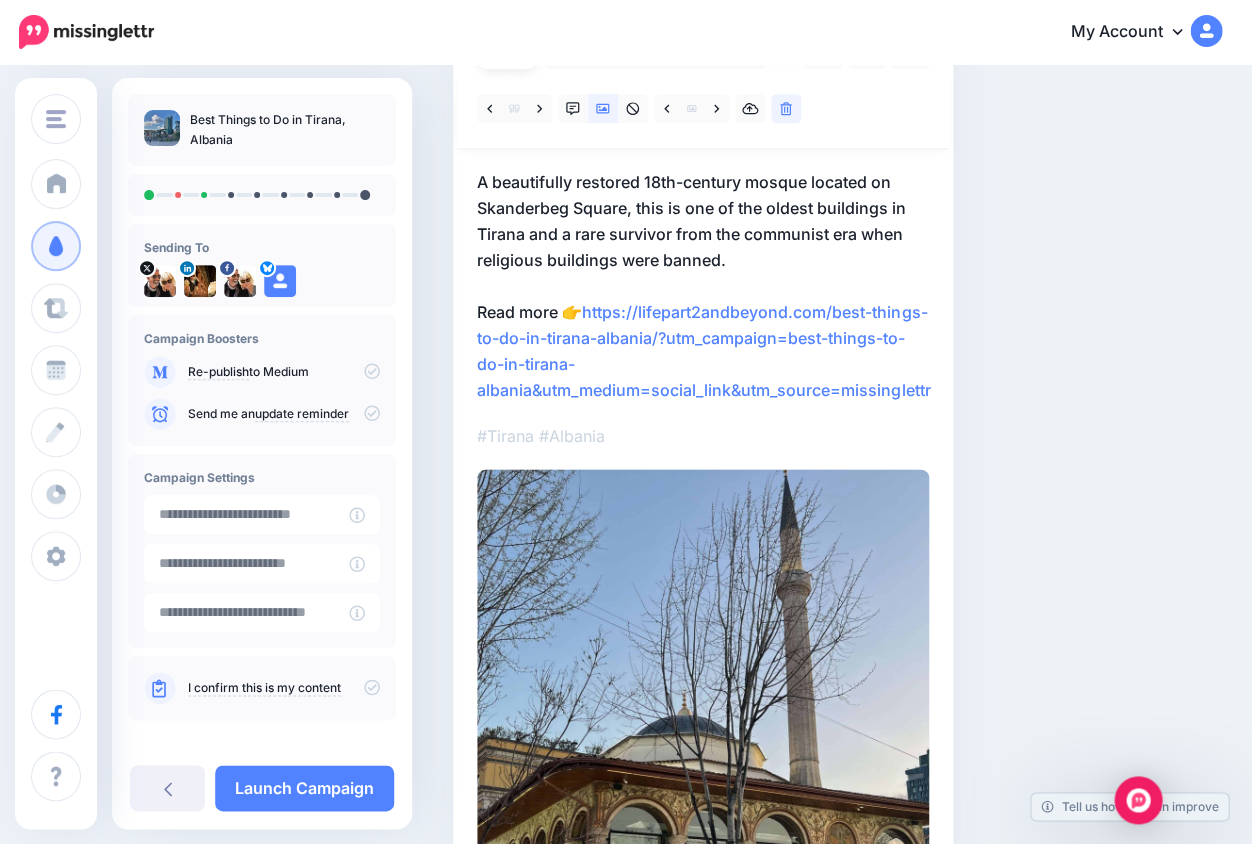 scroll, scrollTop: 107, scrollLeft: 0, axis: vertical 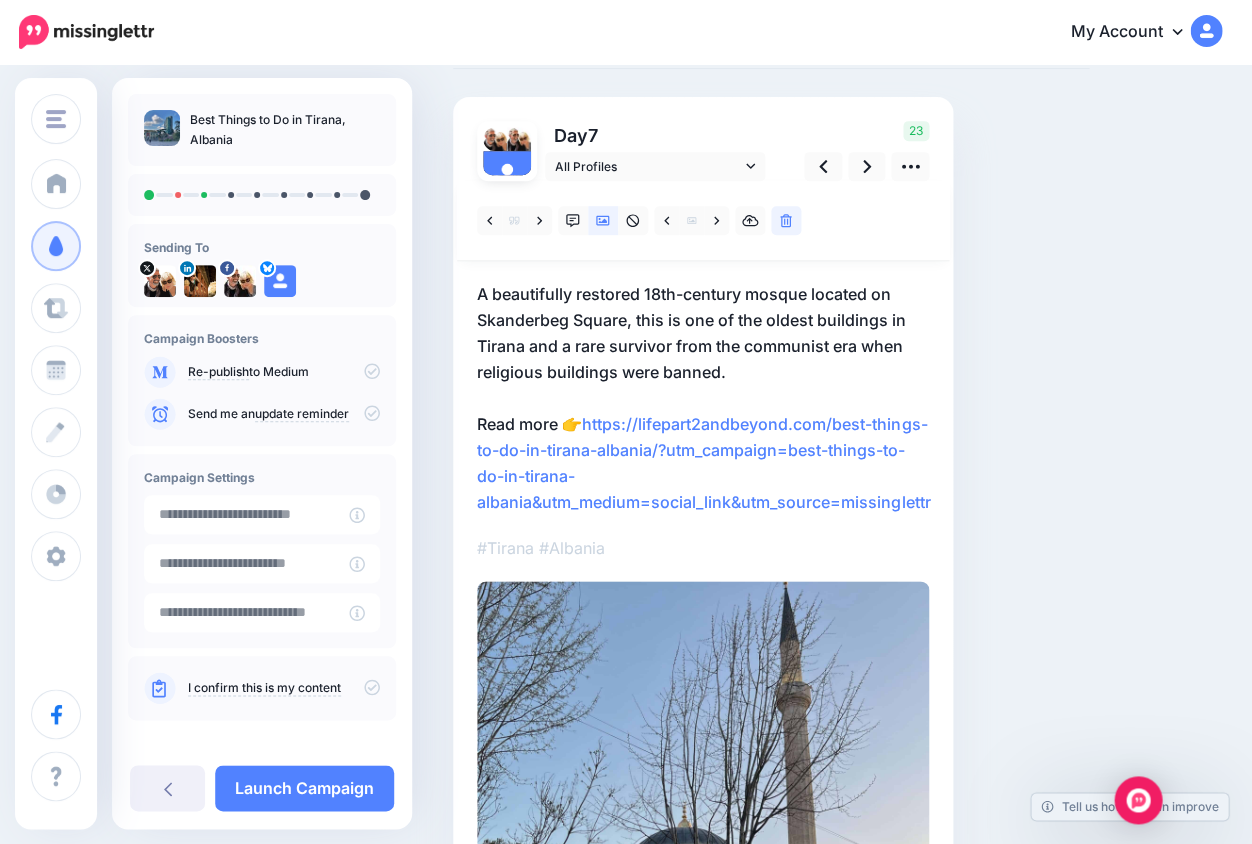 click on "#Tirana #Albania" at bounding box center (703, 548) 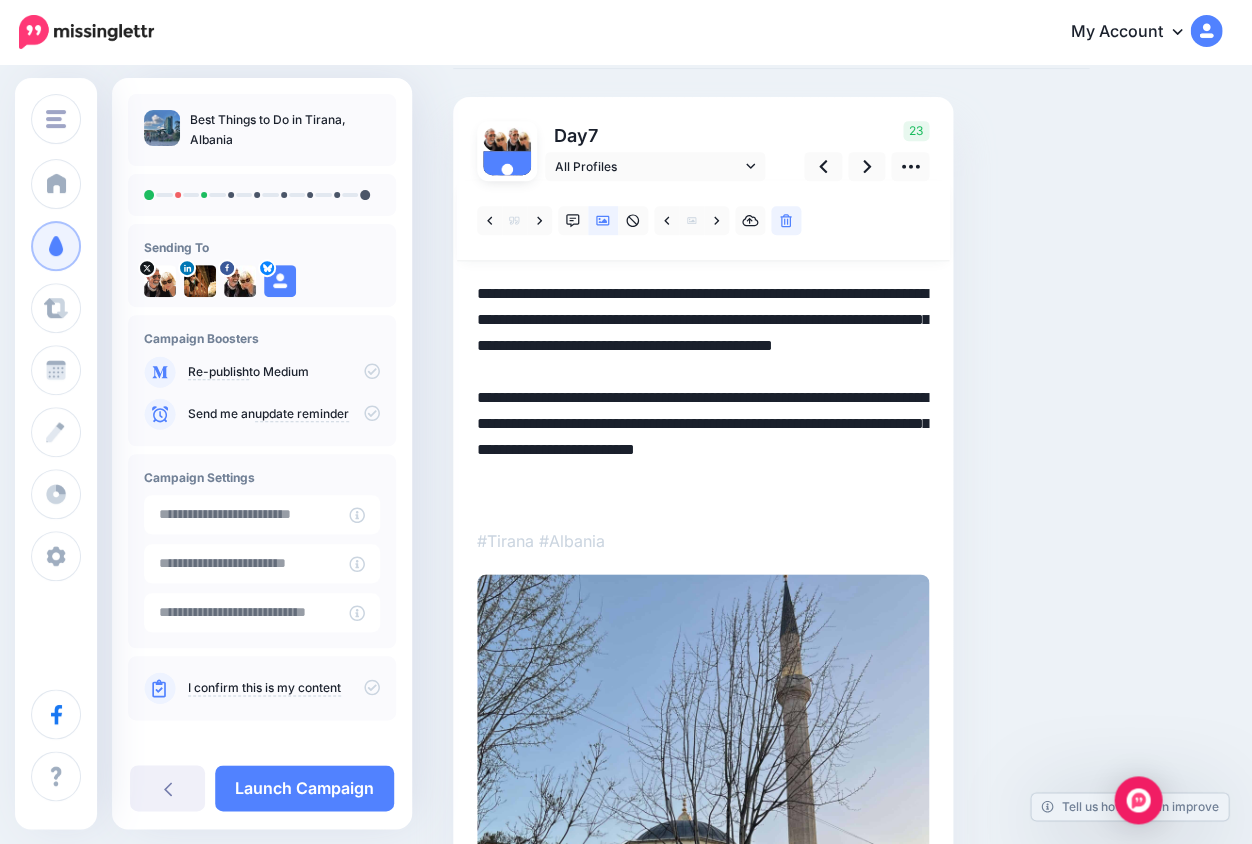 drag, startPoint x: 656, startPoint y: 442, endPoint x: 713, endPoint y: 543, distance: 115.97414 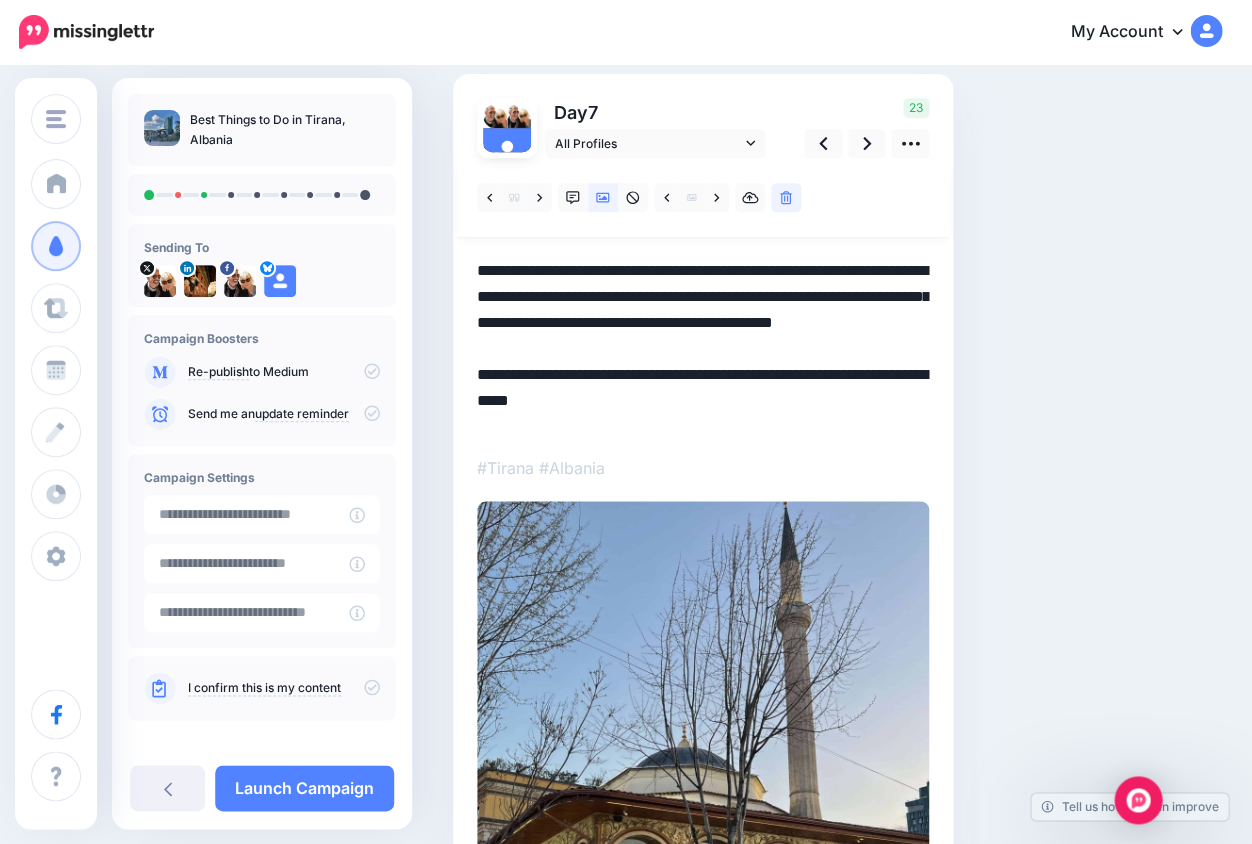 scroll, scrollTop: 113, scrollLeft: 0, axis: vertical 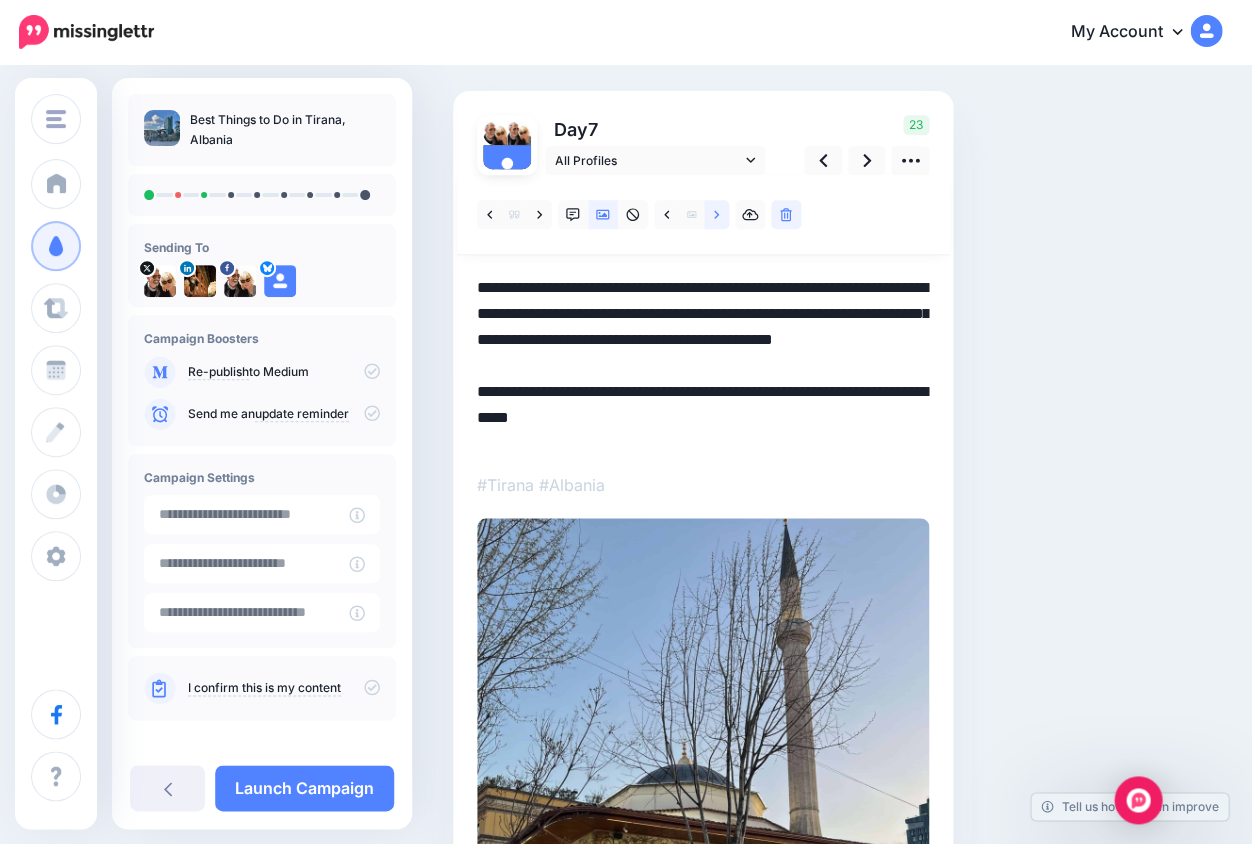 click 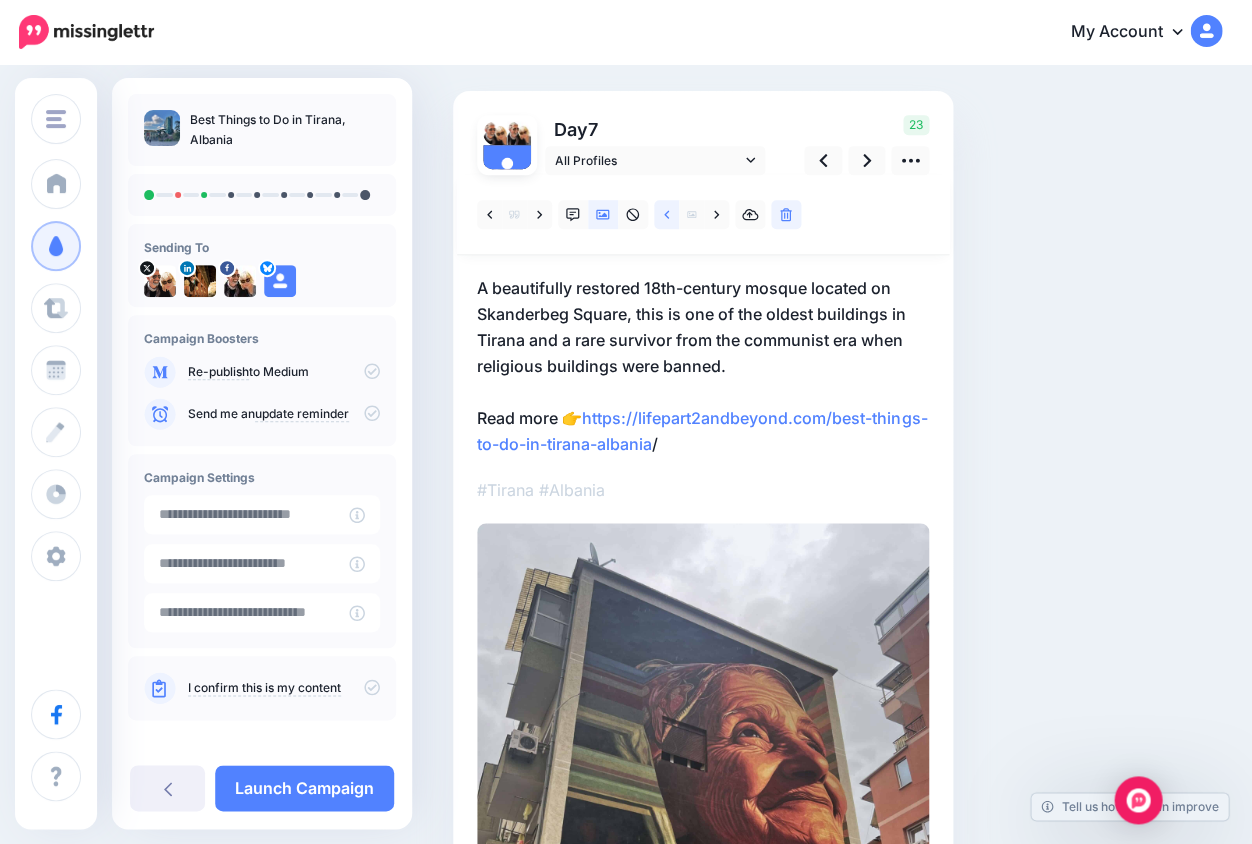 click at bounding box center (666, 214) 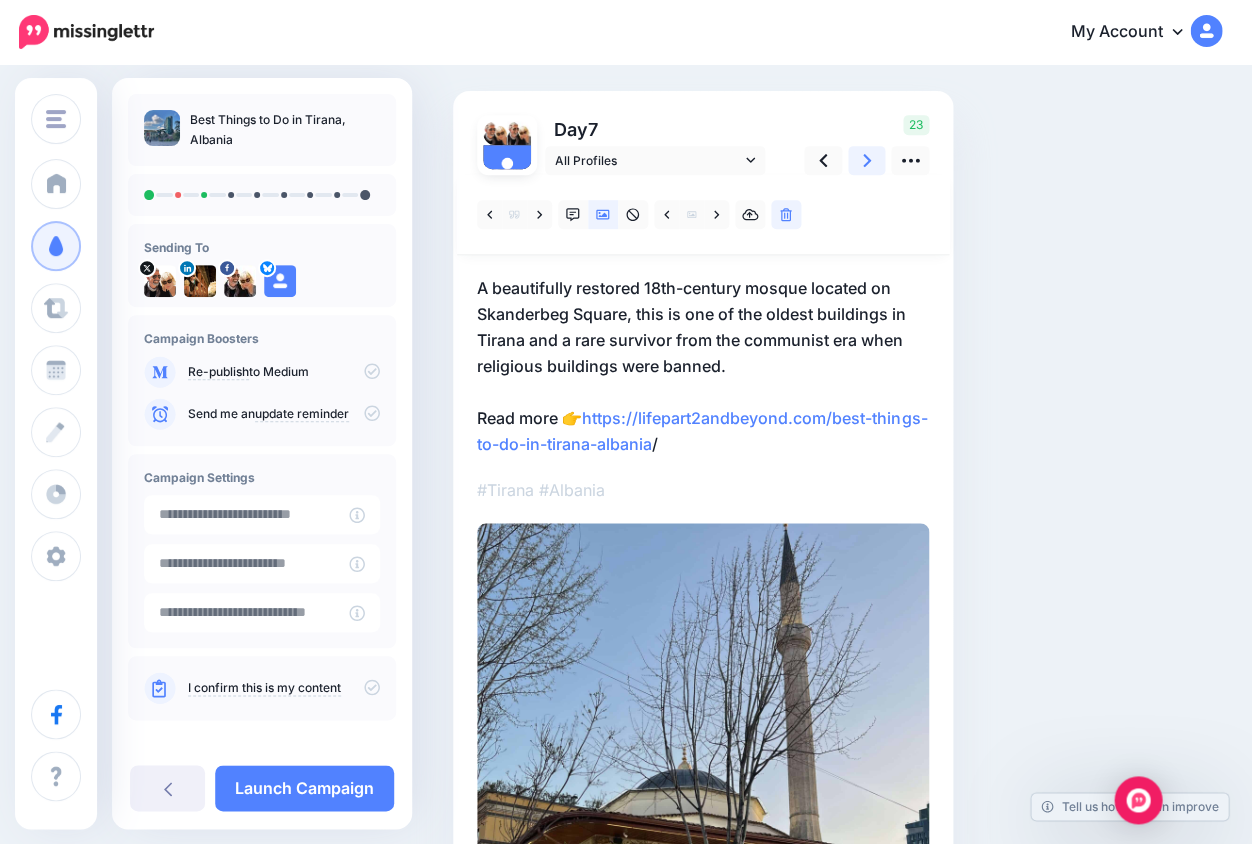 click 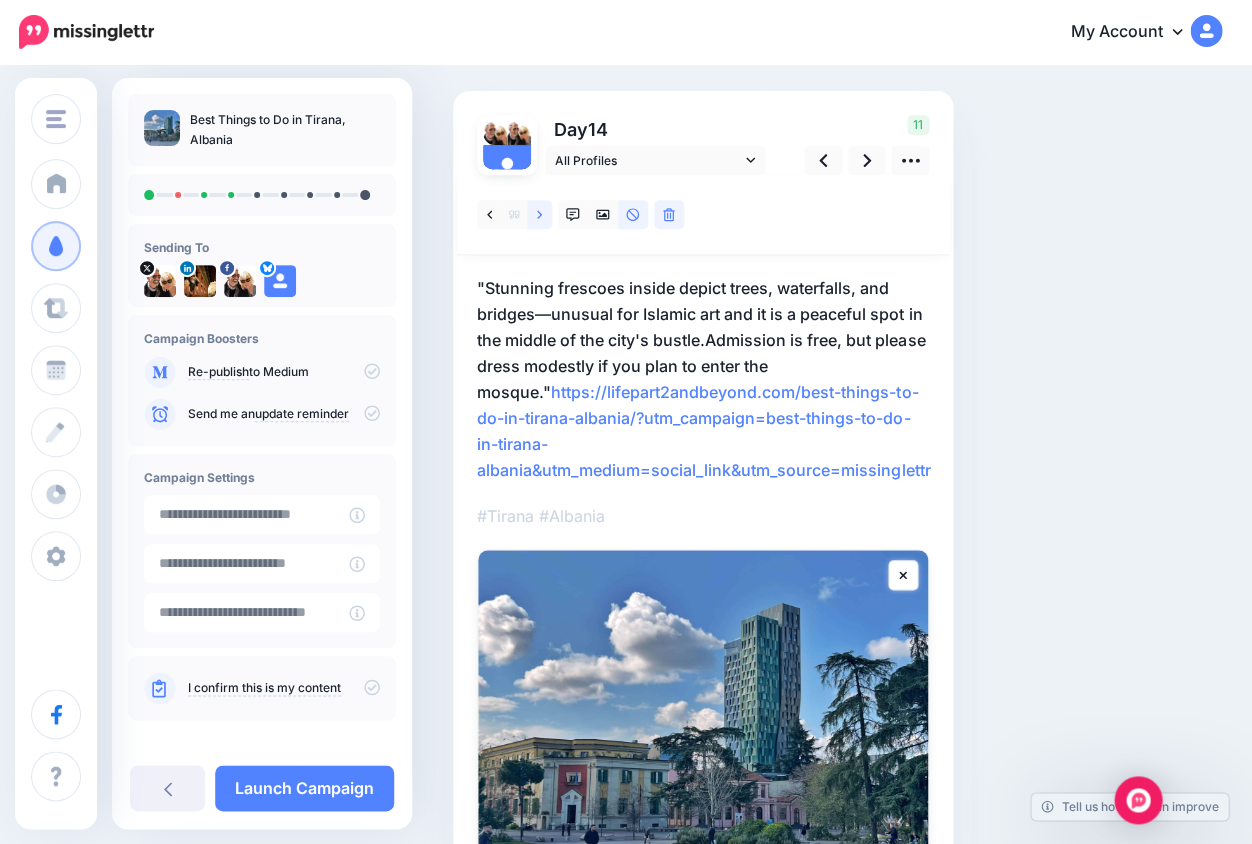 click 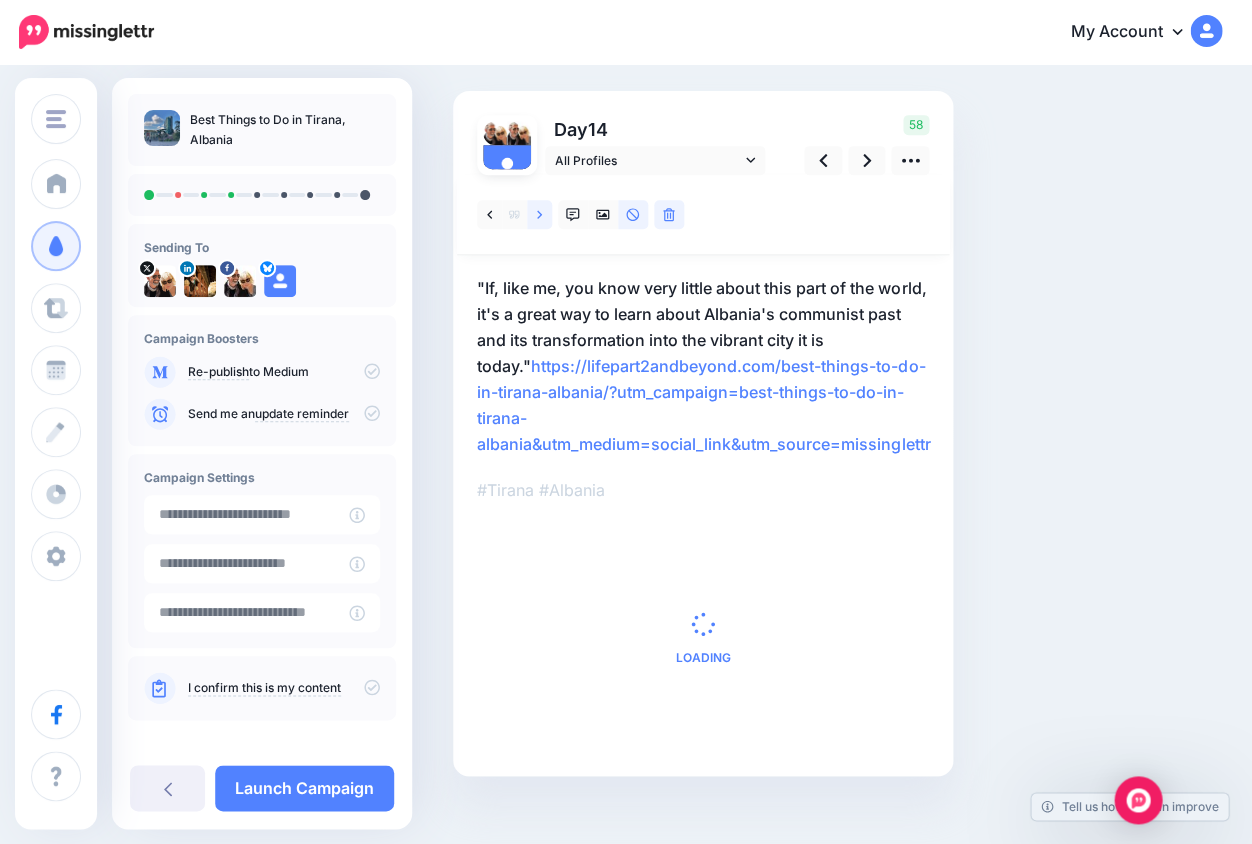 scroll, scrollTop: 103, scrollLeft: 0, axis: vertical 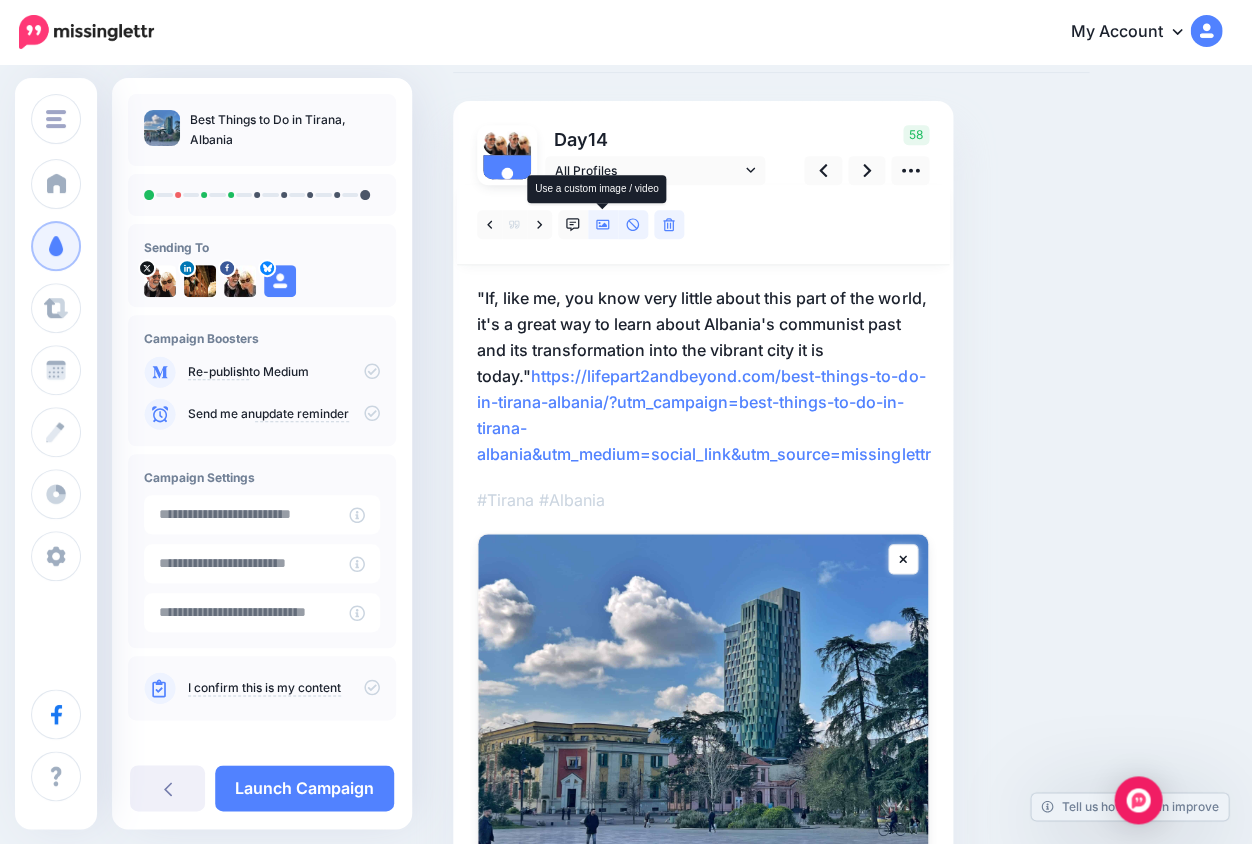 click 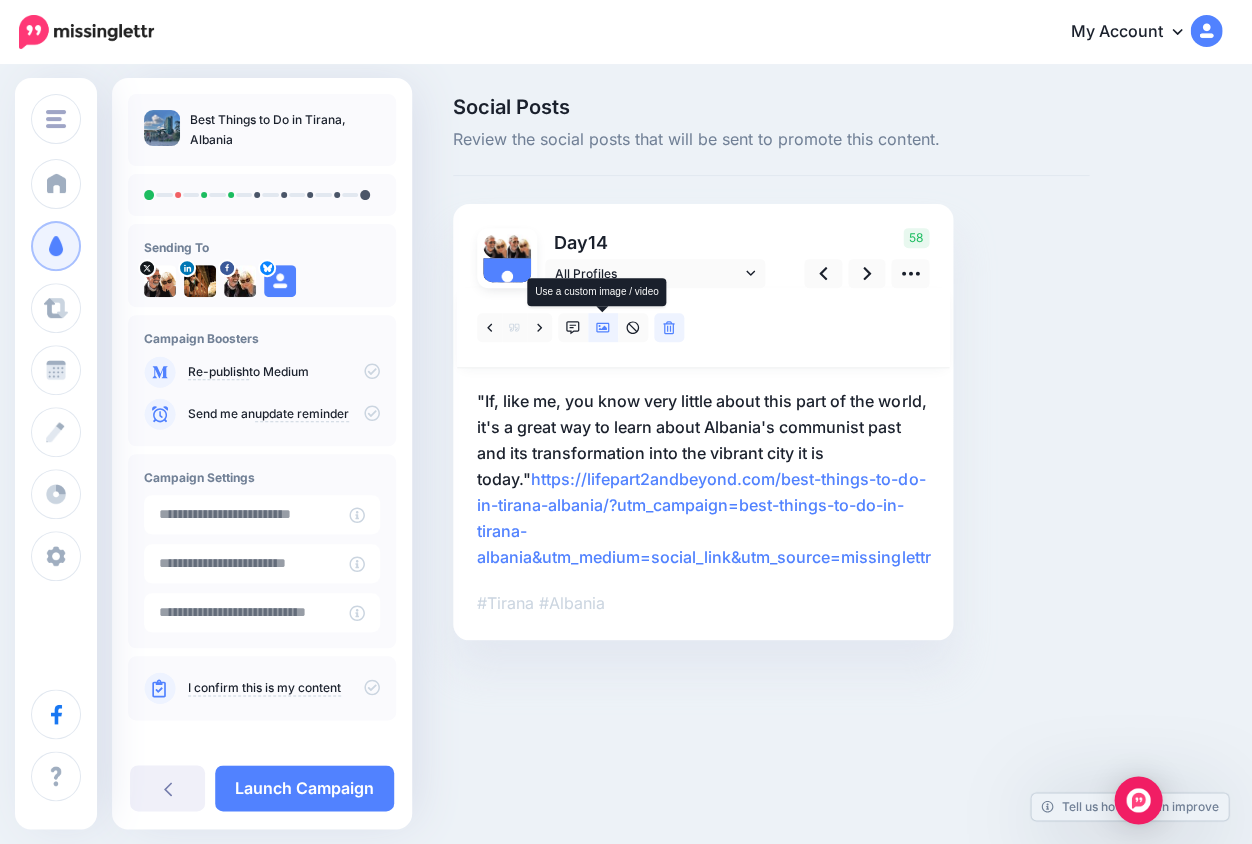 scroll, scrollTop: 0, scrollLeft: 0, axis: both 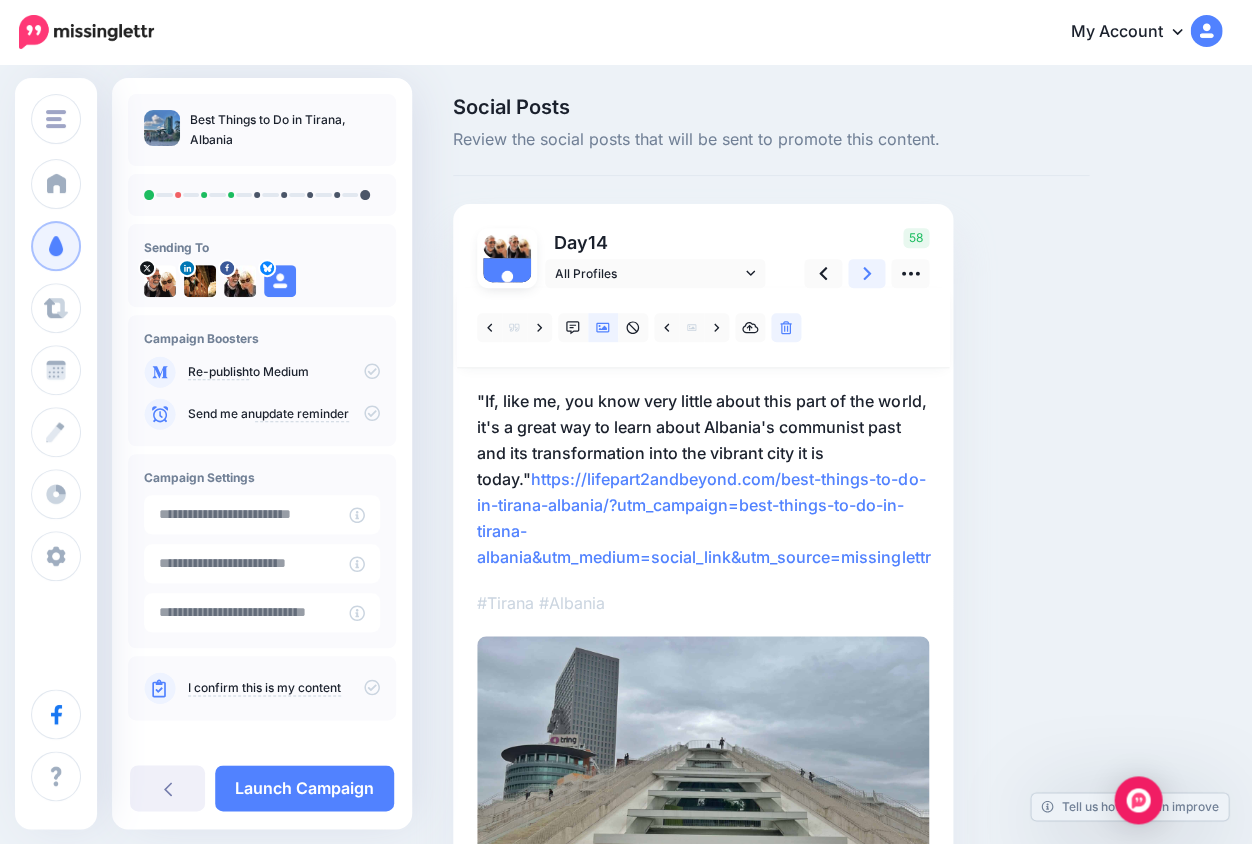click at bounding box center (867, 273) 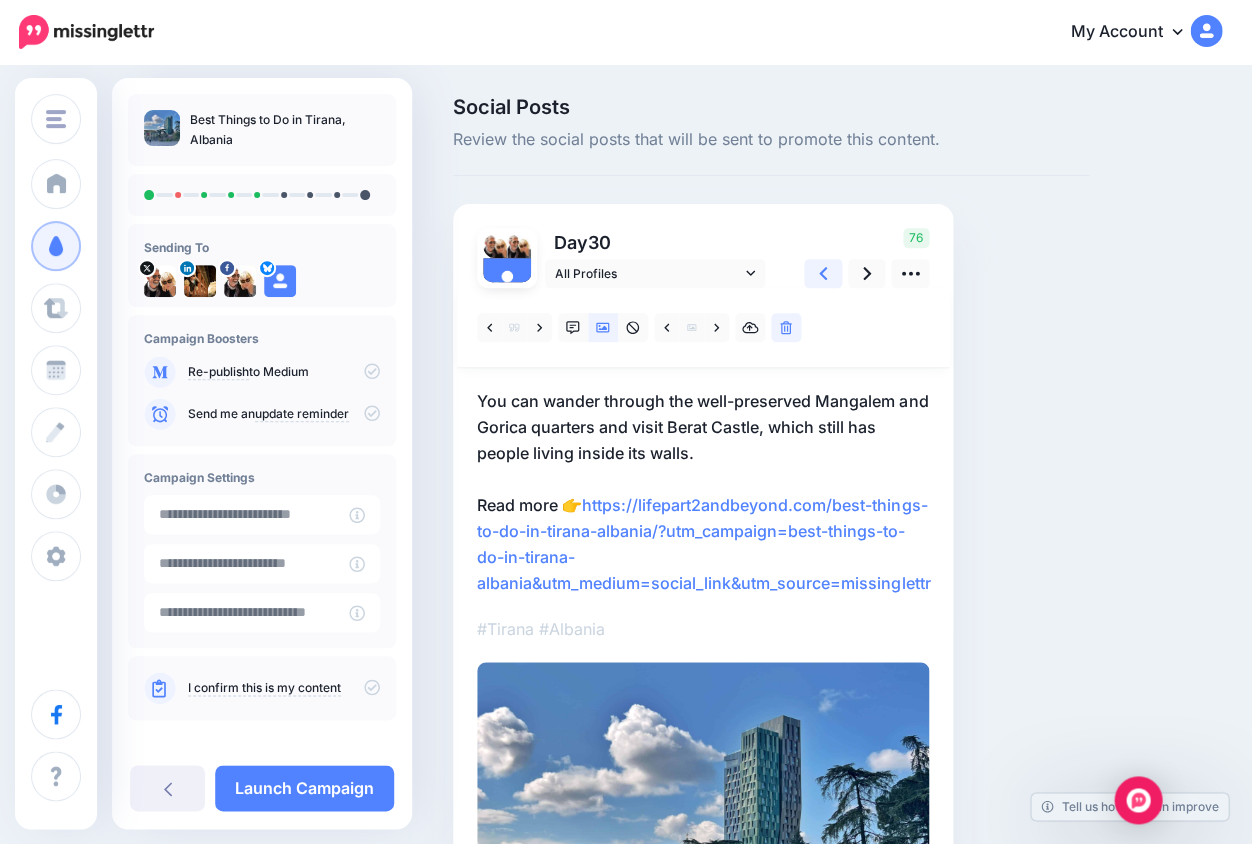 click 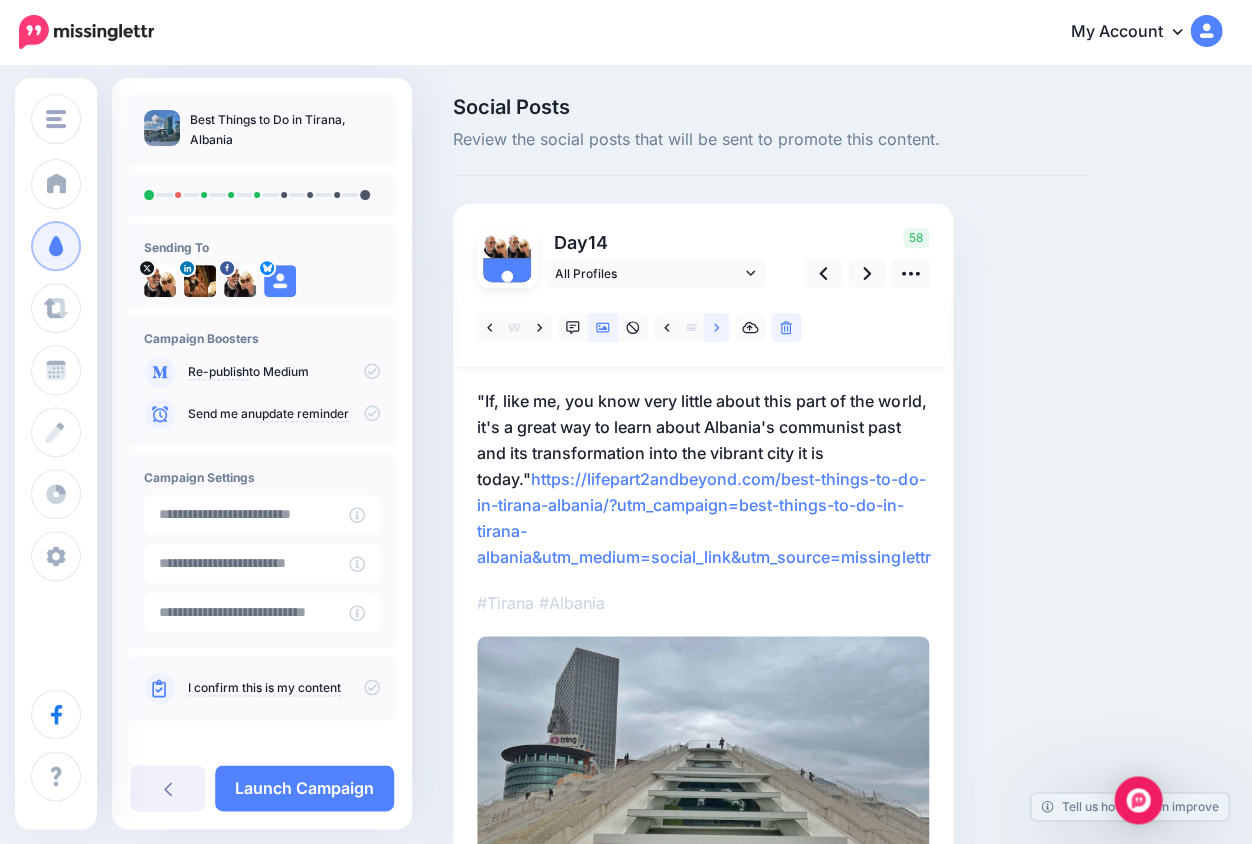 click 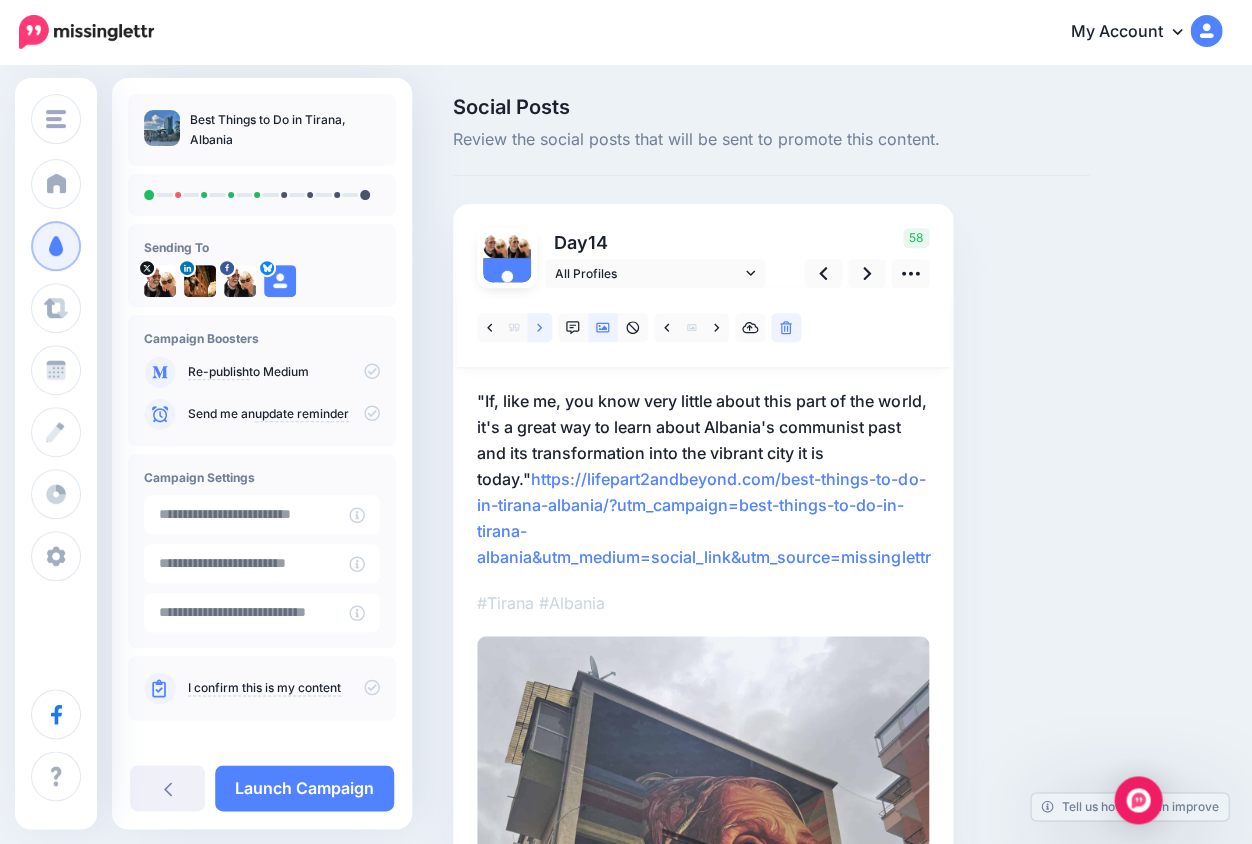 click at bounding box center (539, 327) 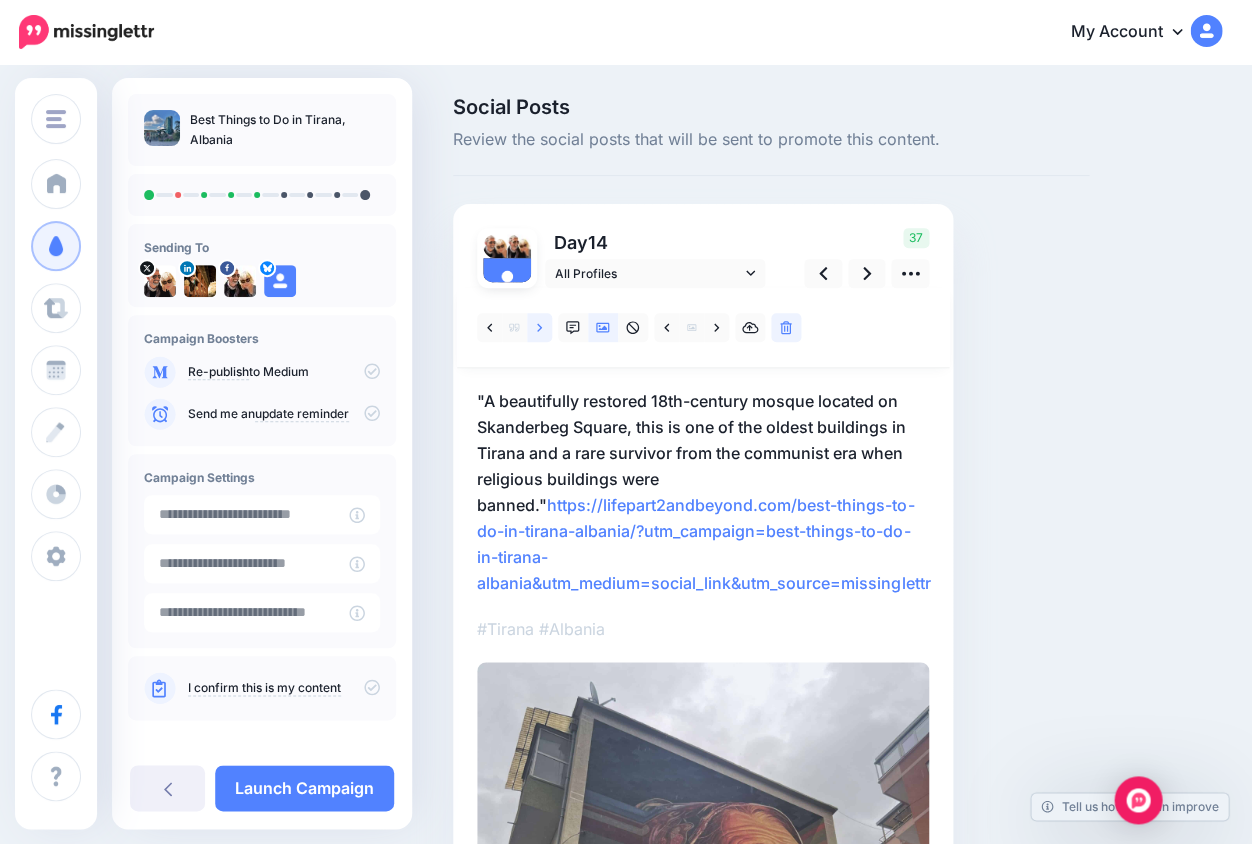 click at bounding box center [539, 327] 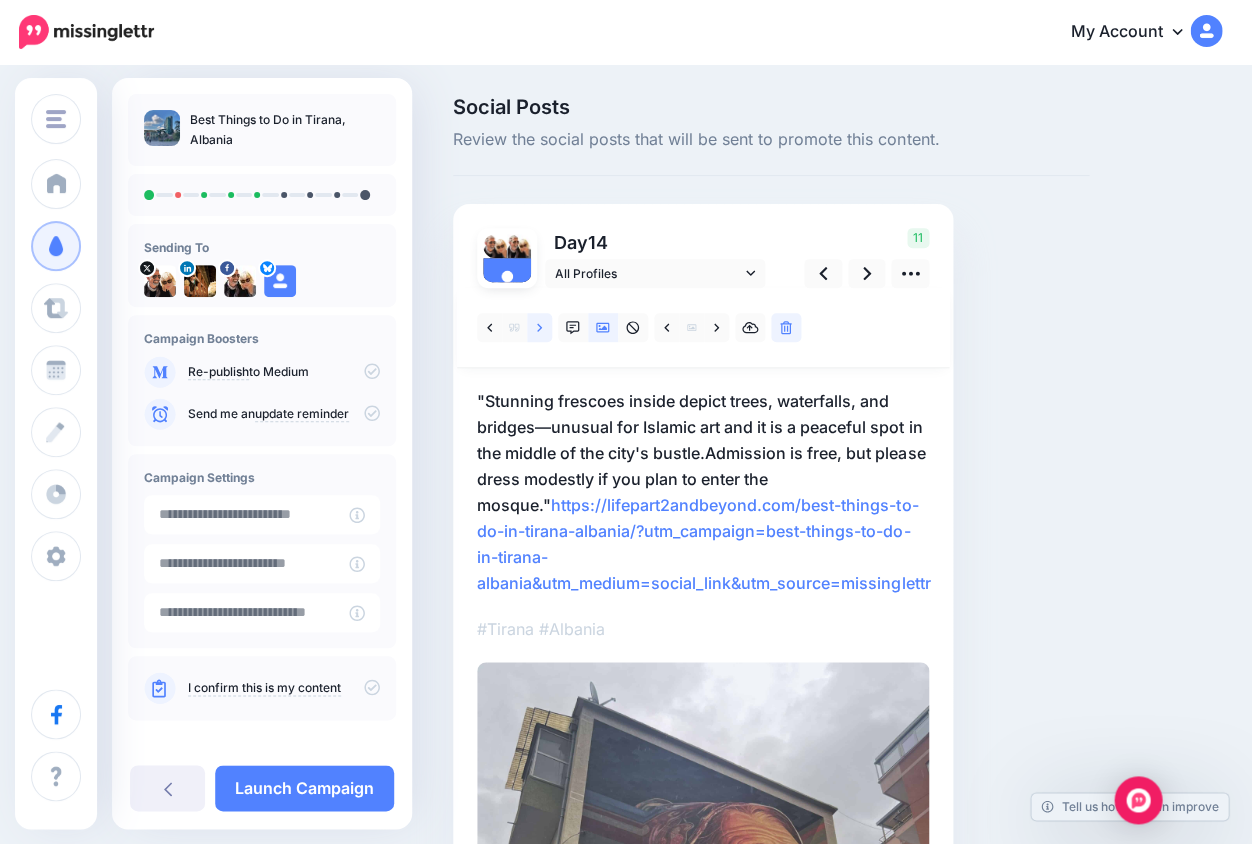 click at bounding box center (539, 327) 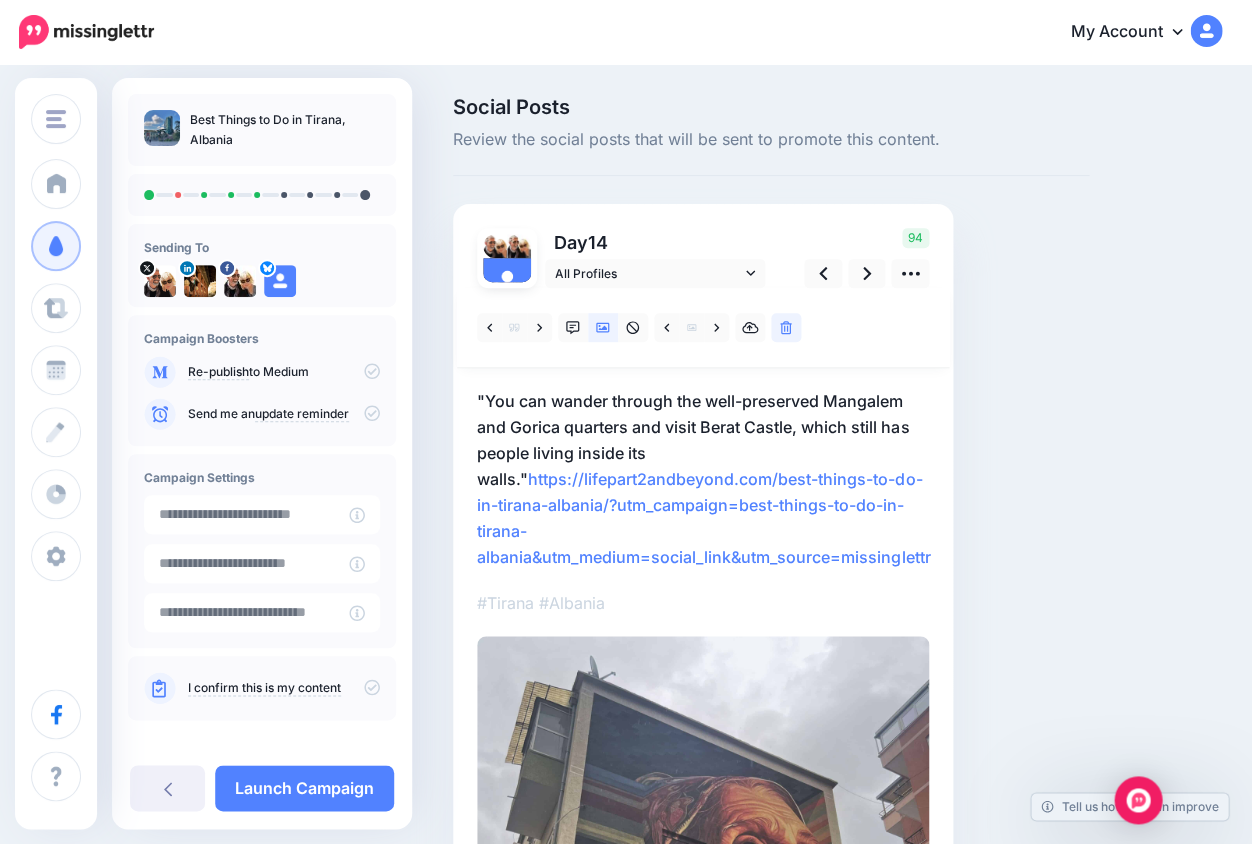 click on ""You can wander through the well-preserved Mangalem and Gorica quarters and visit Berat Castle, which still has people living inside its walls."  https://lifepart2andbeyond.com/best-things-to-do-in-tirana-albania/?utm_campaign=best-things-to-do-in-tirana-albania&utm_medium=social_link&utm_source=missinglettr" at bounding box center (703, 479) 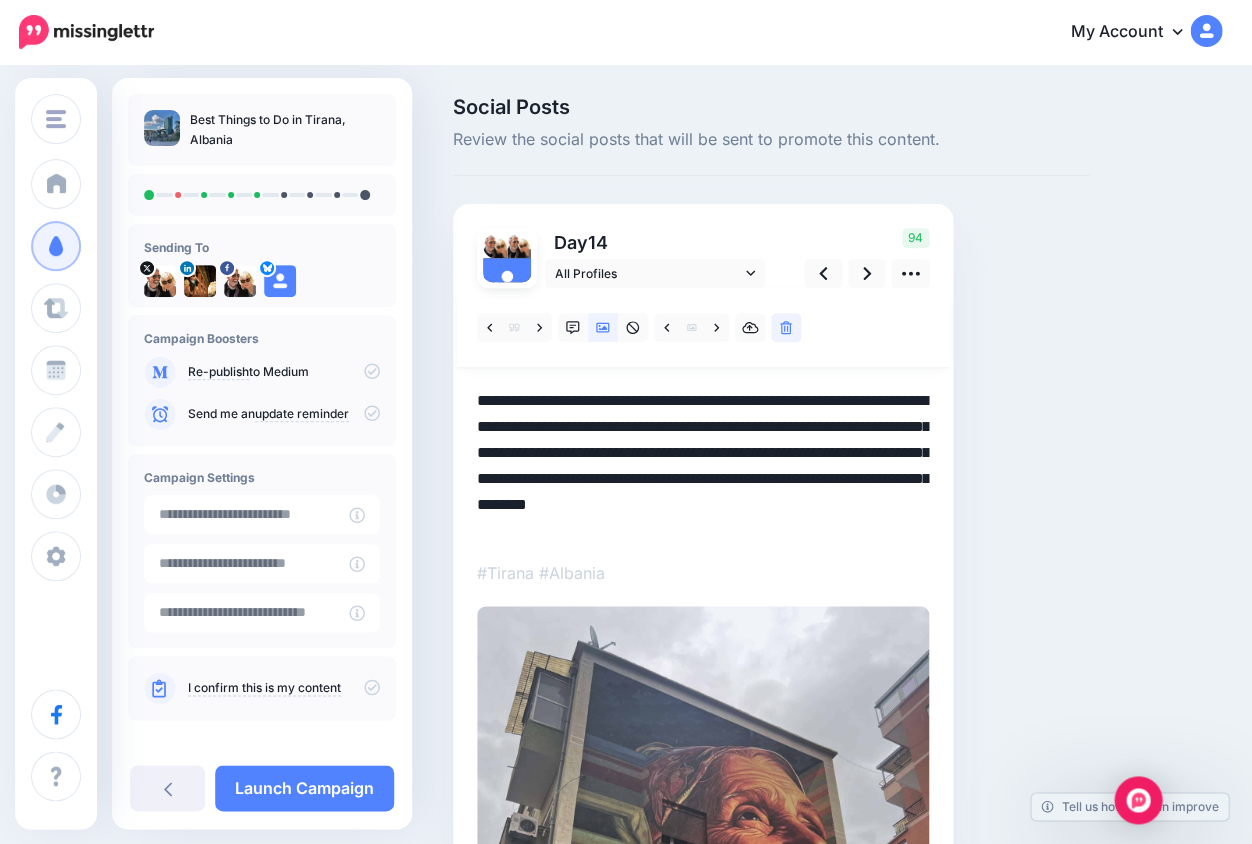 drag, startPoint x: 709, startPoint y: 475, endPoint x: 760, endPoint y: 574, distance: 111.364265 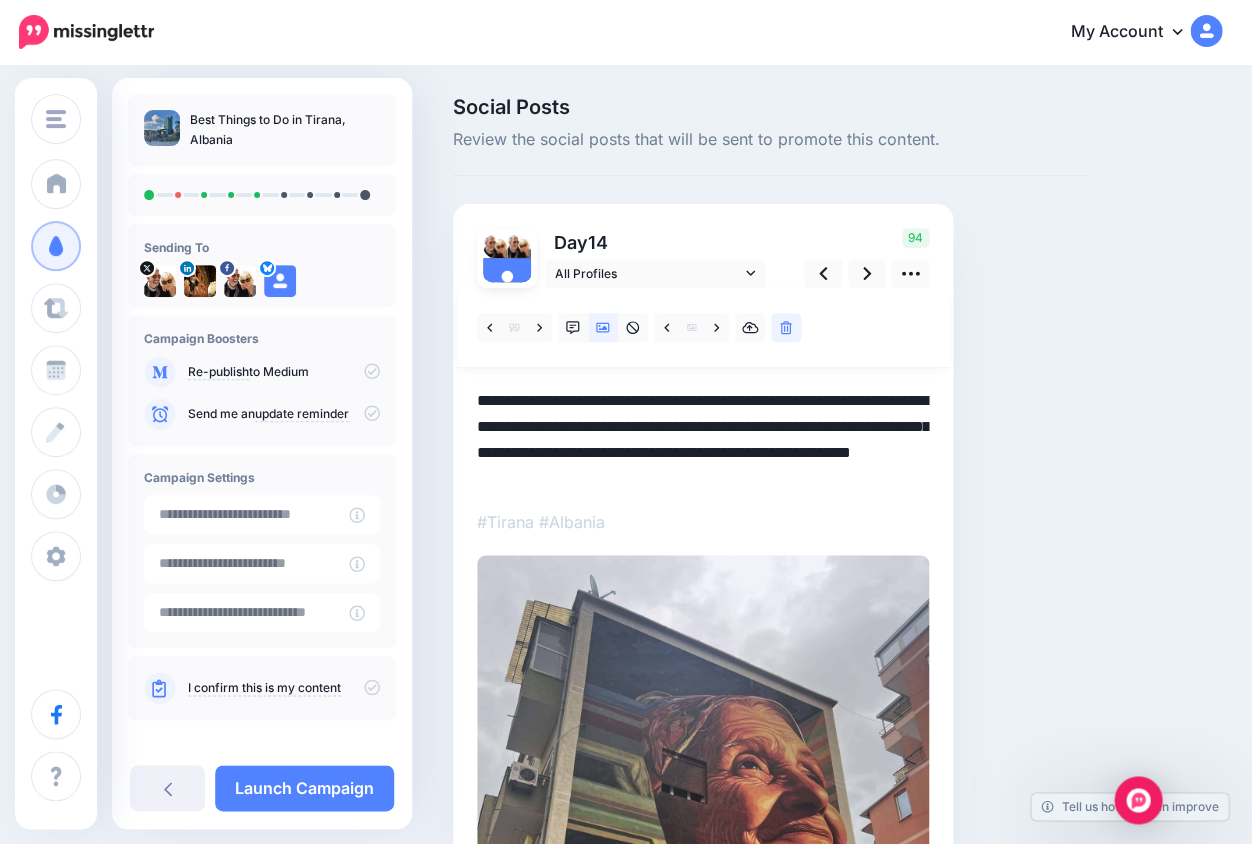 drag, startPoint x: 640, startPoint y: 448, endPoint x: 458, endPoint y: 393, distance: 190.1289 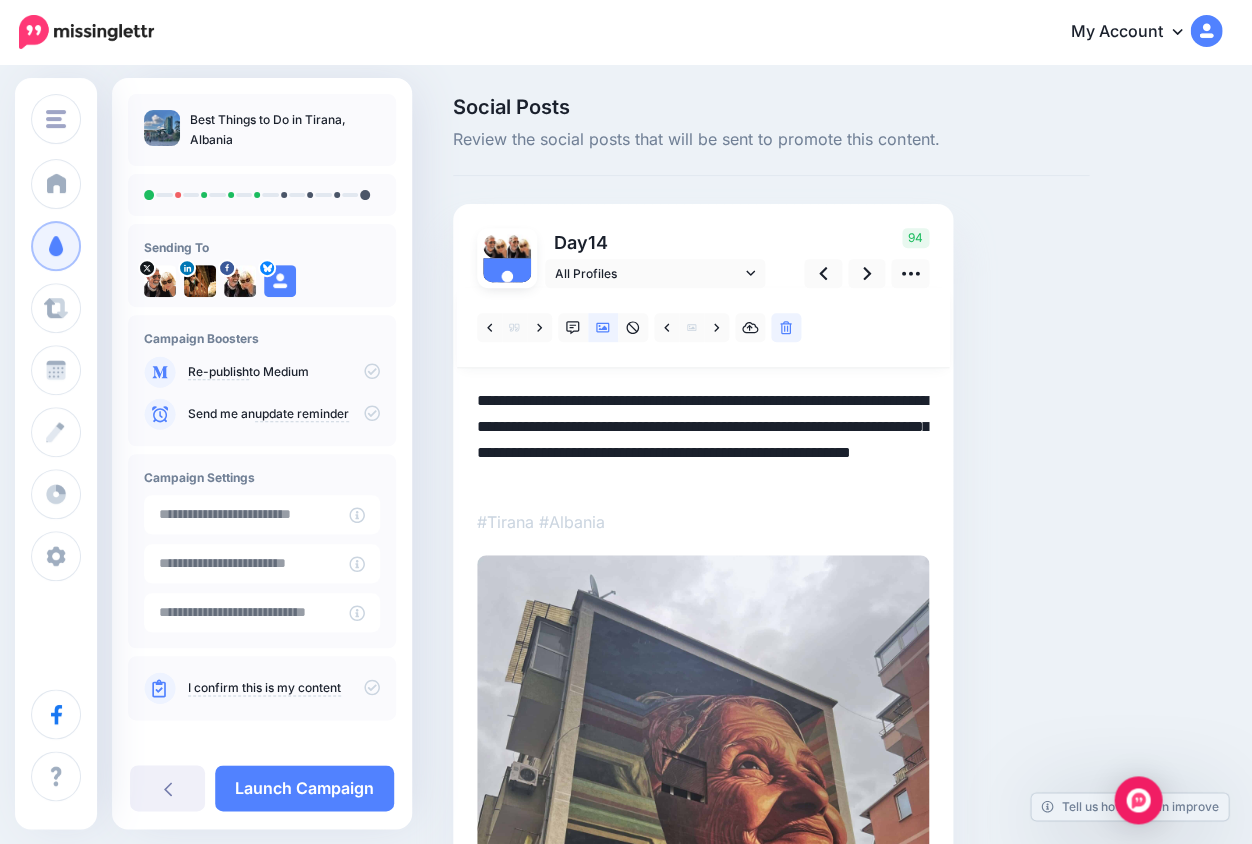 click on "Day  14
All
Profiles" at bounding box center [703, 641] 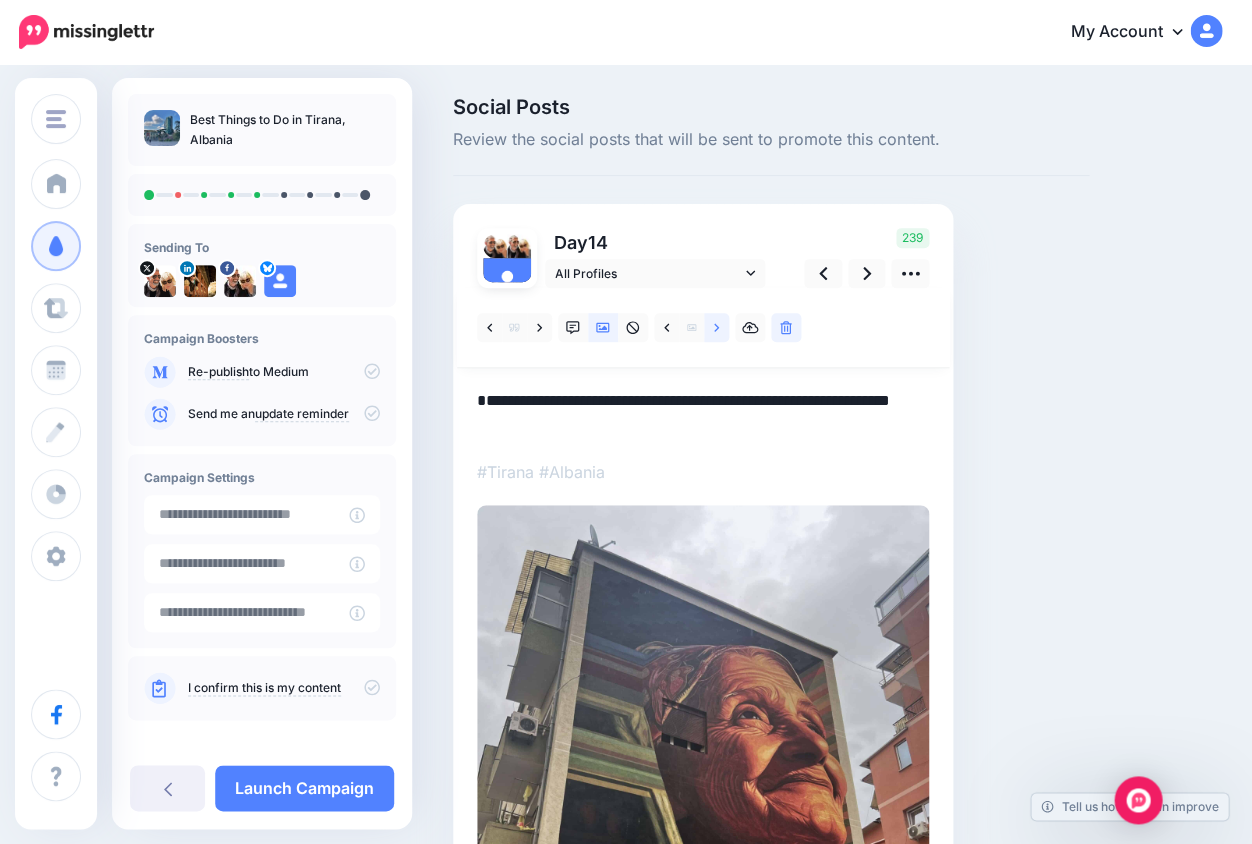 click 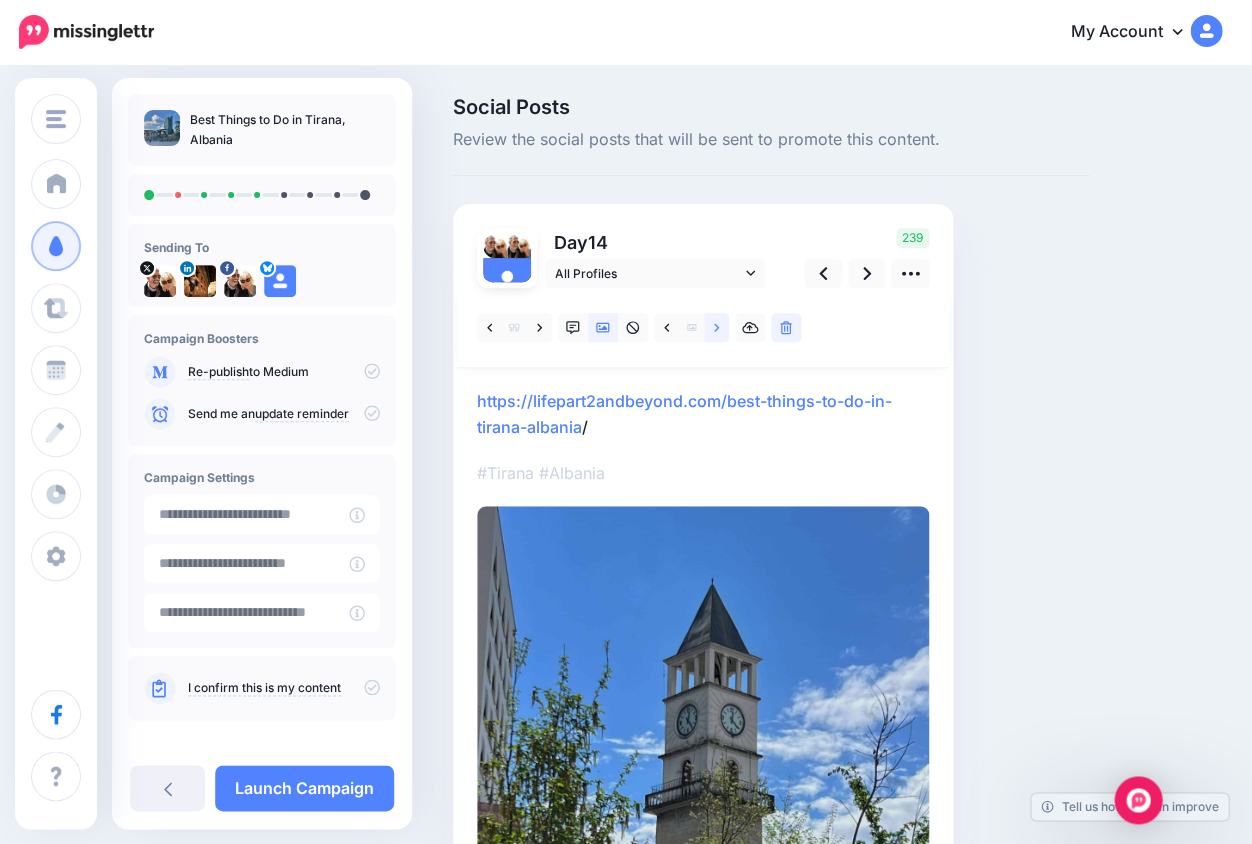 click 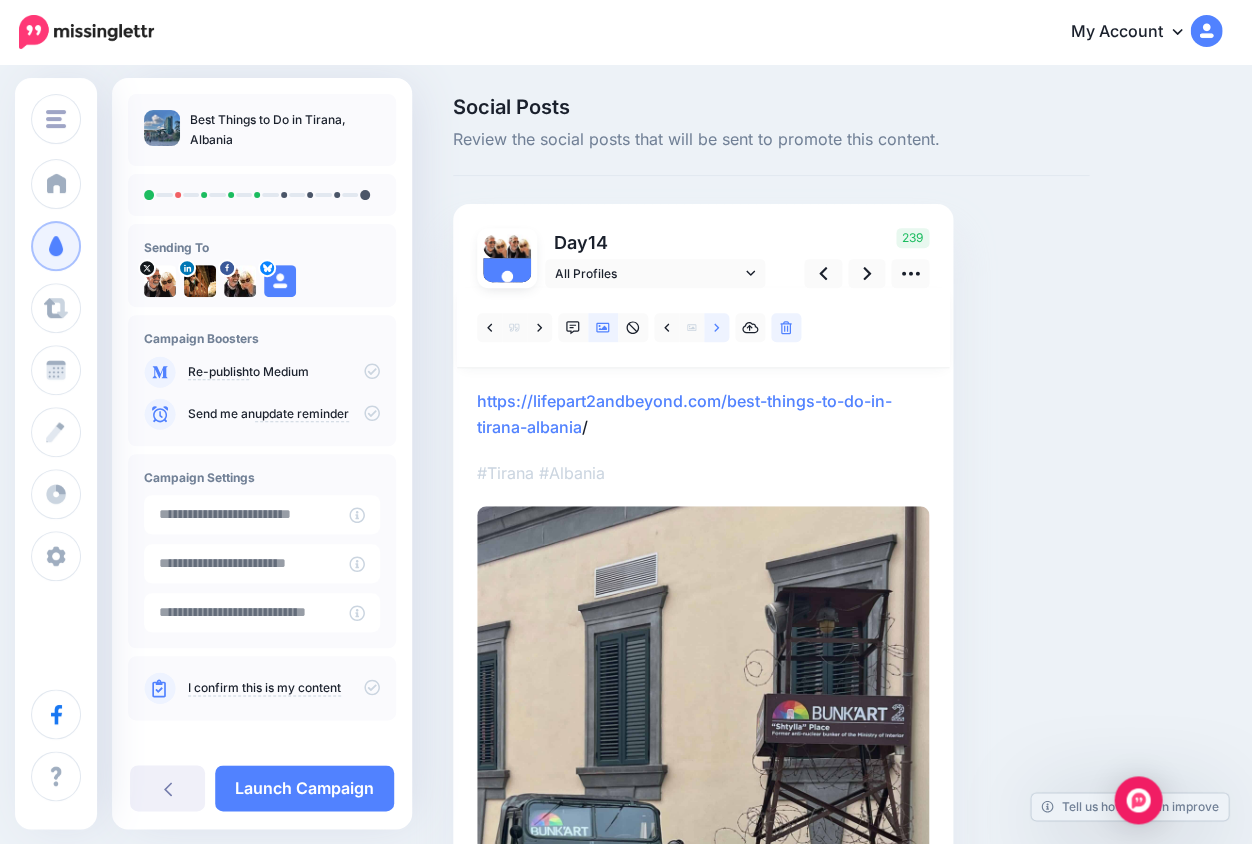 click 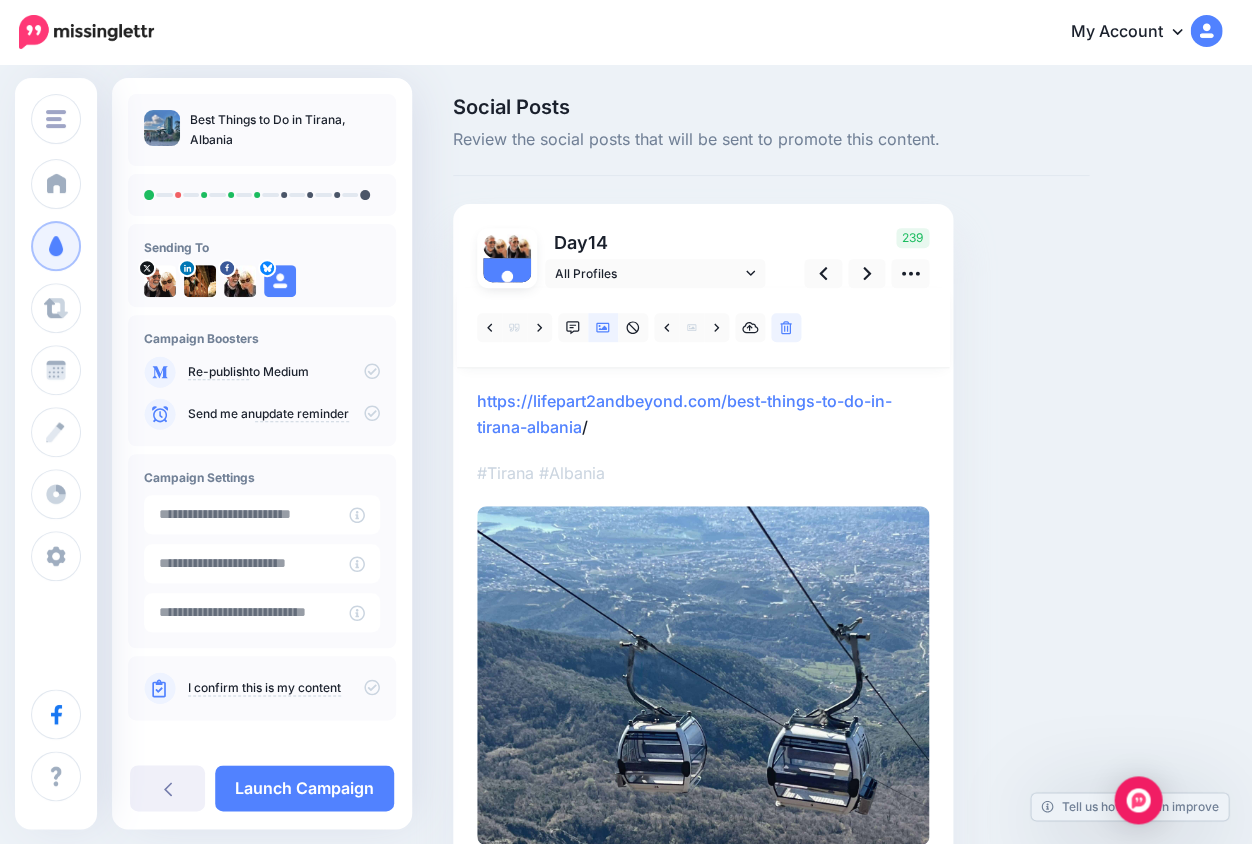 scroll, scrollTop: 0, scrollLeft: 0, axis: both 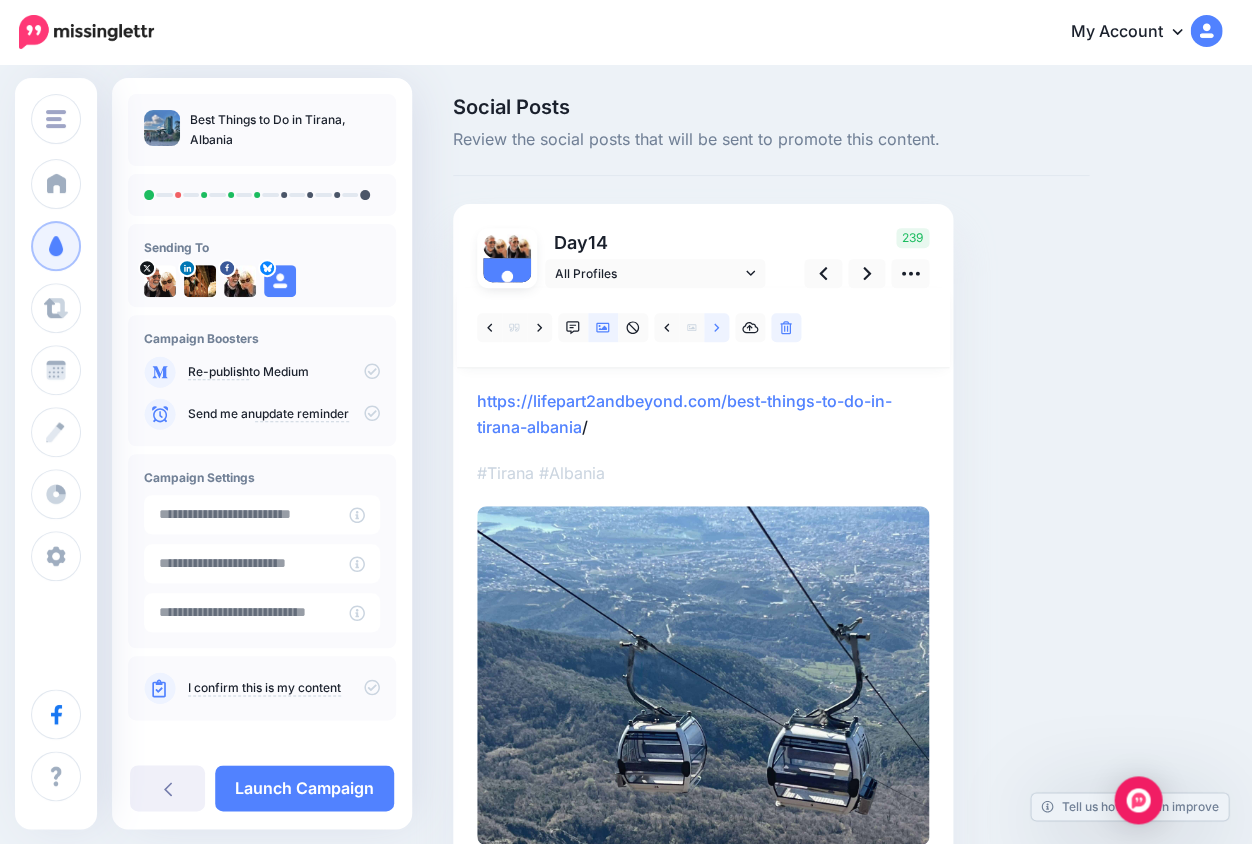 click 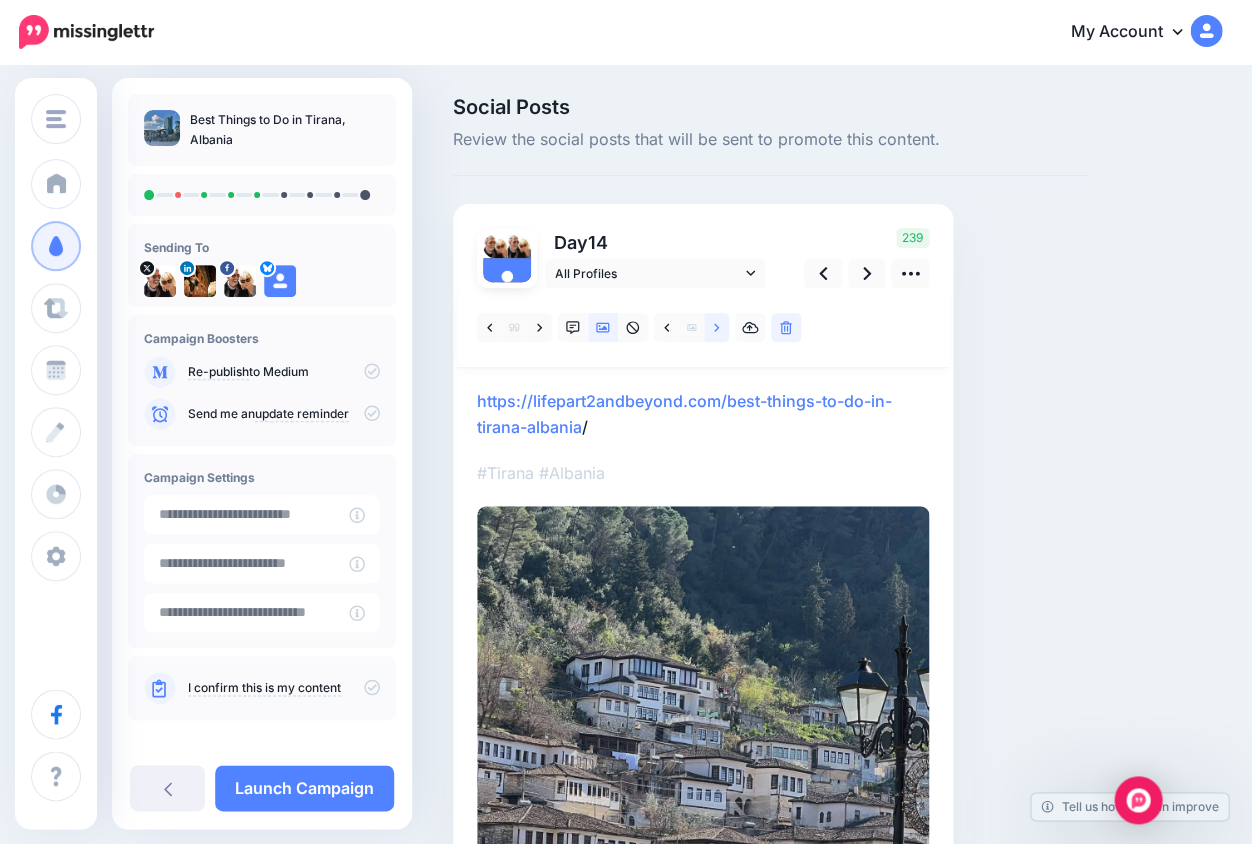 click 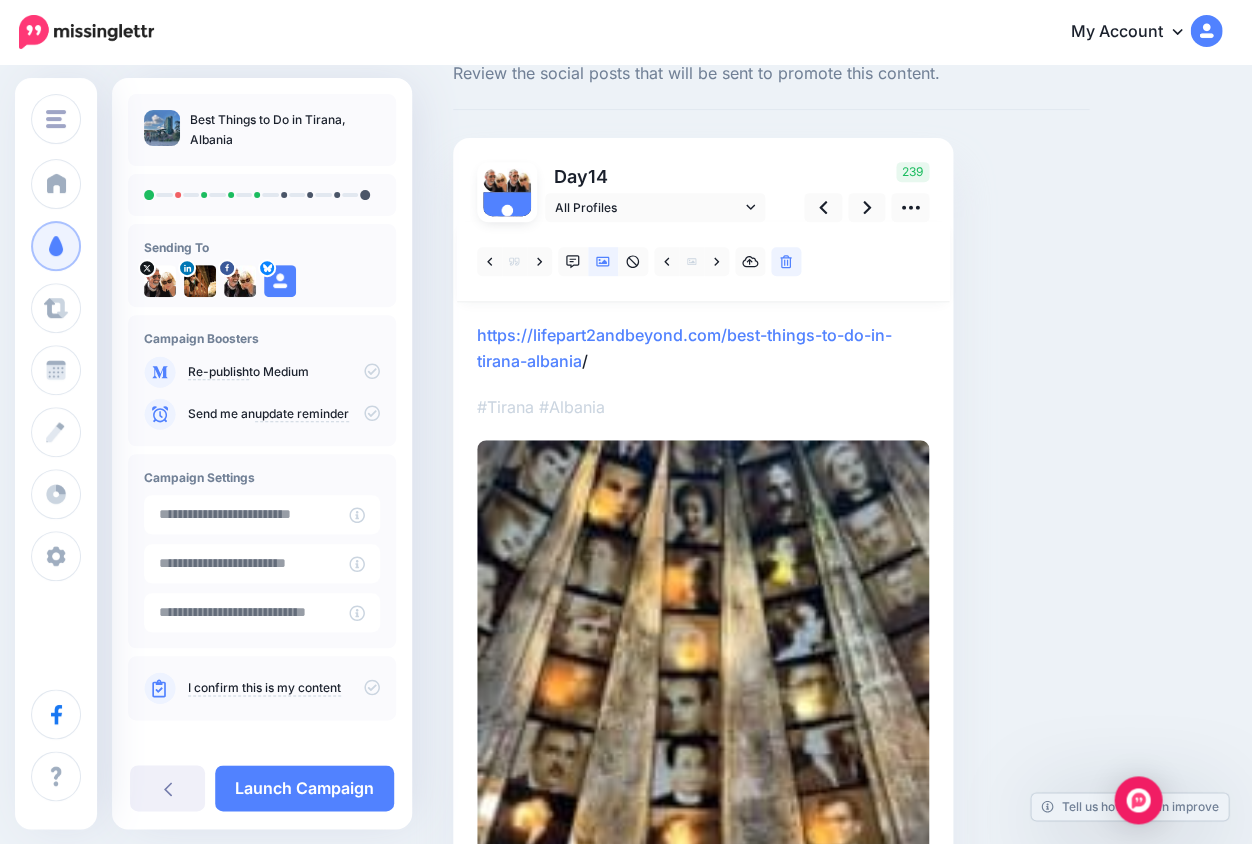scroll, scrollTop: 29, scrollLeft: 0, axis: vertical 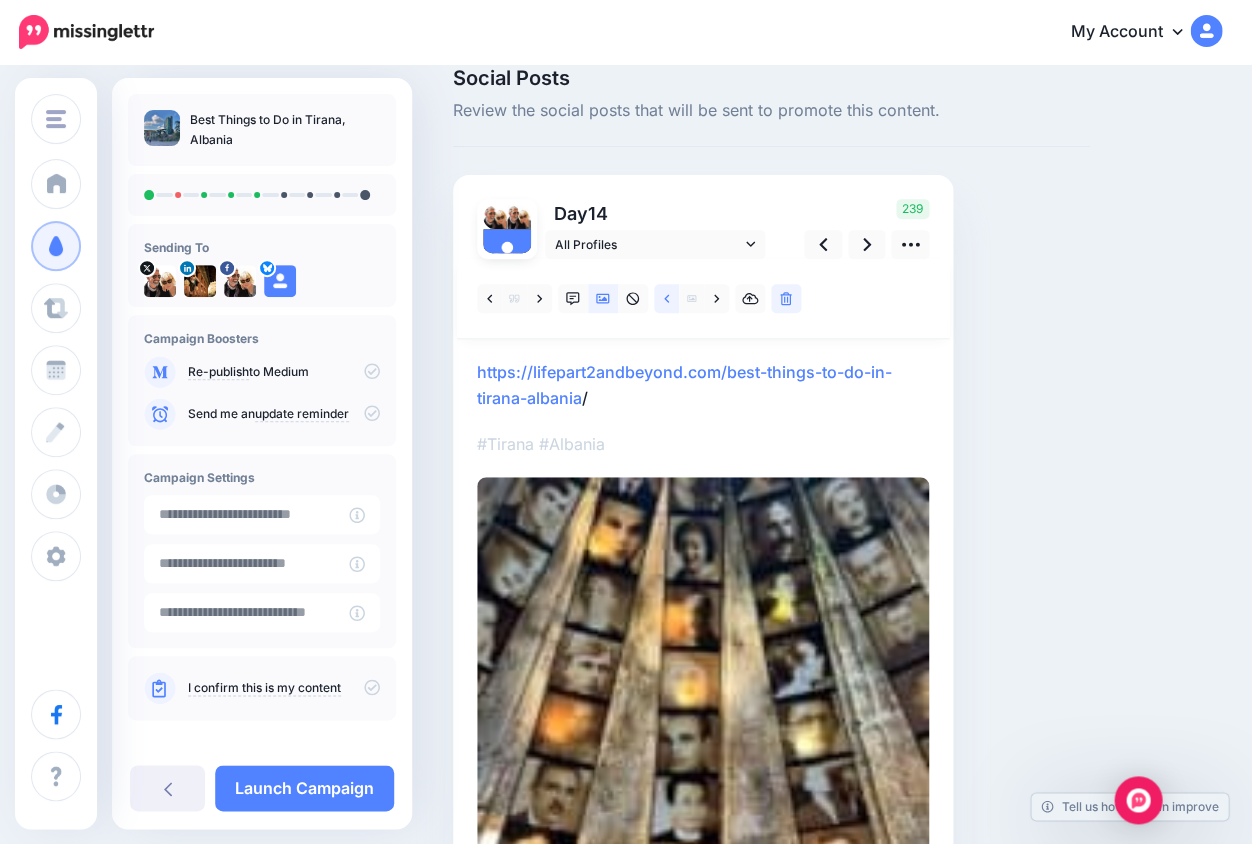 click 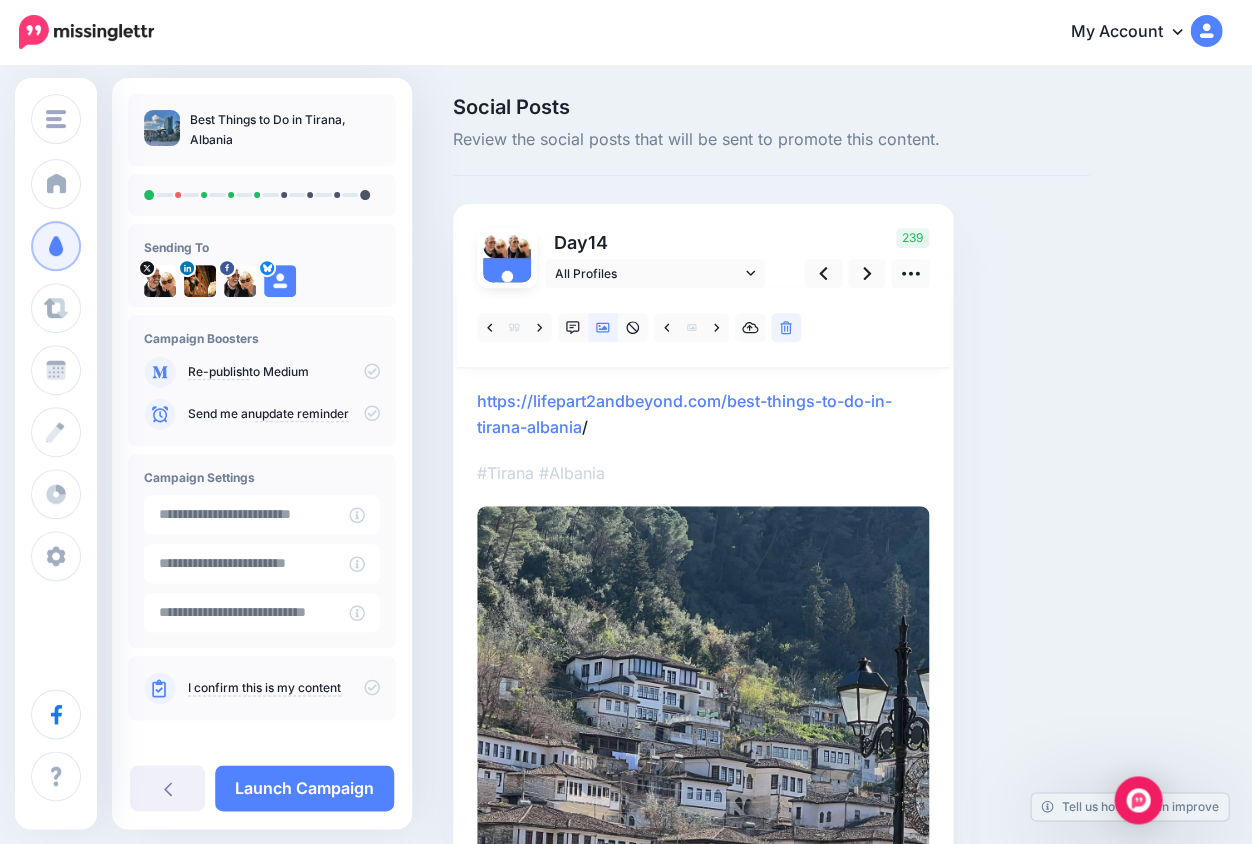 scroll, scrollTop: 0, scrollLeft: 0, axis: both 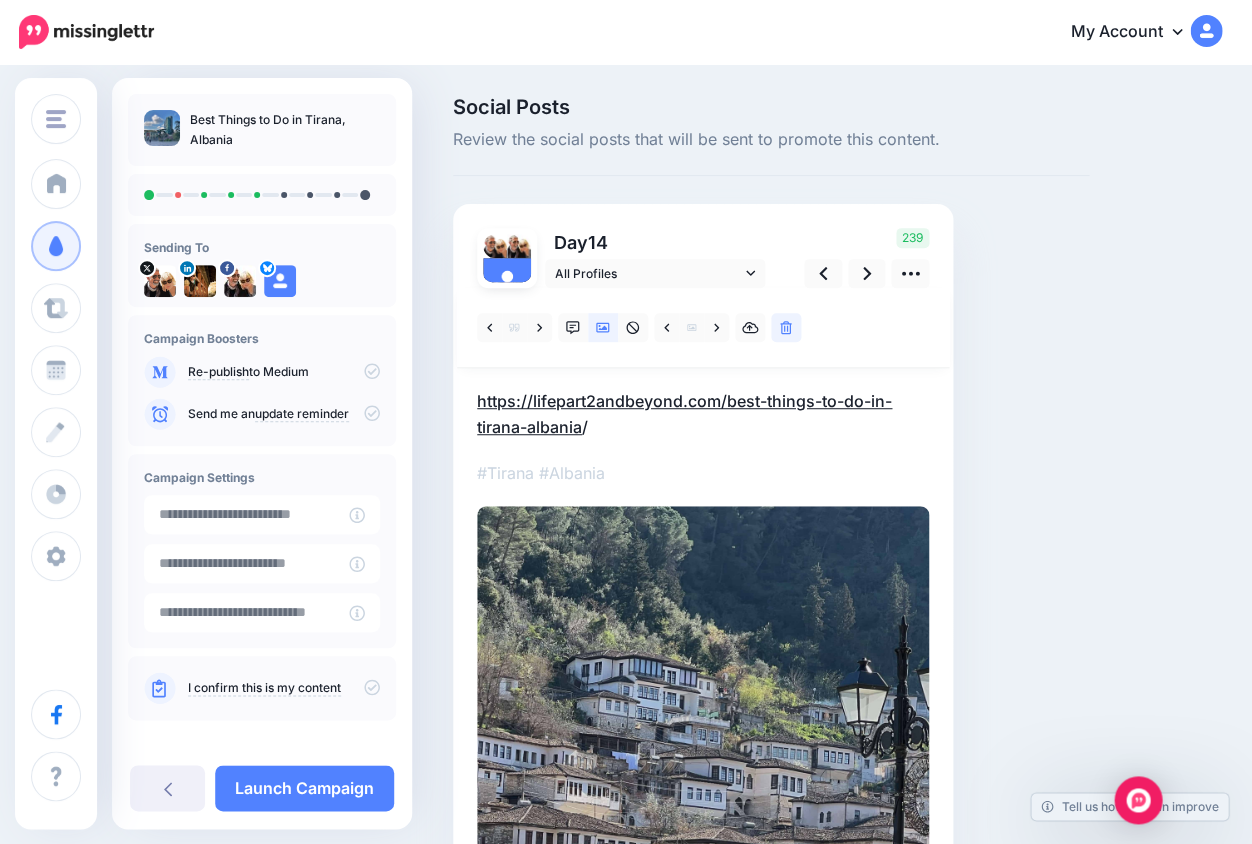 click on "https://lifepart2andbeyond.com/best-things-to-do-in-tirana-albania" at bounding box center (684, 414) 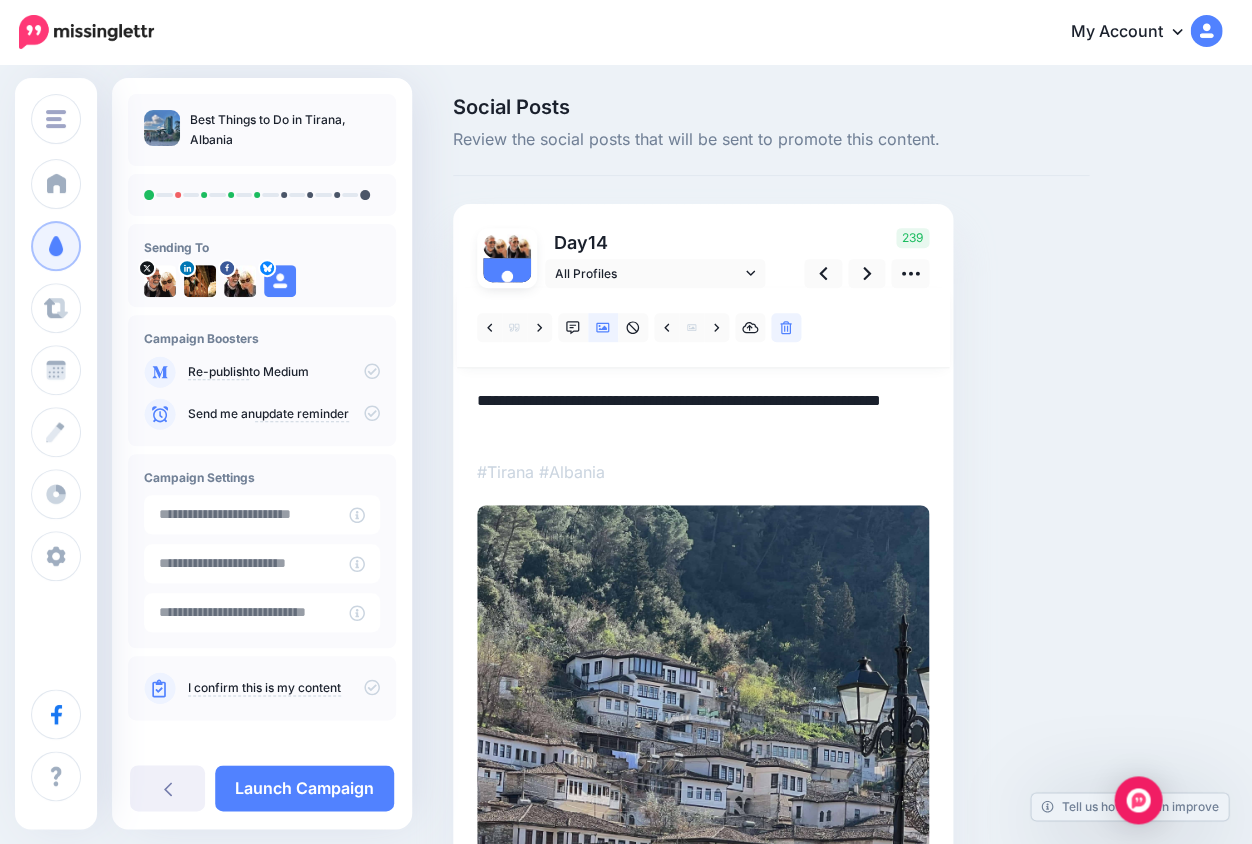 click on "Day  14
All
Profiles" at bounding box center (703, 633) 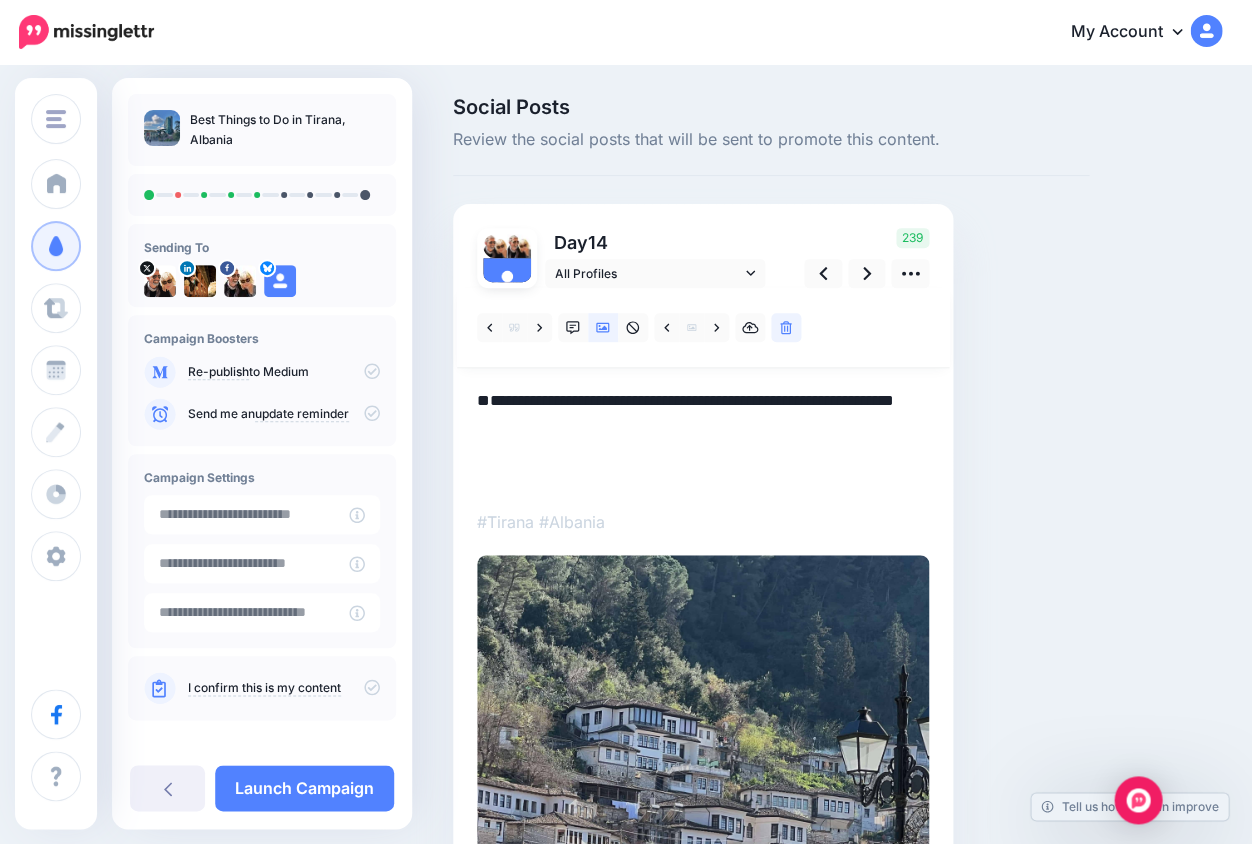 click on "**********" at bounding box center [703, 438] 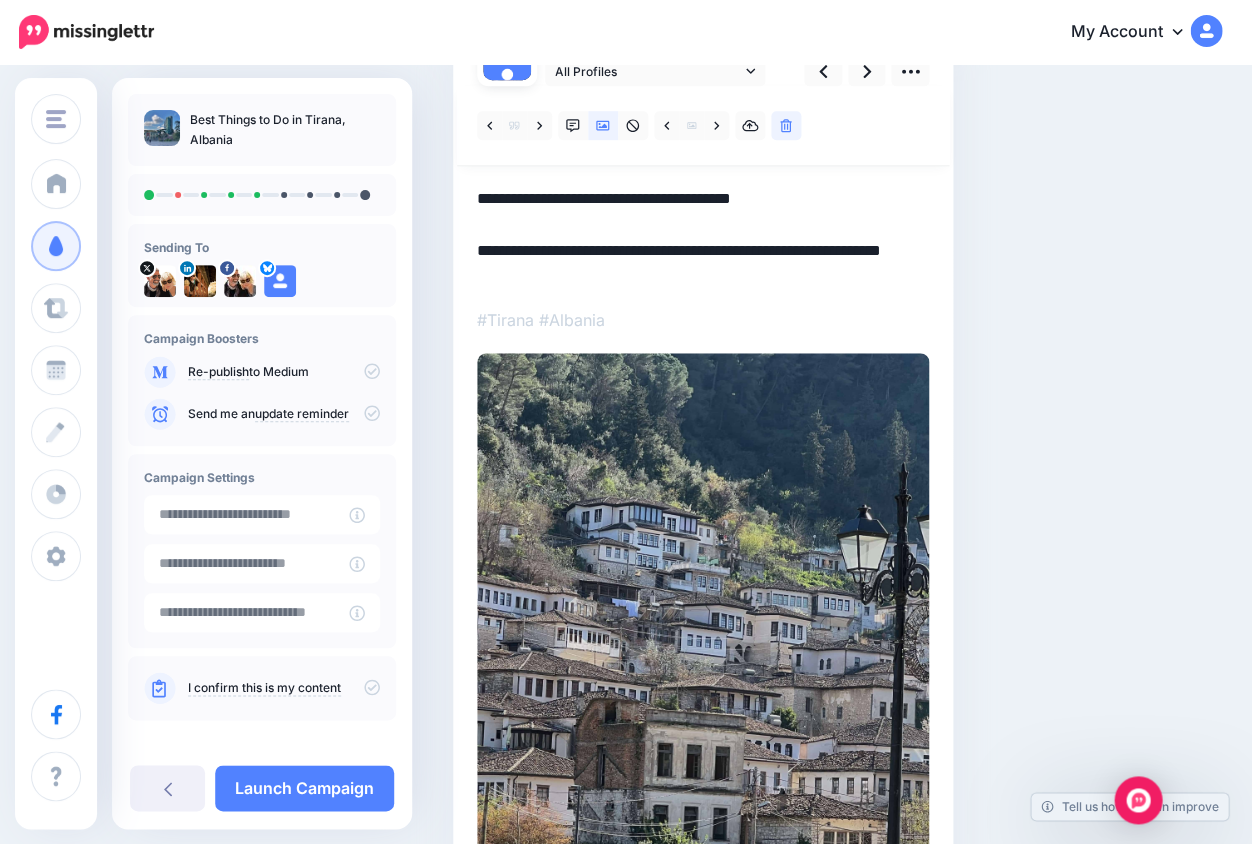 scroll, scrollTop: 104, scrollLeft: 0, axis: vertical 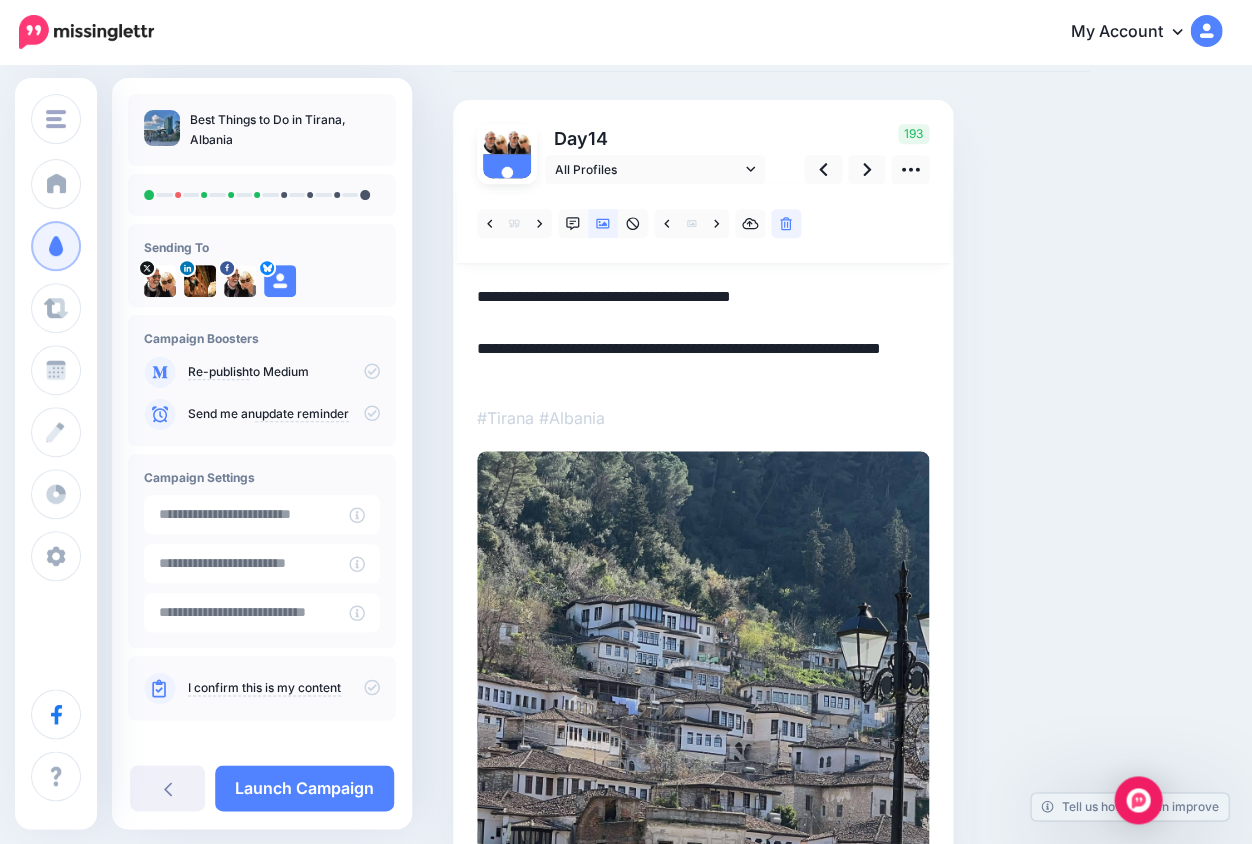click on "**********" at bounding box center (703, 334) 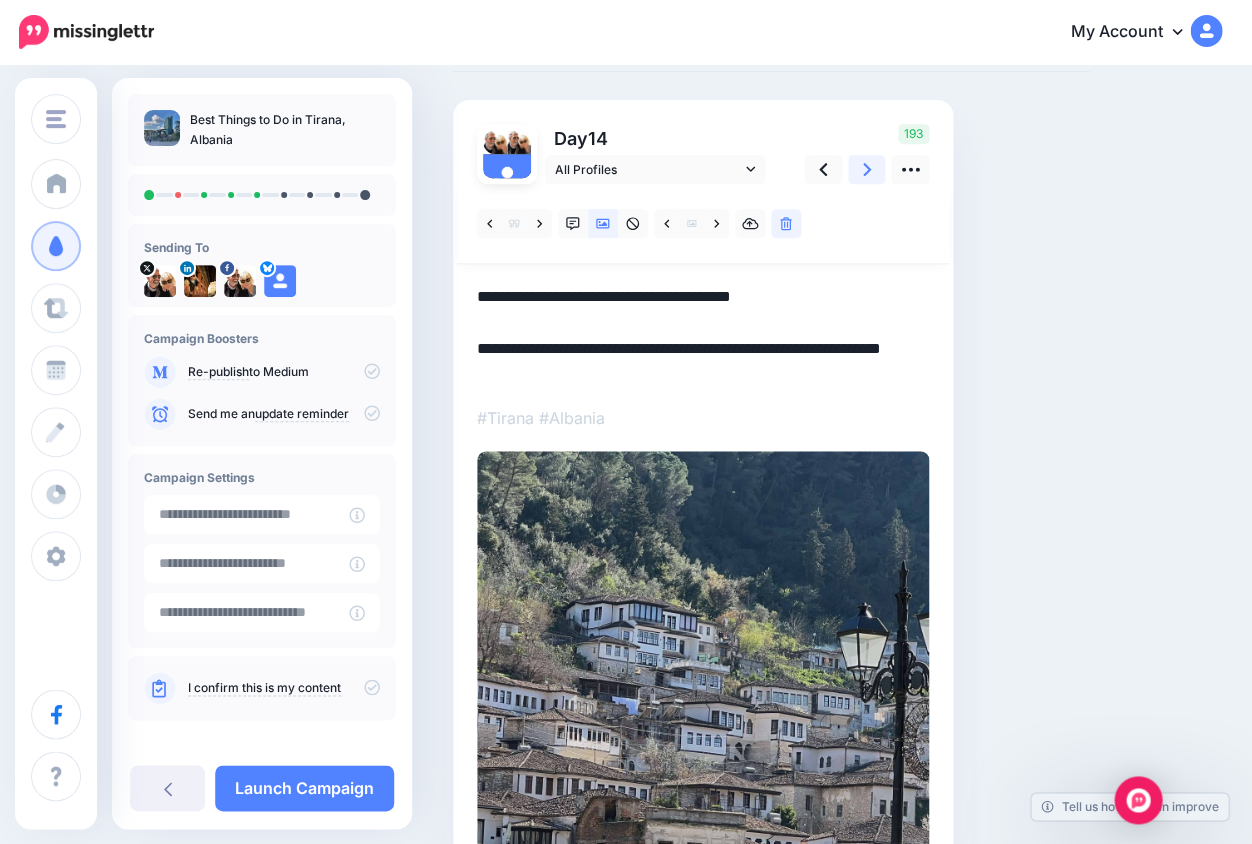 click 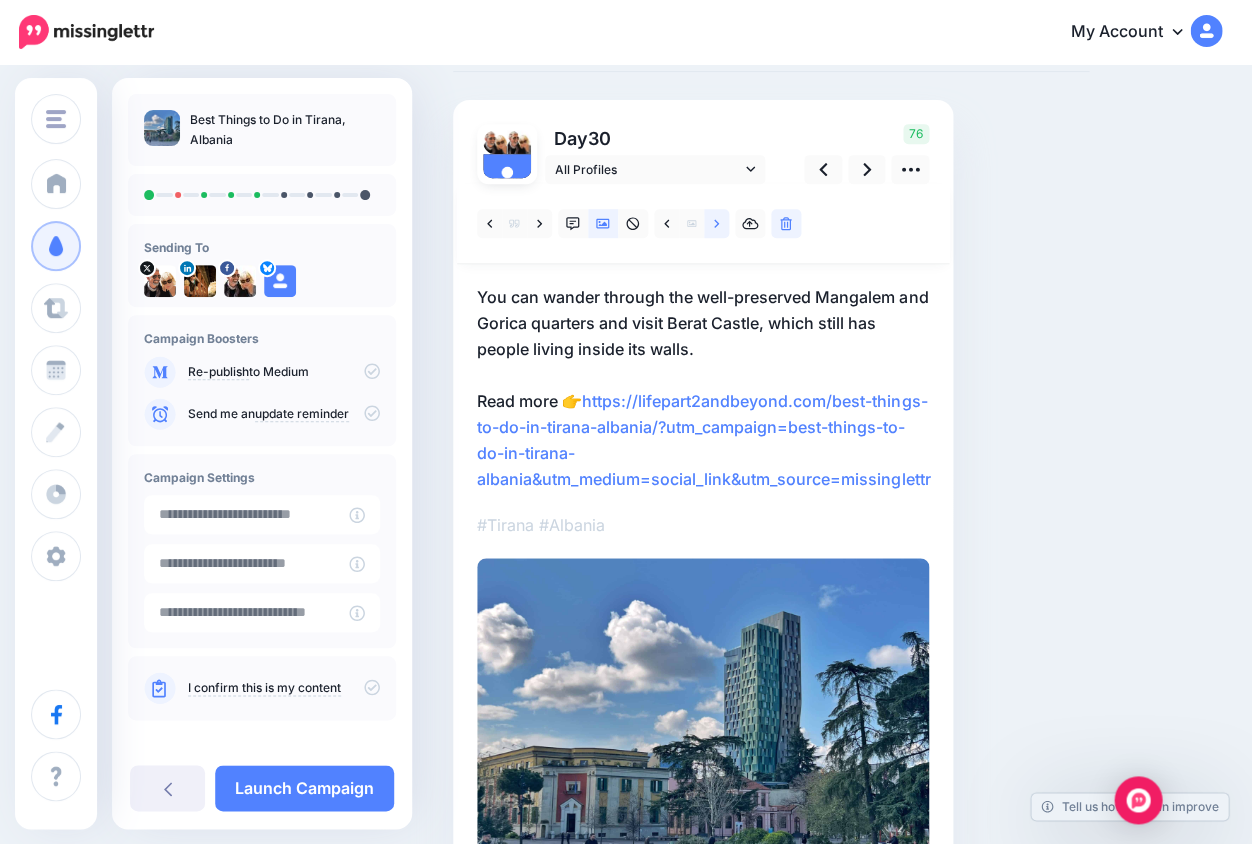 click 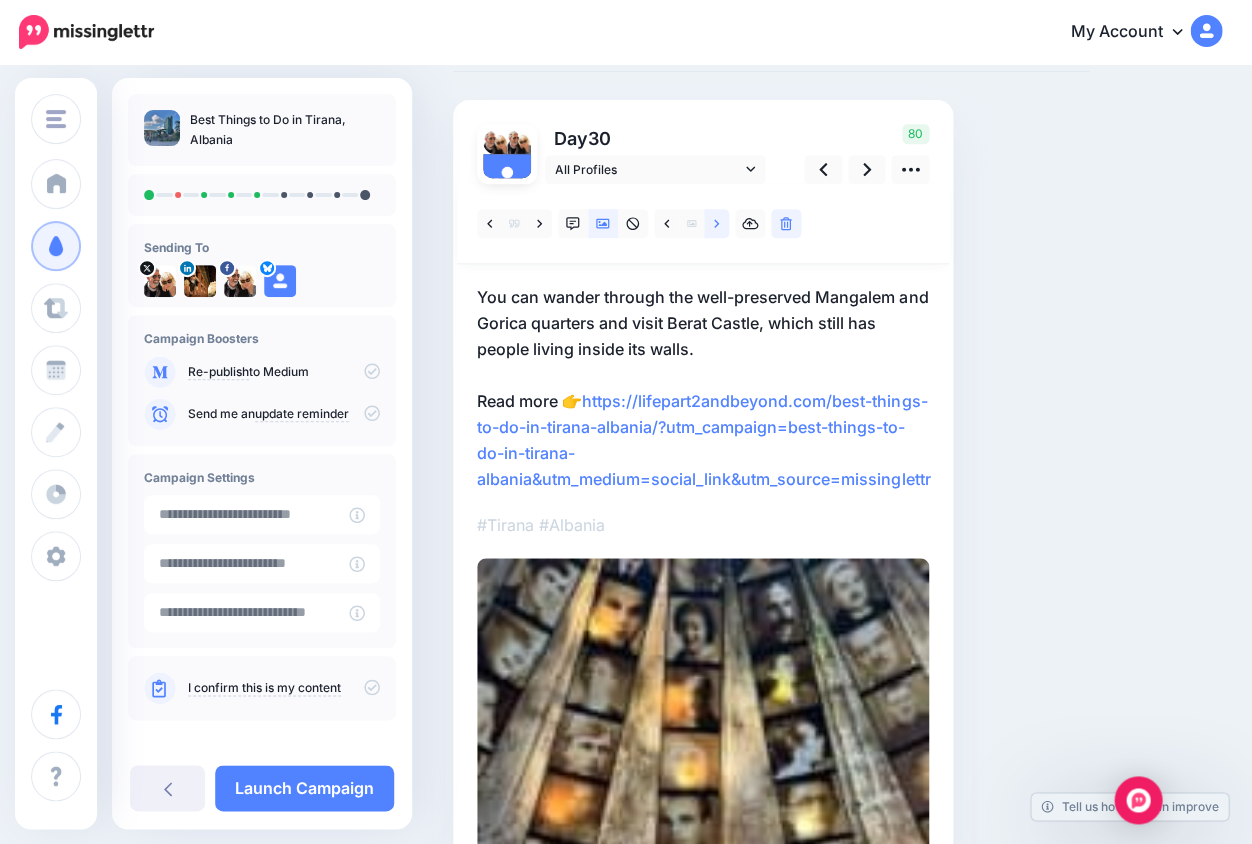 click 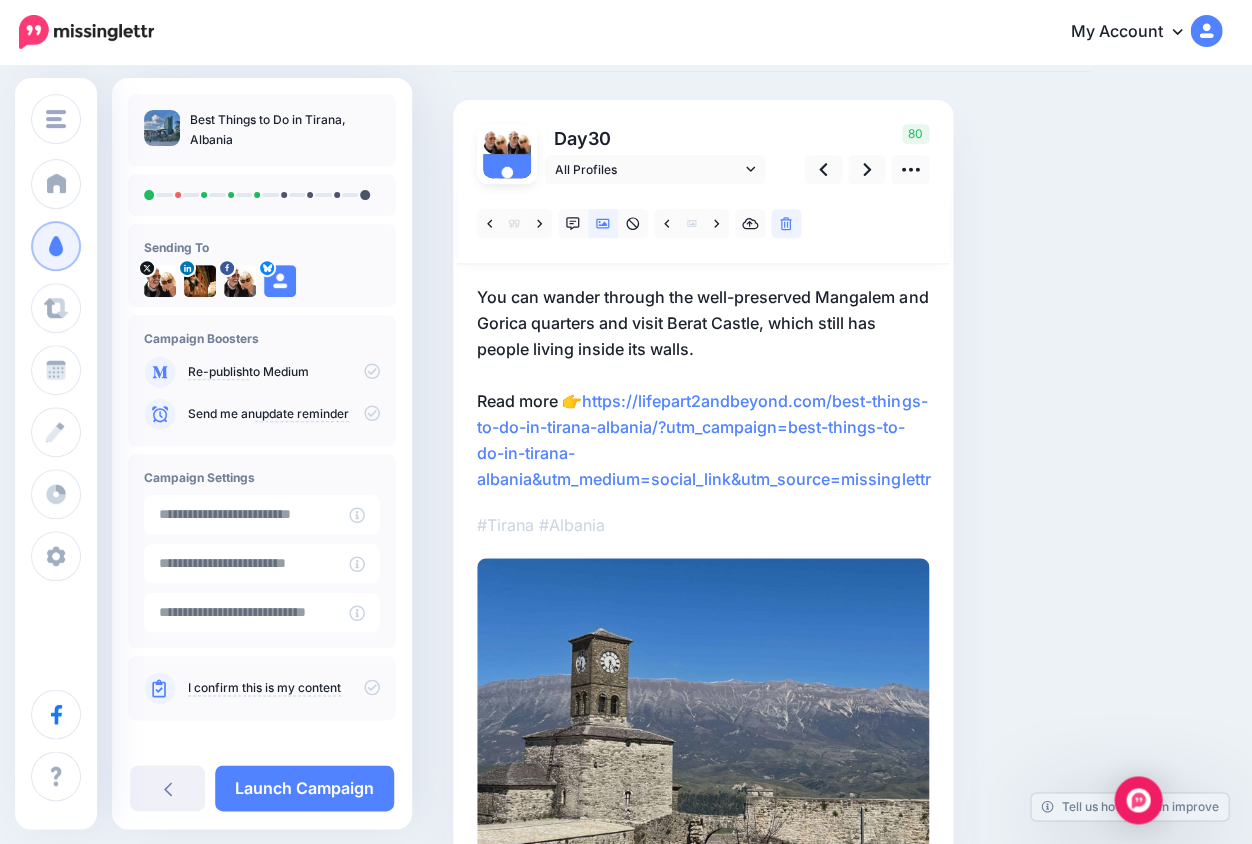 click on "You can wander through the well-preserved Mangalem and Gorica quarters and visit Berat Castle, which still has people living inside its walls. Read more 👉  https://lifepart2andbeyond.com/best-things-to-do-in-tirana-albania/?utm_campaign=best-things-to-do-in-tirana-albania&utm_medium=social_link&utm_source=missinglettr" at bounding box center (703, 388) 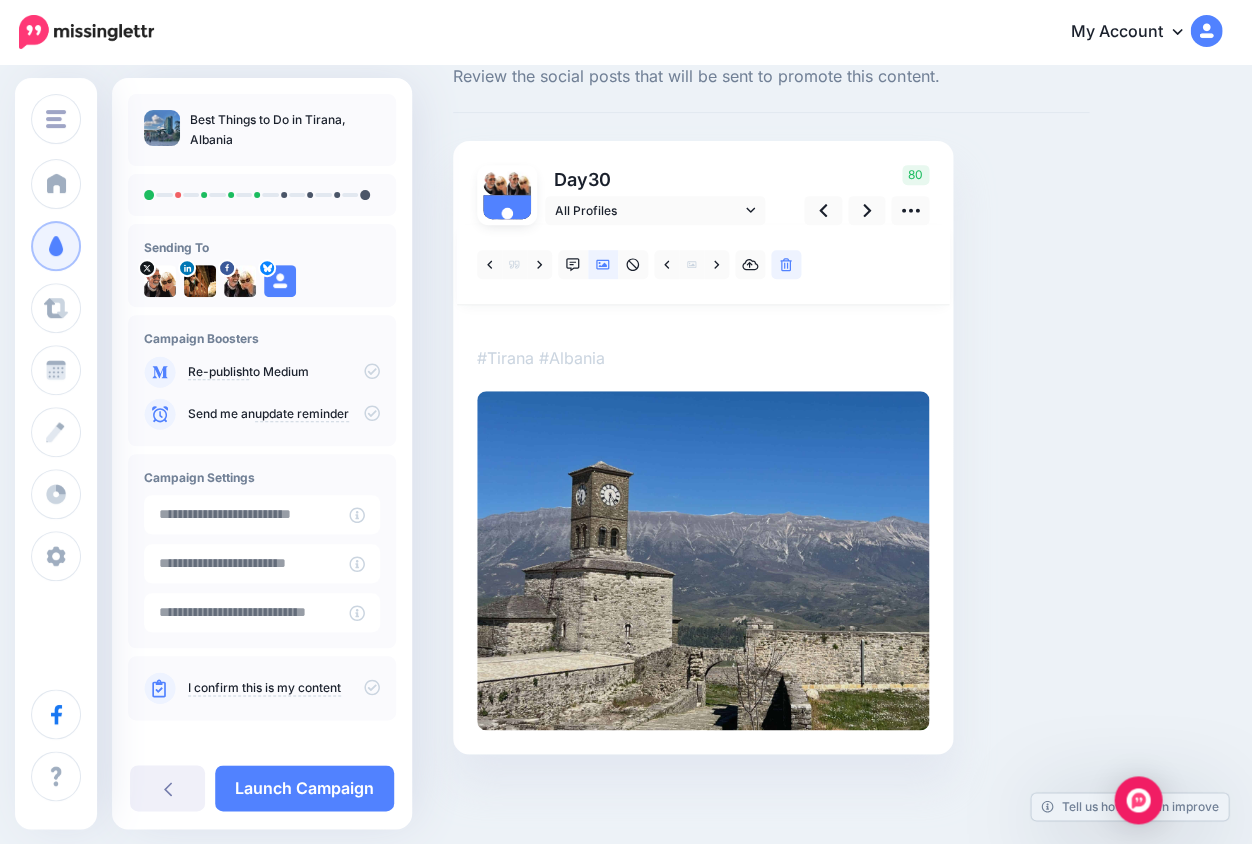 scroll, scrollTop: 0, scrollLeft: 0, axis: both 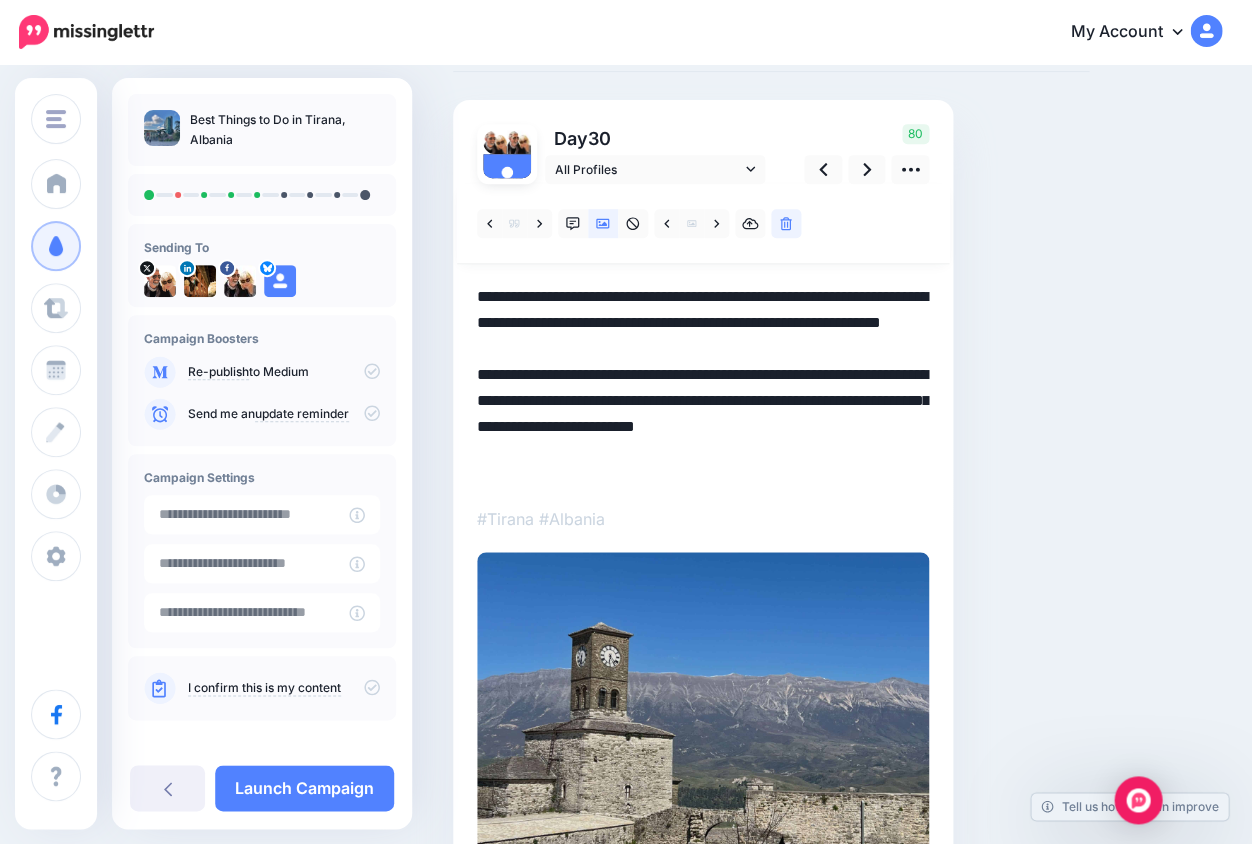 drag, startPoint x: 673, startPoint y: 424, endPoint x: 617, endPoint y: 354, distance: 89.64374 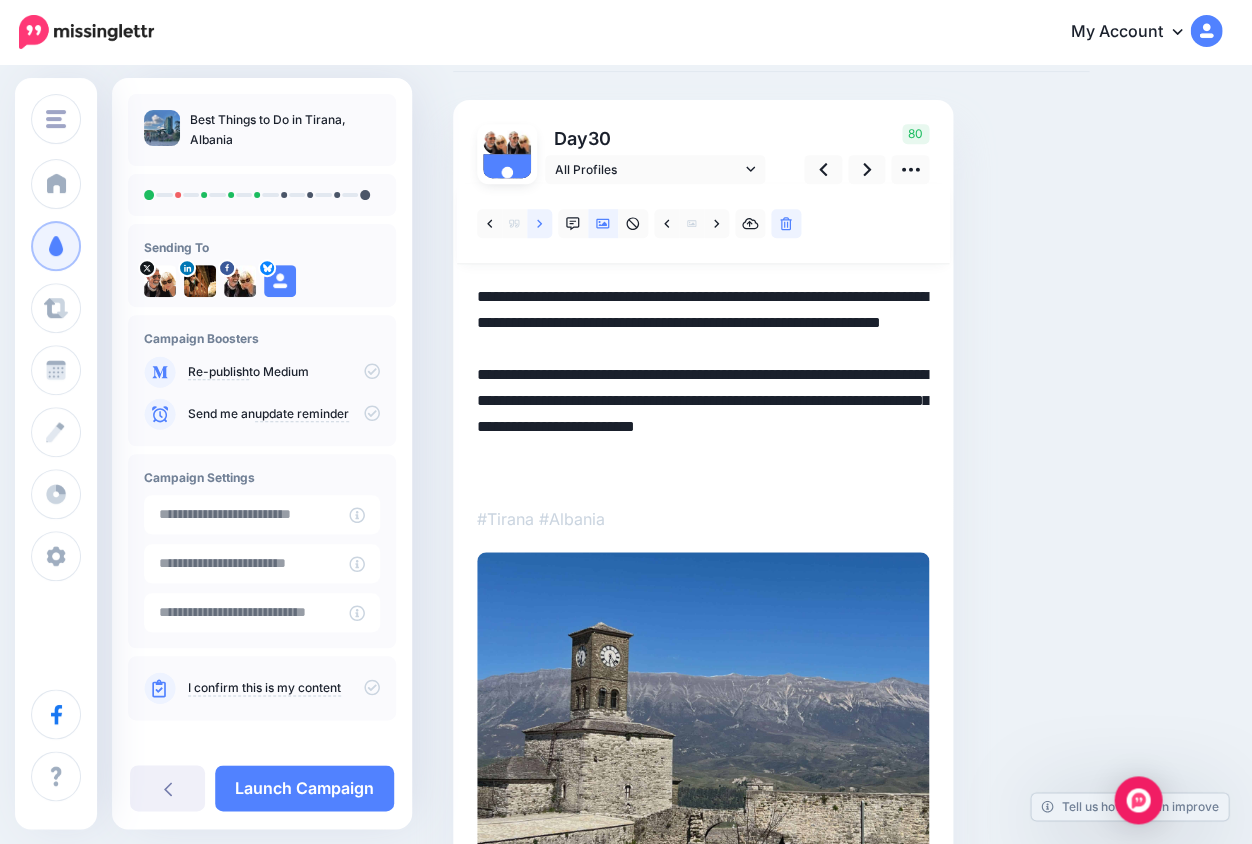 click at bounding box center (539, 223) 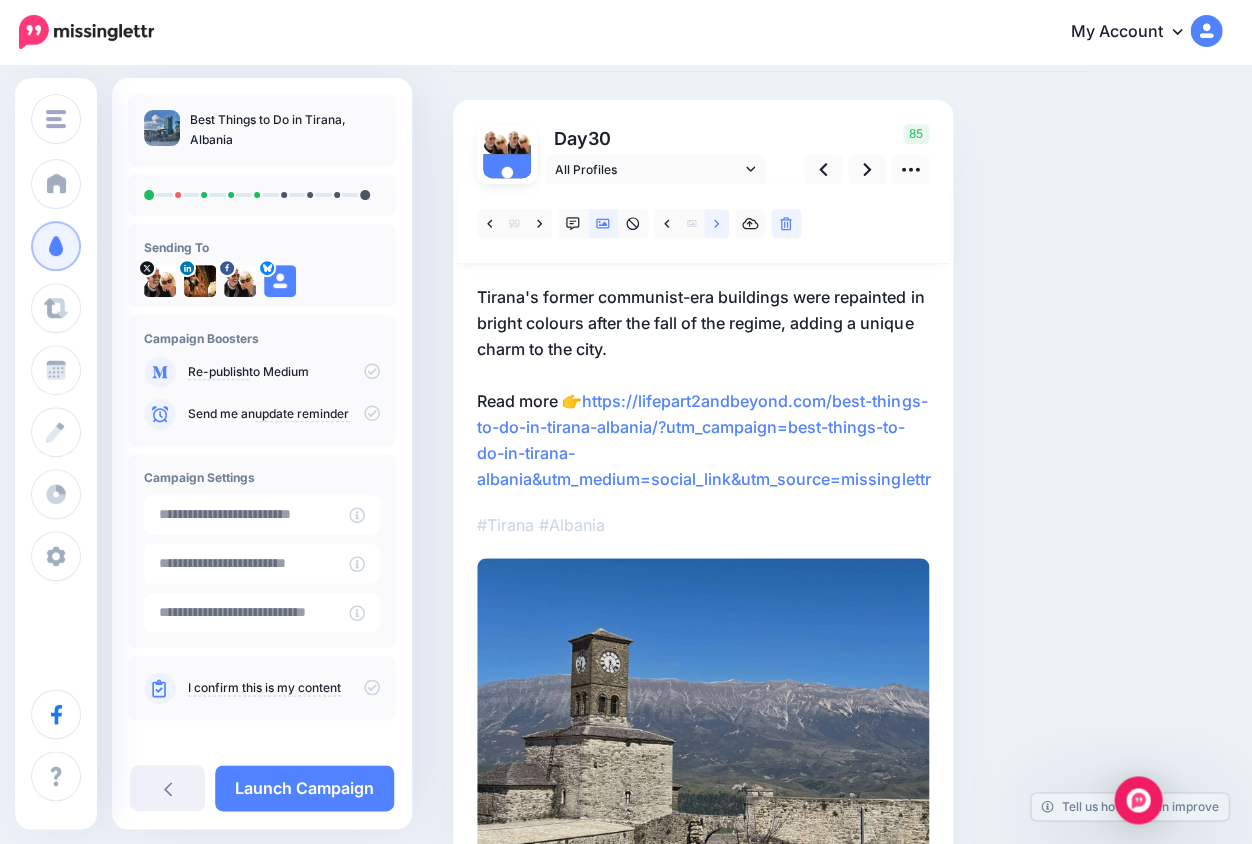 click at bounding box center (716, 223) 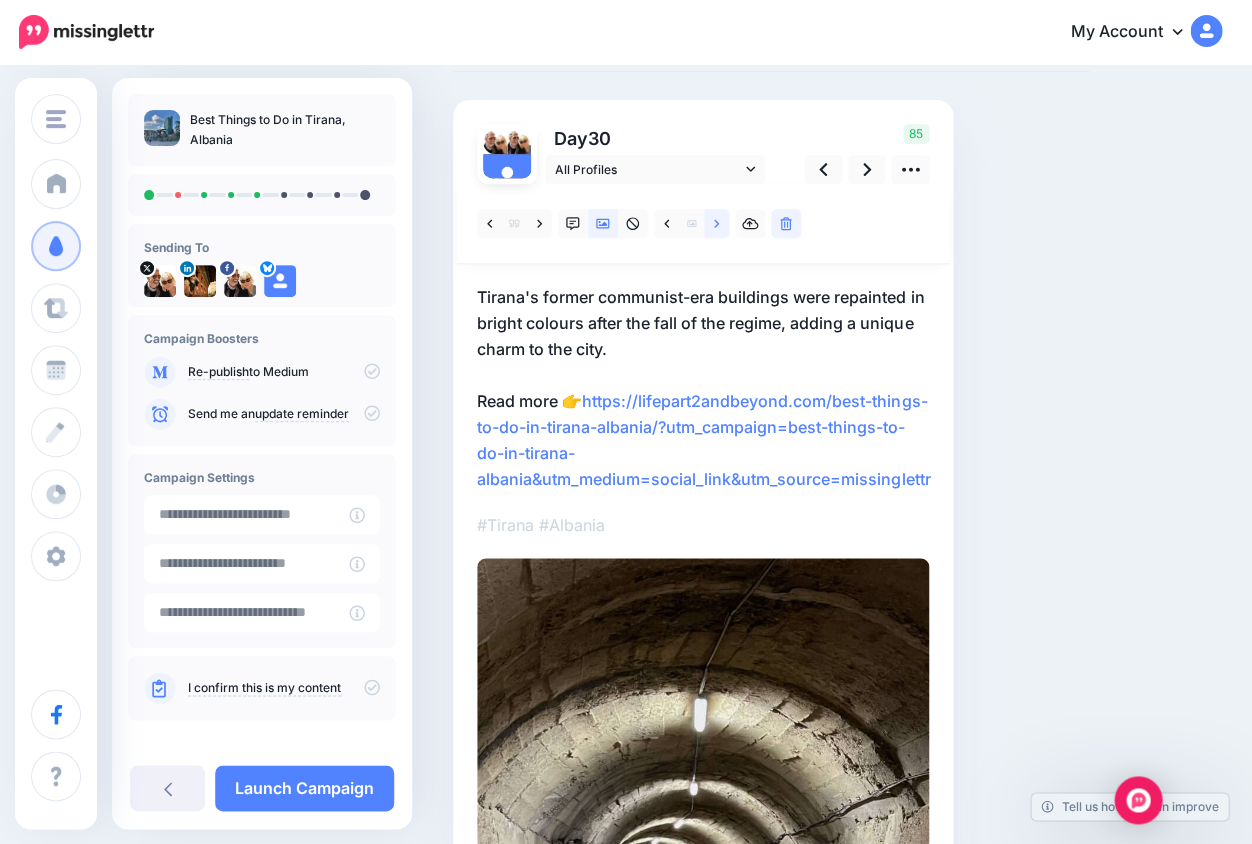 click at bounding box center (716, 223) 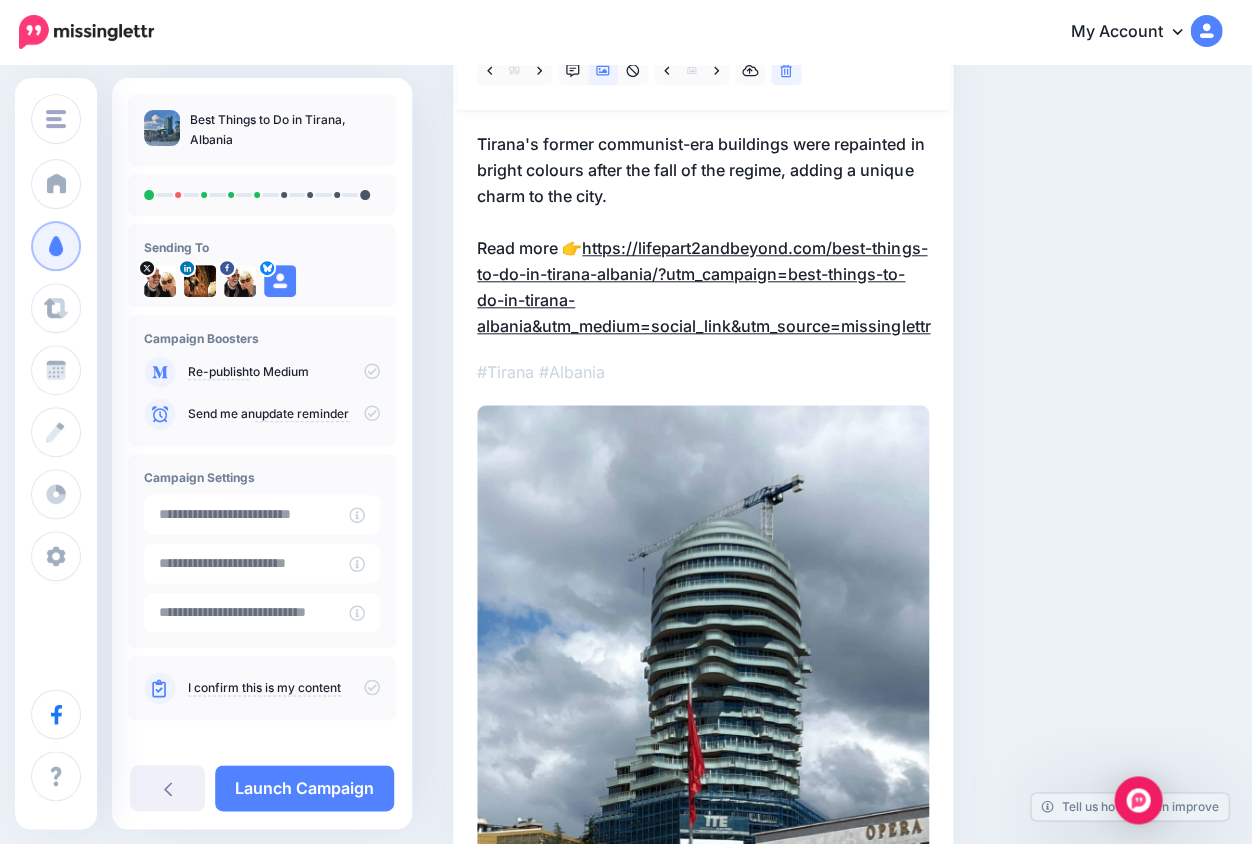 scroll, scrollTop: 257, scrollLeft: 0, axis: vertical 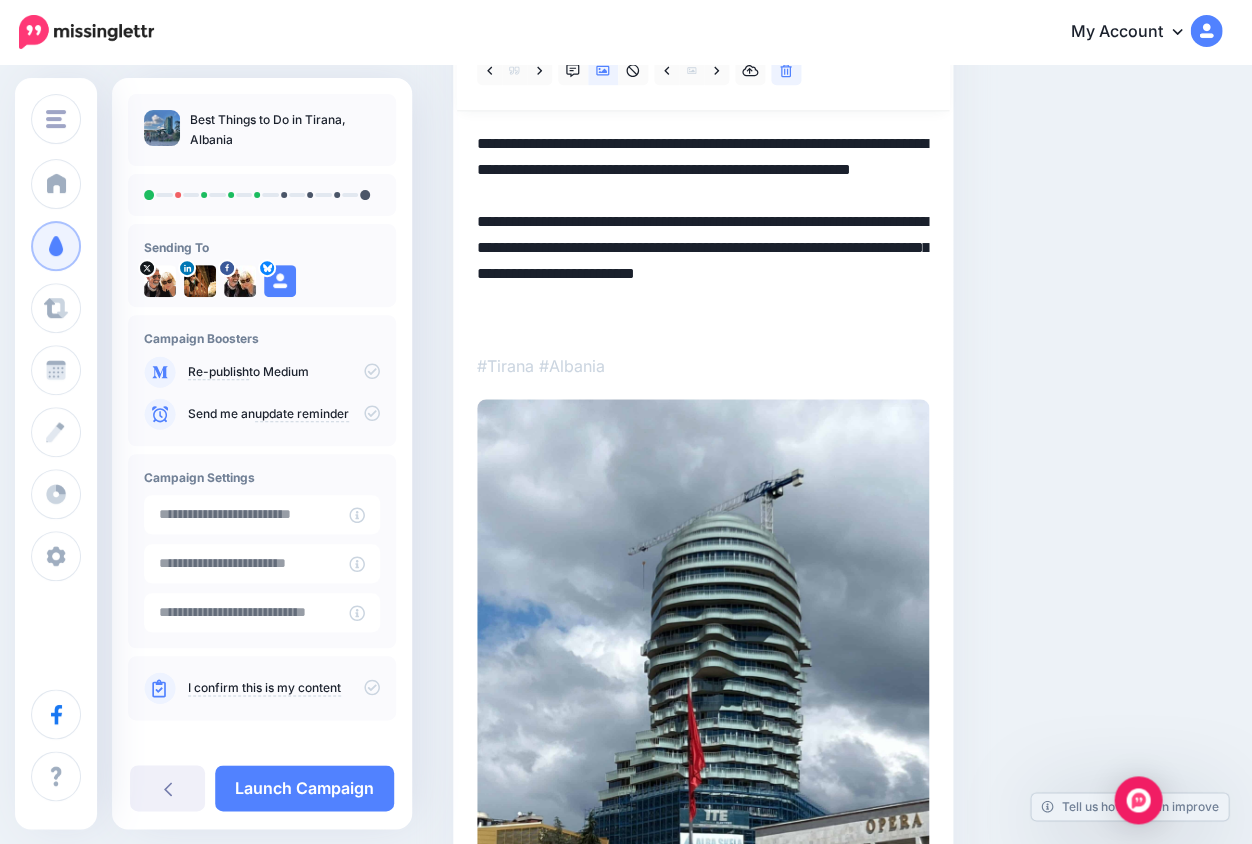 drag, startPoint x: 658, startPoint y: 271, endPoint x: 918, endPoint y: 404, distance: 292.04282 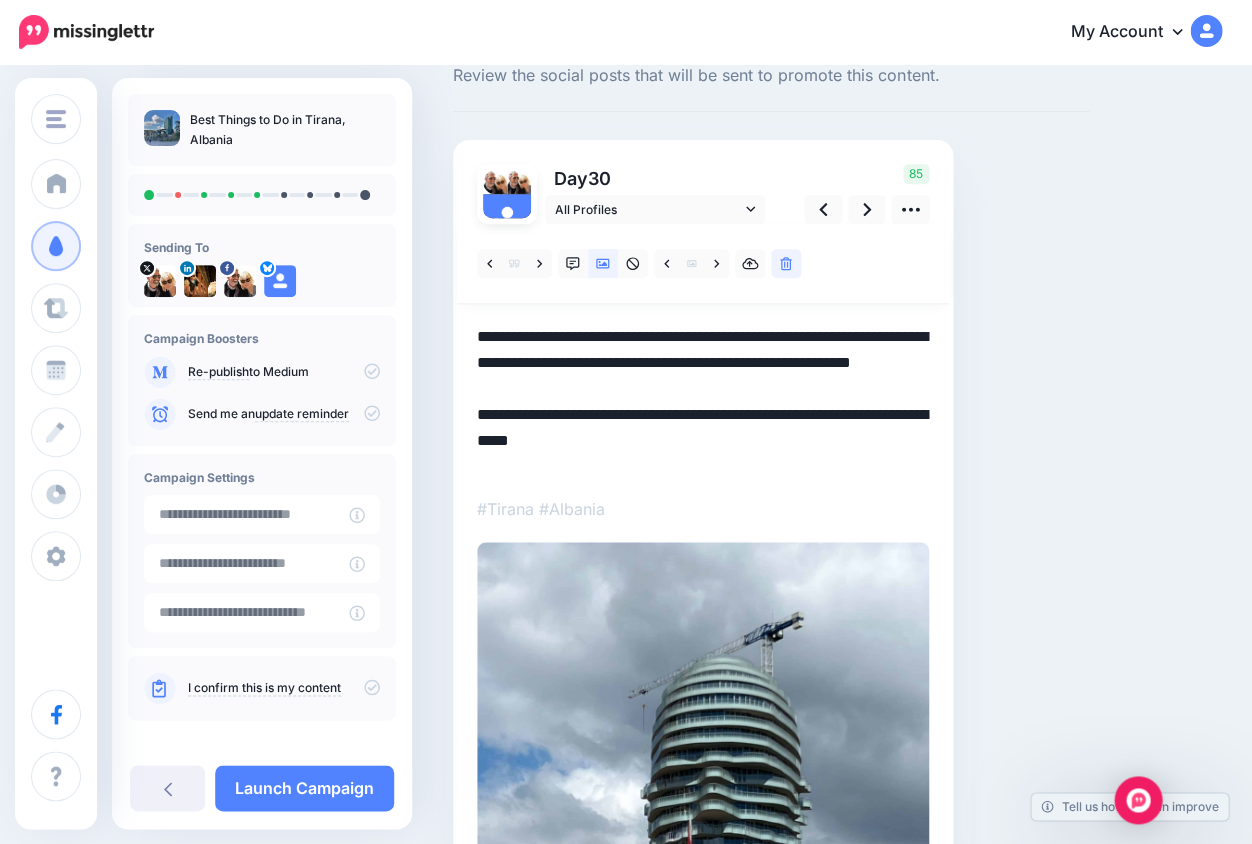 scroll, scrollTop: 54, scrollLeft: 0, axis: vertical 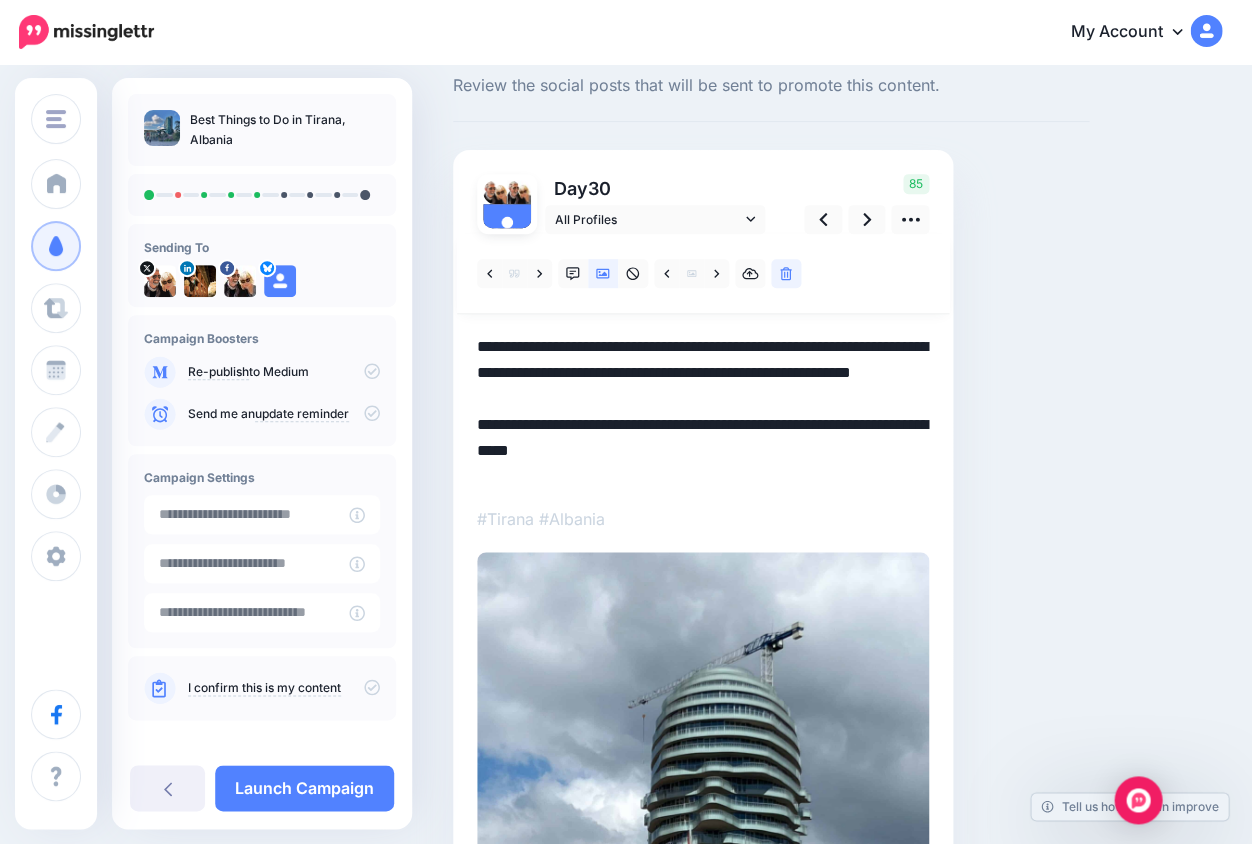 drag, startPoint x: 613, startPoint y: 400, endPoint x: 481, endPoint y: 337, distance: 146.26346 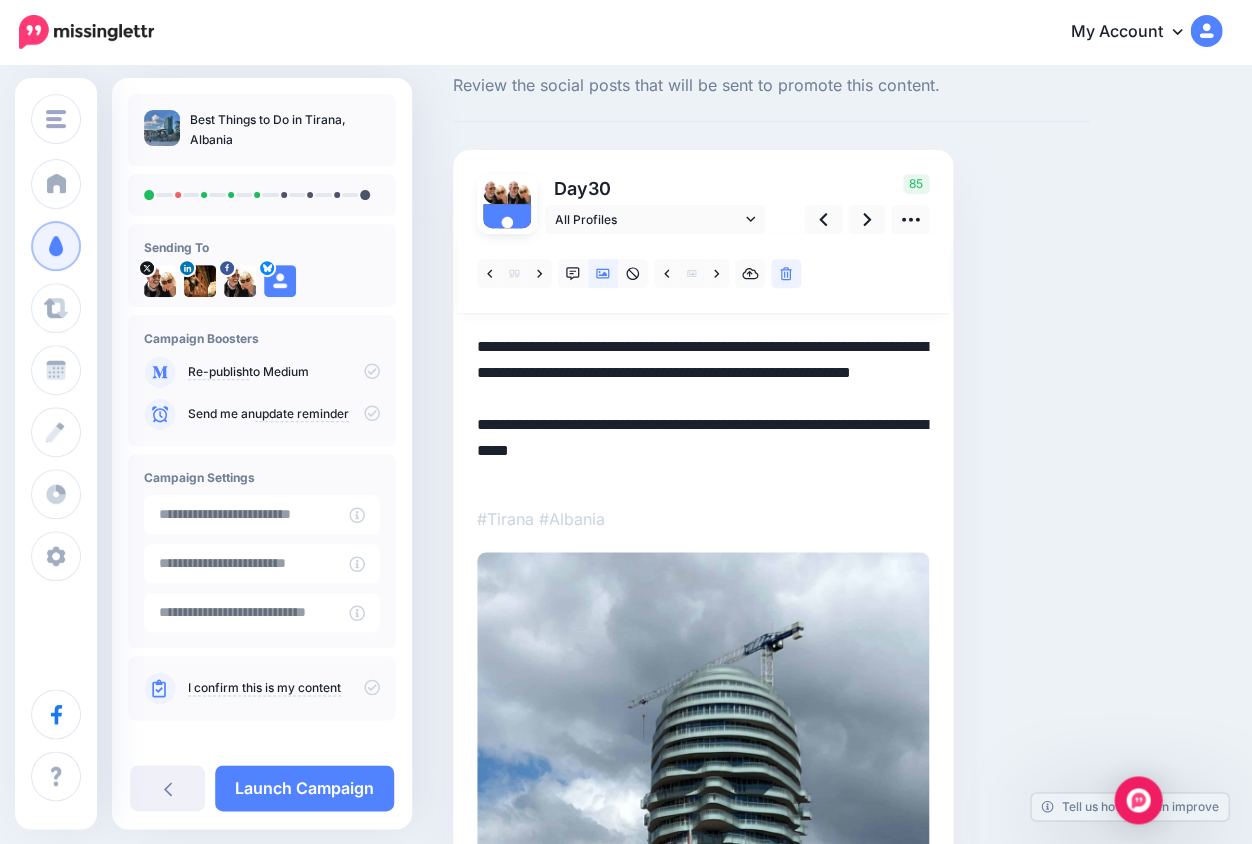 click on "**********" at bounding box center [703, 410] 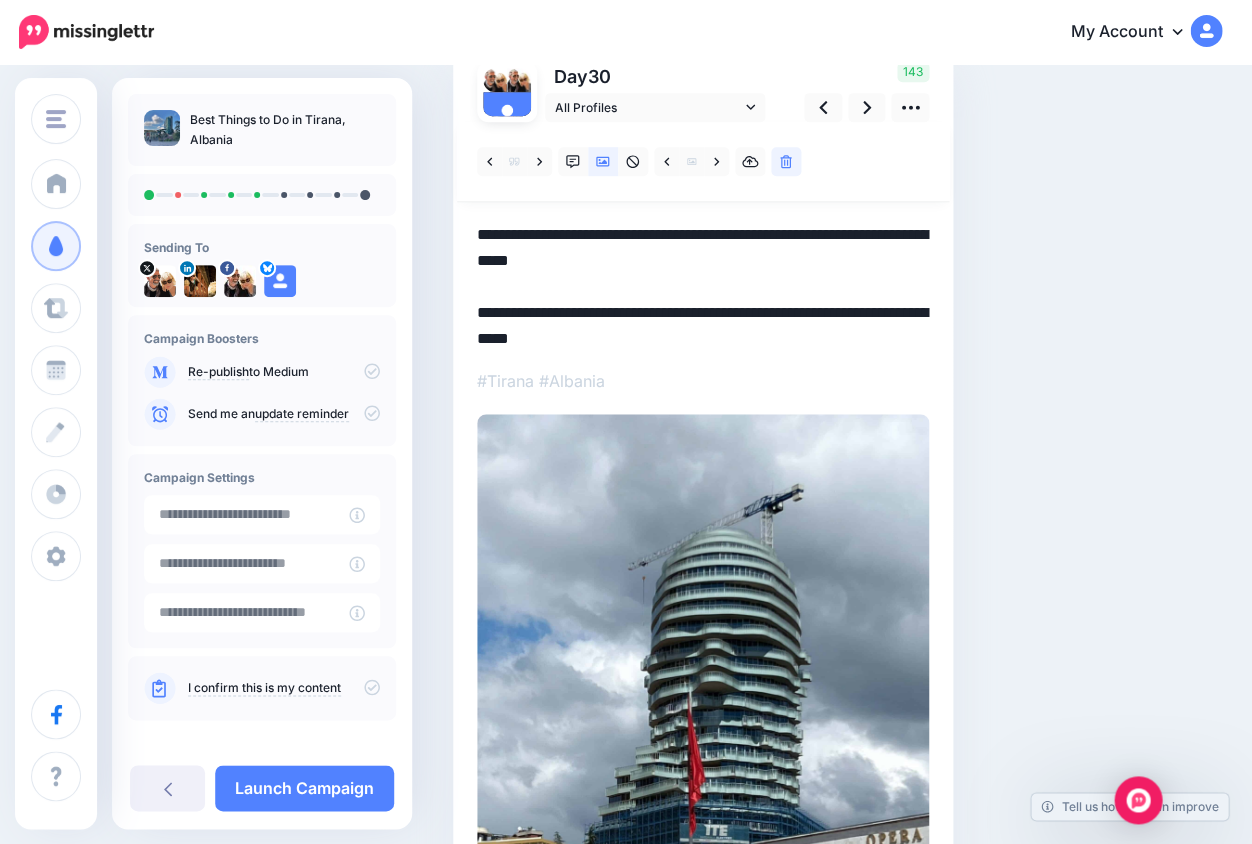 scroll, scrollTop: 165, scrollLeft: 0, axis: vertical 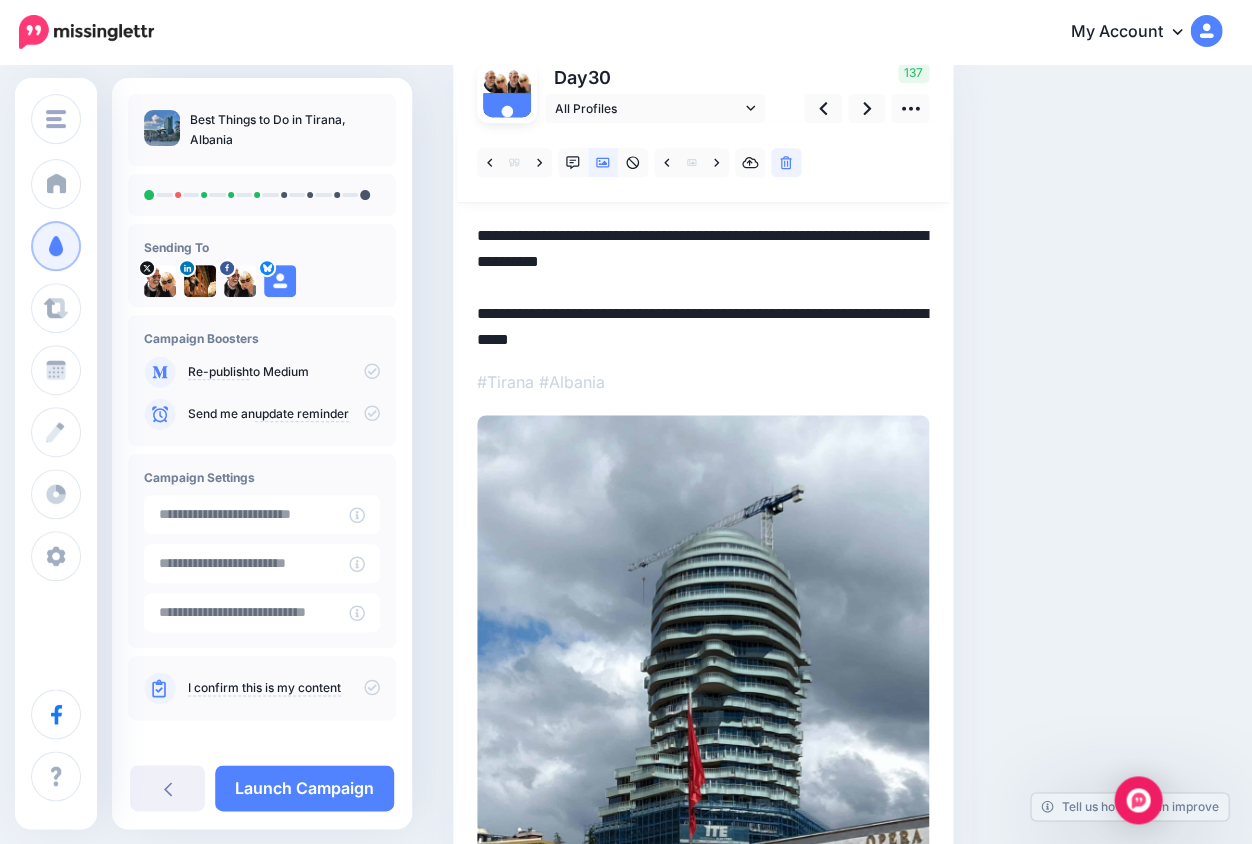 paste on "**********" 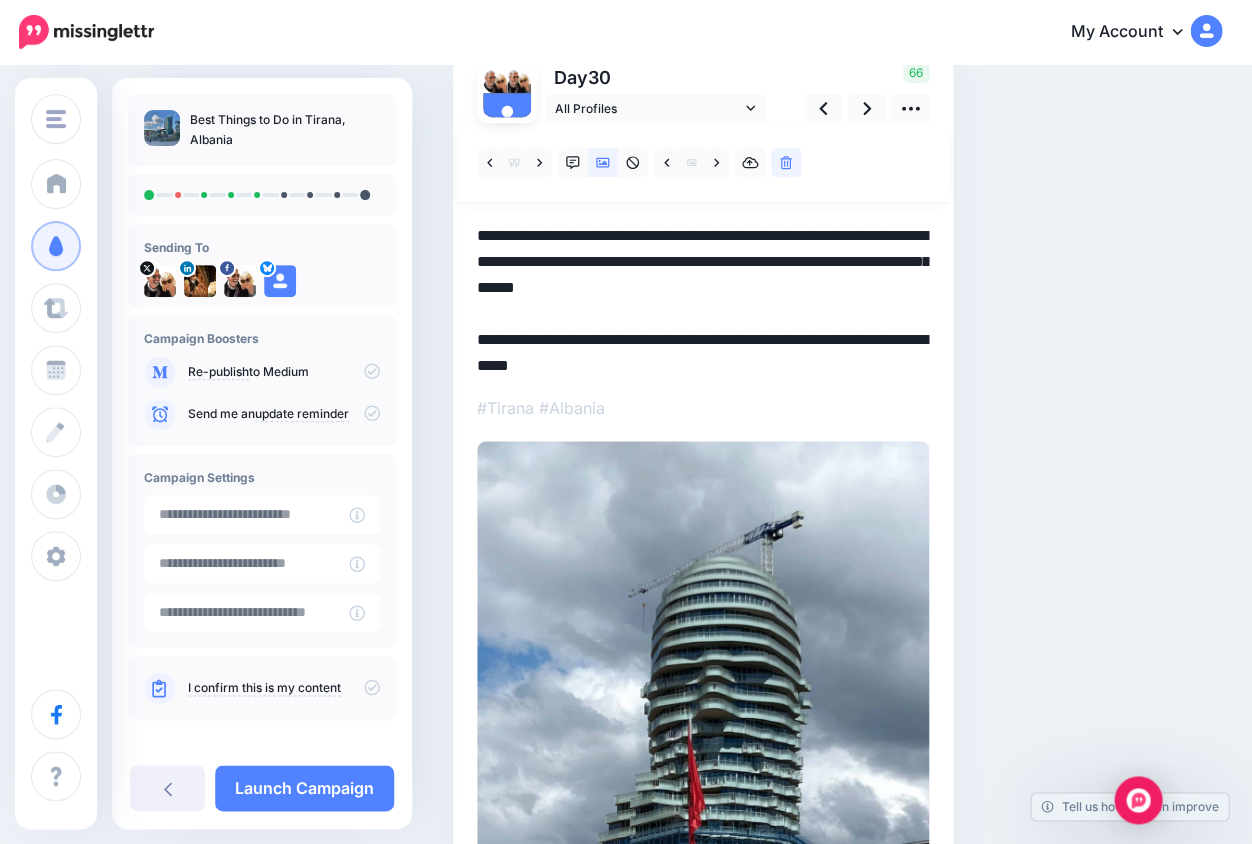 drag, startPoint x: 787, startPoint y: 287, endPoint x: 476, endPoint y: 229, distance: 316.36212 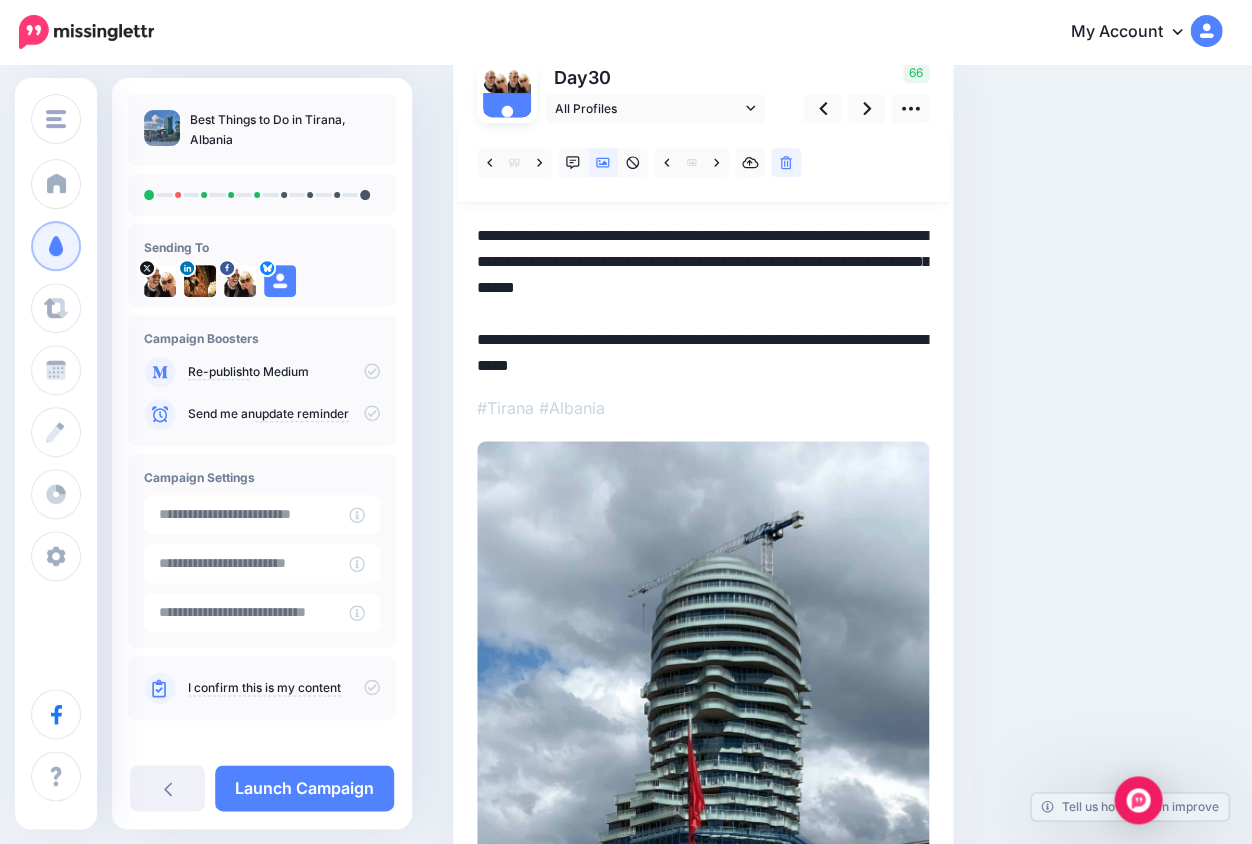 click on "**********" at bounding box center (703, 299) 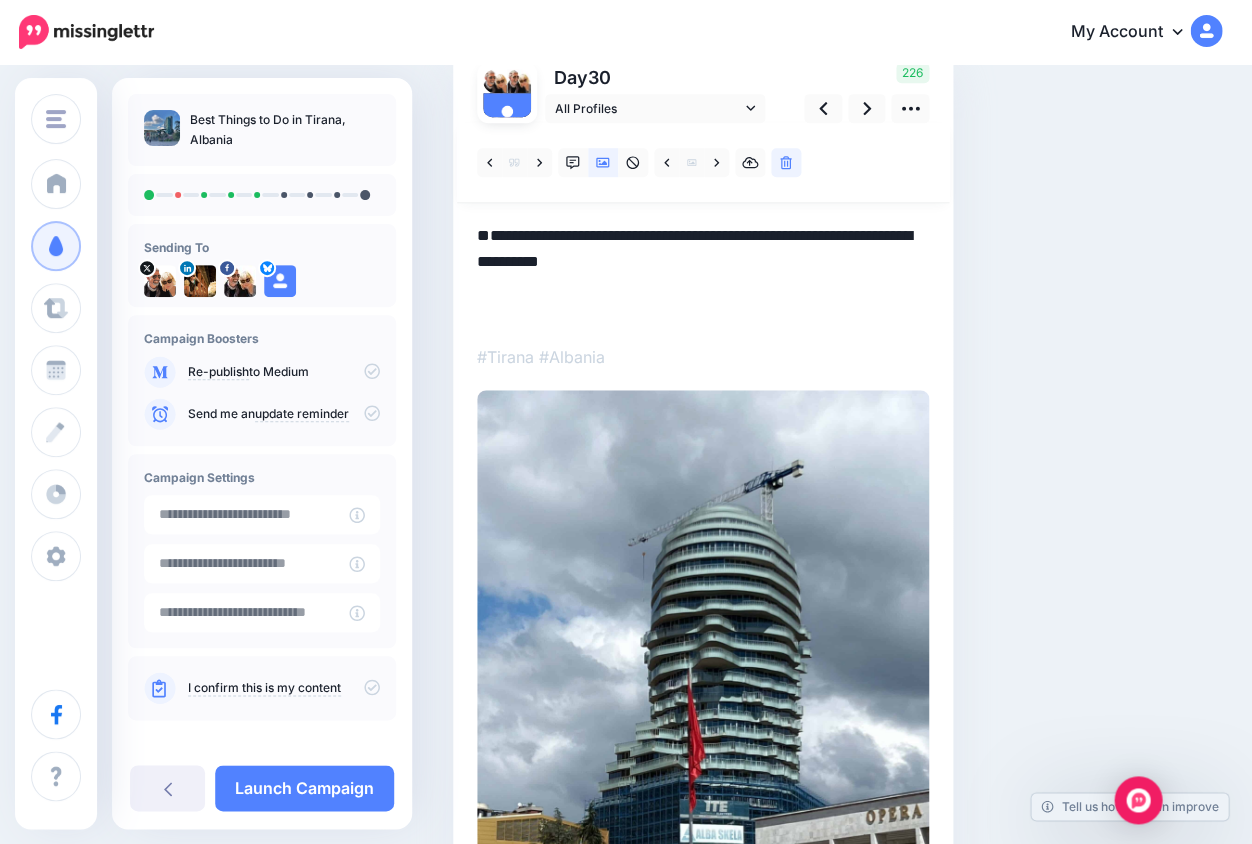 paste on "**********" 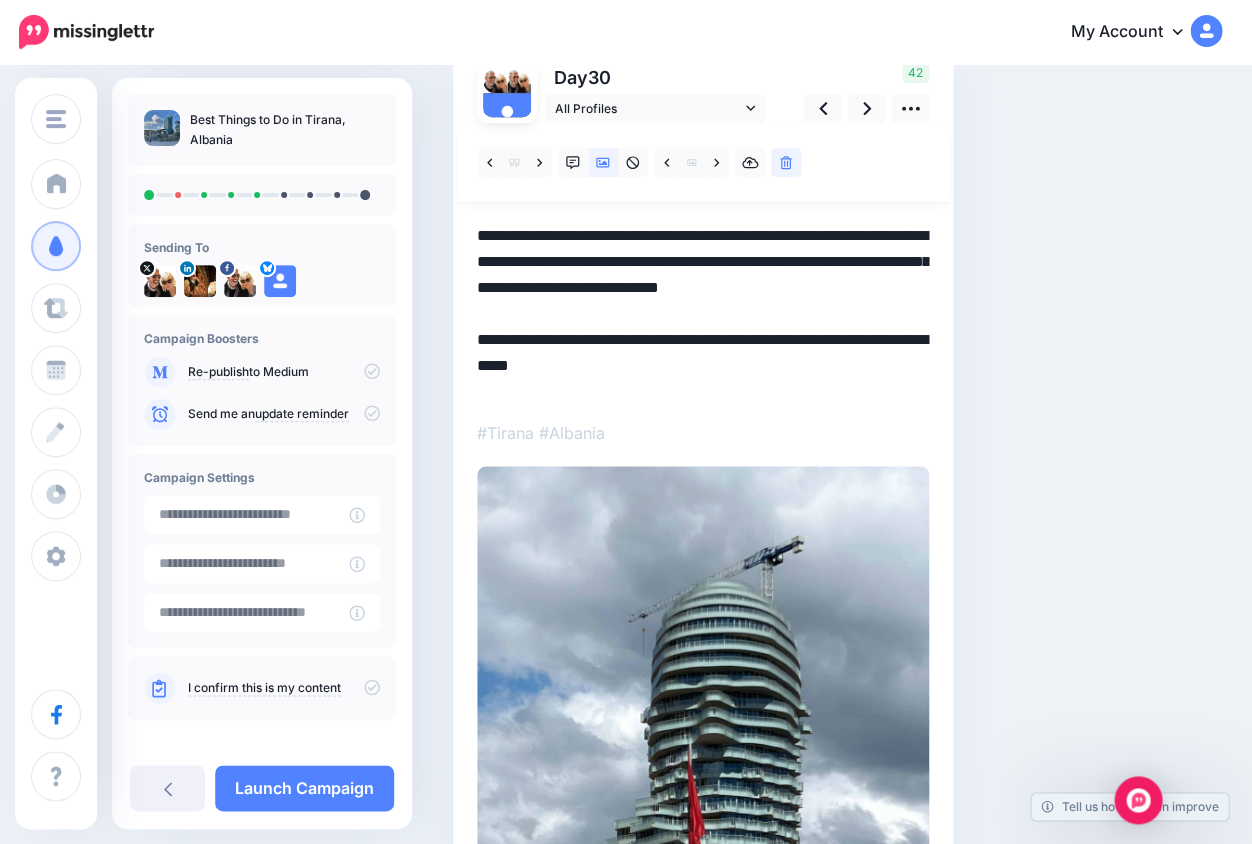 scroll, scrollTop: 147, scrollLeft: 0, axis: vertical 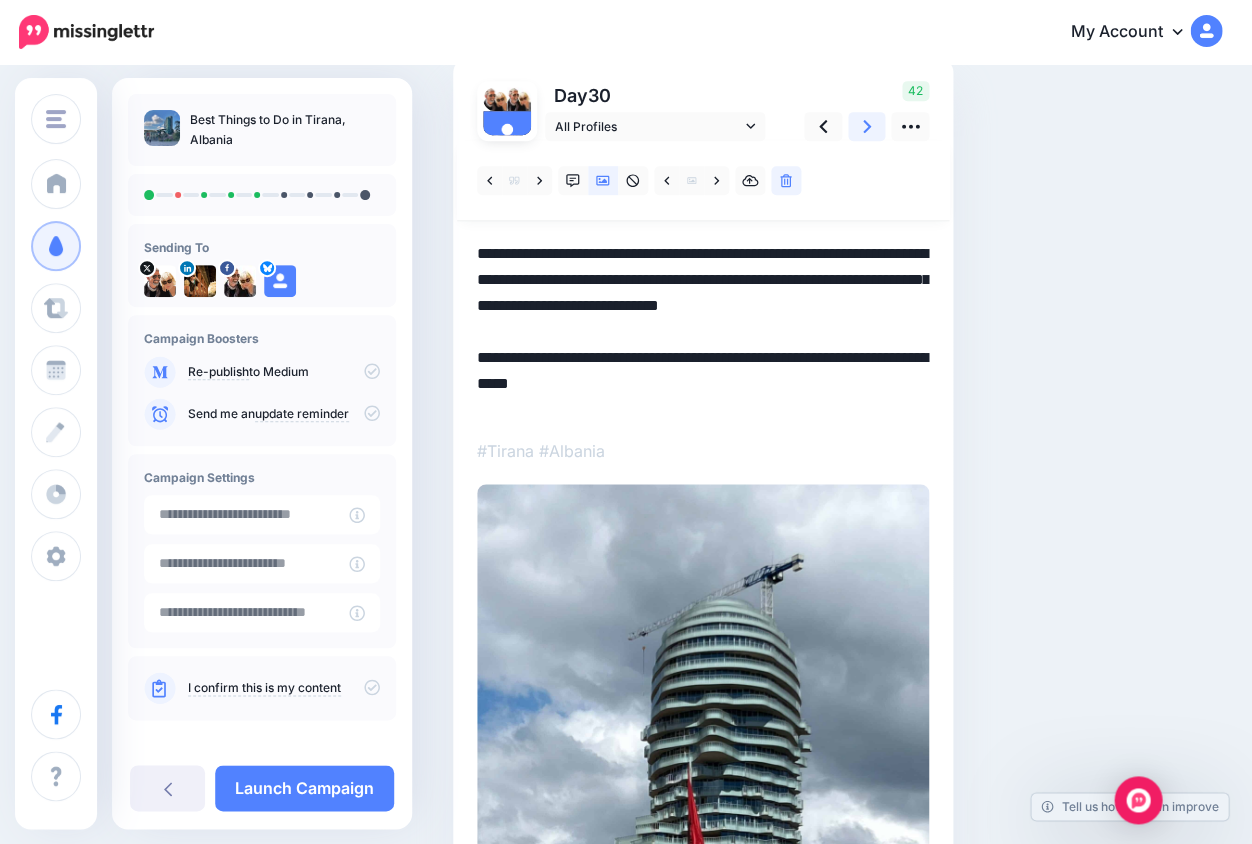 click at bounding box center (867, 126) 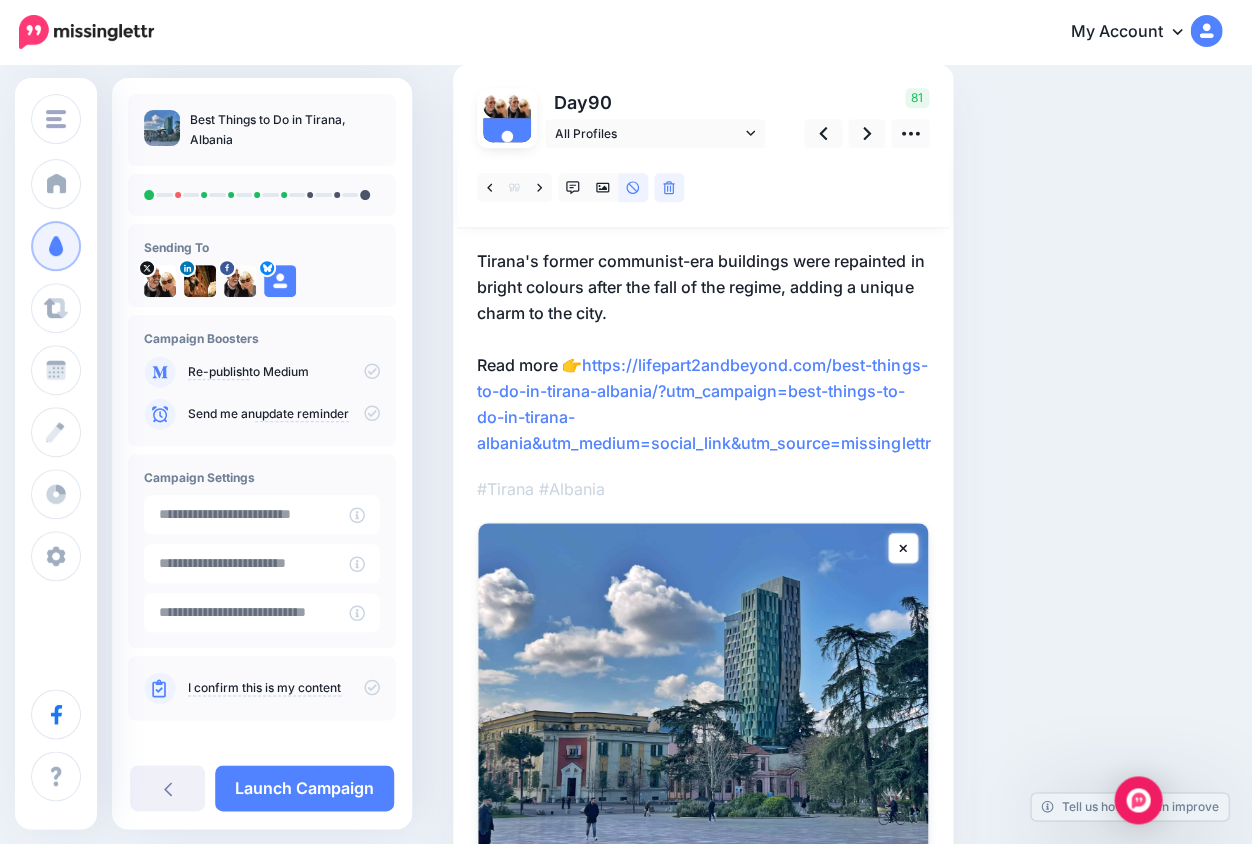 scroll, scrollTop: 140, scrollLeft: 0, axis: vertical 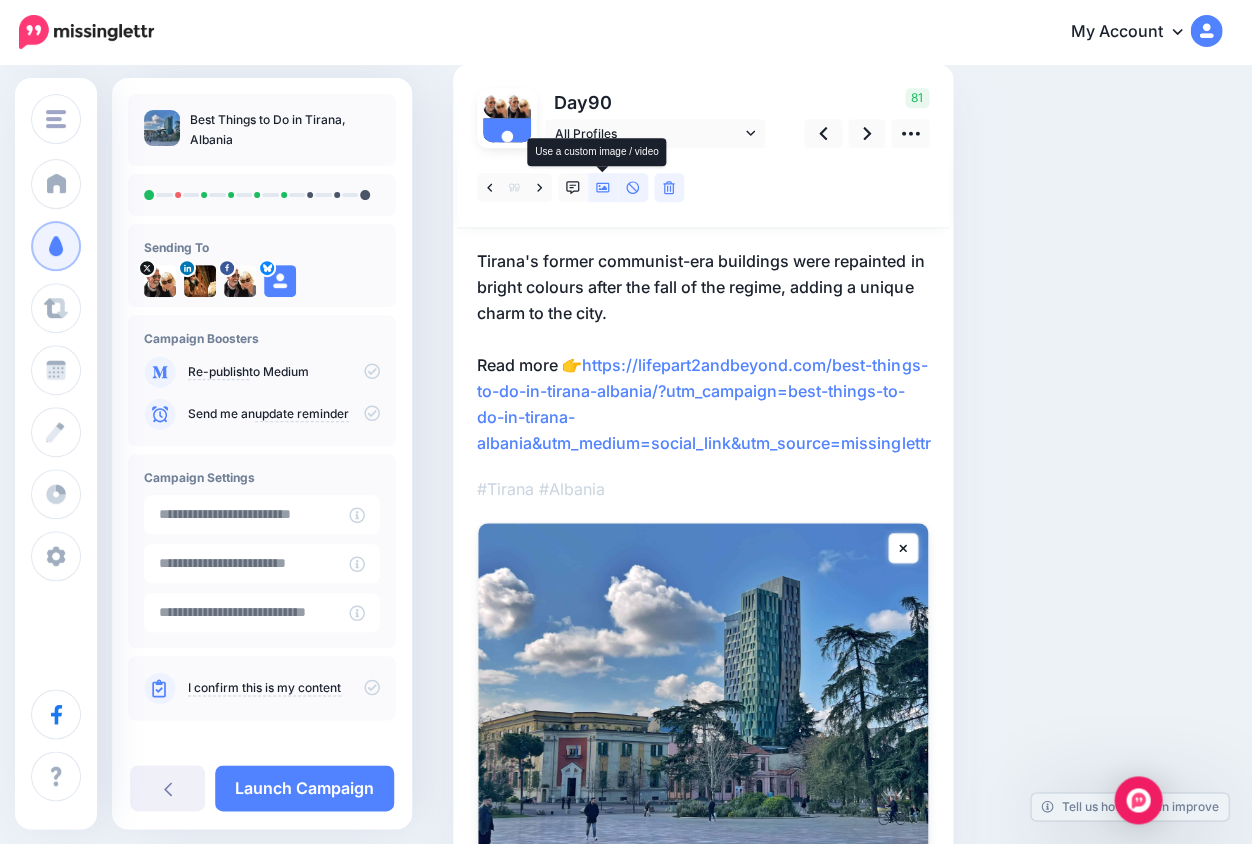 click 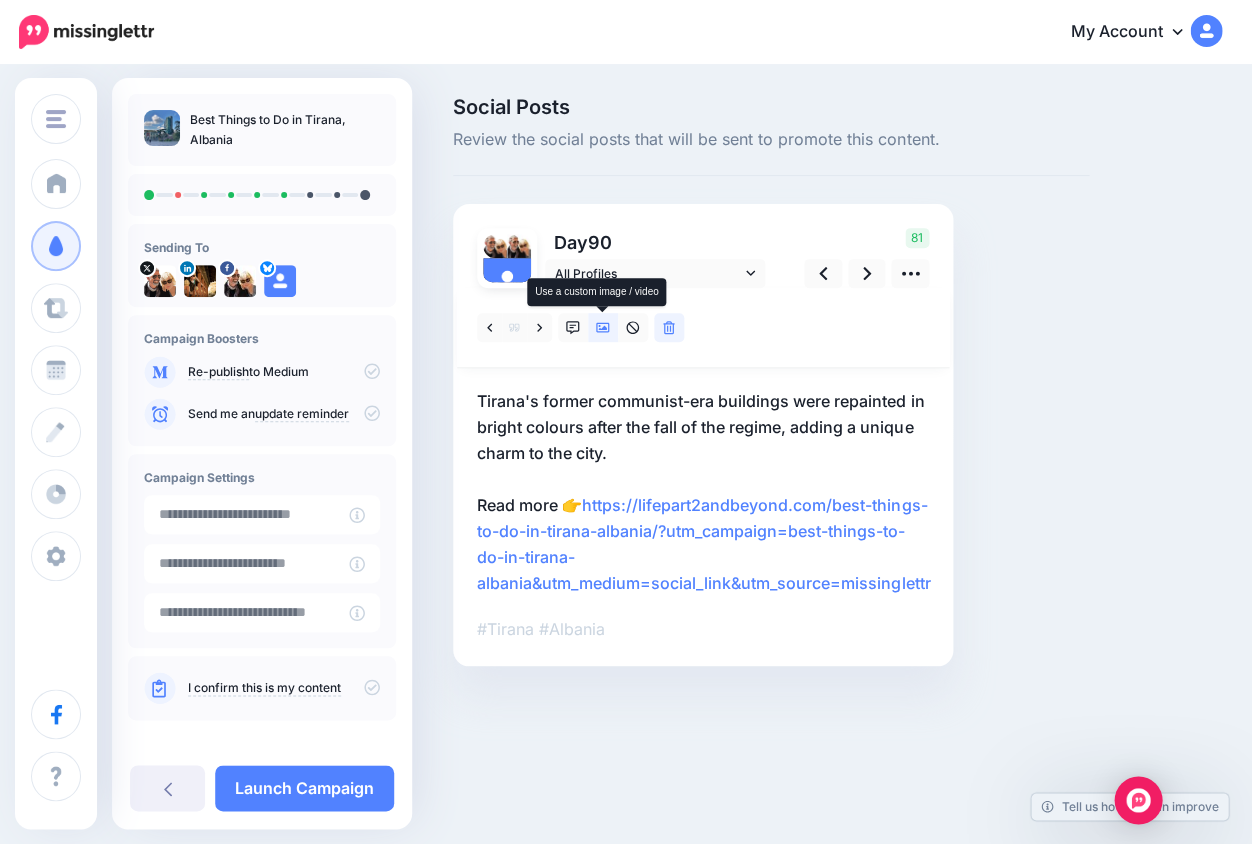 scroll, scrollTop: 0, scrollLeft: 0, axis: both 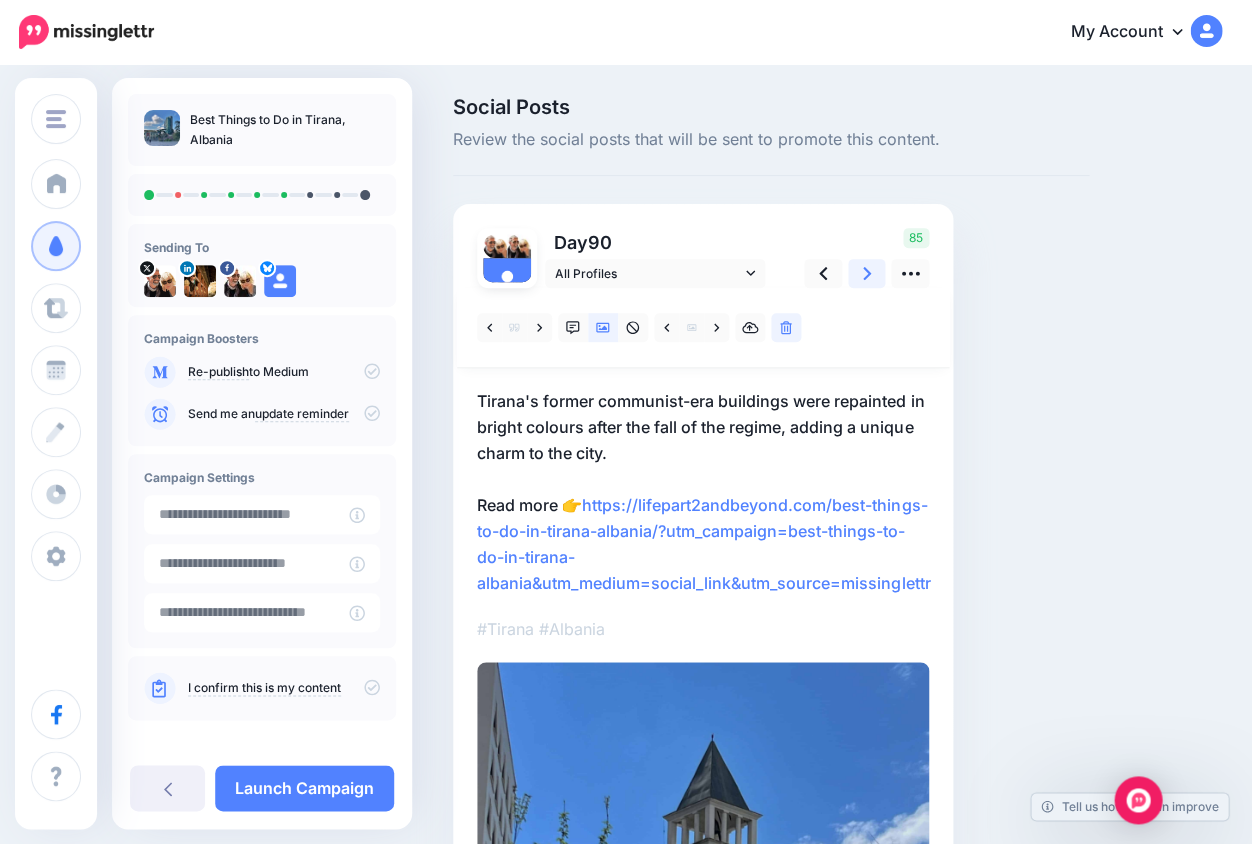 click 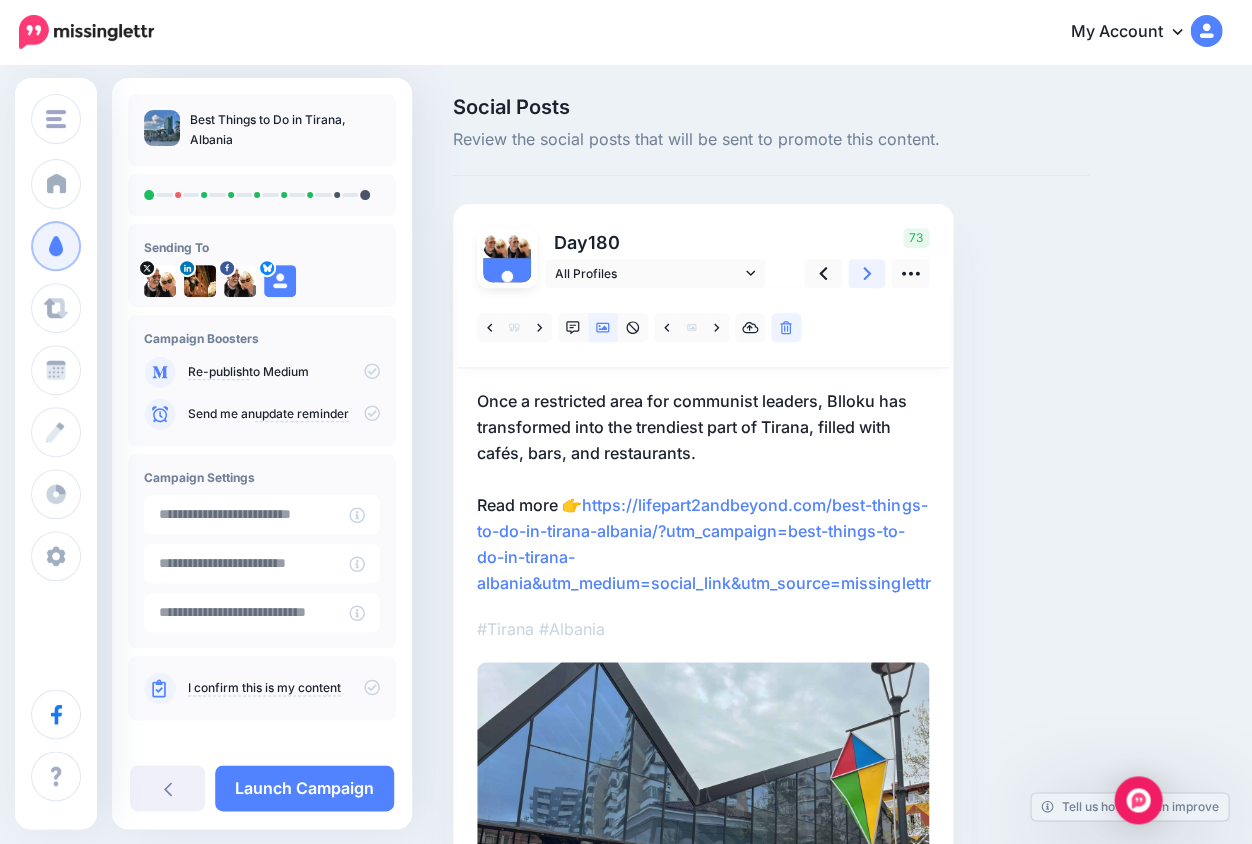 click 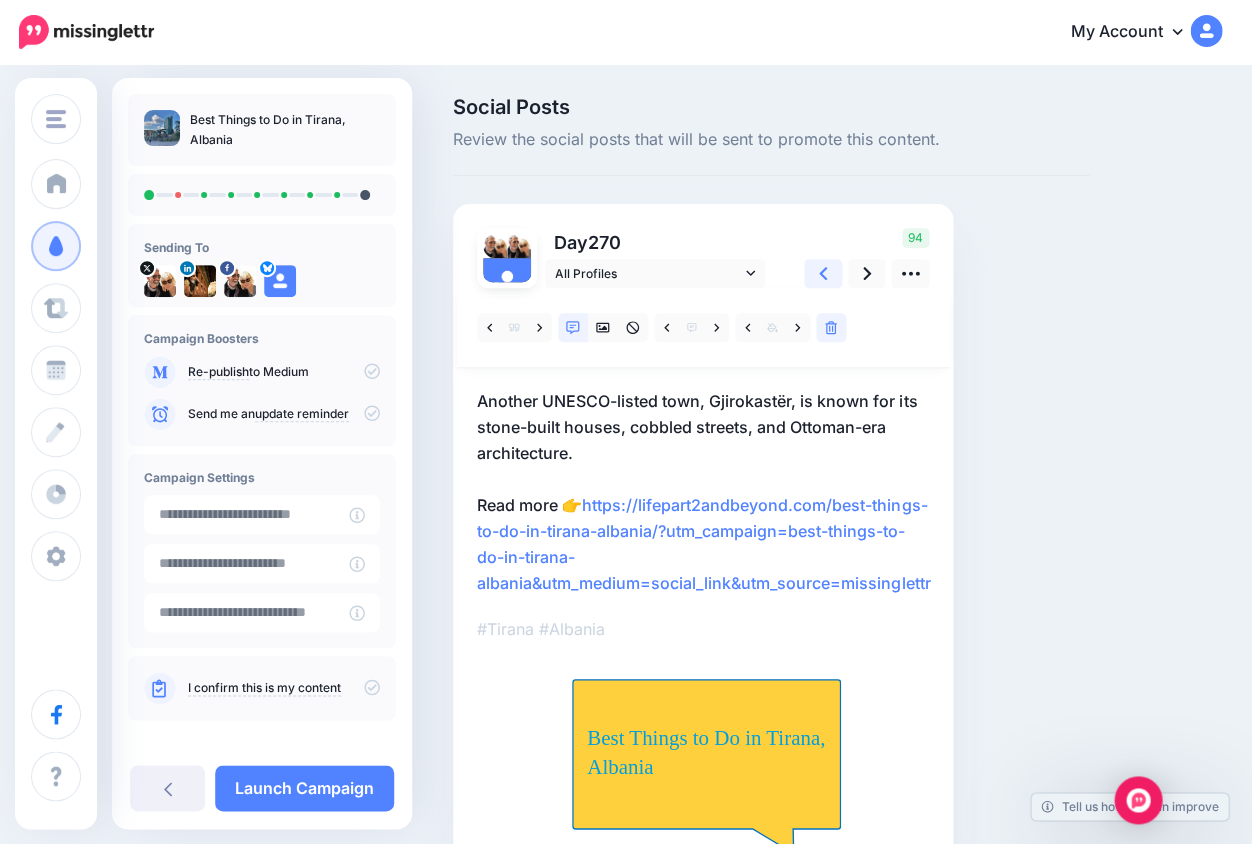 click 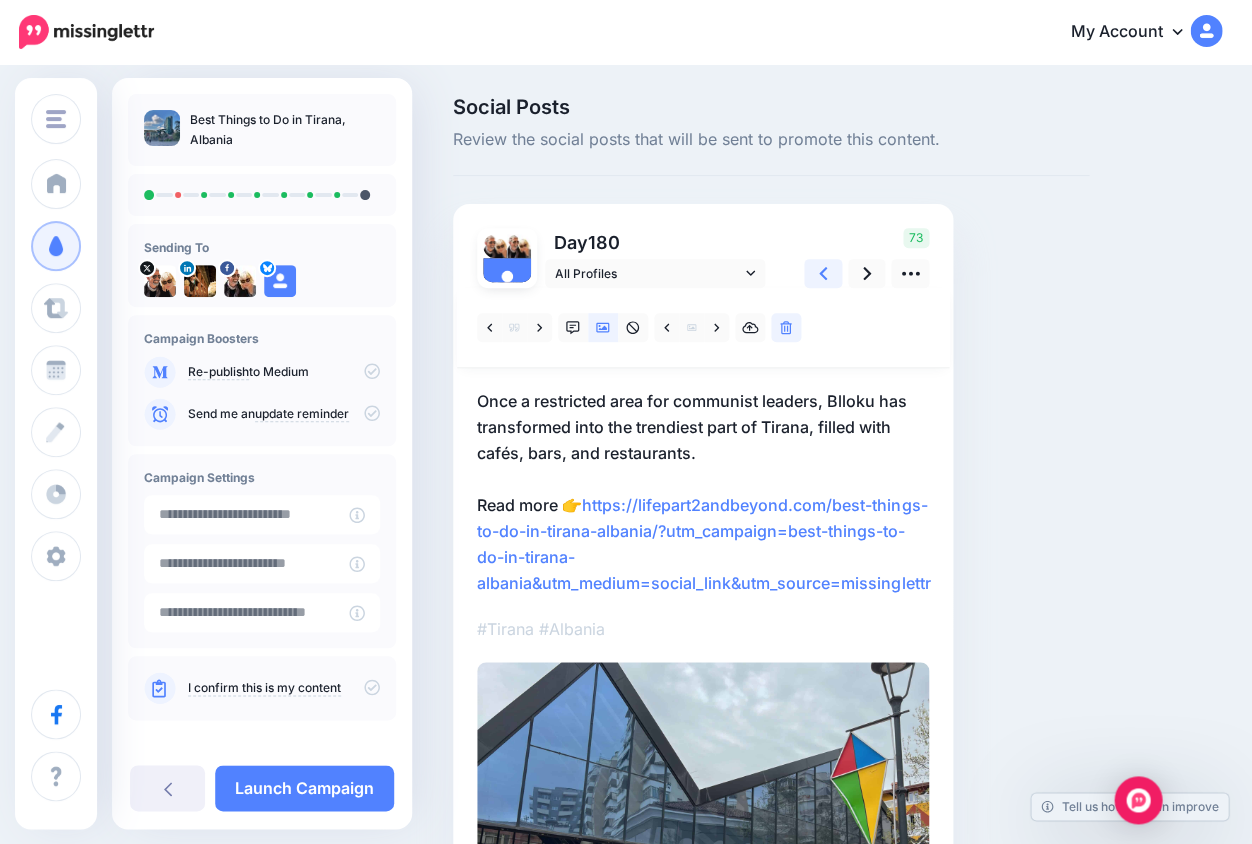 click 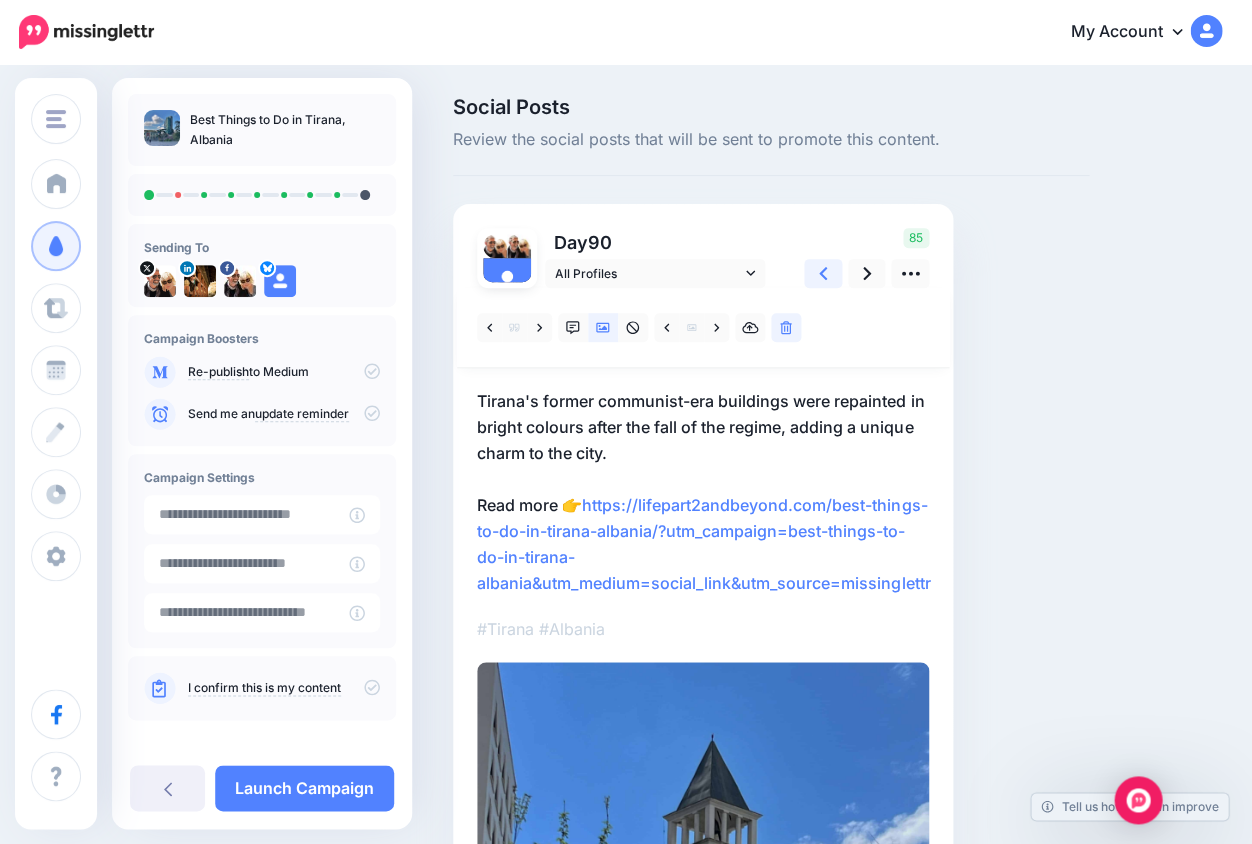 click 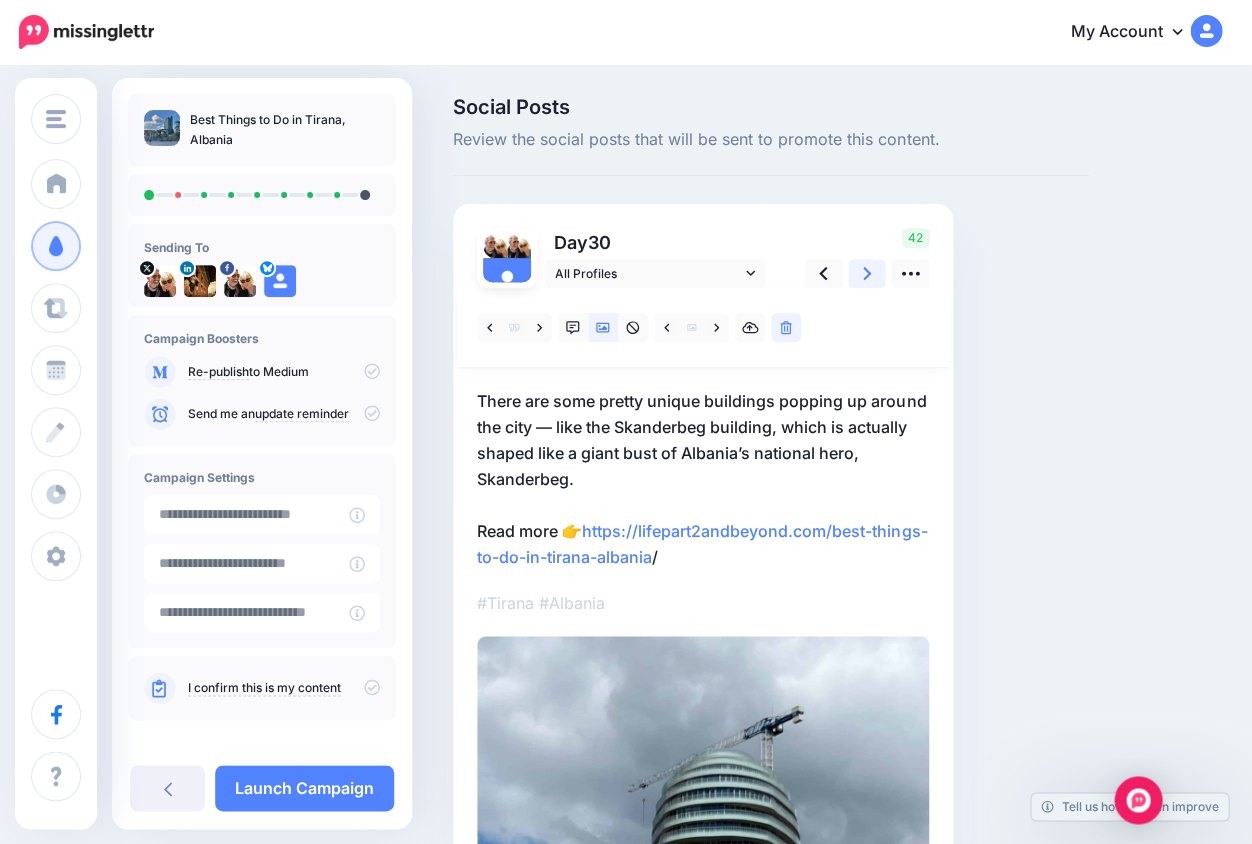 click at bounding box center [867, 273] 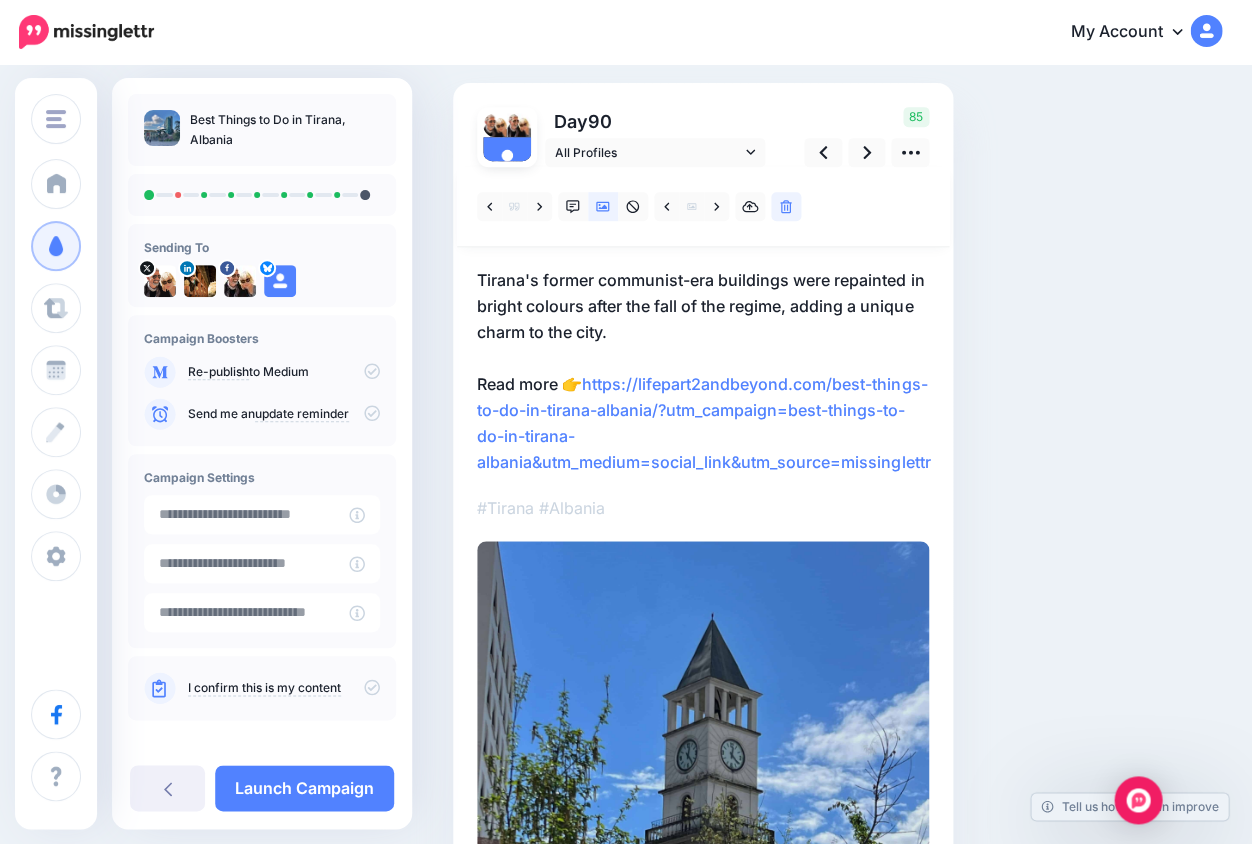 scroll, scrollTop: 120, scrollLeft: 0, axis: vertical 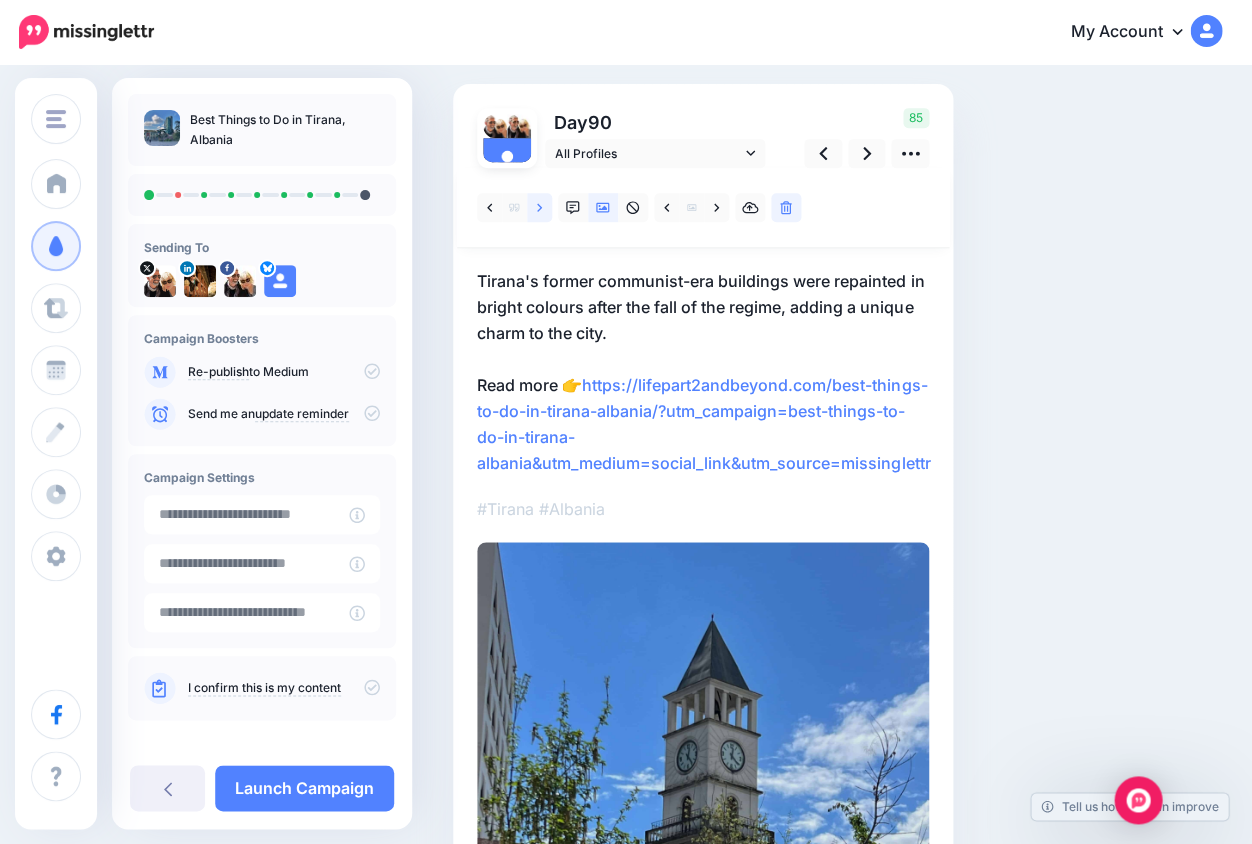 click 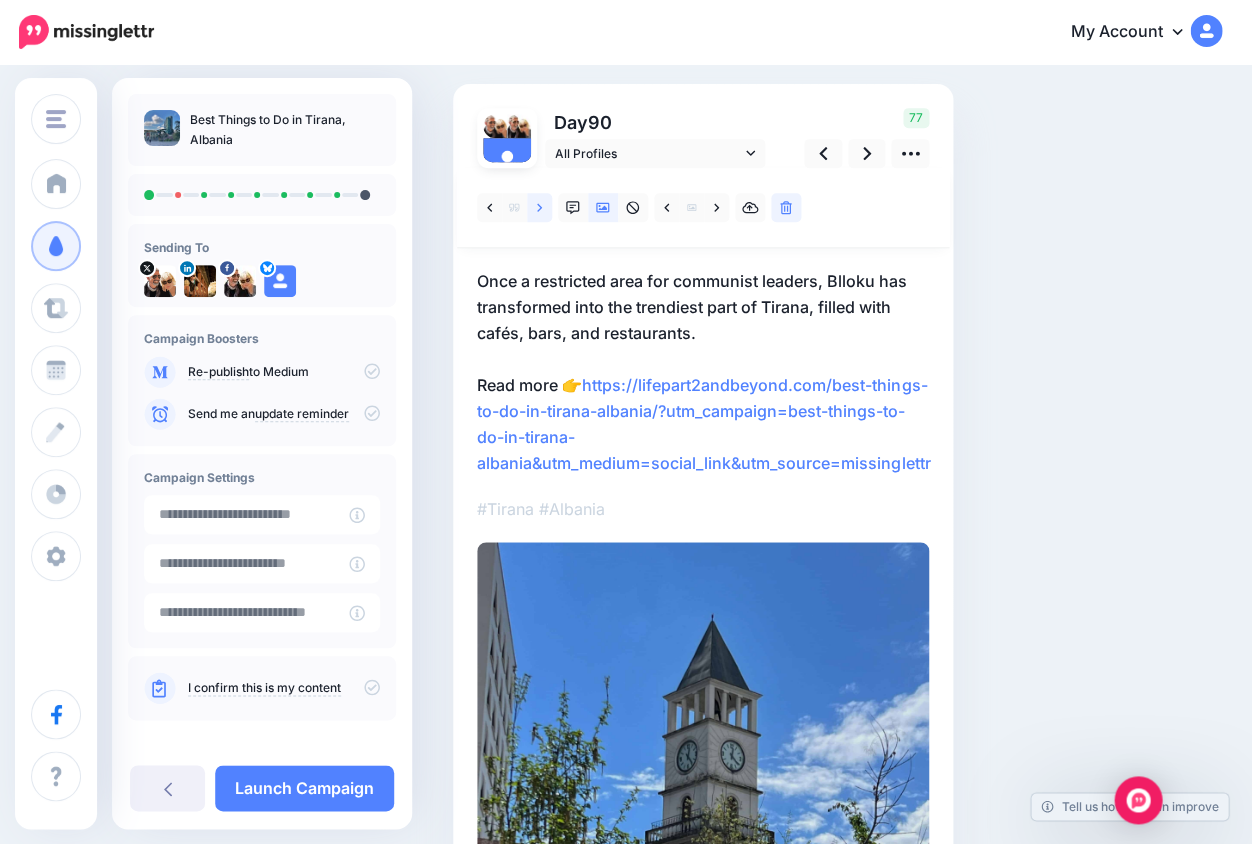 click 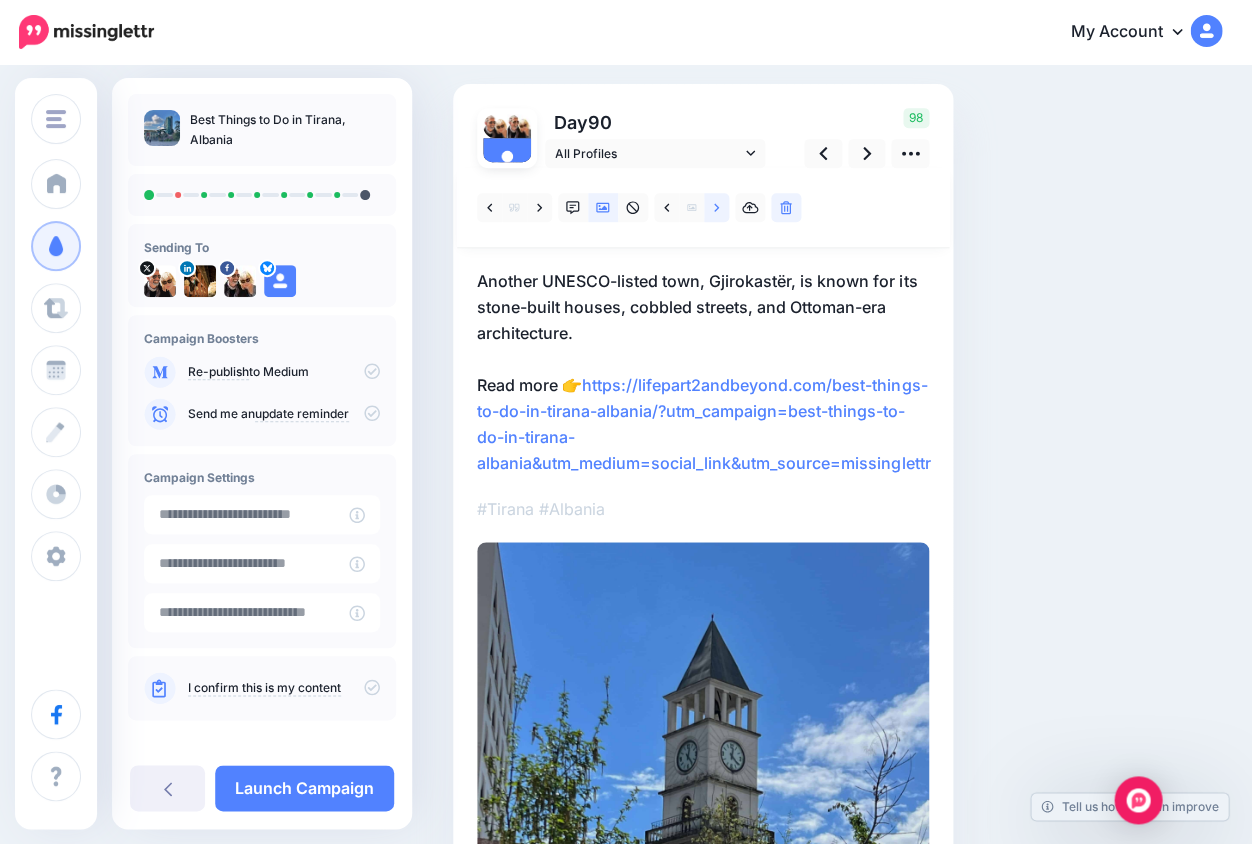 click 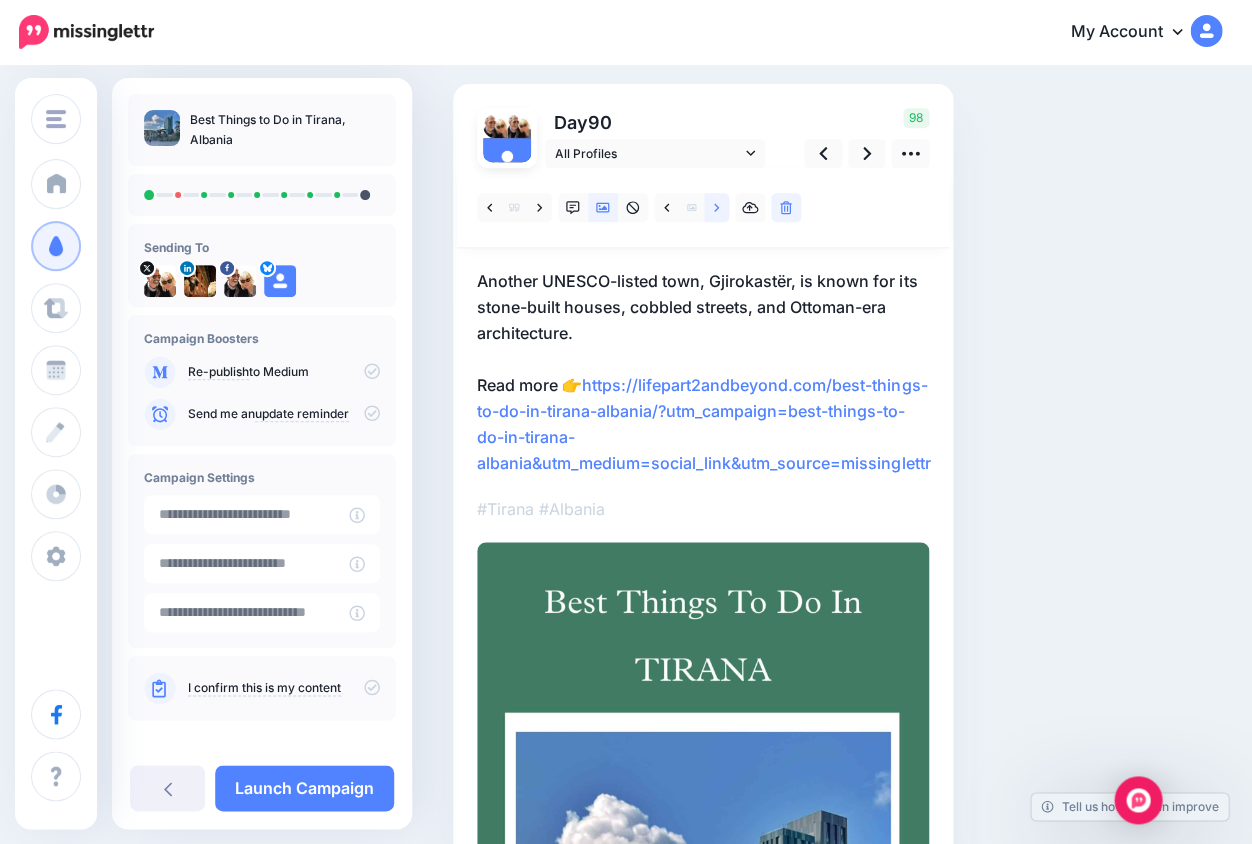click 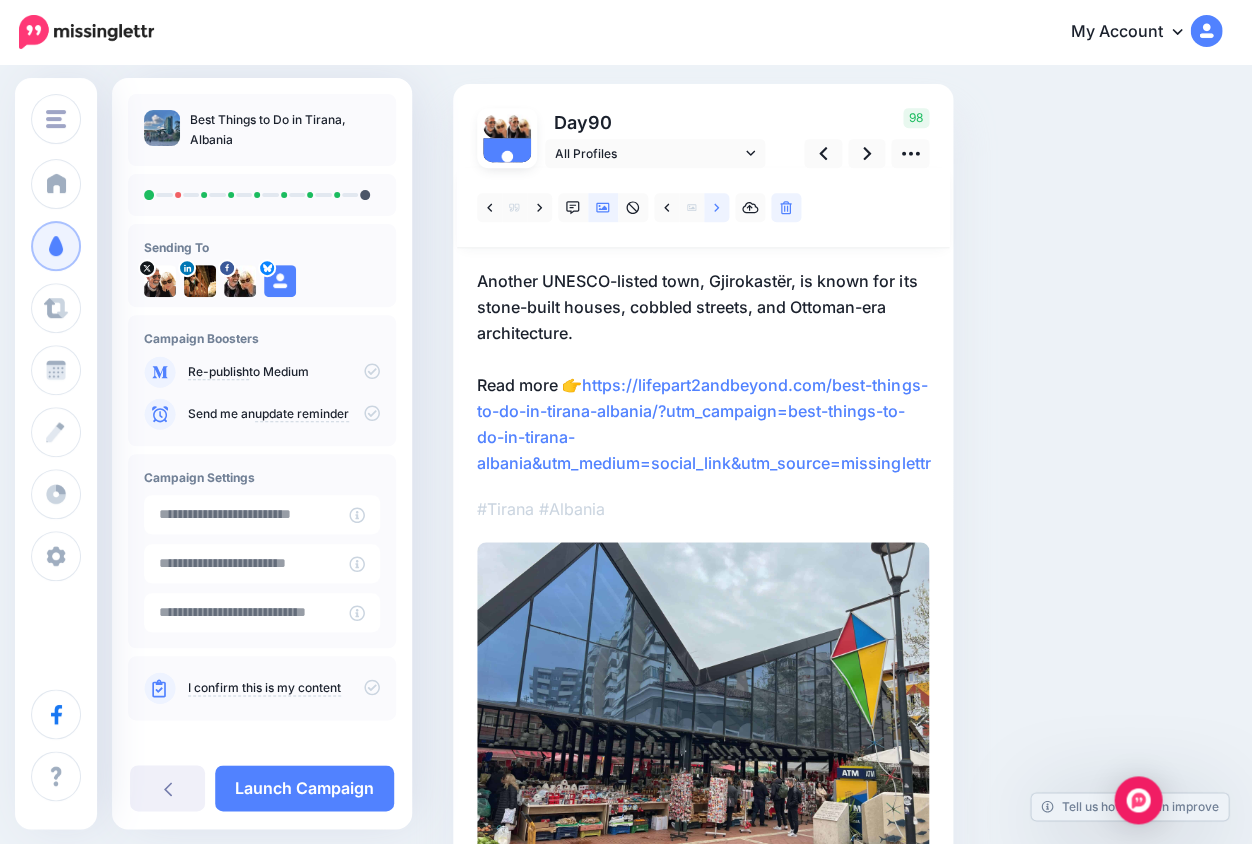 click 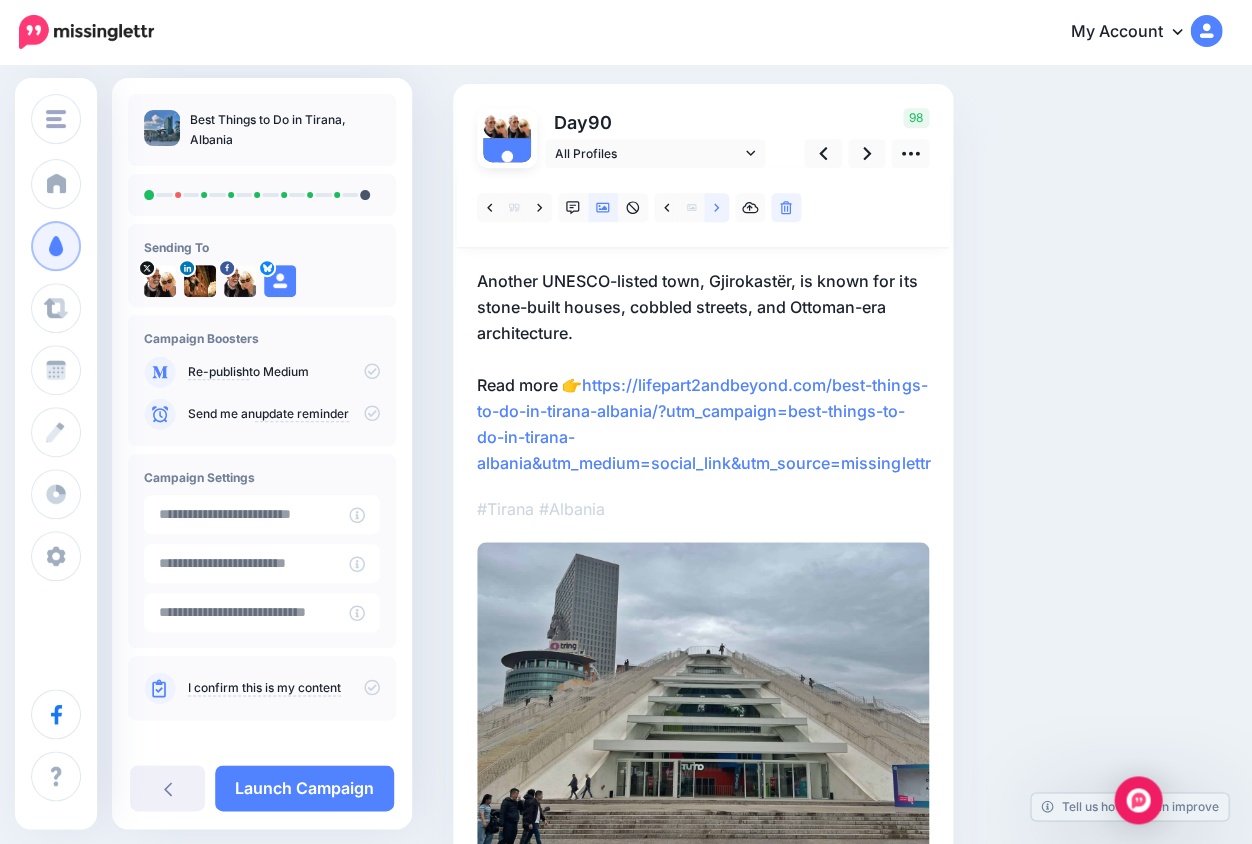 click 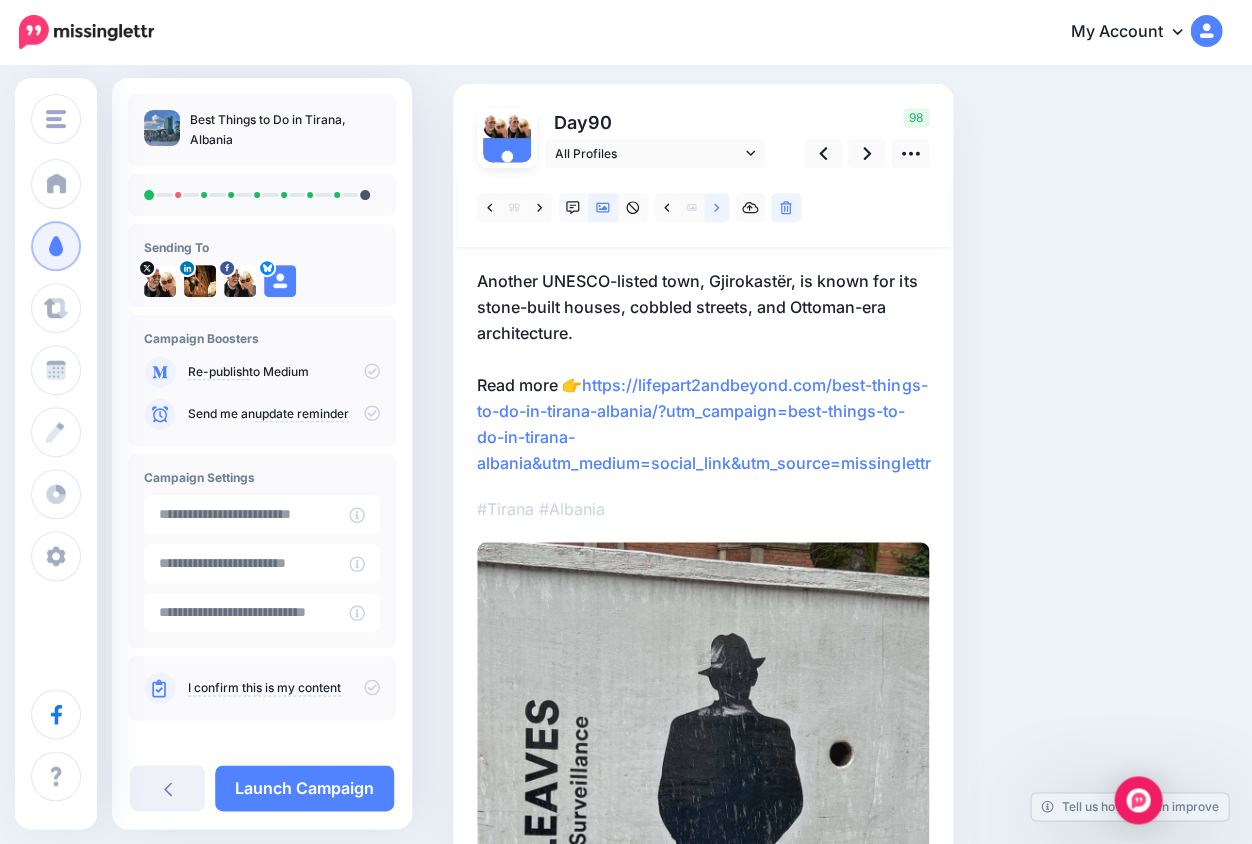 click 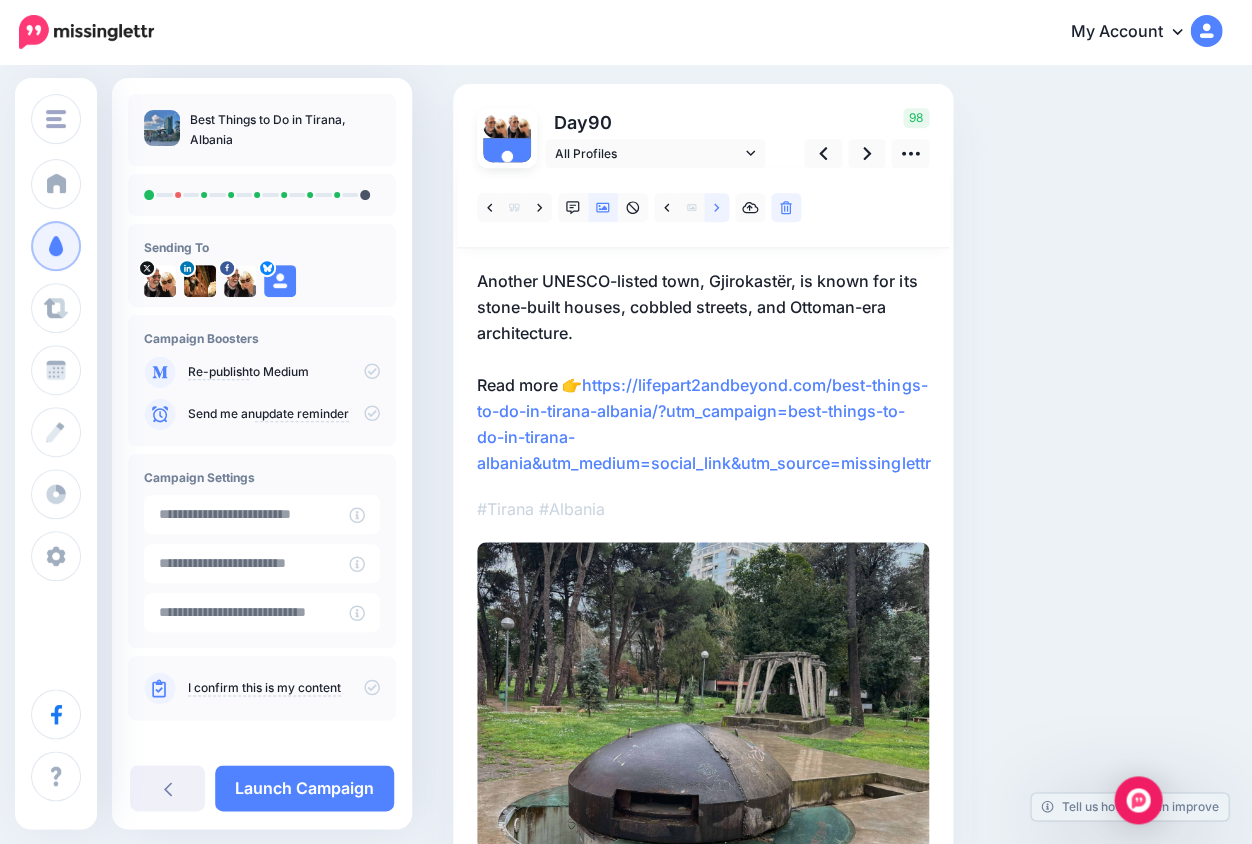 click 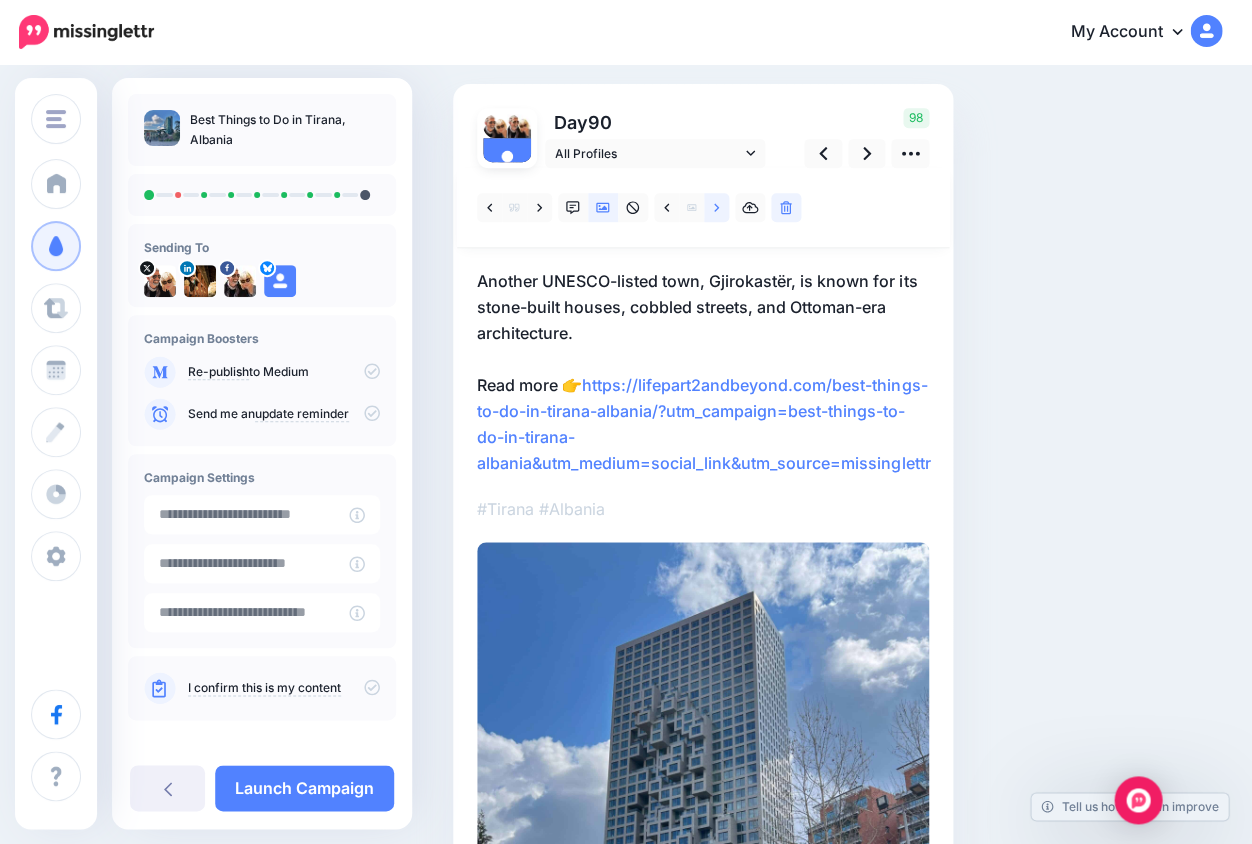 click 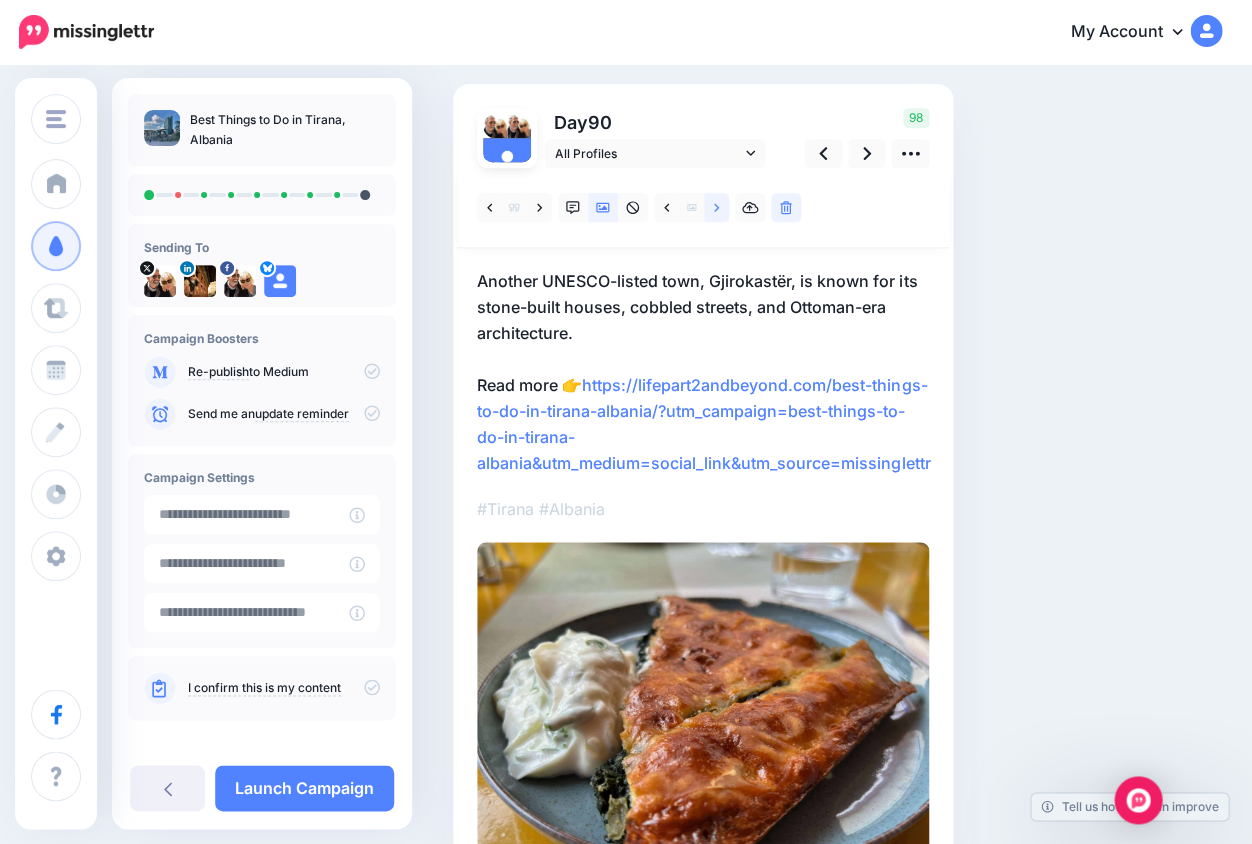 click 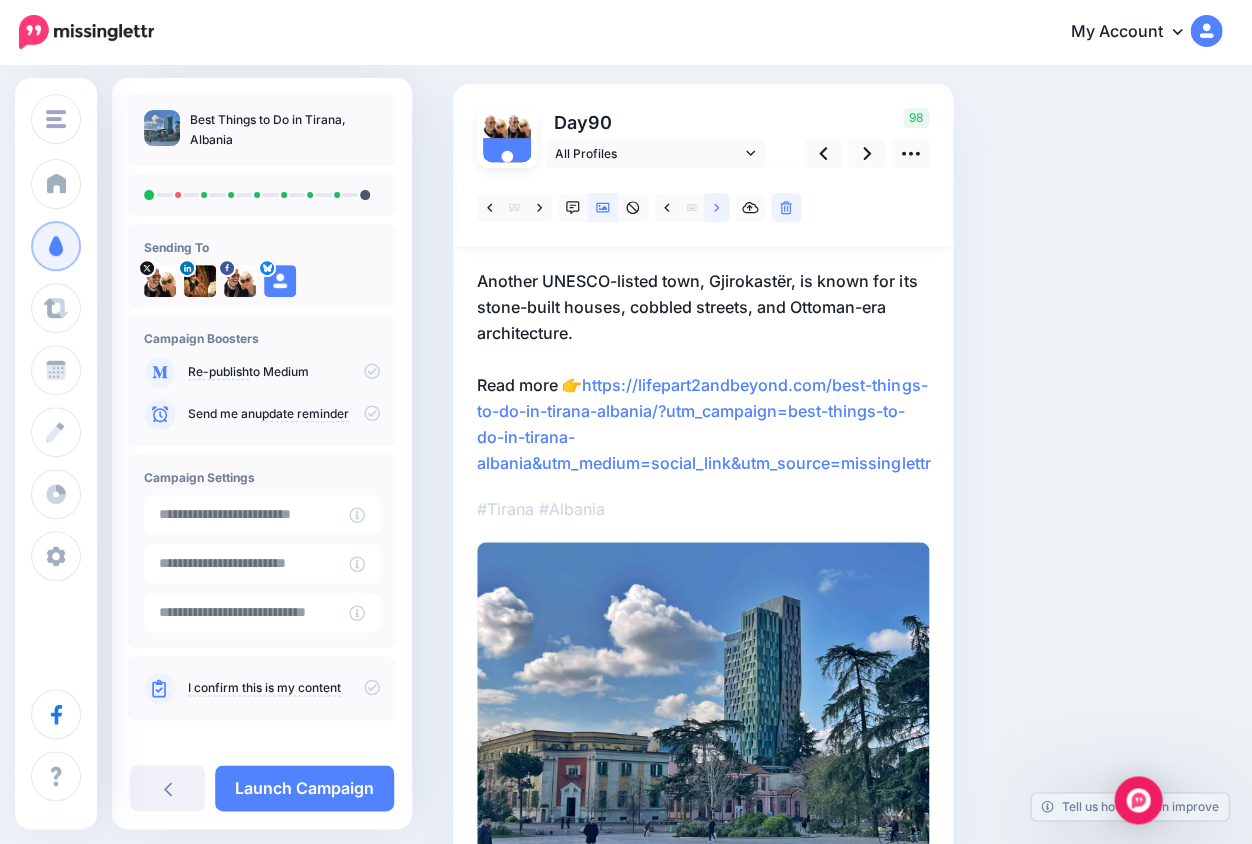 click 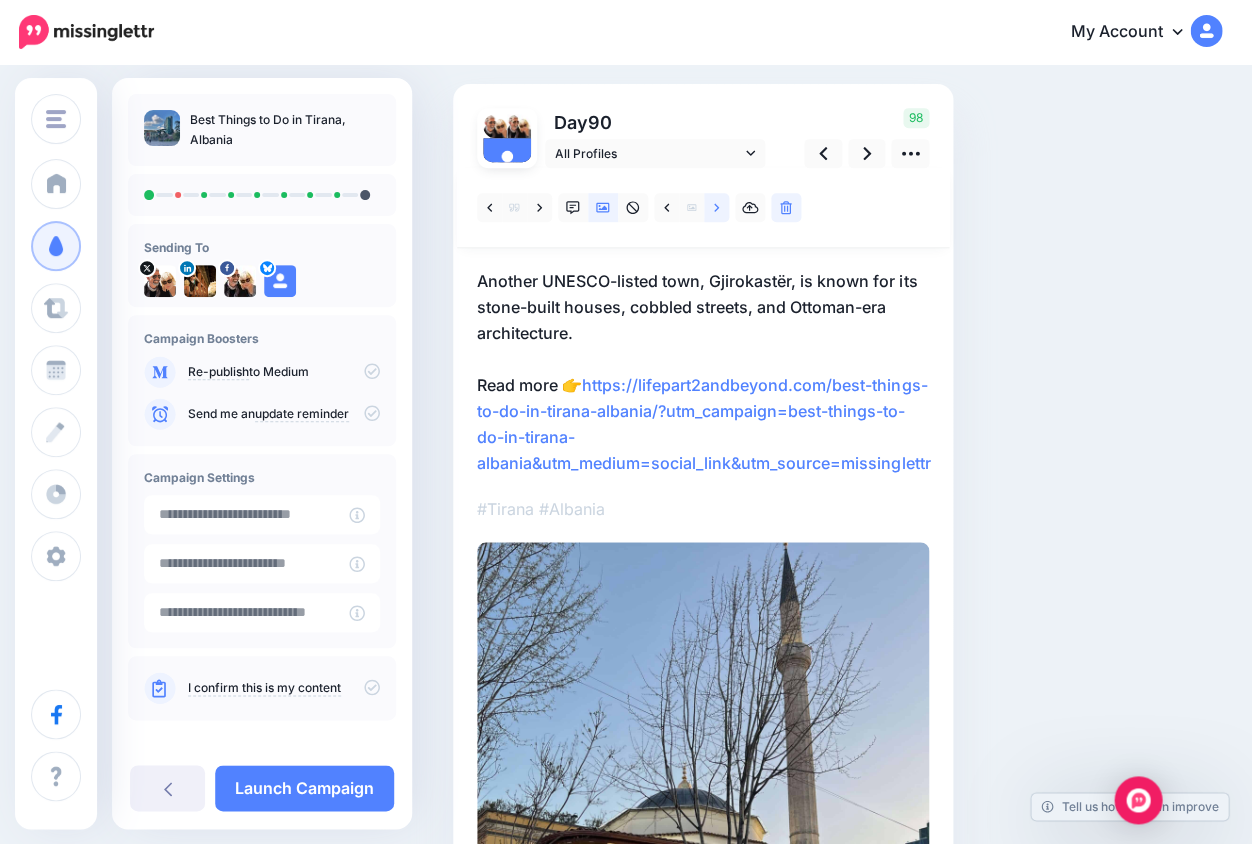 click 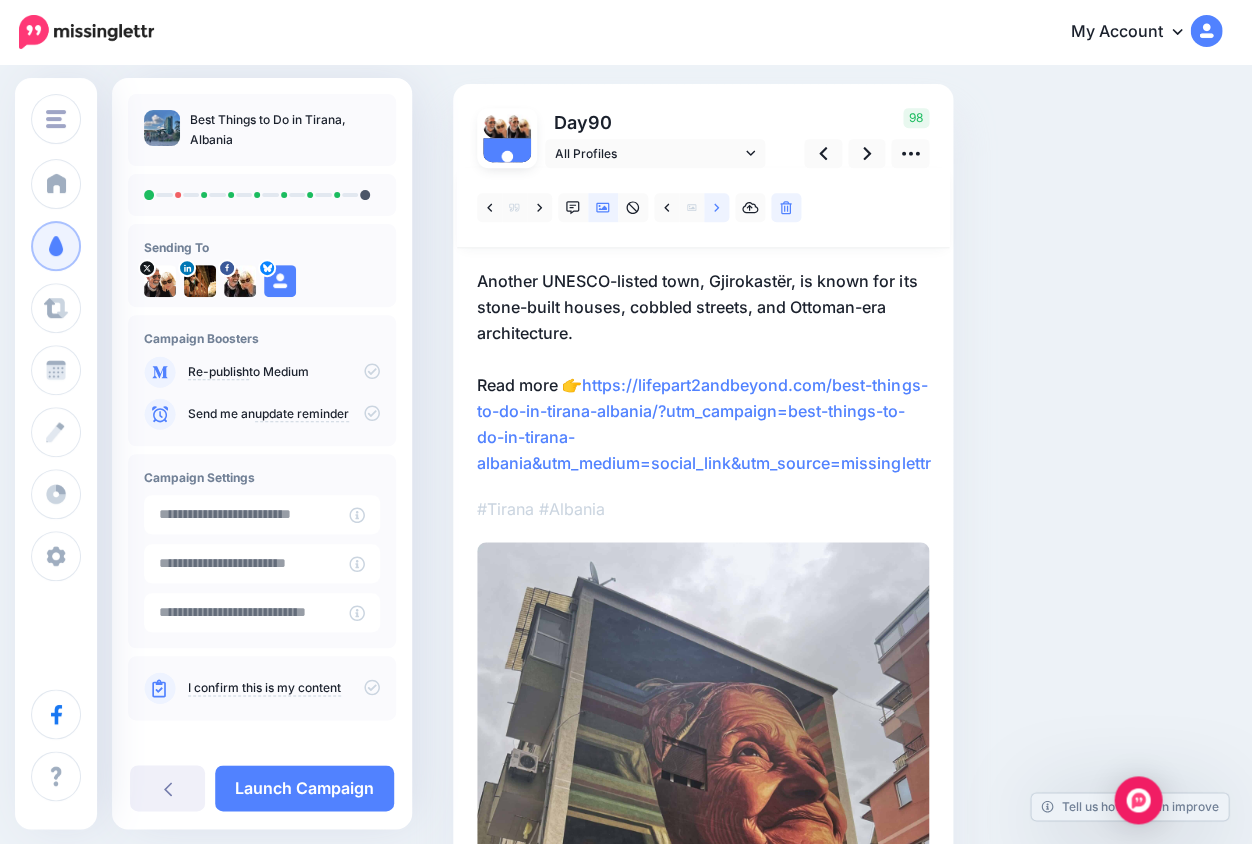 click 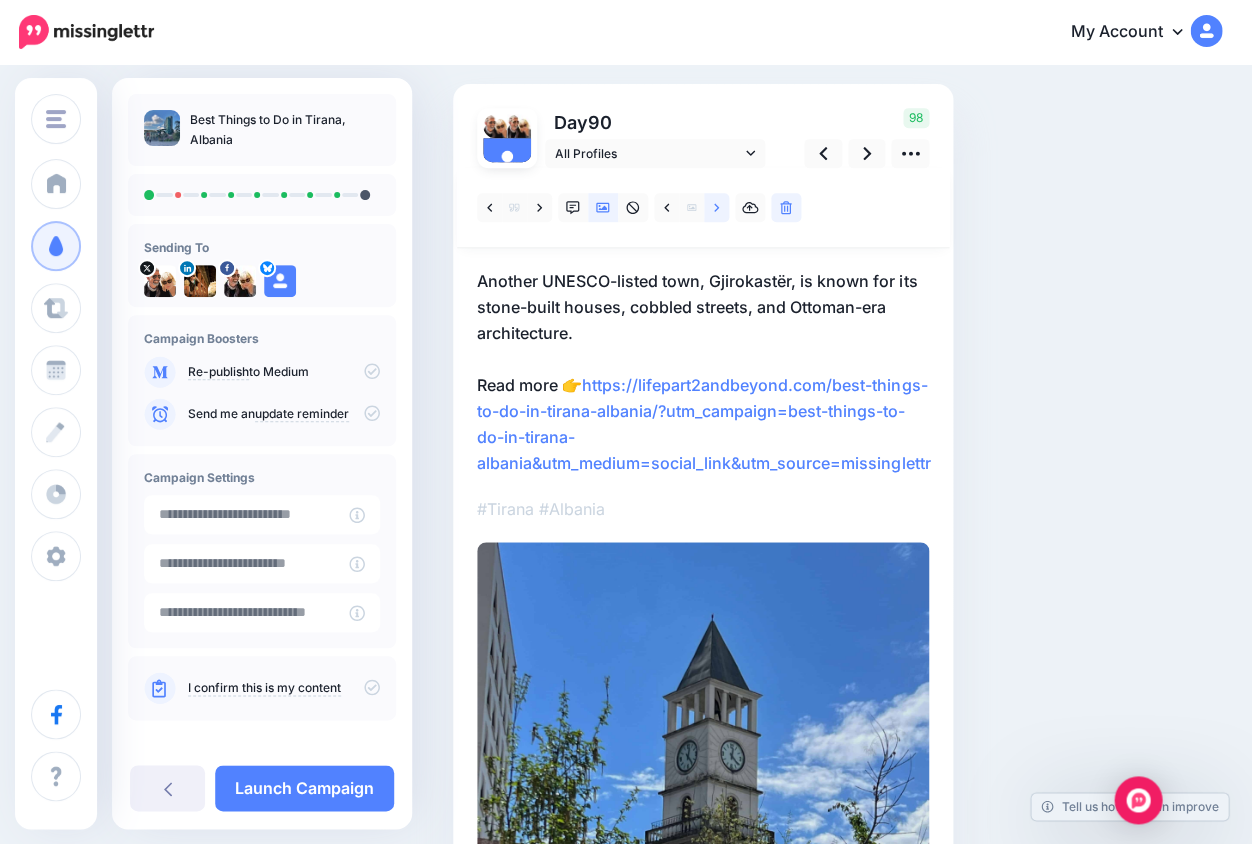 click 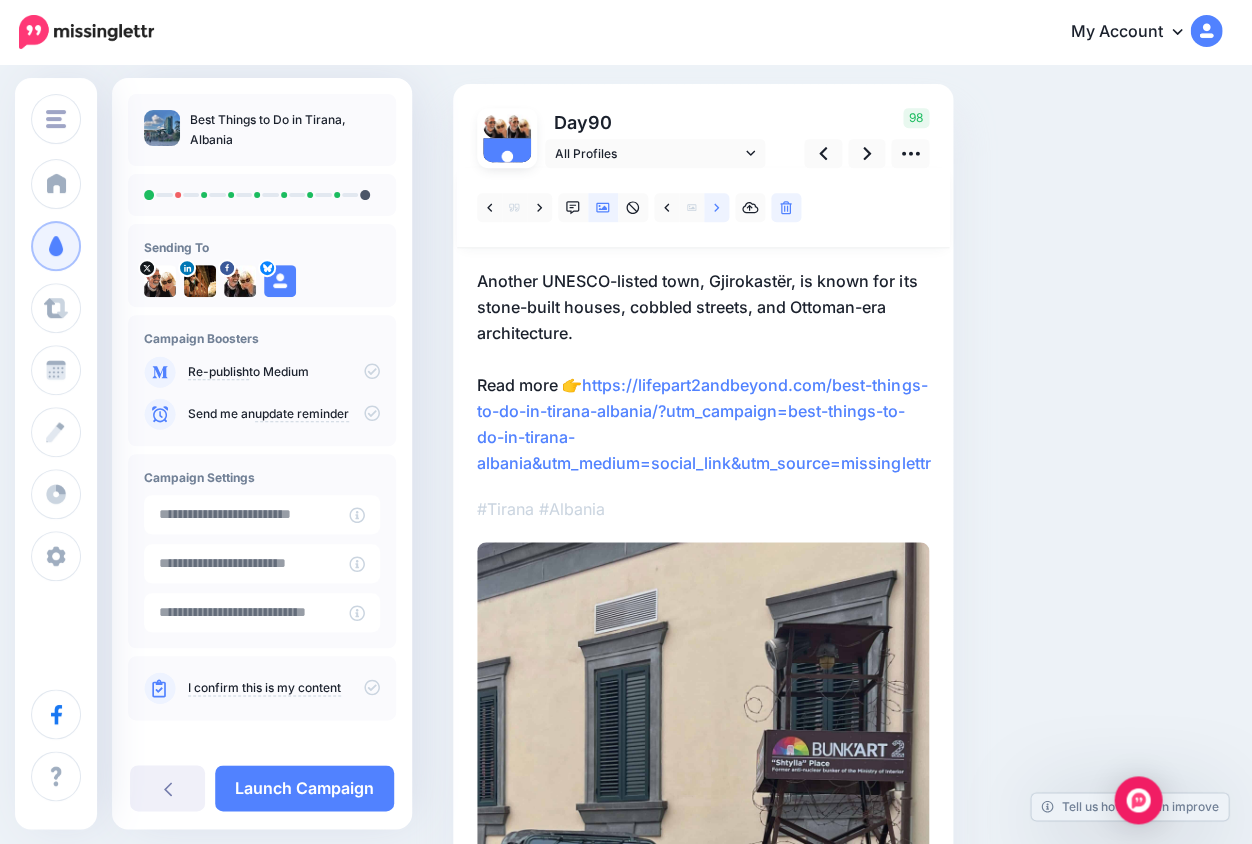 click 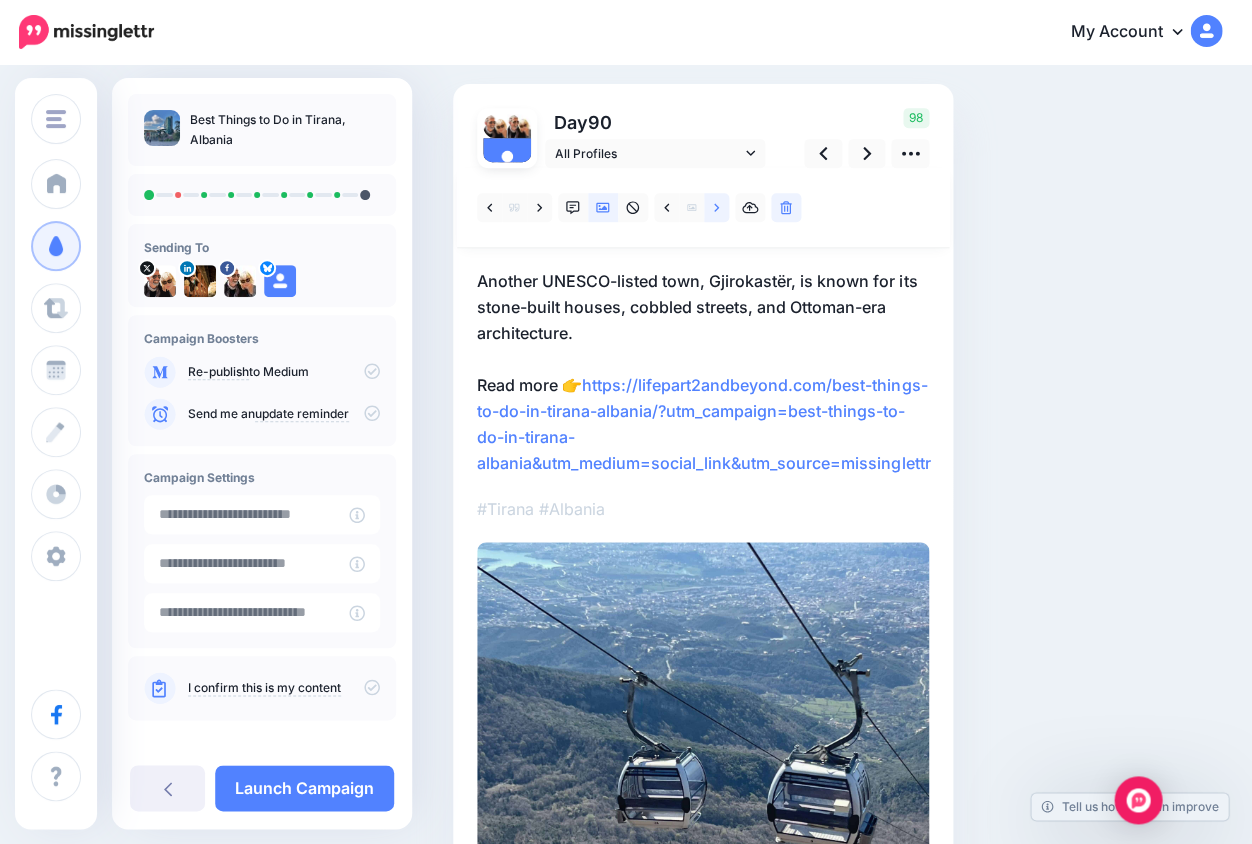 click 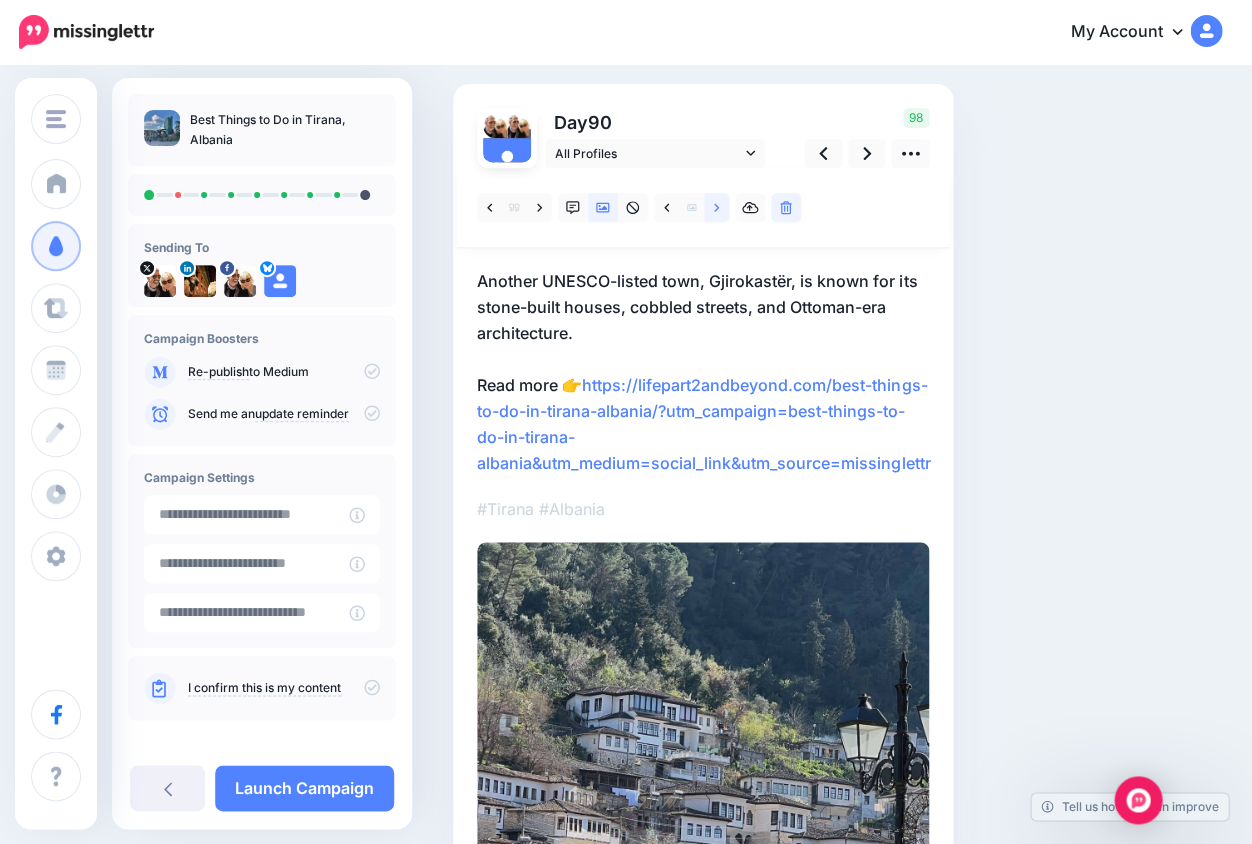 click 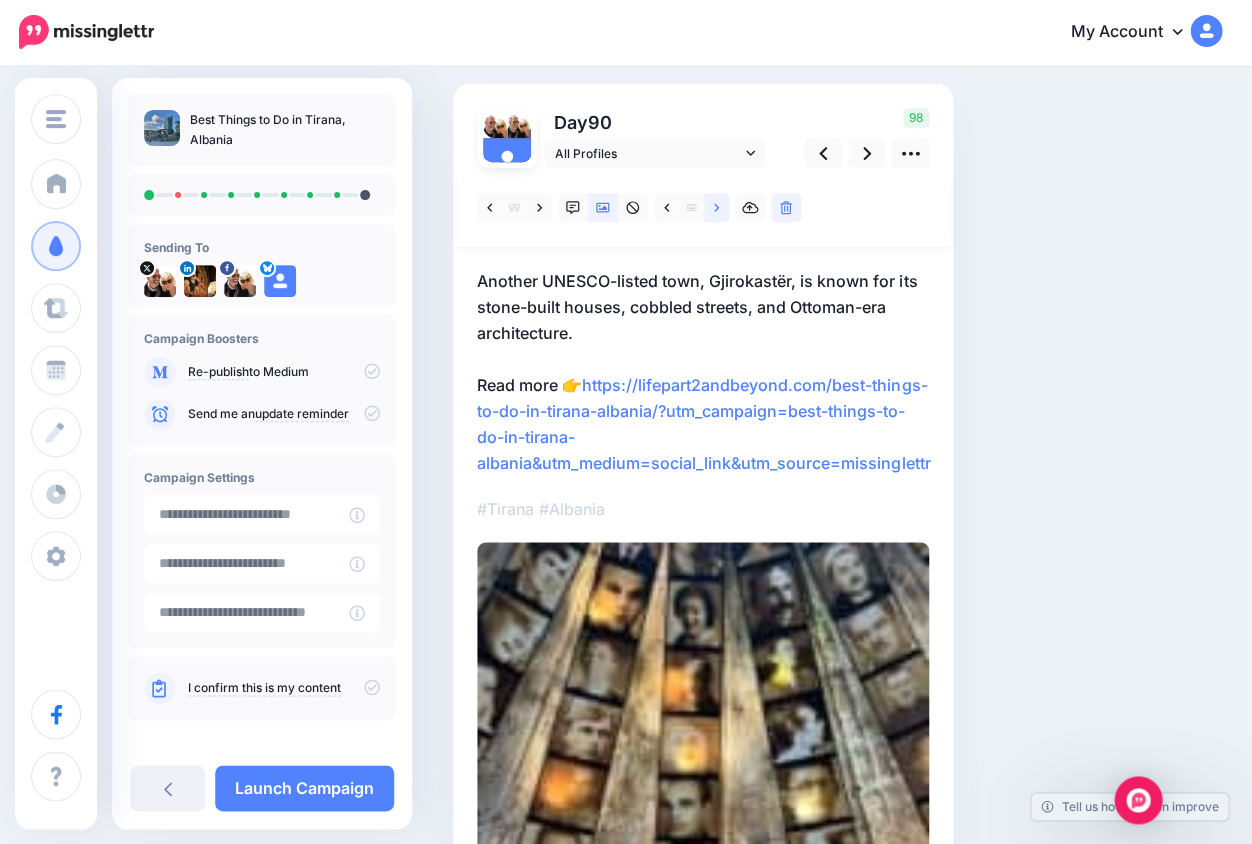 click 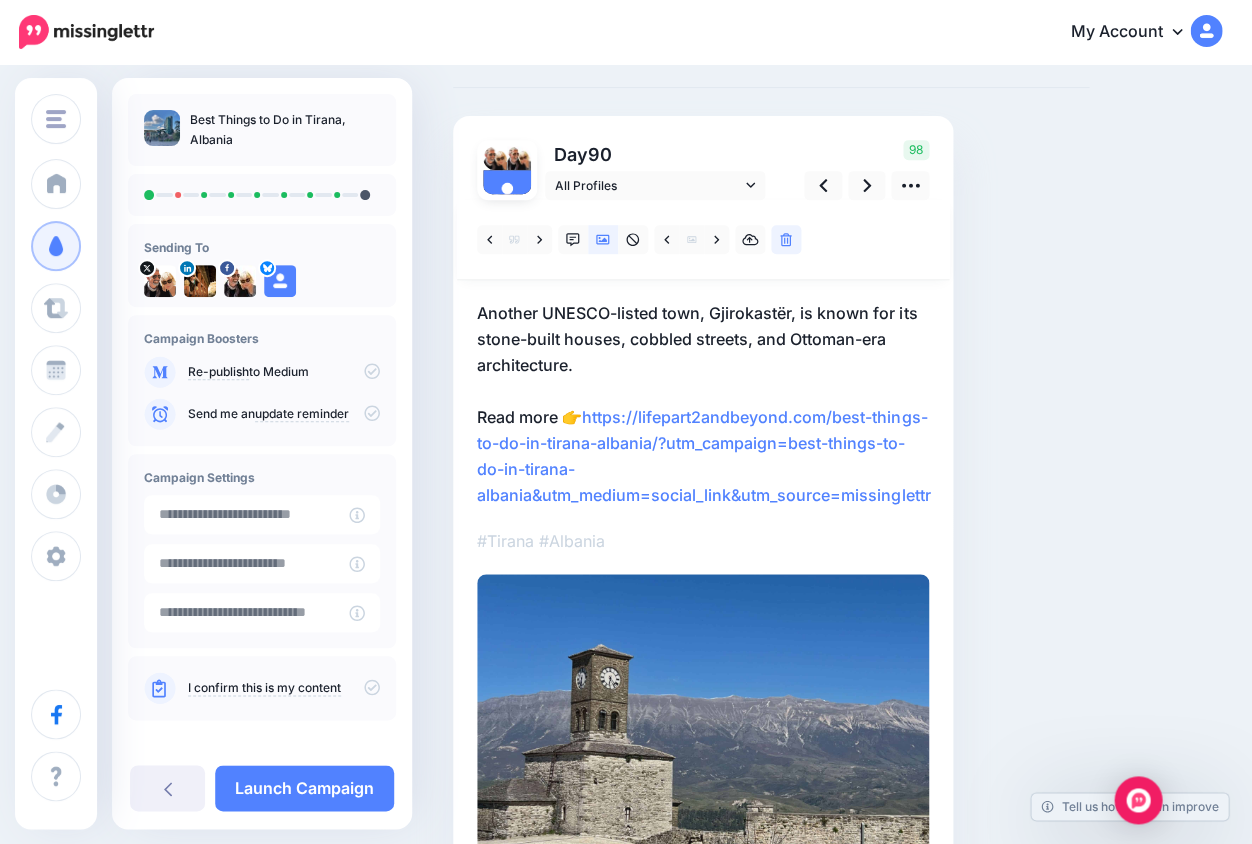 scroll, scrollTop: 61, scrollLeft: 0, axis: vertical 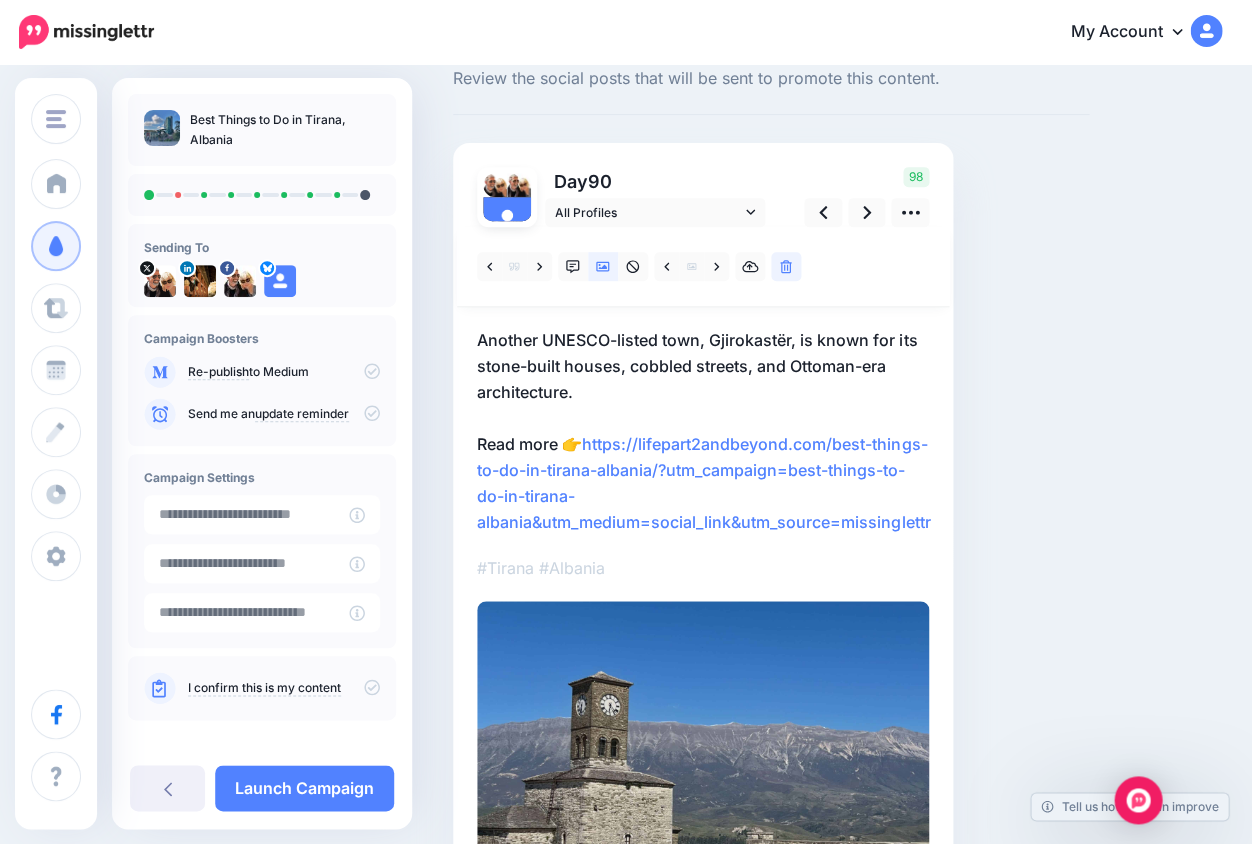 click on "Another UNESCO-listed town, Gjirokastër, is known for its stone-built houses, cobbled streets, and Ottoman-era architecture. Read more 👉  https://lifepart2andbeyond.com/best-things-to-do-in-tirana-albania/?utm_campaign=best-things-to-do-in-tirana-albania&utm_medium=social_link&utm_source=missinglettr" at bounding box center (703, 431) 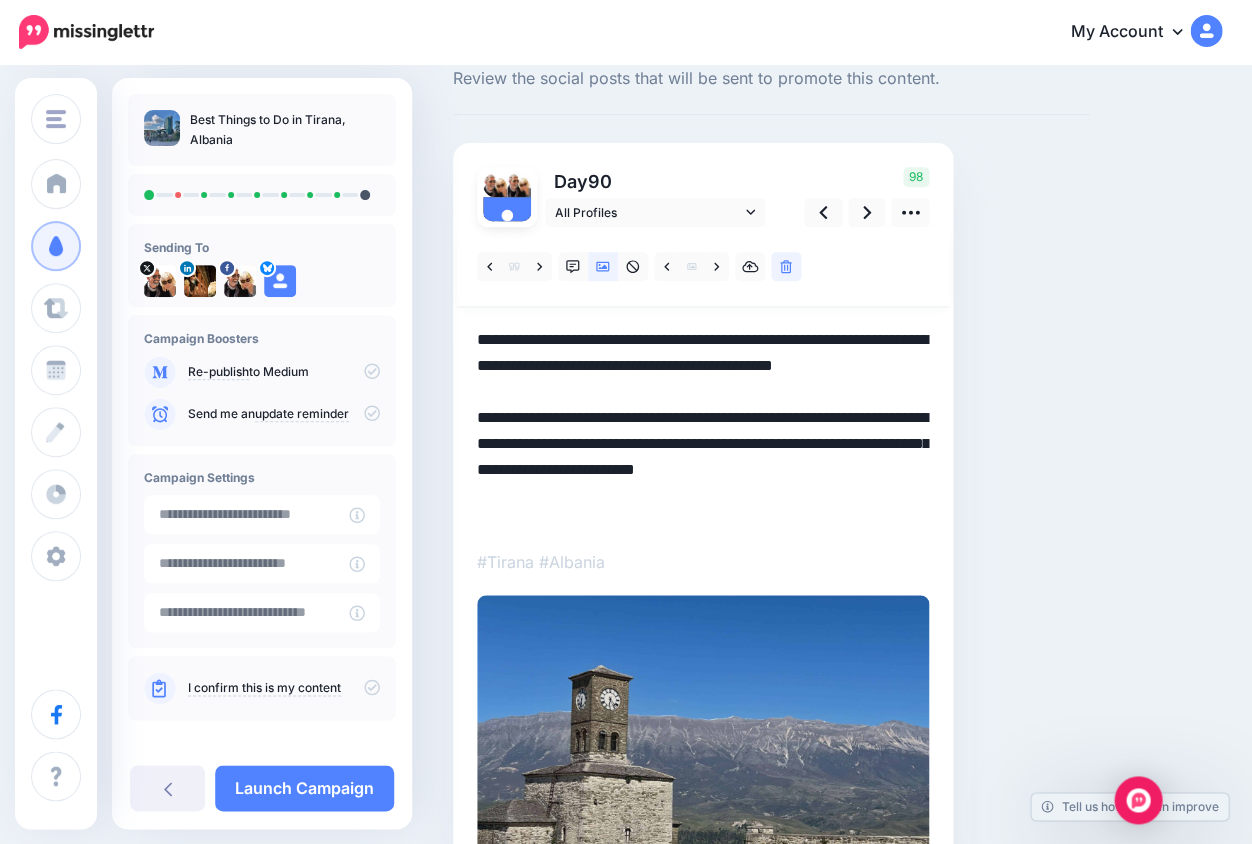 scroll, scrollTop: 0, scrollLeft: 0, axis: both 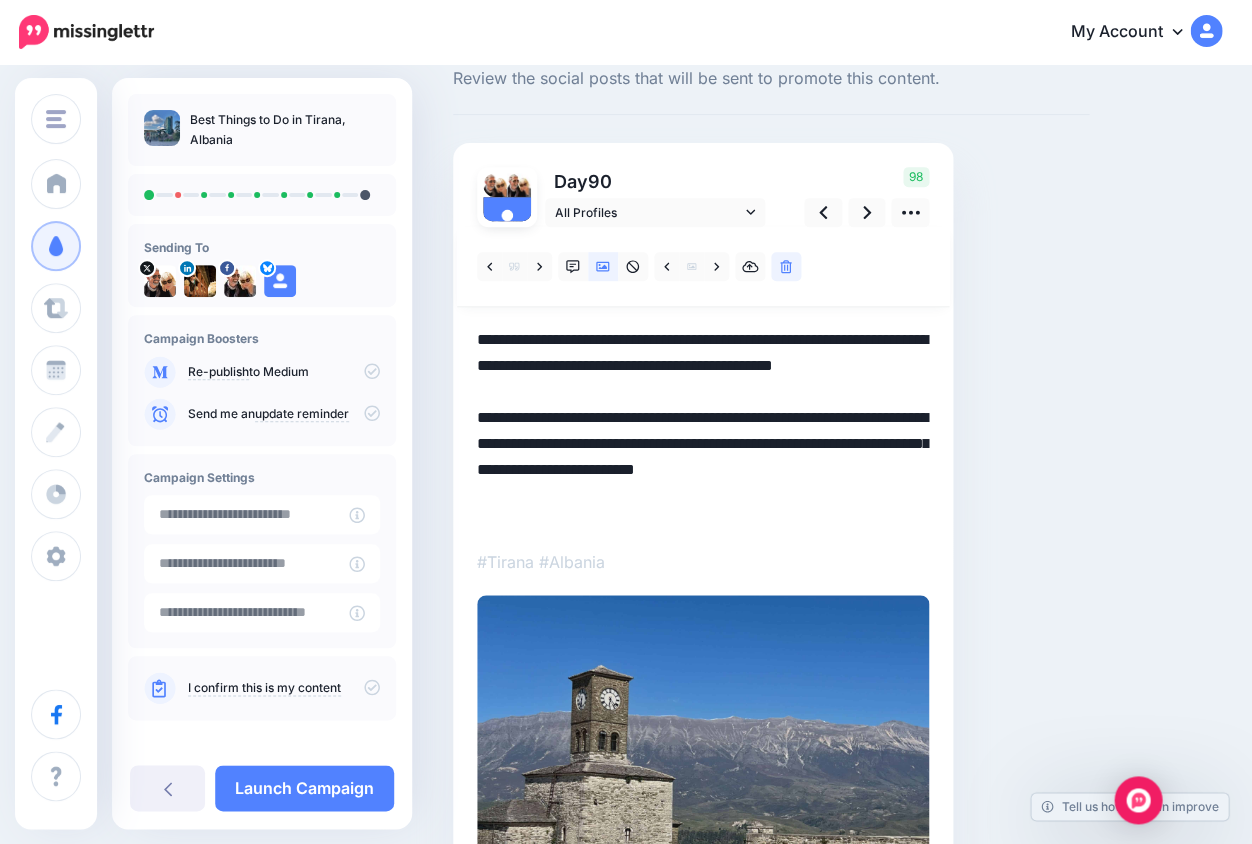 click on "**********" at bounding box center [703, 428] 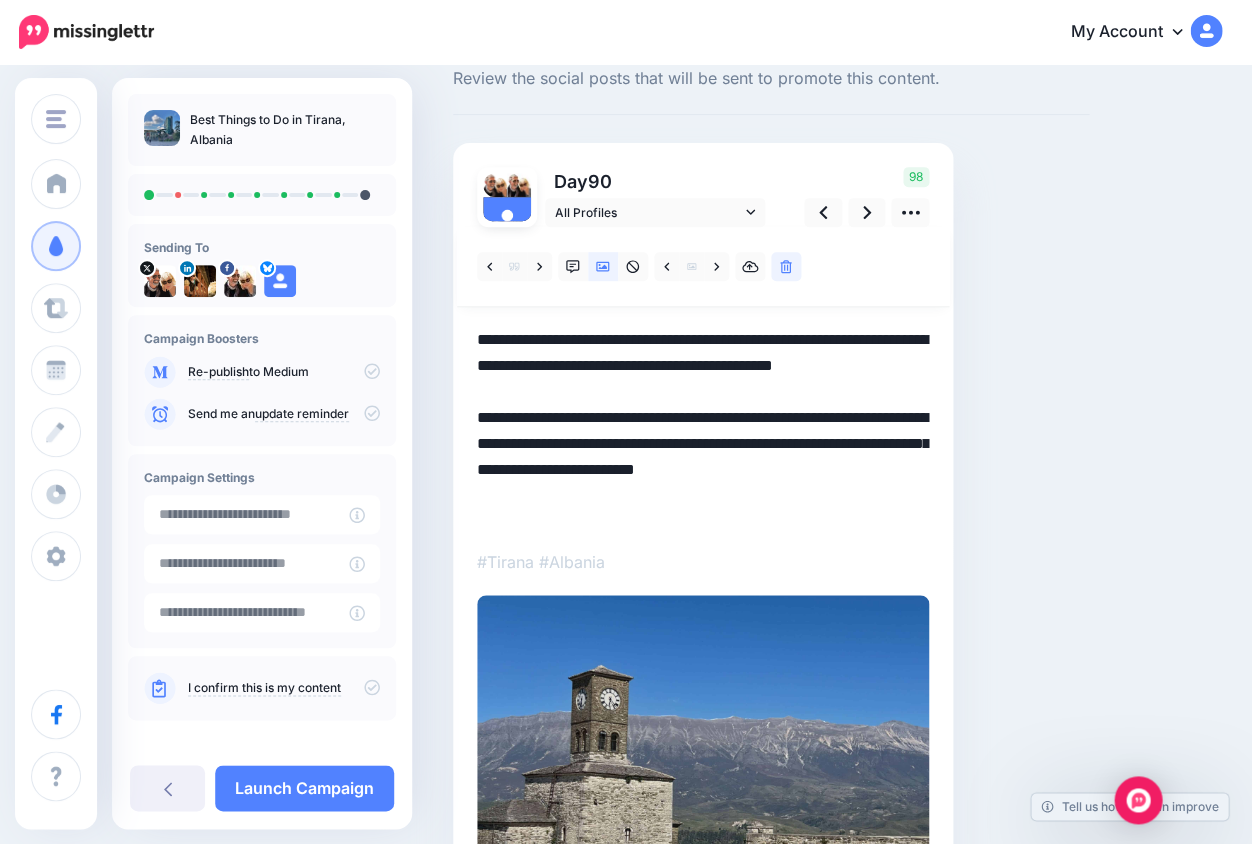 drag, startPoint x: 539, startPoint y: 338, endPoint x: 423, endPoint y: 331, distance: 116.21101 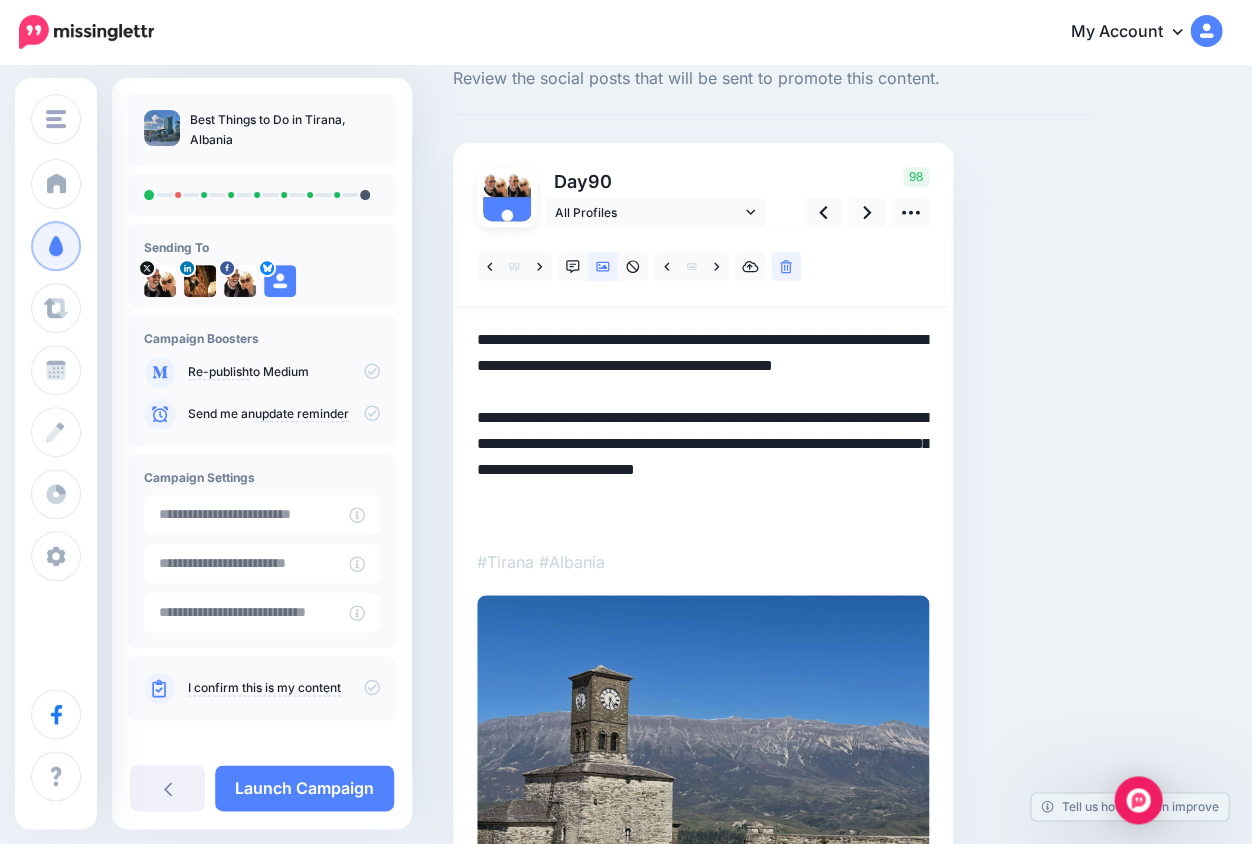 click on "Social Posts
Review the social posts that will be sent to promote this content.
Day  90" at bounding box center [626, 527] 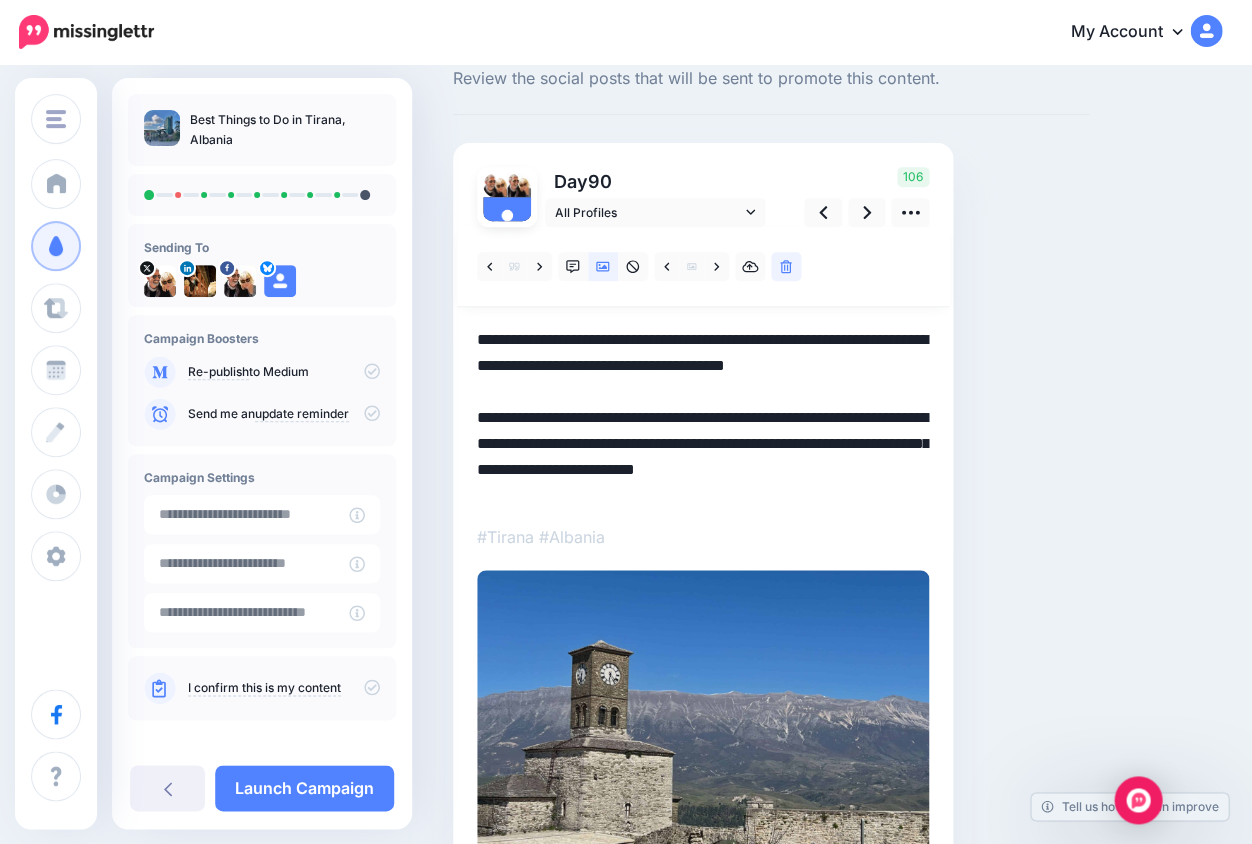 drag, startPoint x: 656, startPoint y: 439, endPoint x: 715, endPoint y: 524, distance: 103.4698 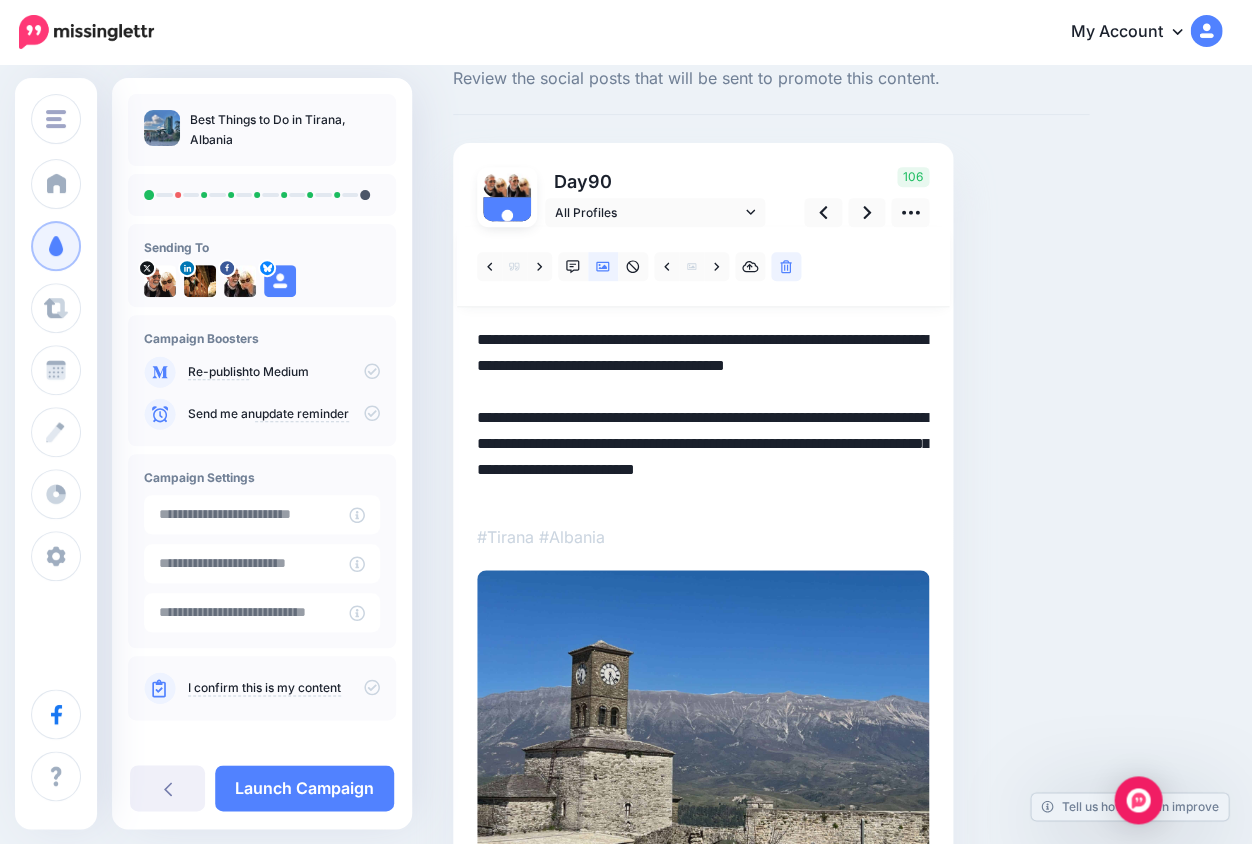 click at bounding box center [703, 568] 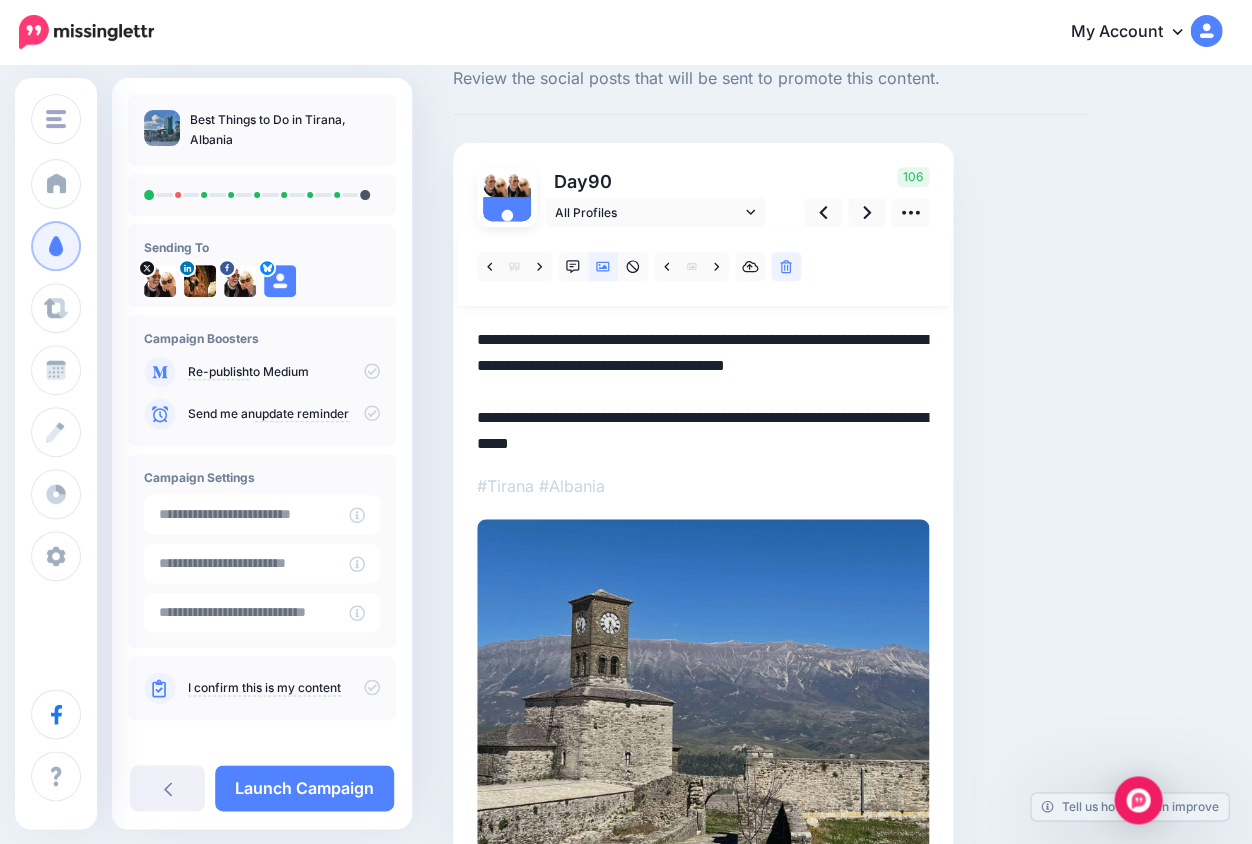 click on "**********" at bounding box center (703, 390) 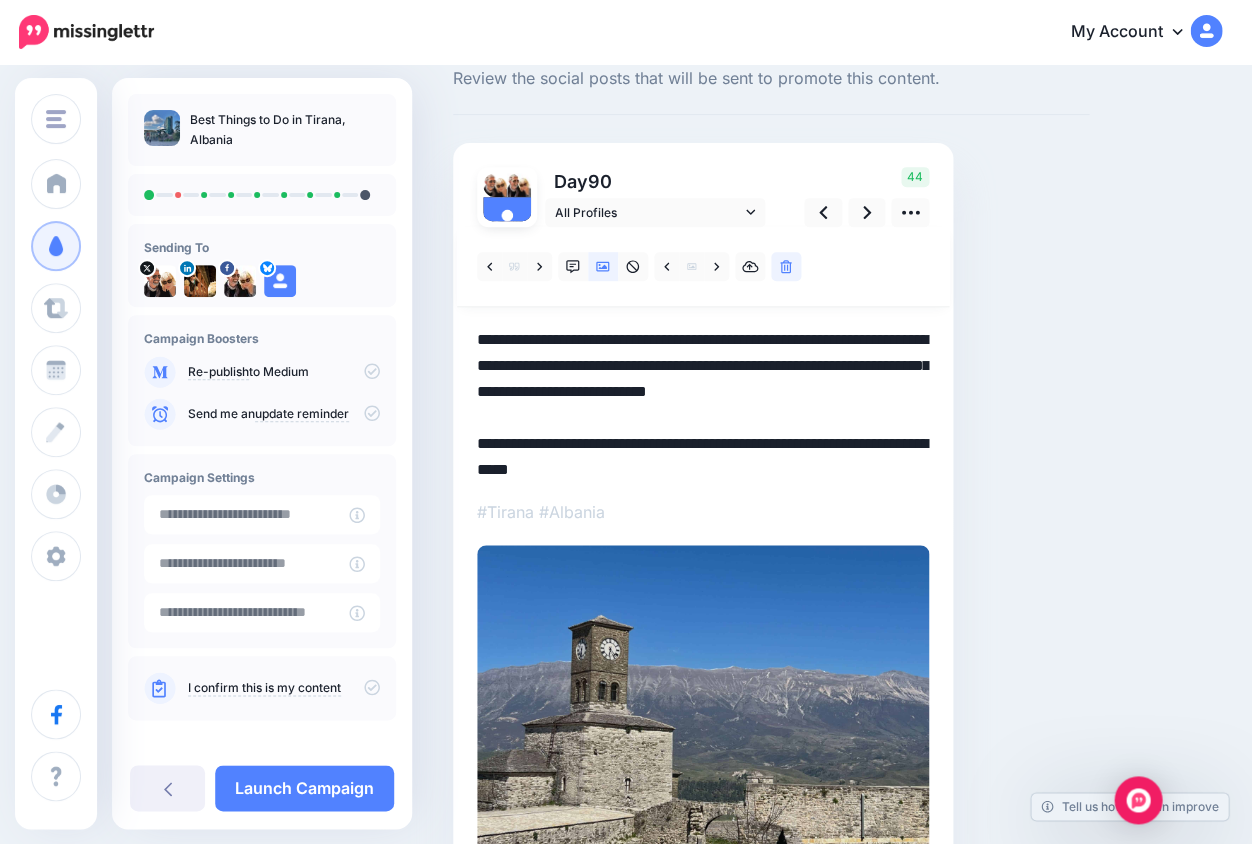 drag, startPoint x: 480, startPoint y: 337, endPoint x: 889, endPoint y: 385, distance: 411.807 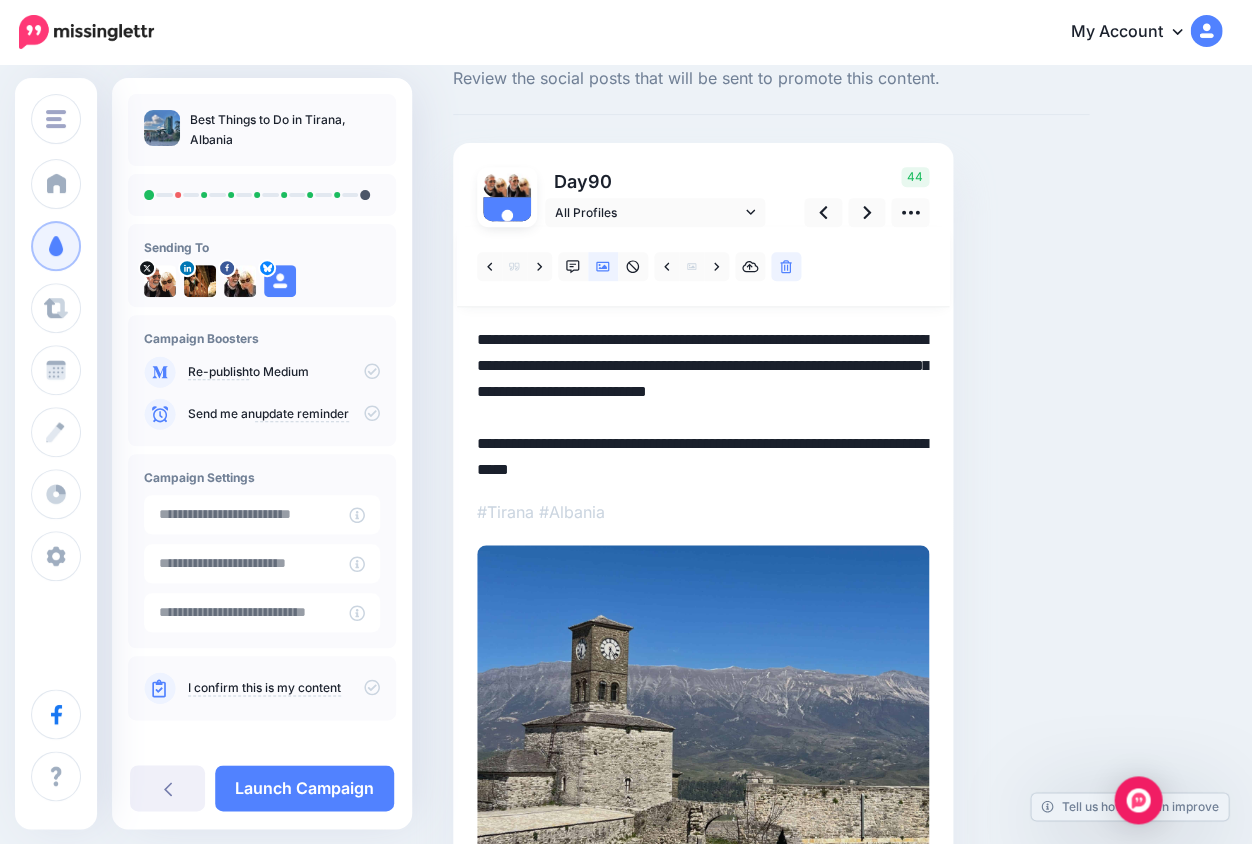 click on "**********" at bounding box center (703, 403) 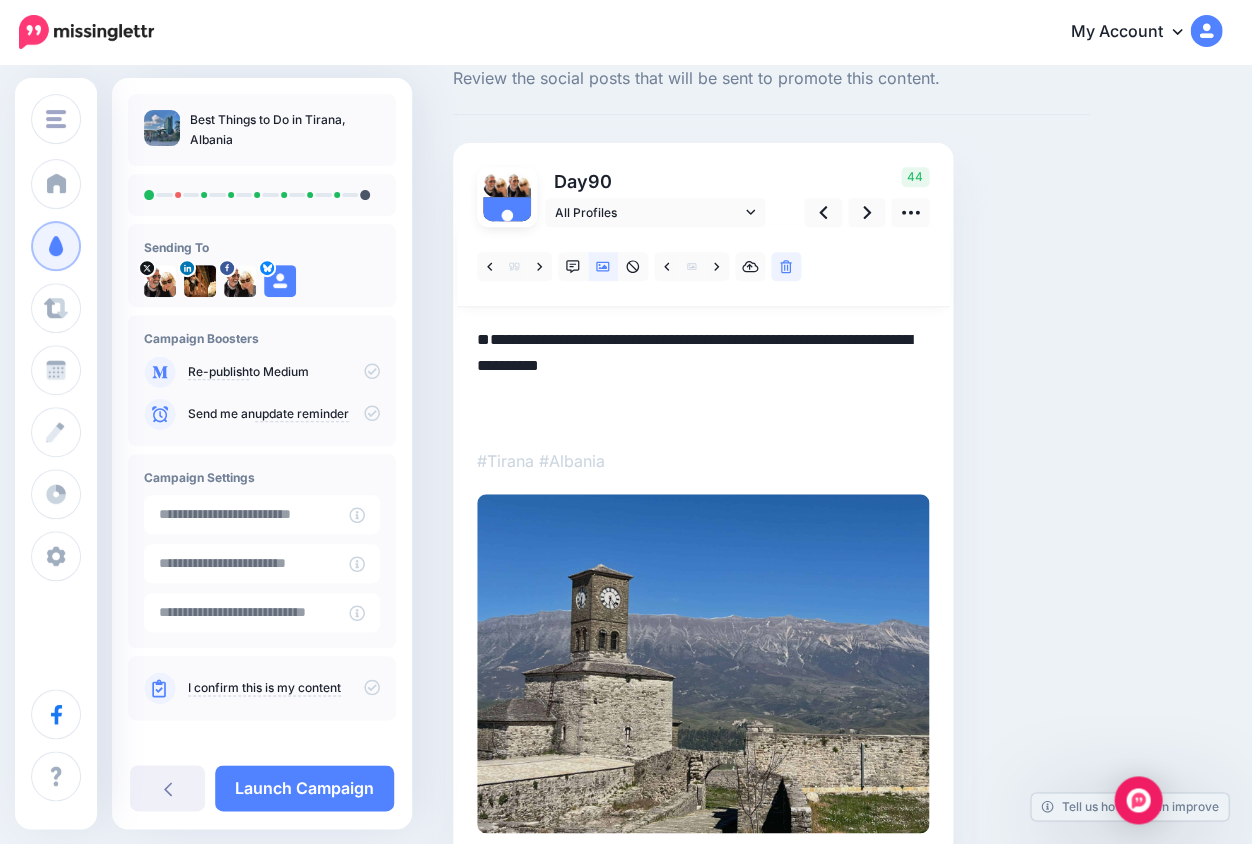 paste on "**********" 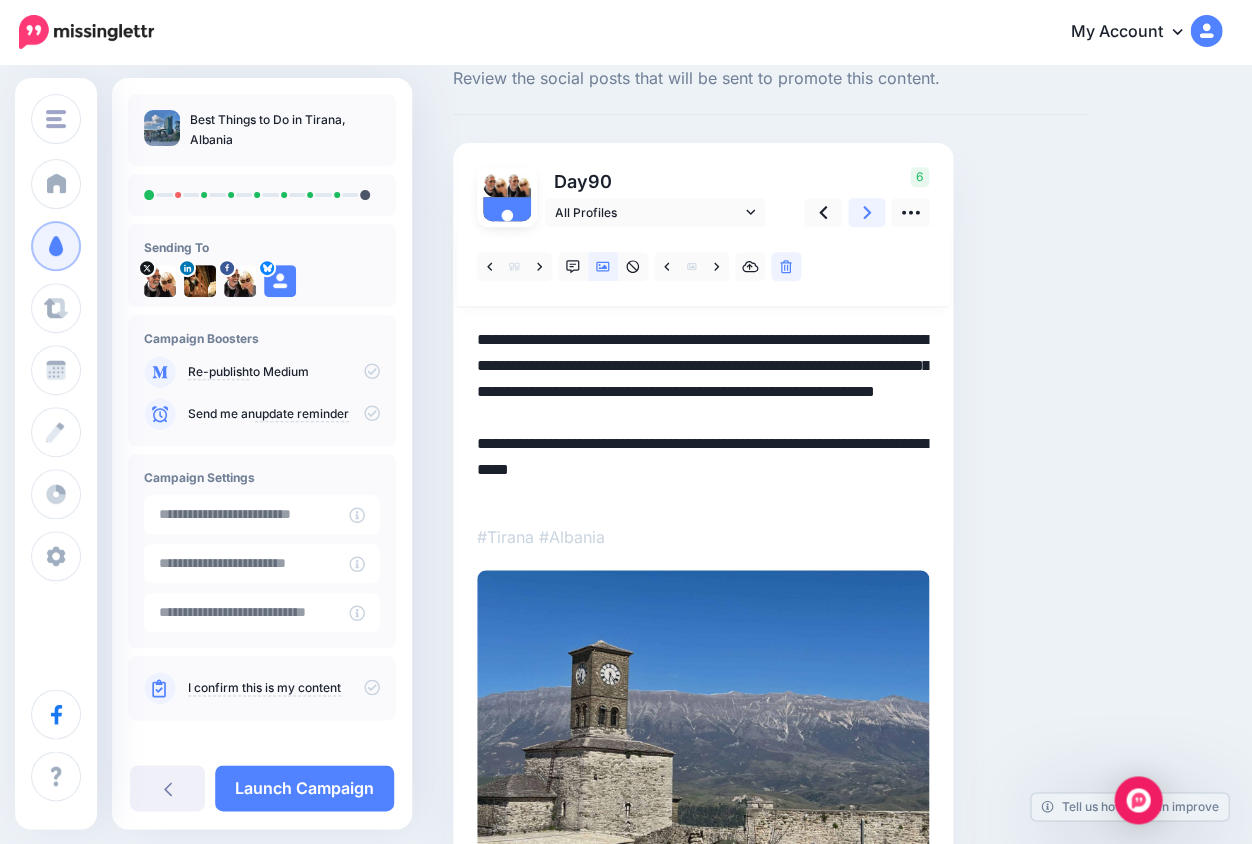 click 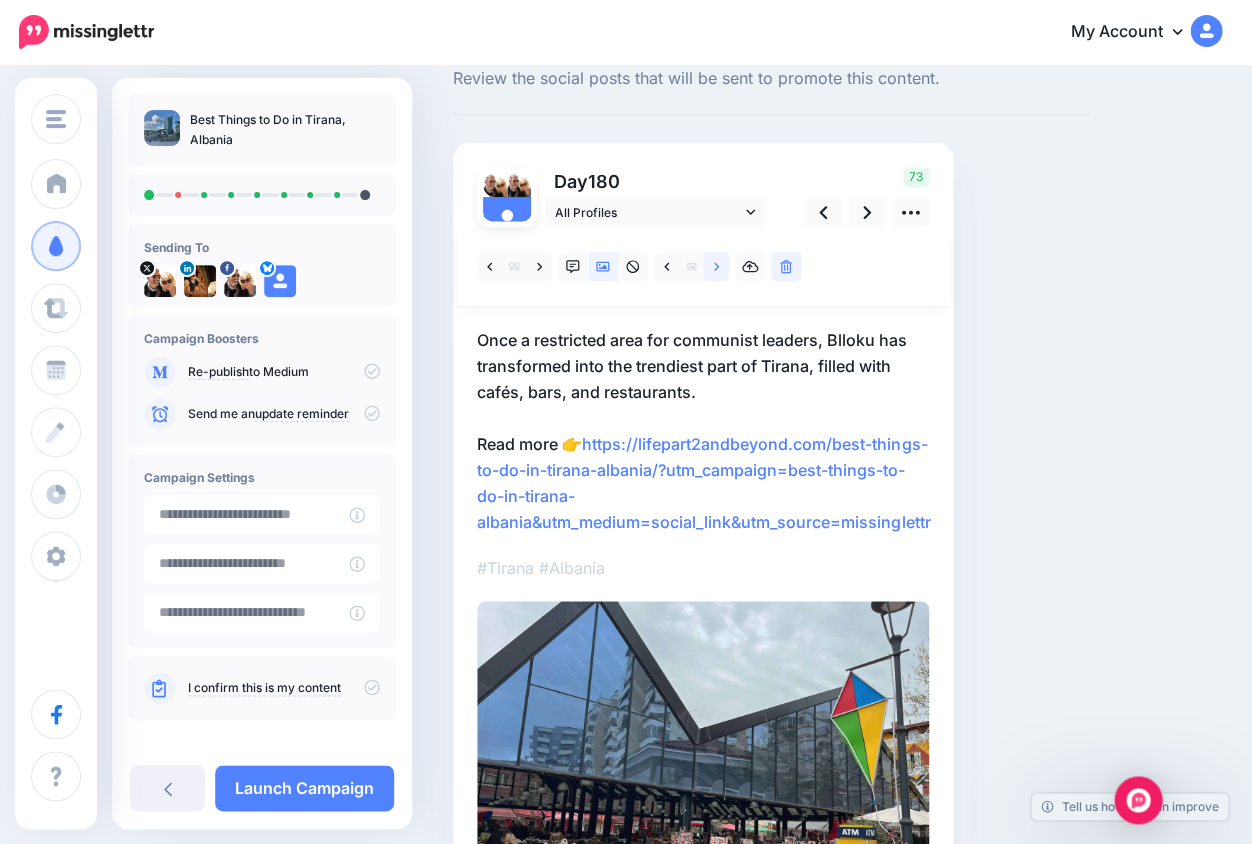 click 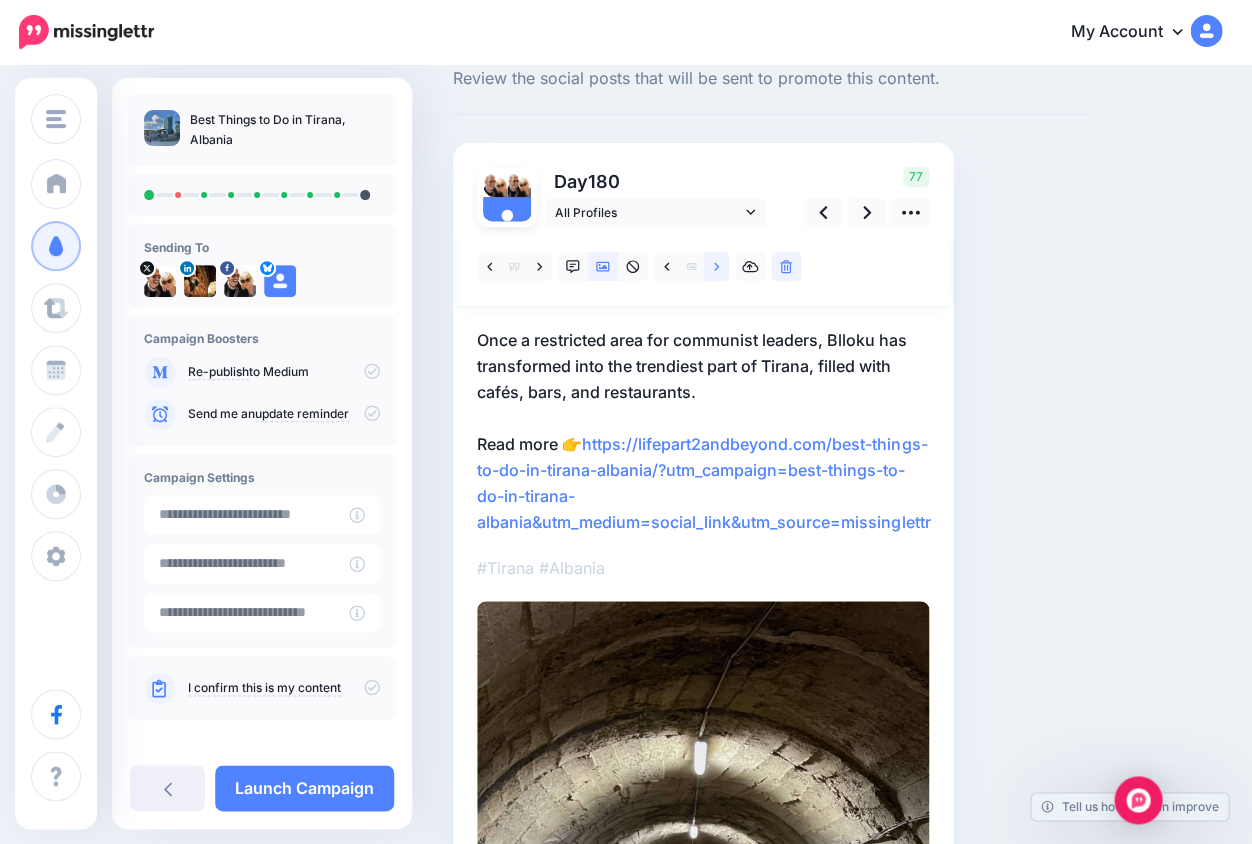 click 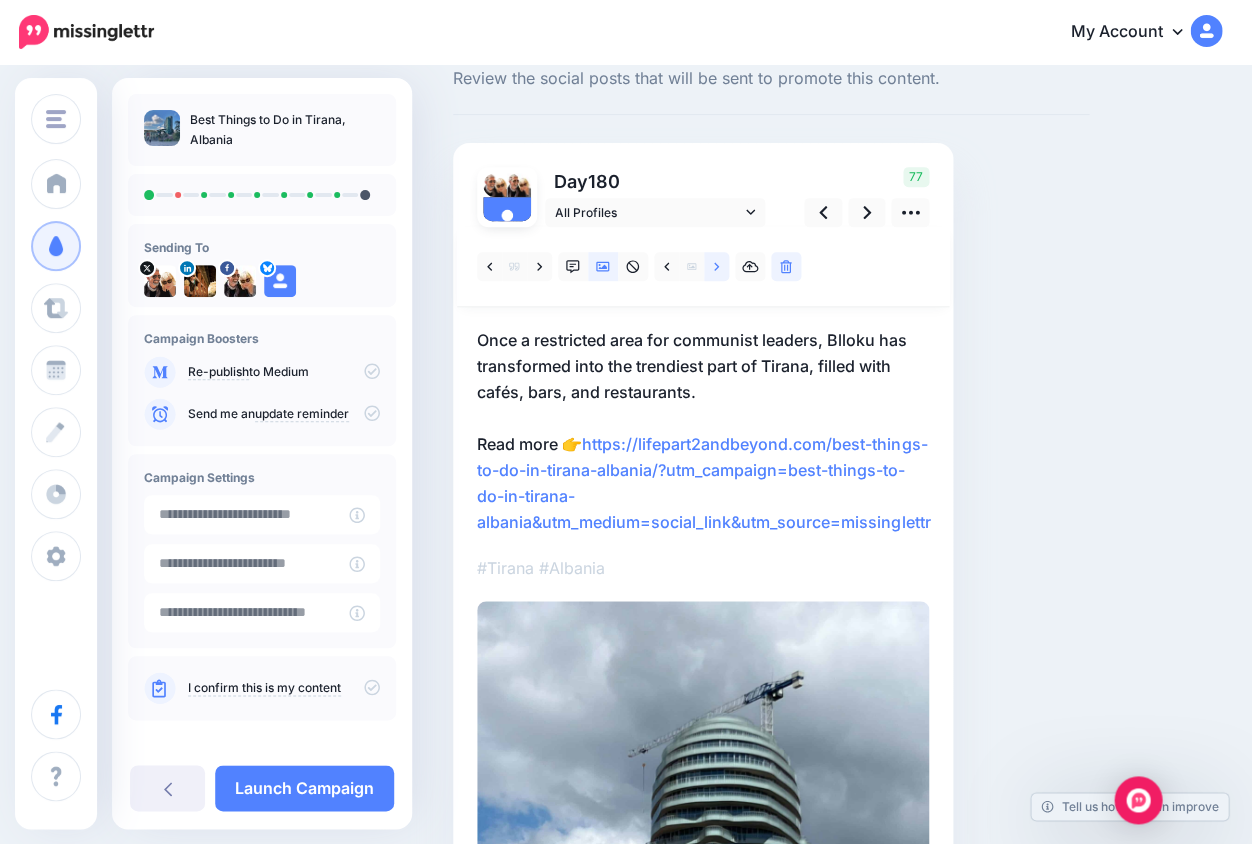 click 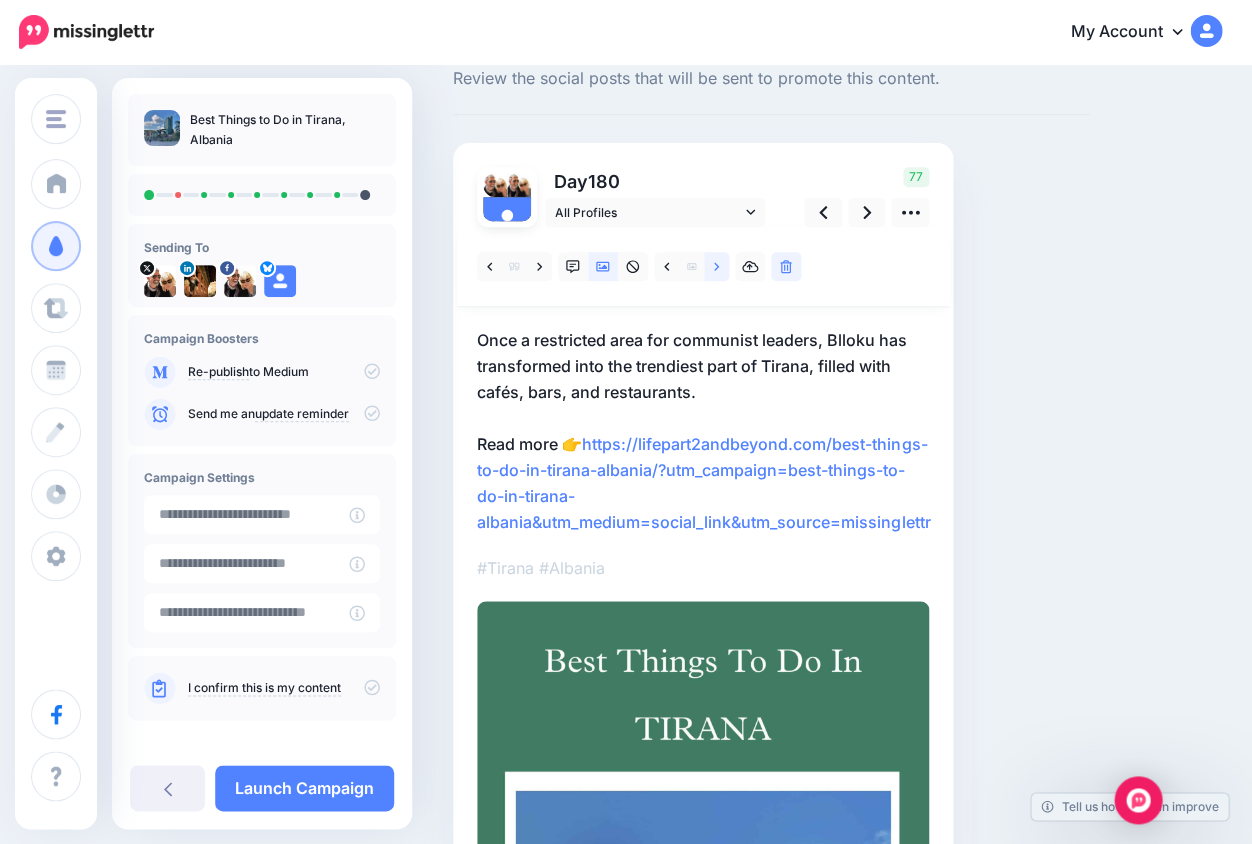 click 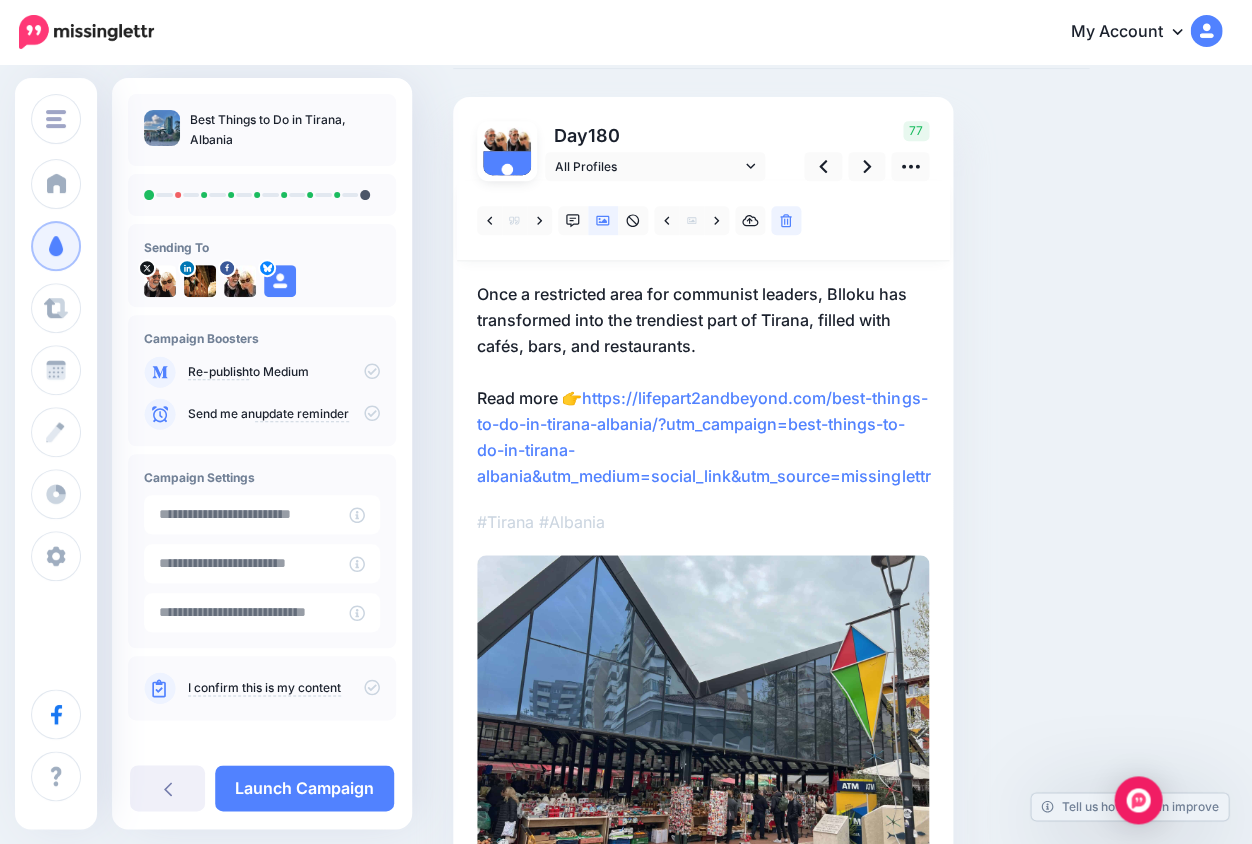 scroll, scrollTop: 97, scrollLeft: 0, axis: vertical 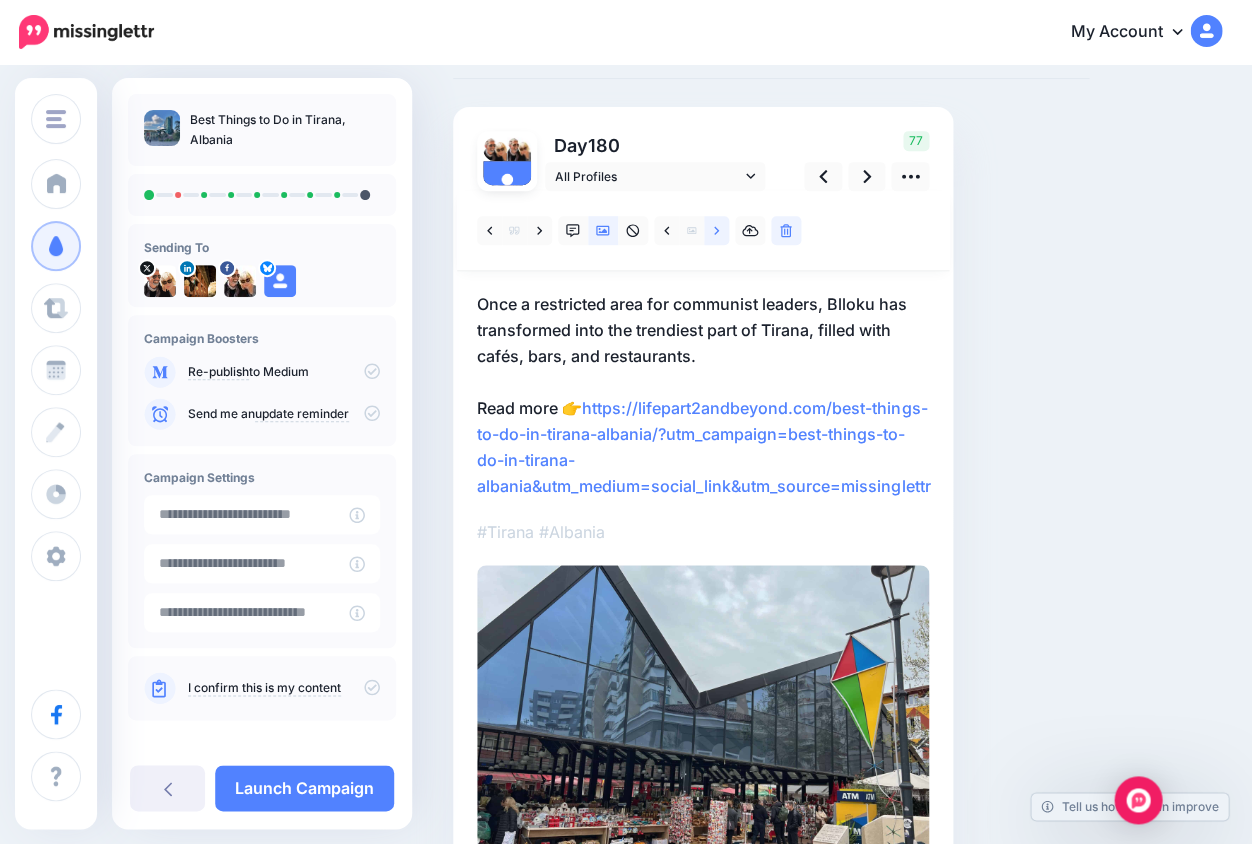 click 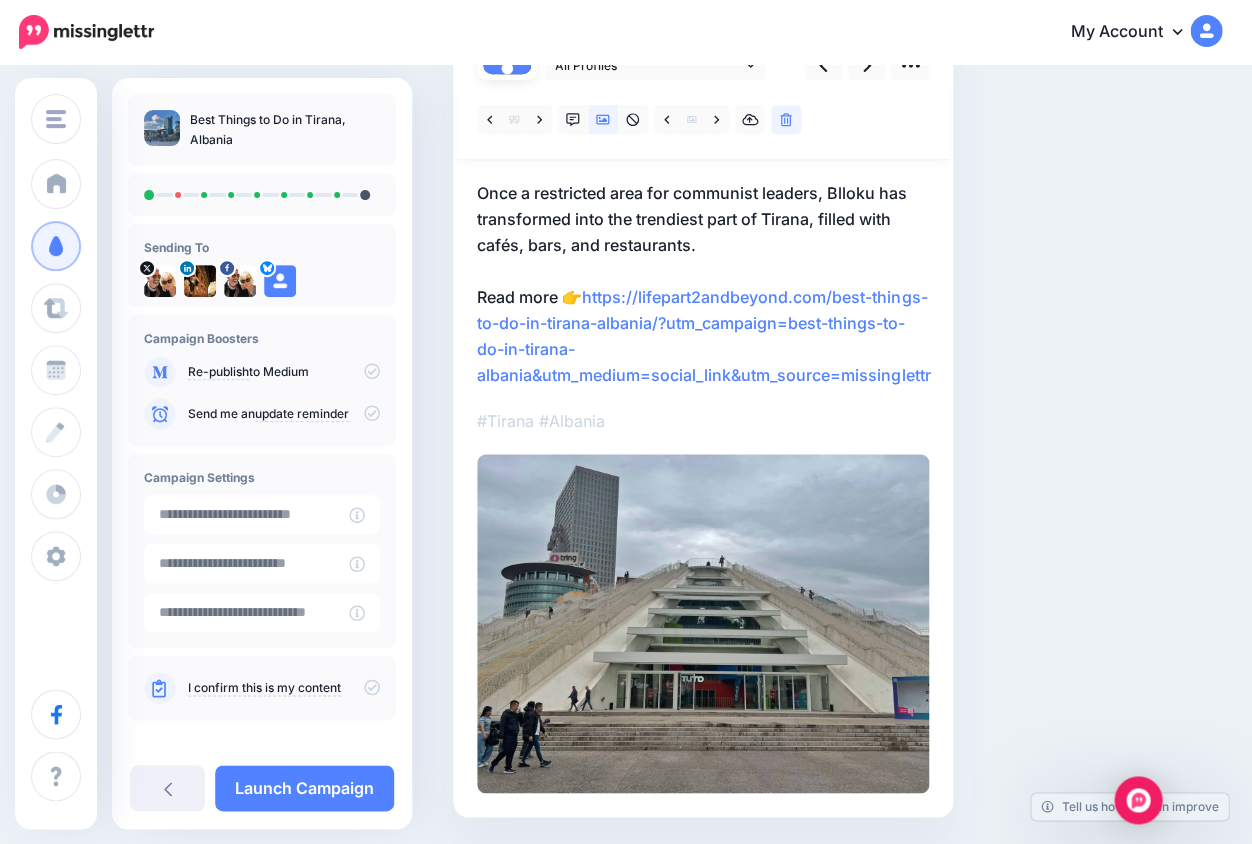 scroll, scrollTop: 188, scrollLeft: 0, axis: vertical 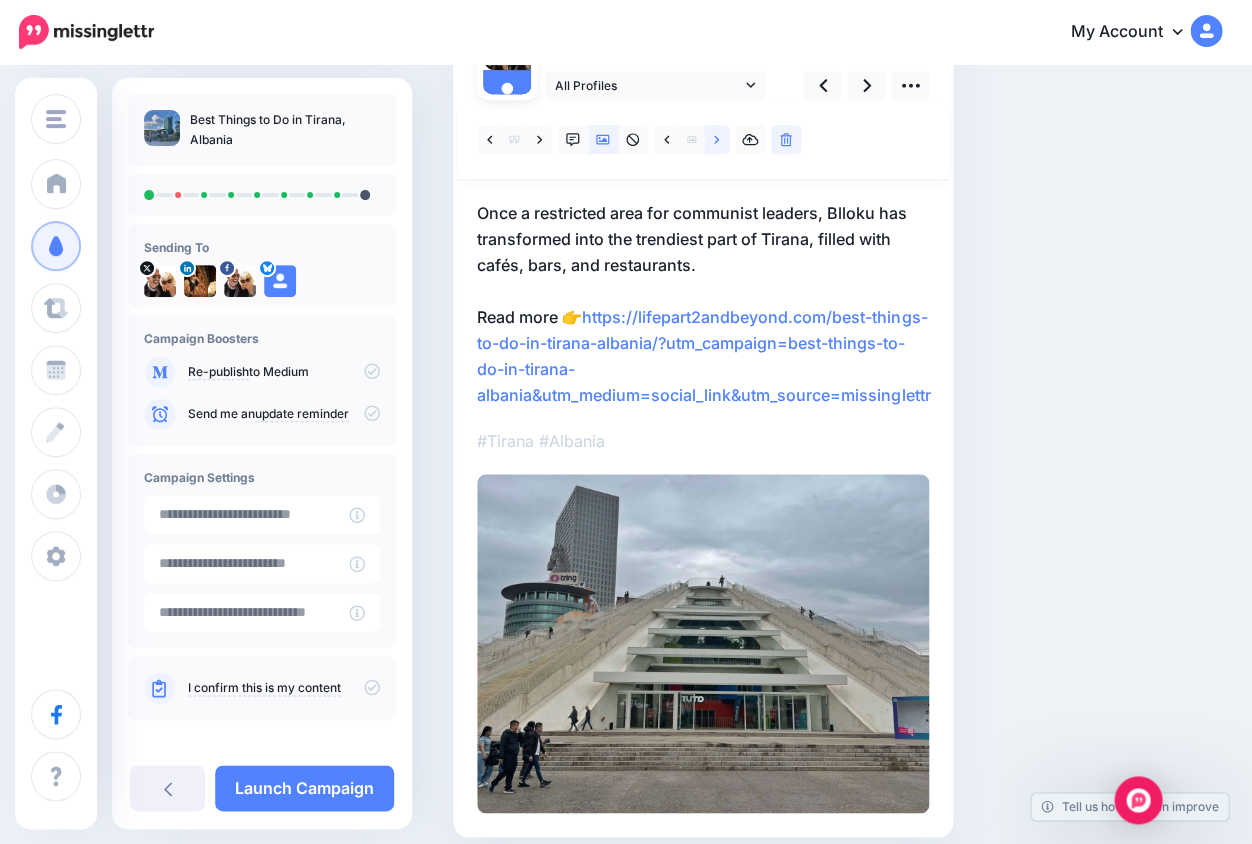 click at bounding box center [716, 139] 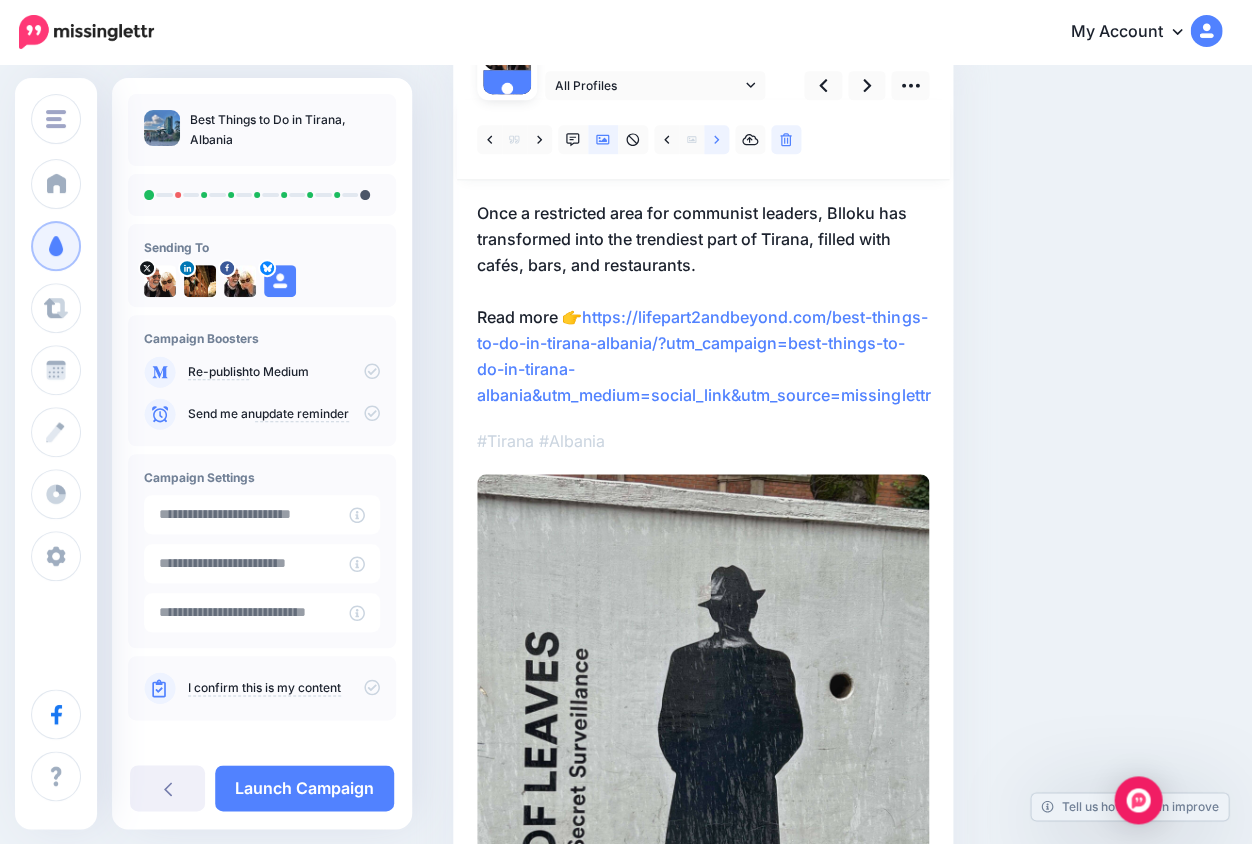 click at bounding box center [716, 139] 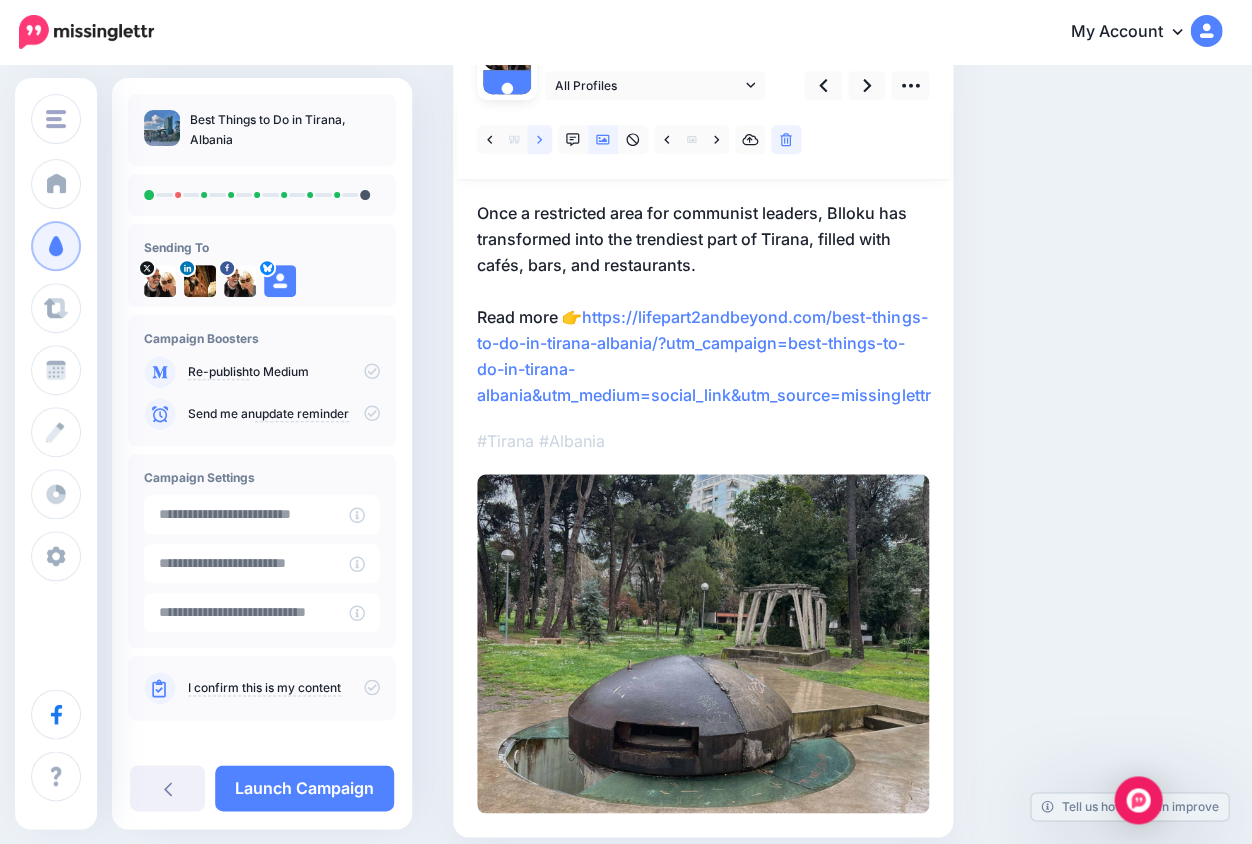 click 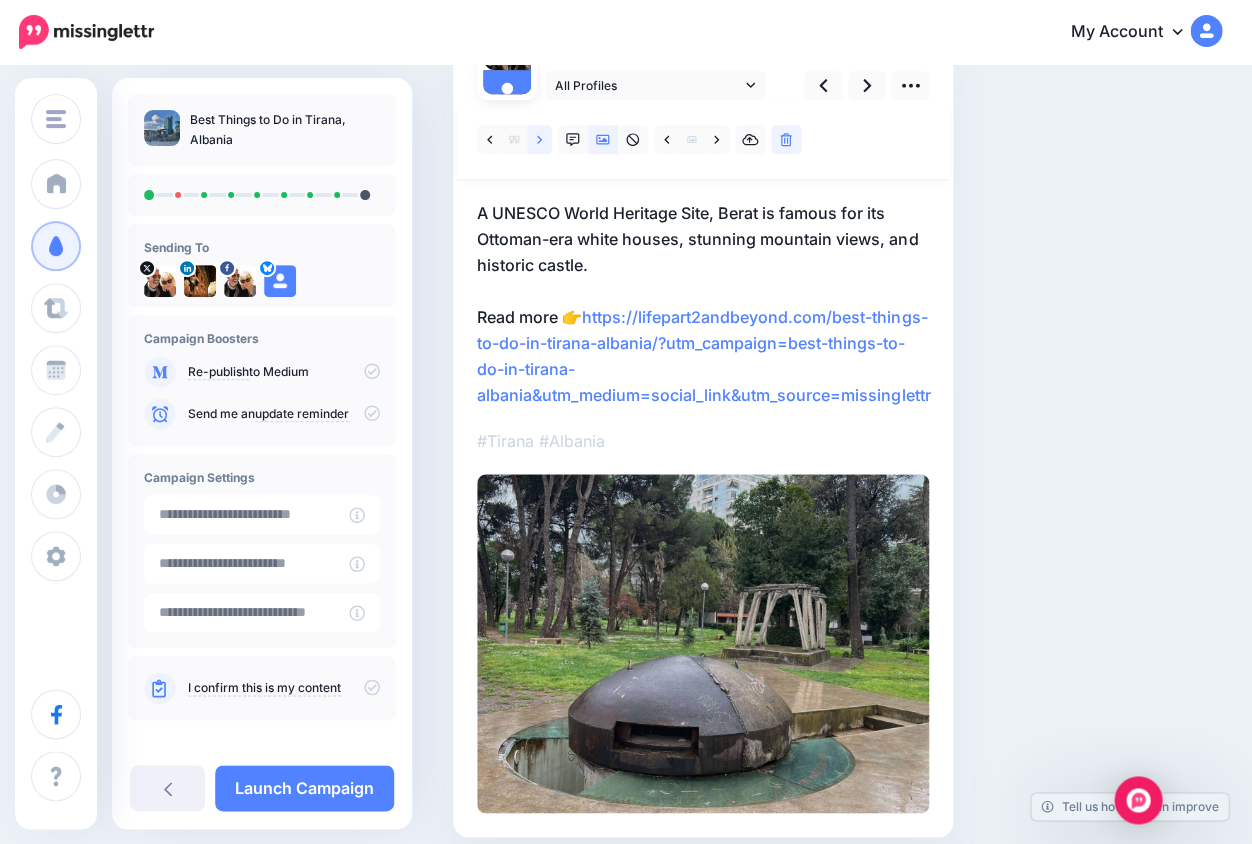click 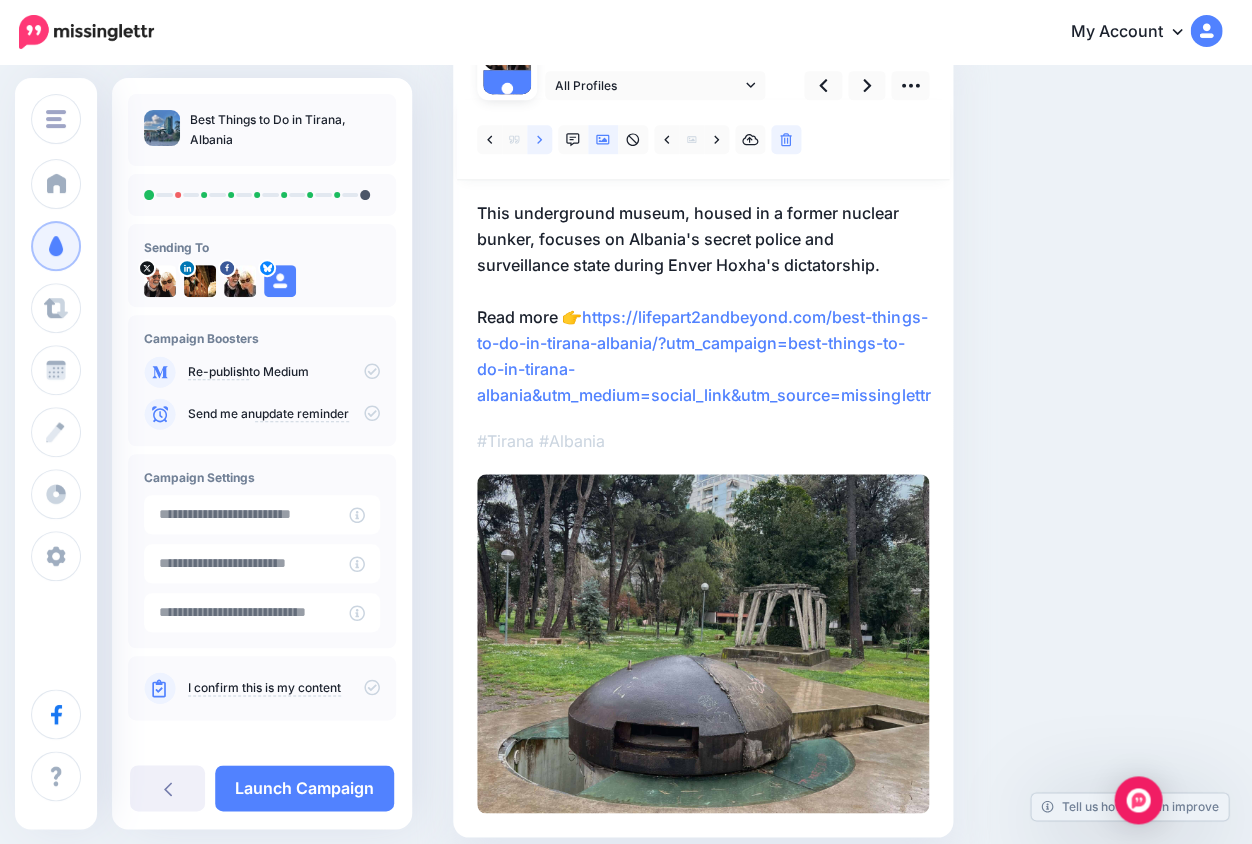click 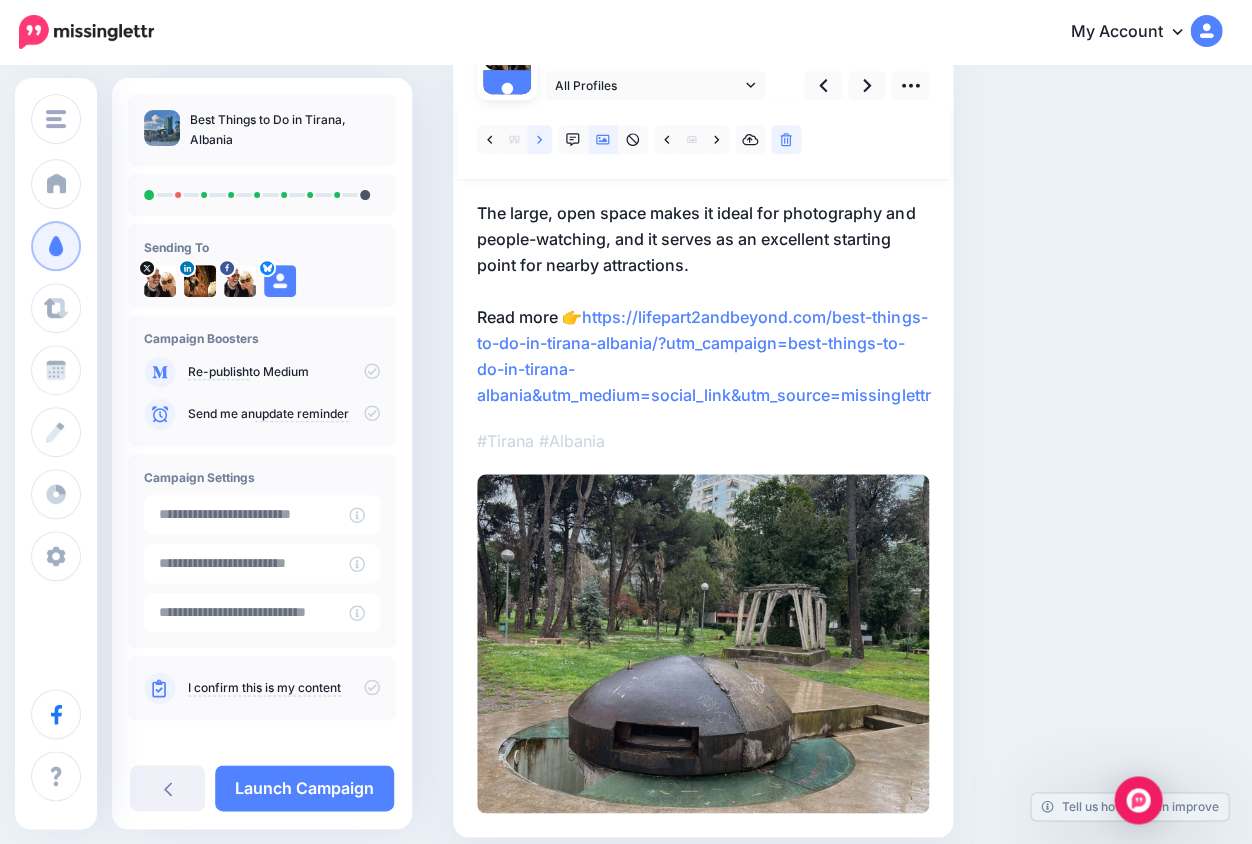 click 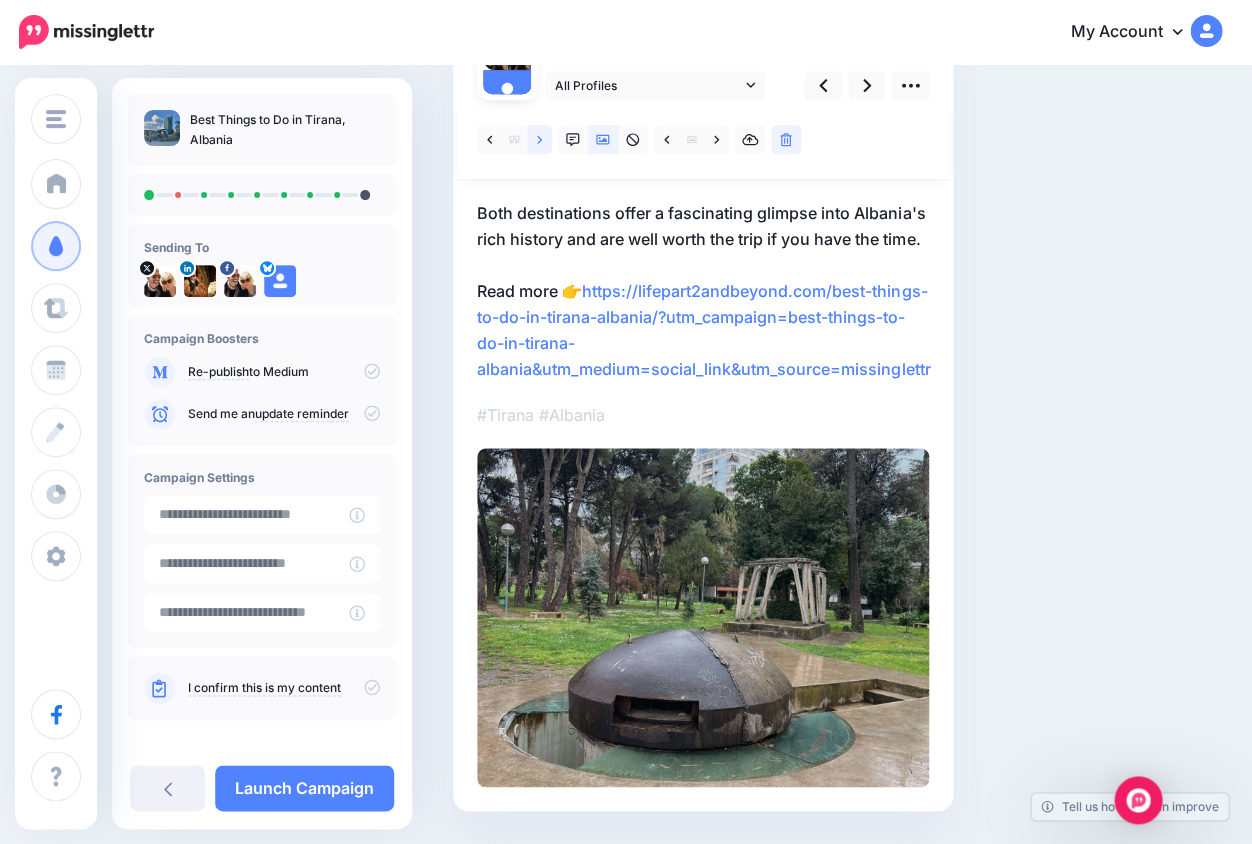 click 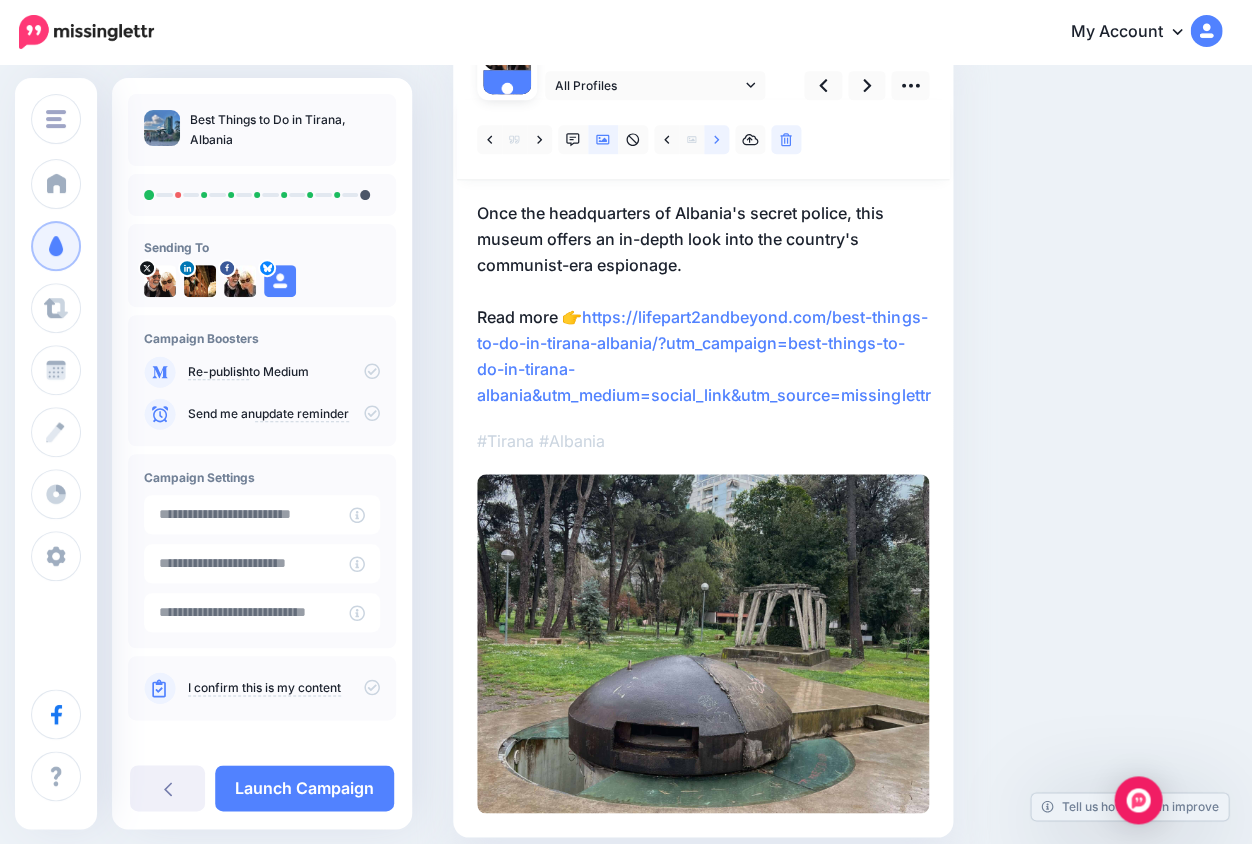 click 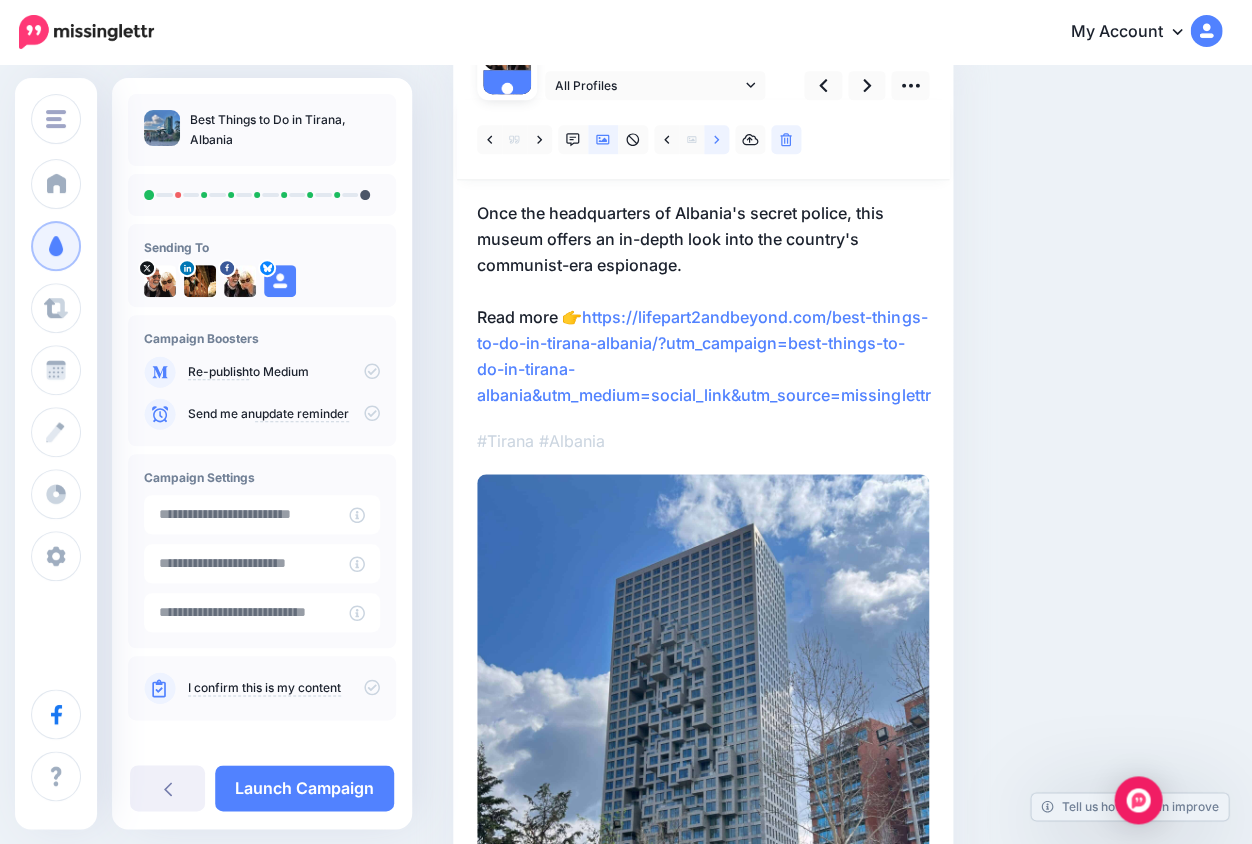 click 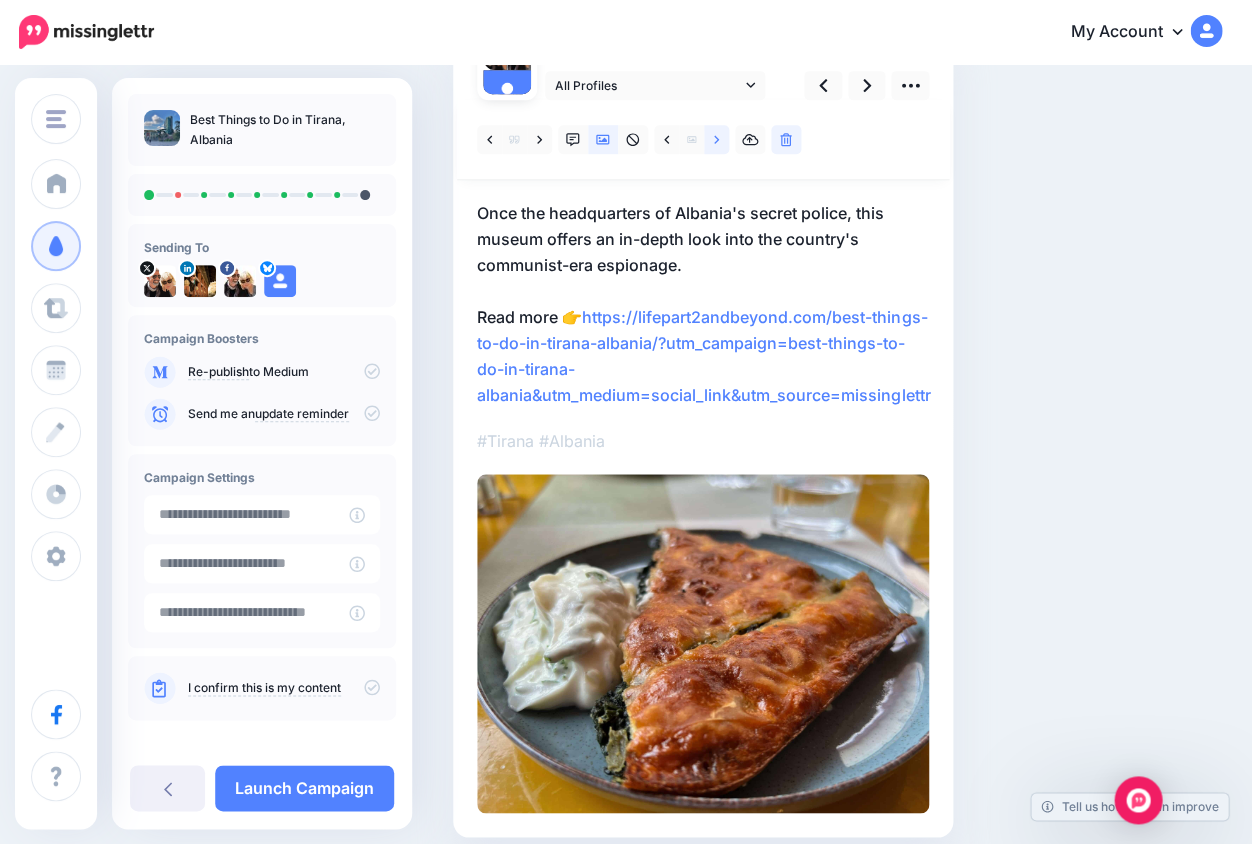 click 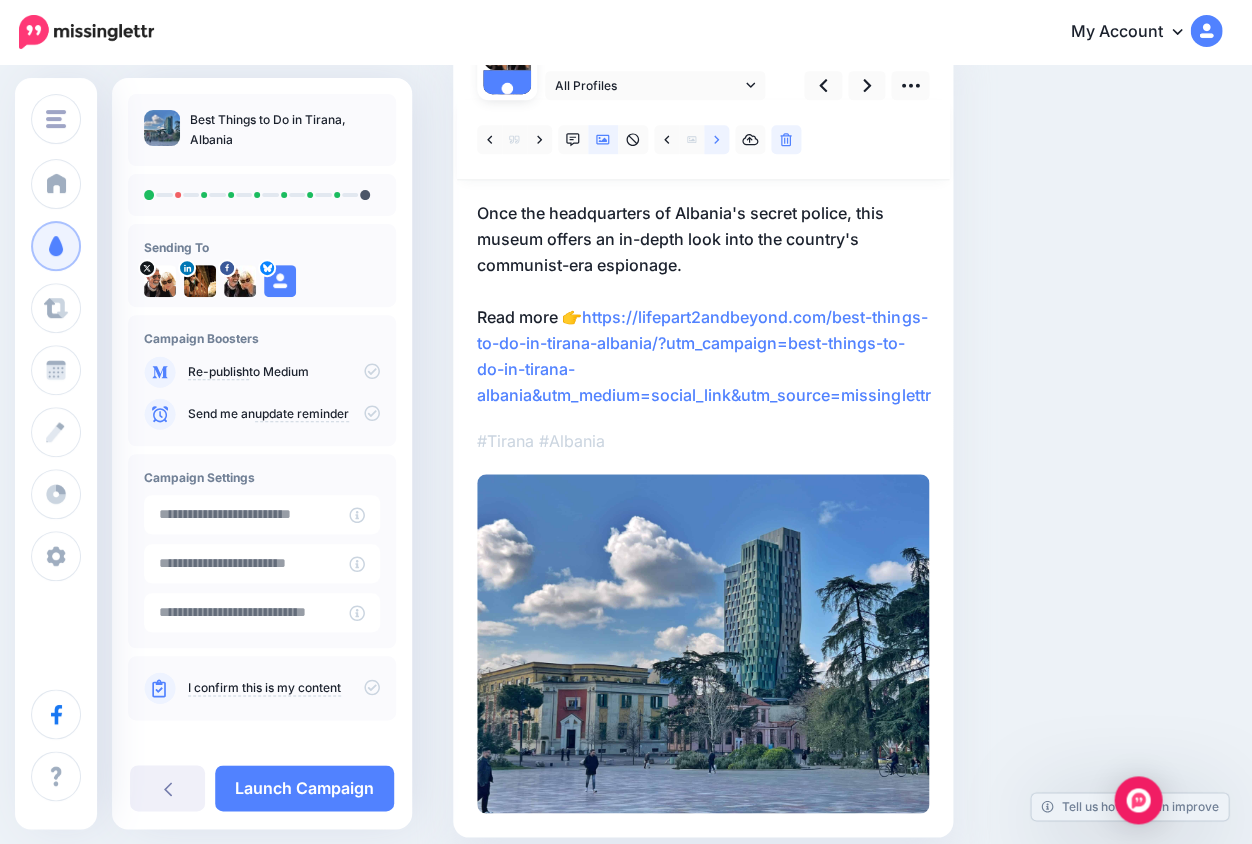 click 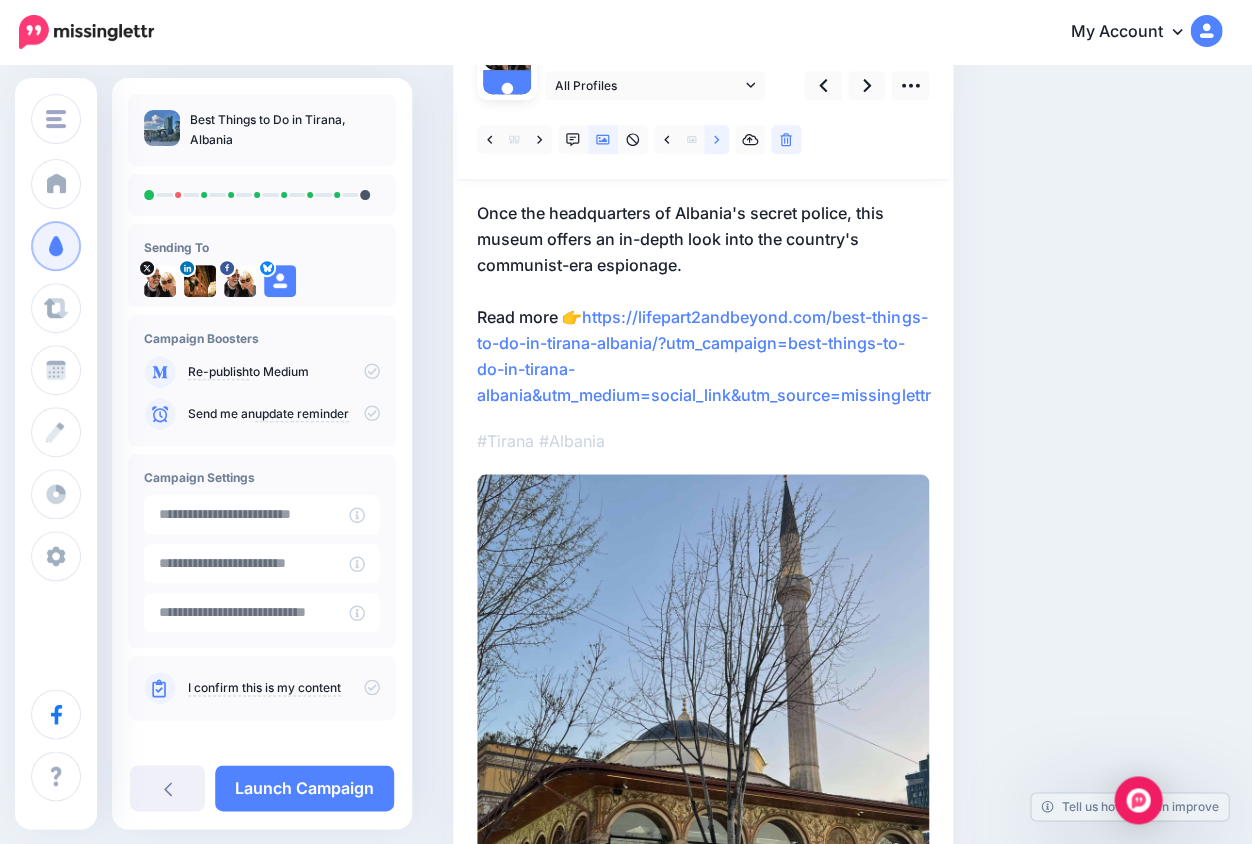click 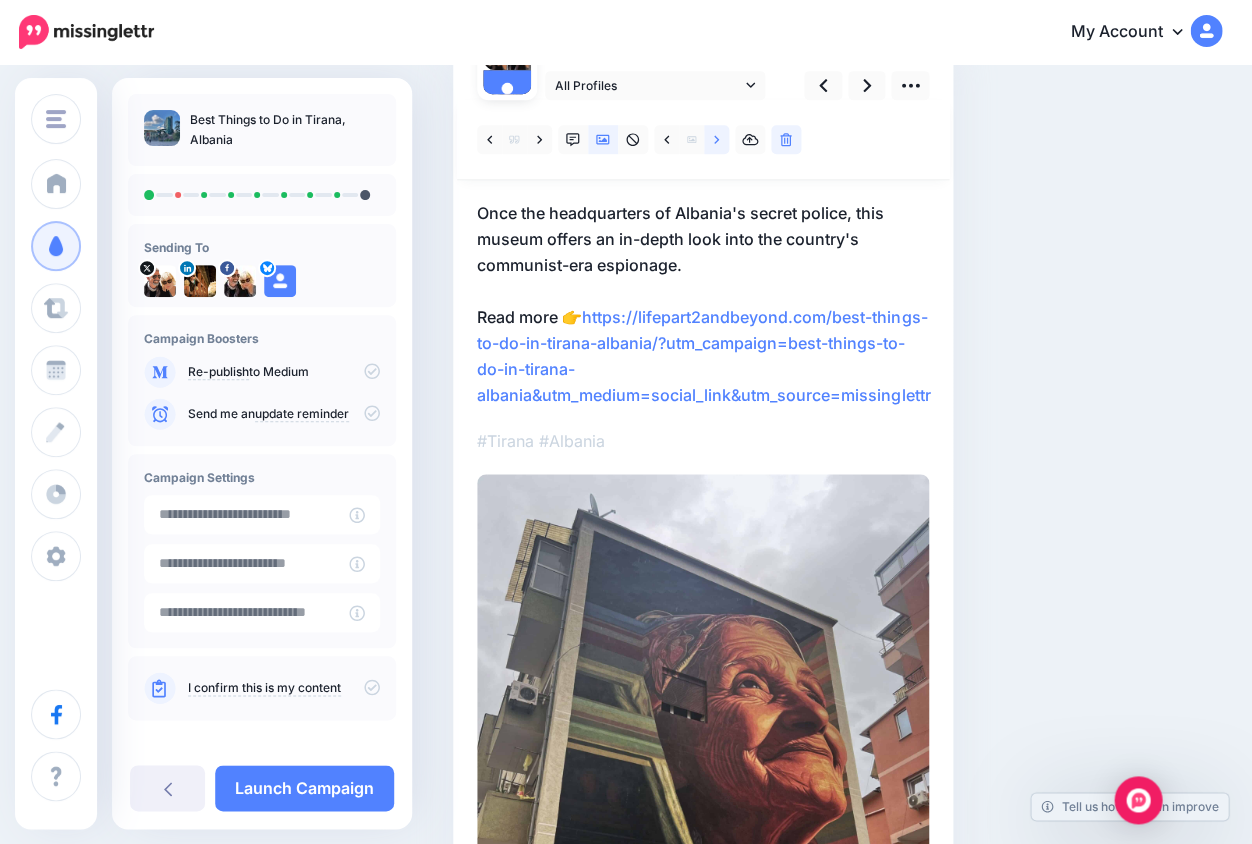click 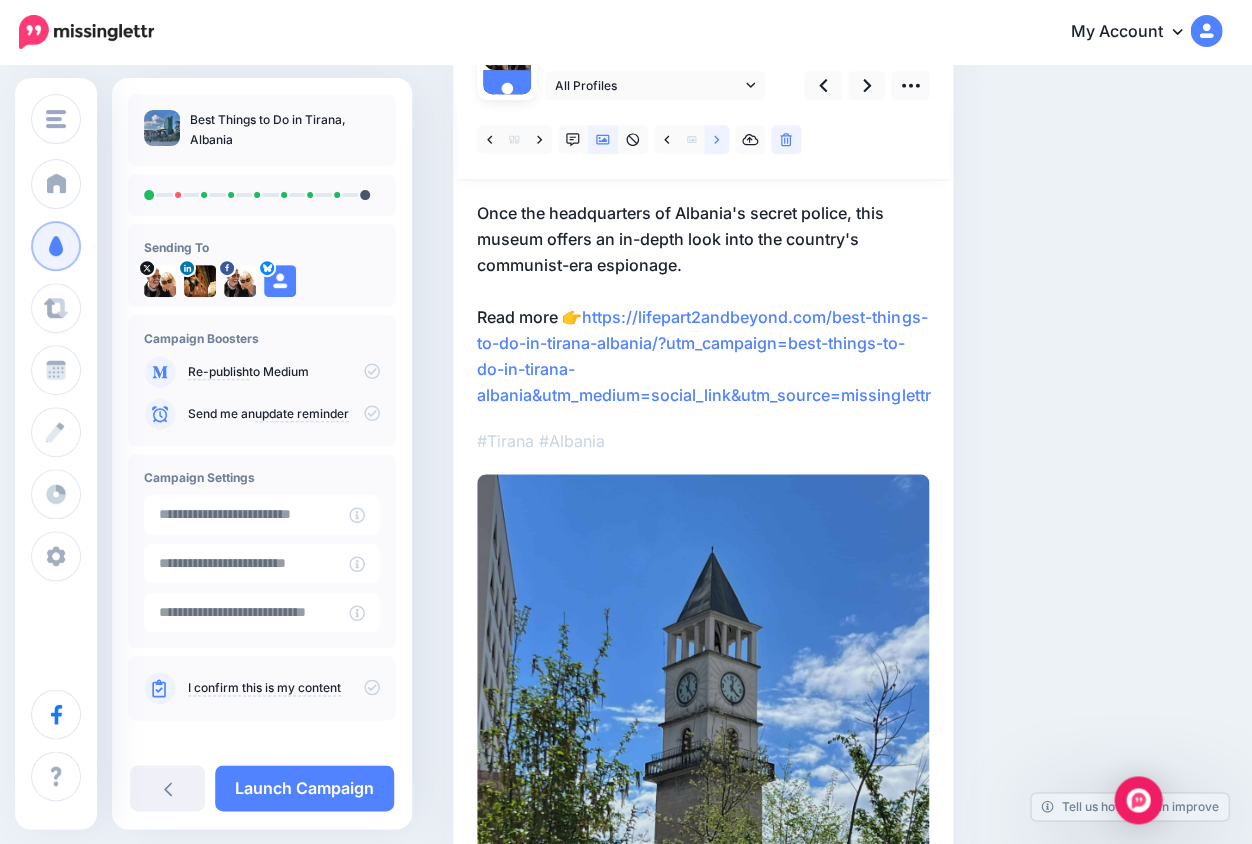 click 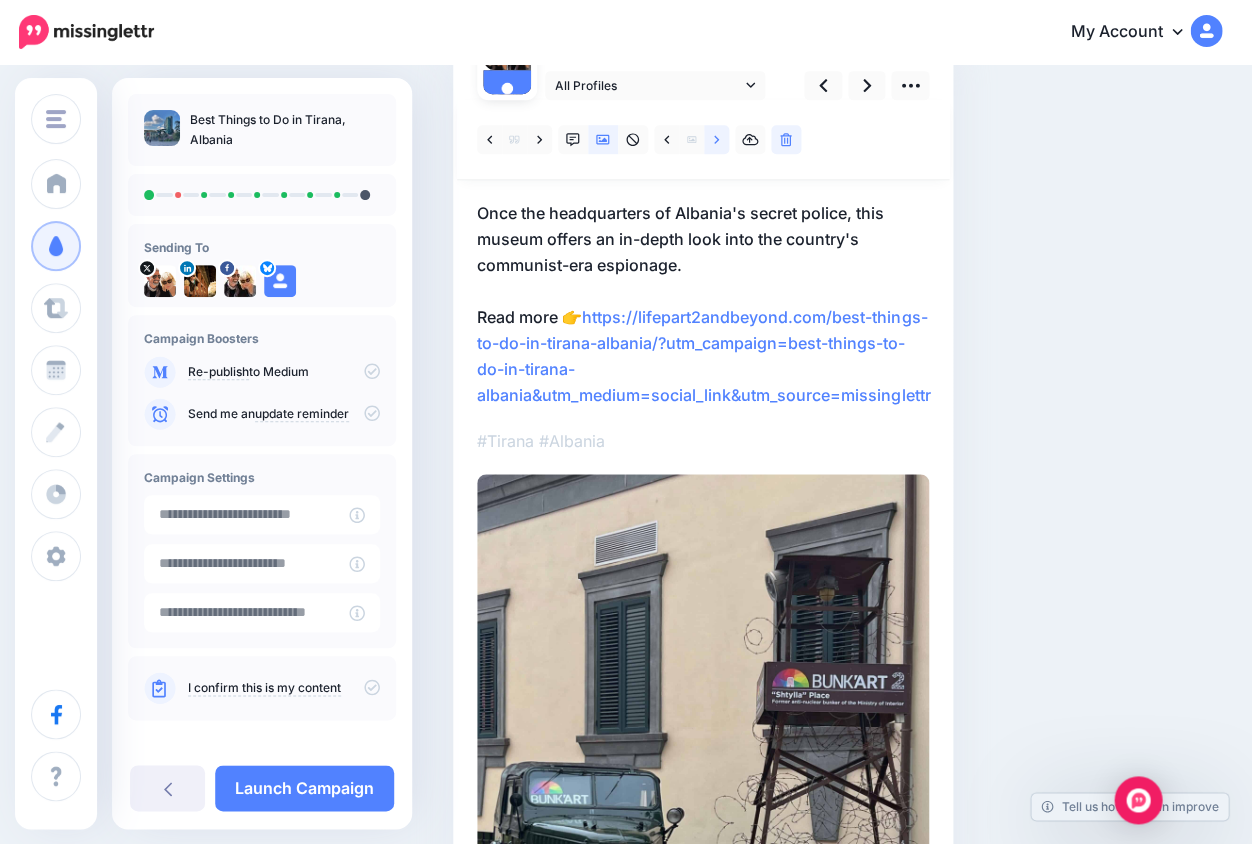 click 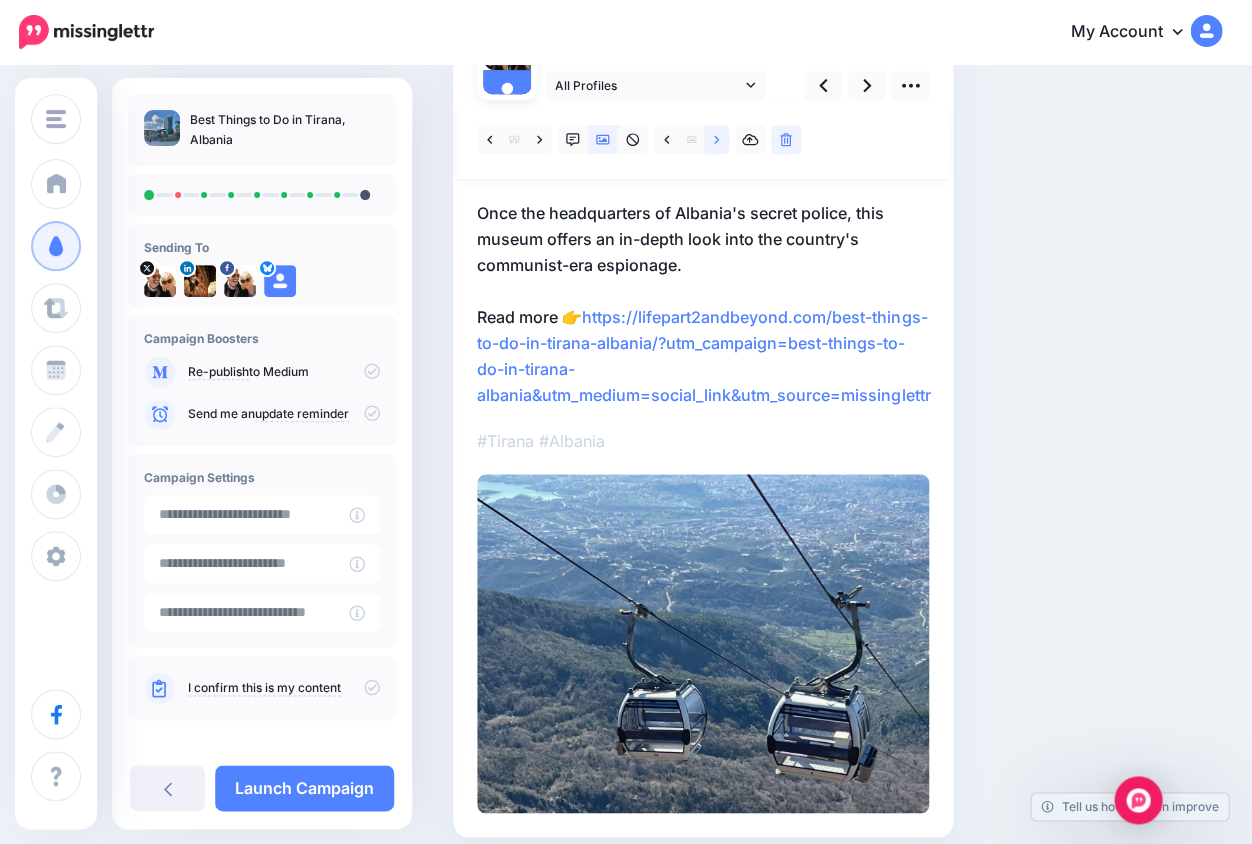 click 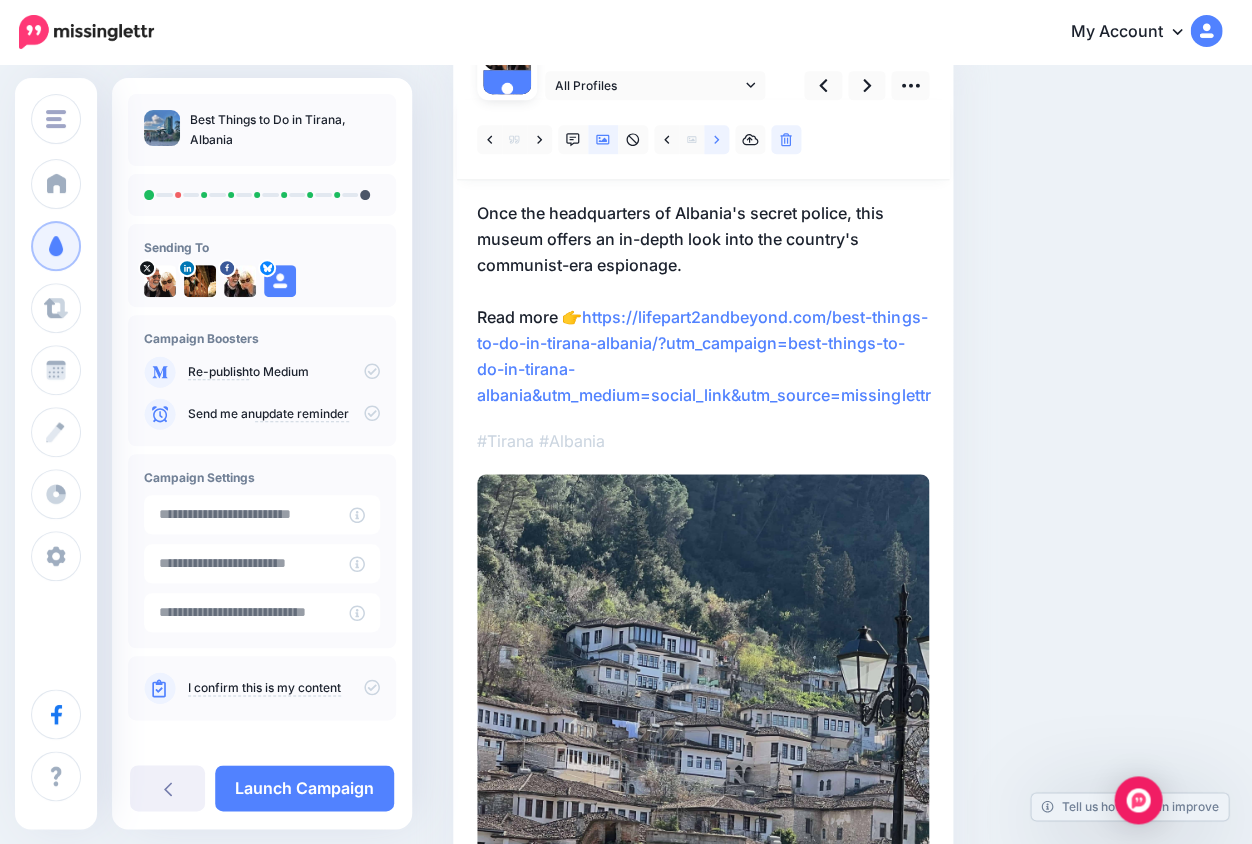 click 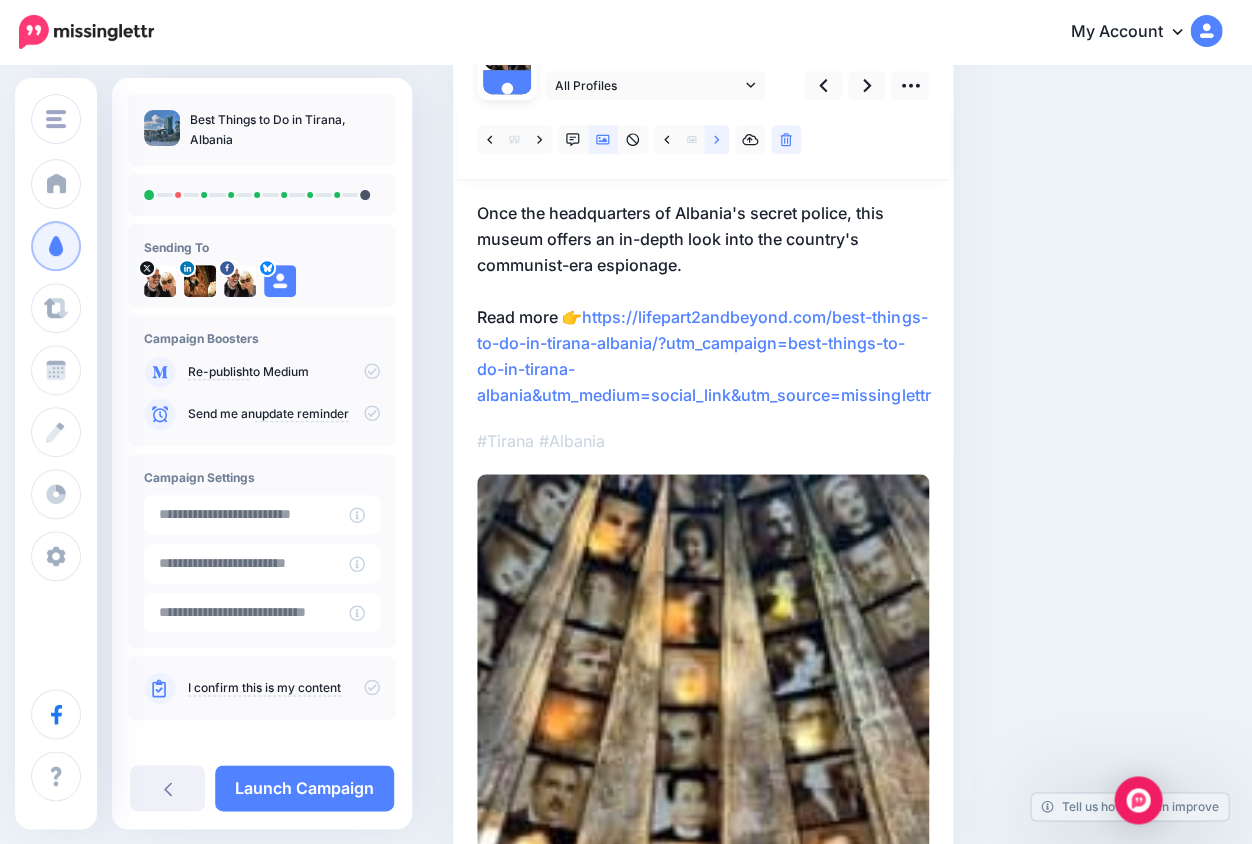 click 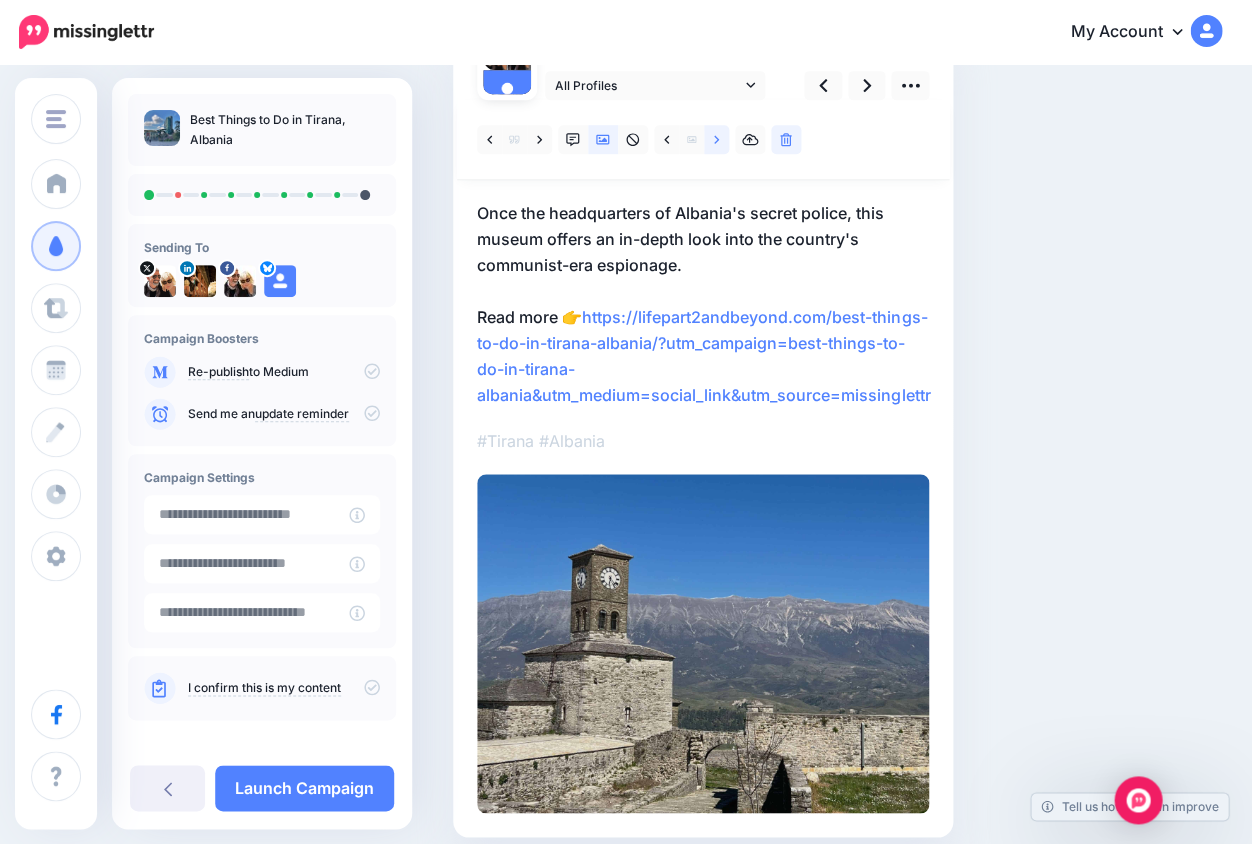 click 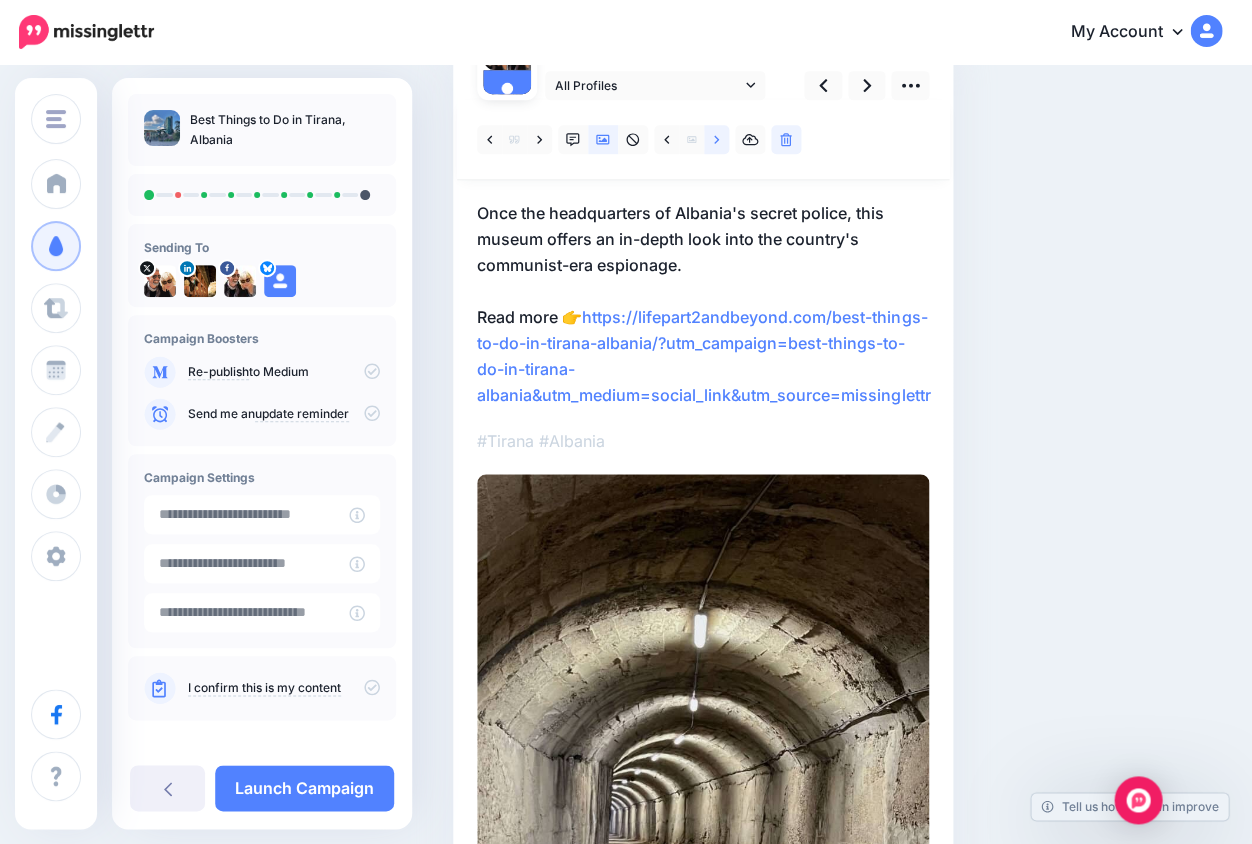 click 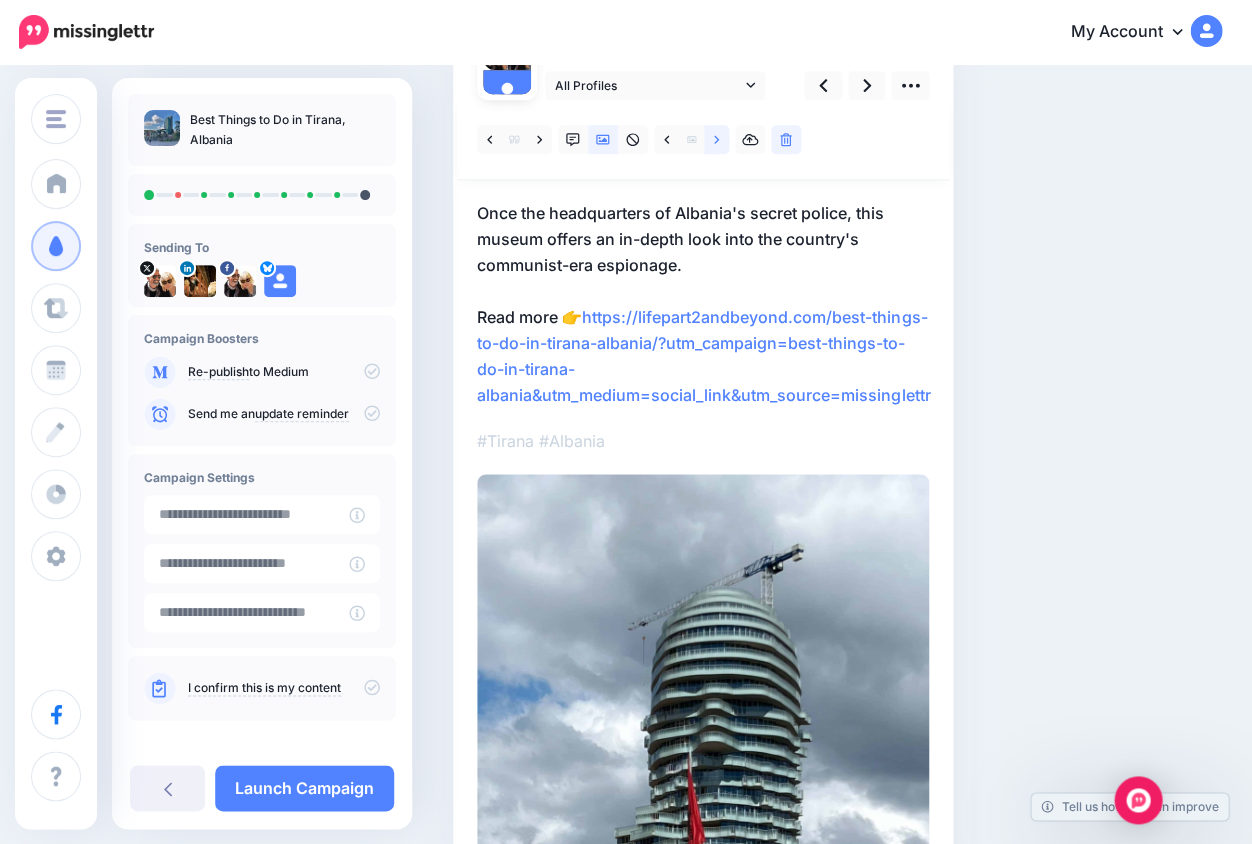 click 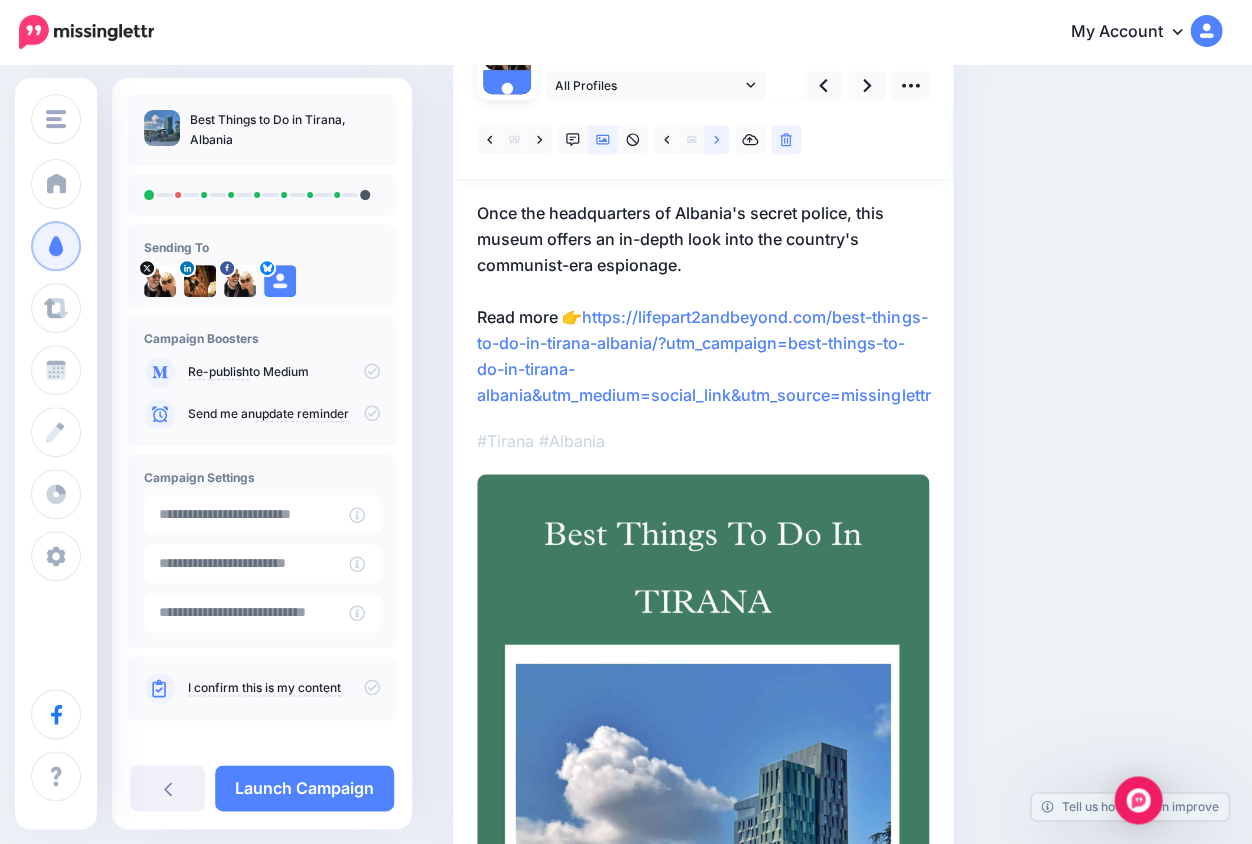 click 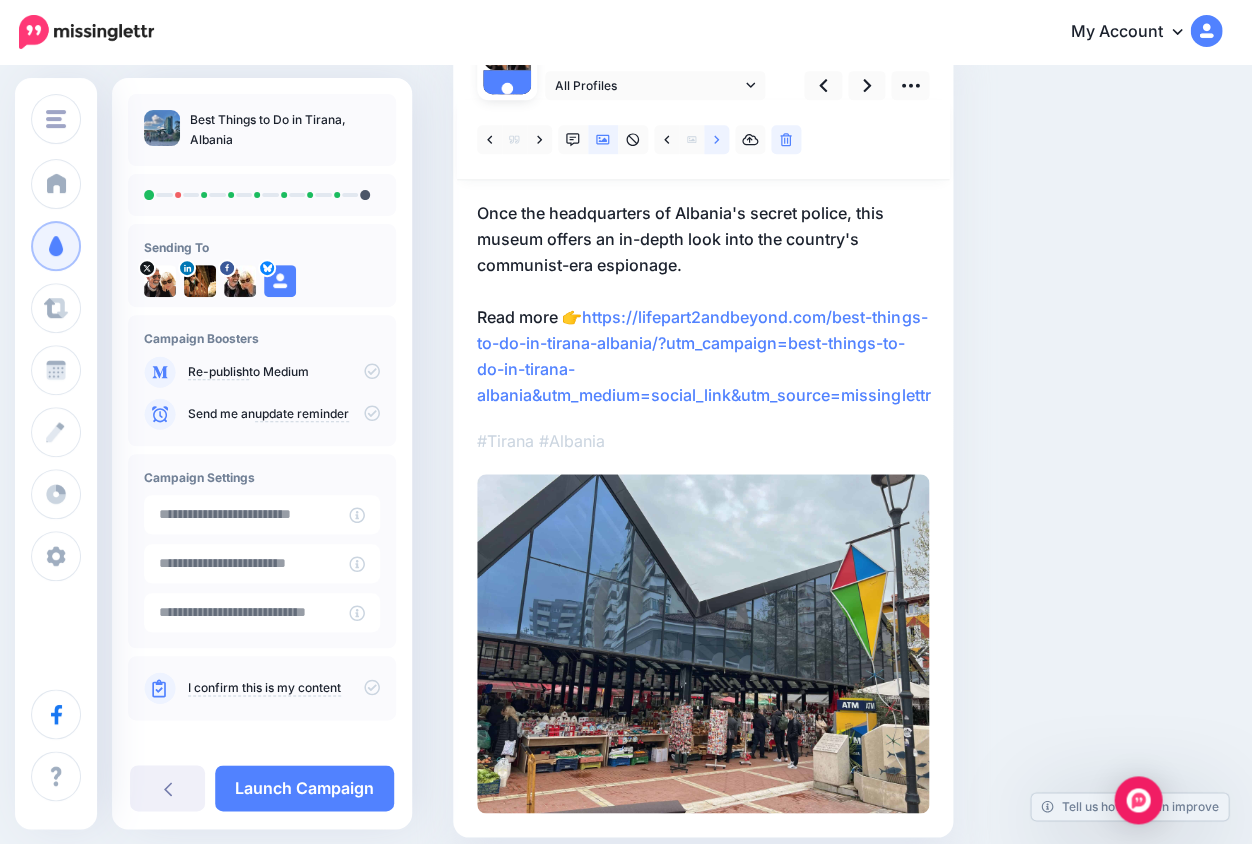 click 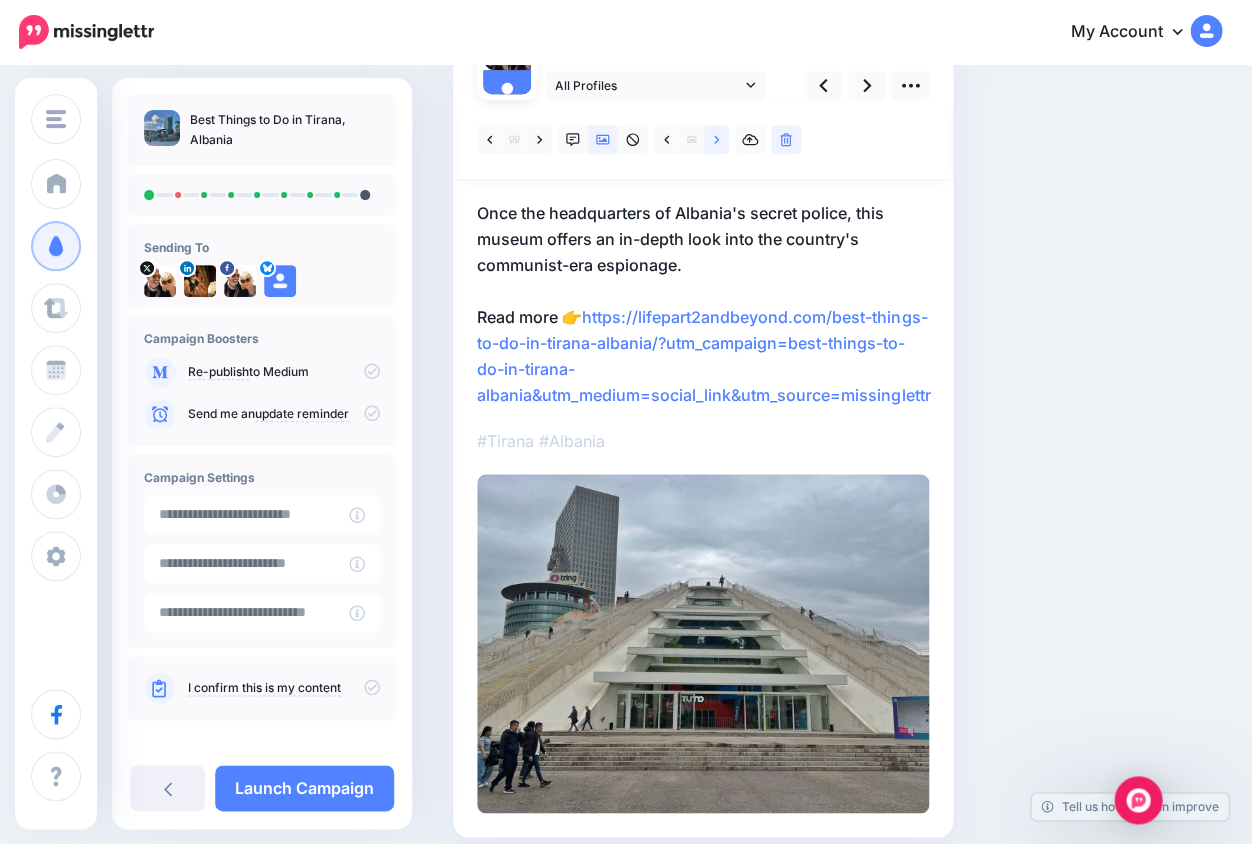 click 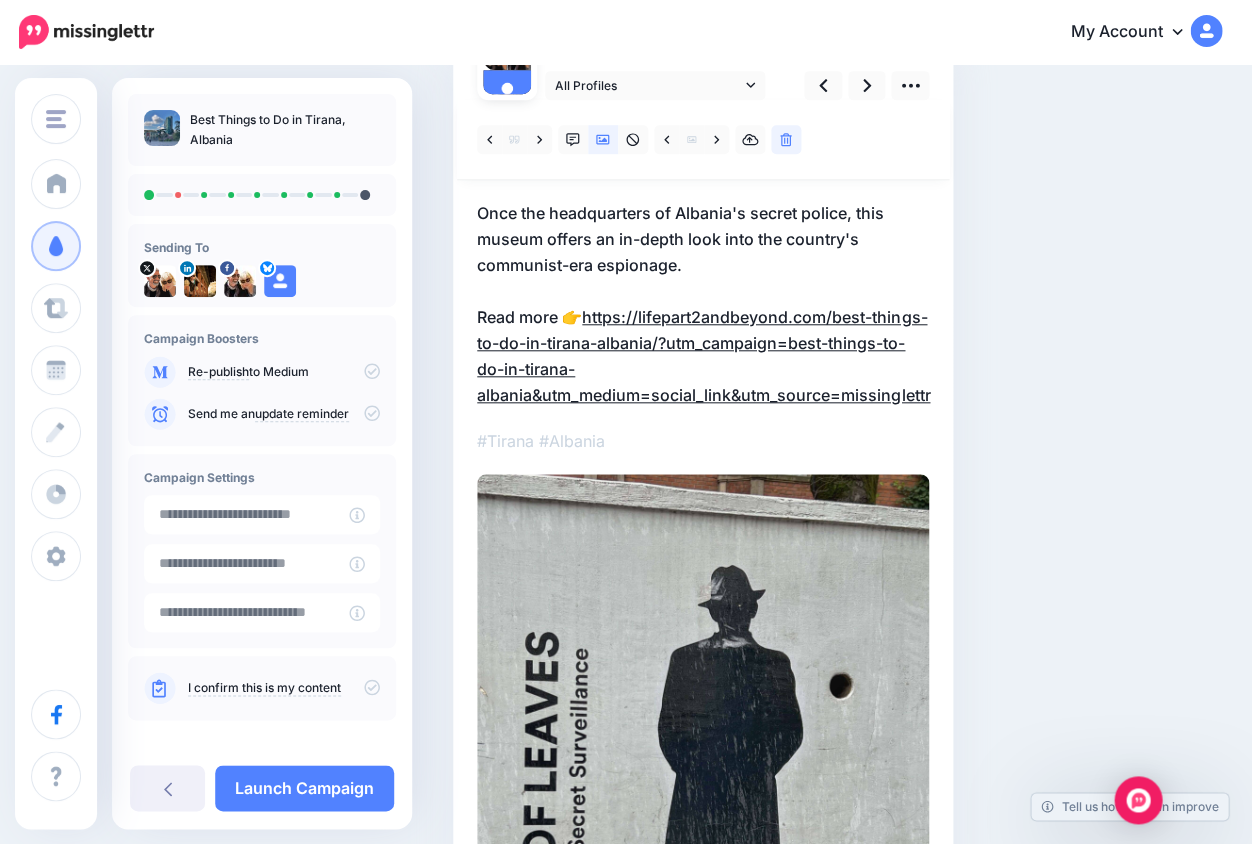 click on "https://lifepart2andbeyond.com/best-things-to-do-in-tirana-albania/?utm_campaign=best-things-to-do-in-tirana-albania&utm_medium=social_link&utm_source=missinglettr" at bounding box center [703, 356] 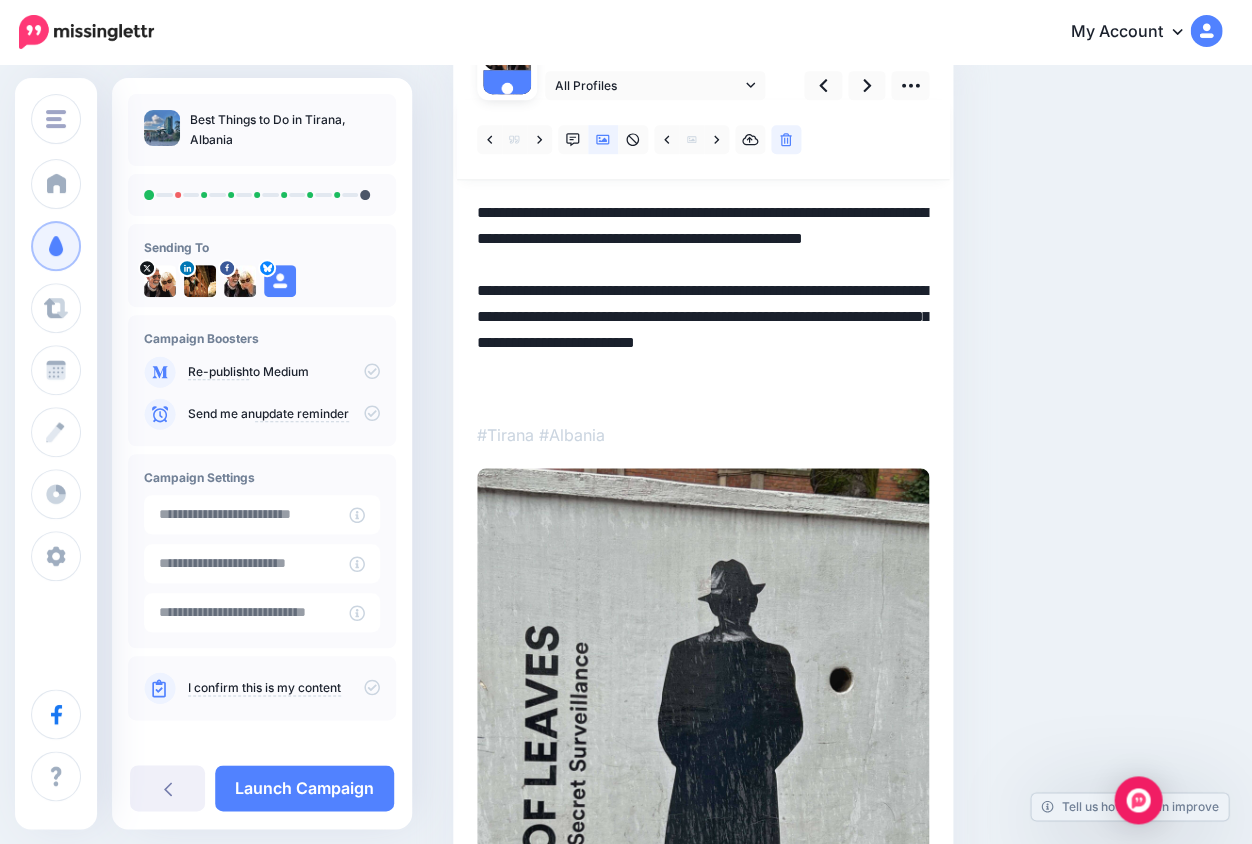 drag, startPoint x: 655, startPoint y: 335, endPoint x: 735, endPoint y: 437, distance: 129.63025 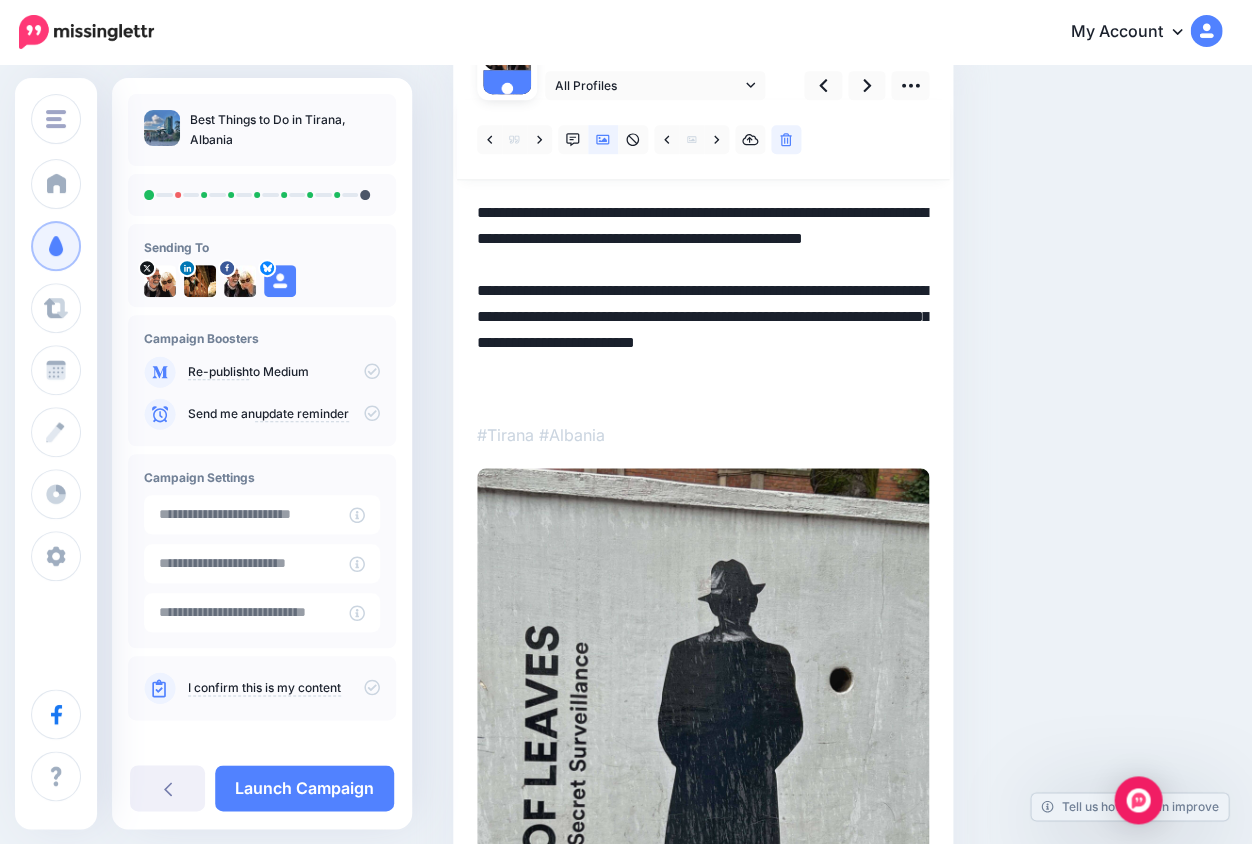 click at bounding box center [703, 585] 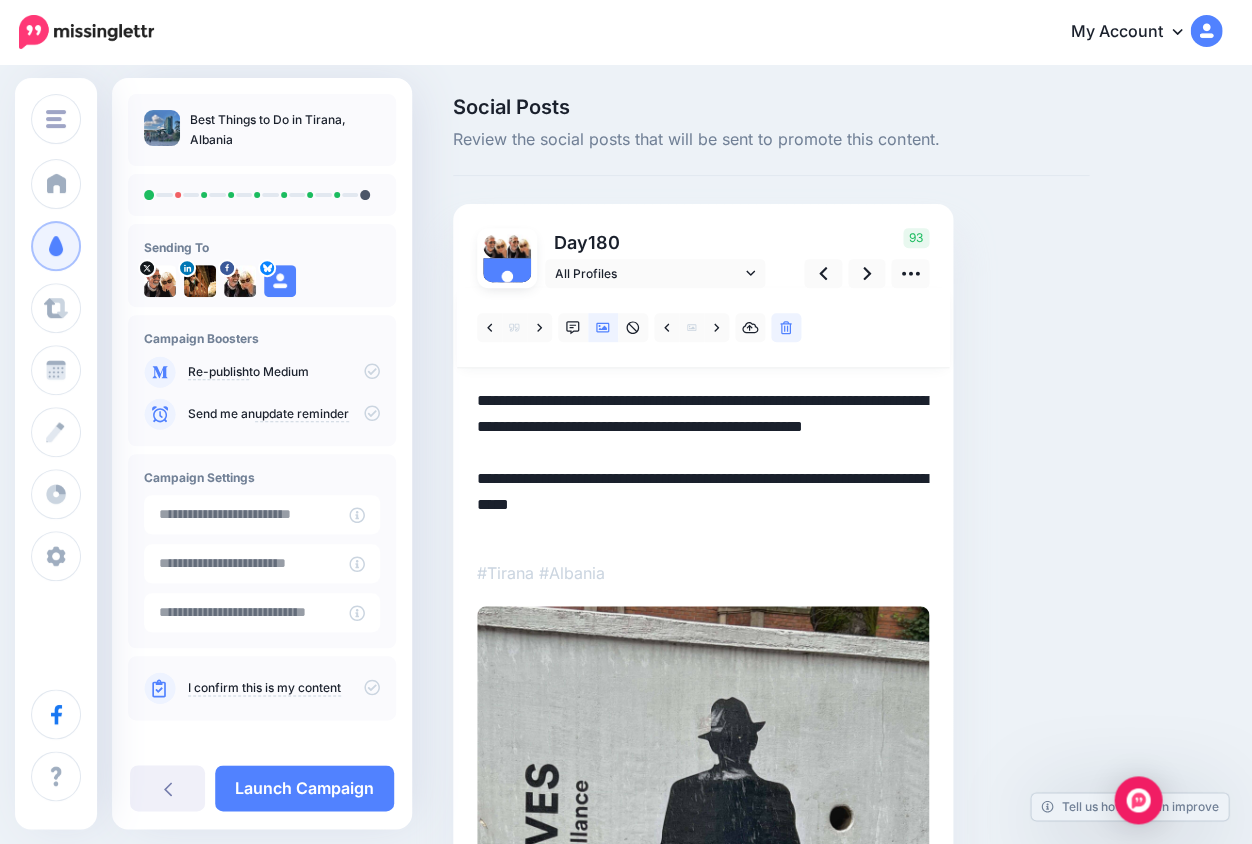 scroll, scrollTop: 0, scrollLeft: 0, axis: both 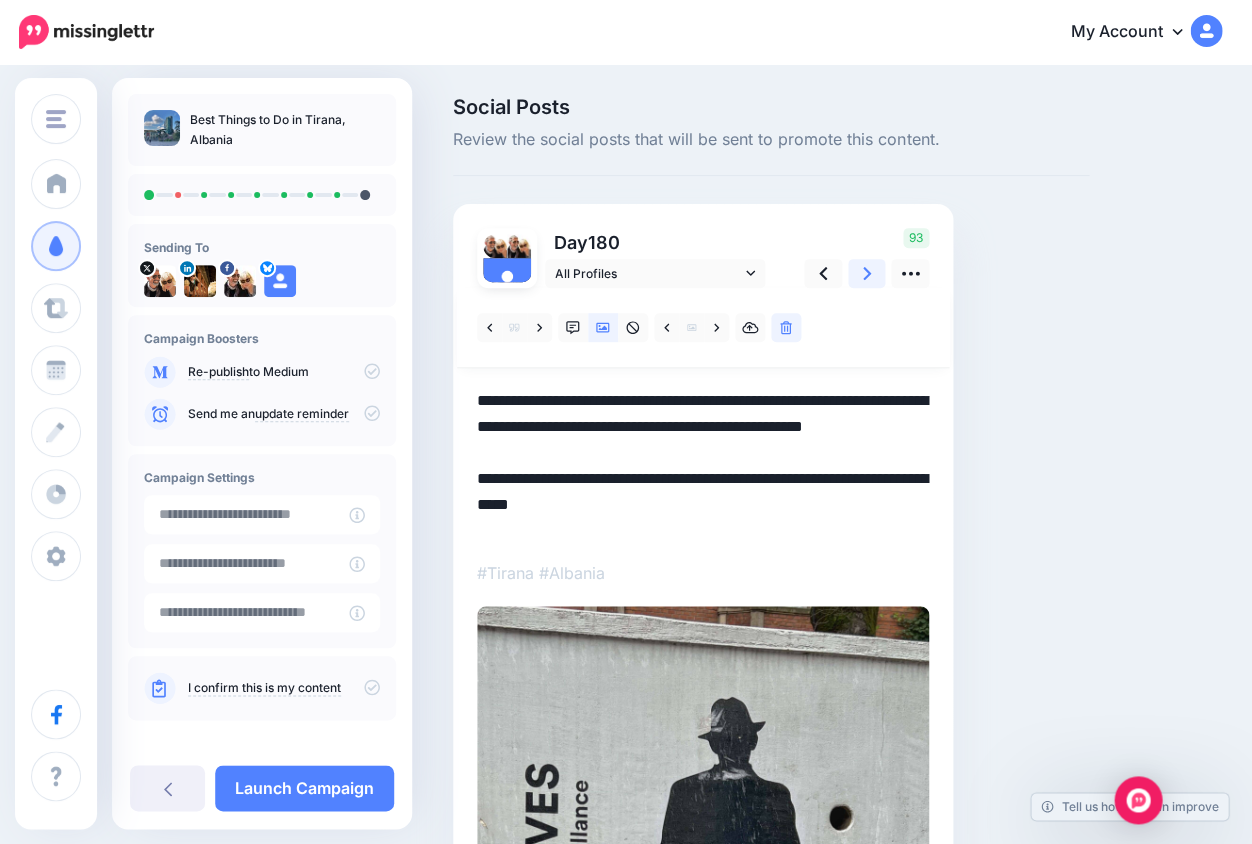 click 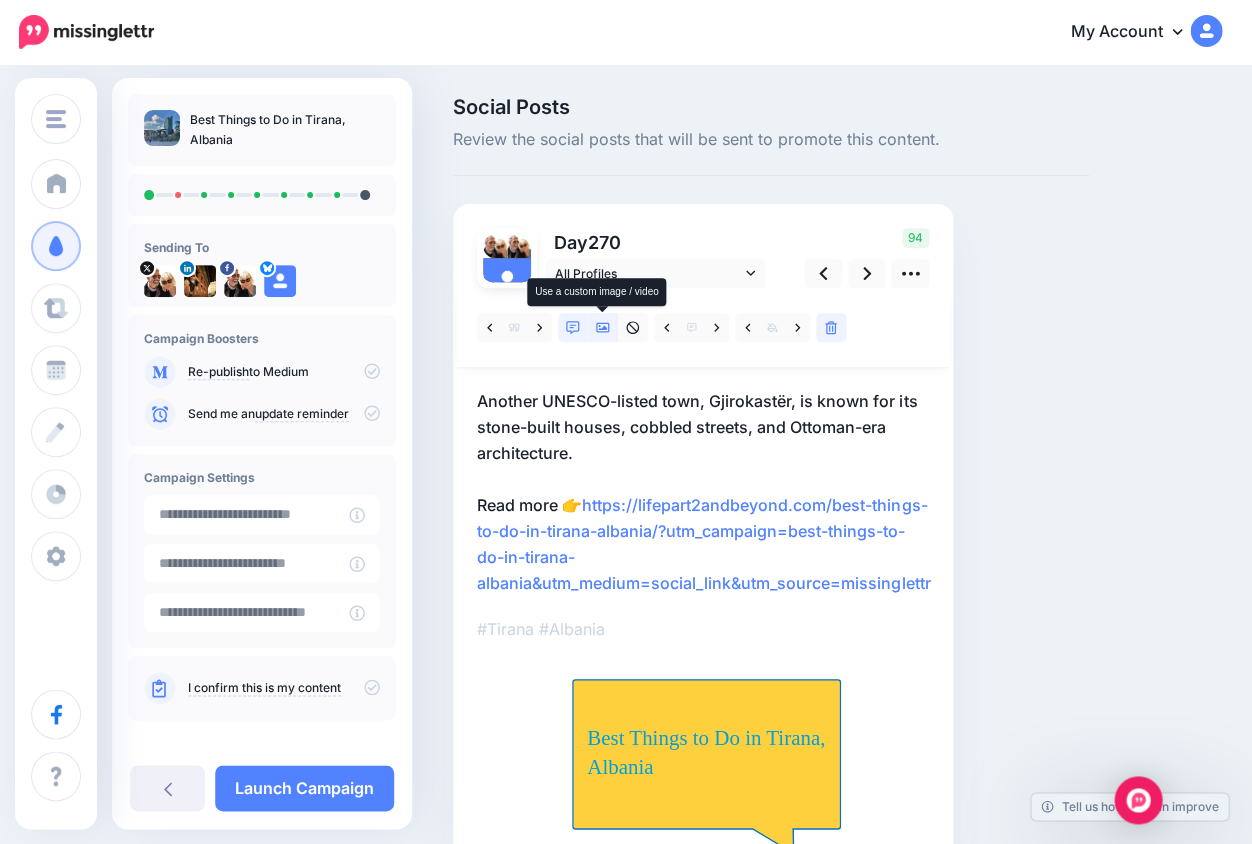 click 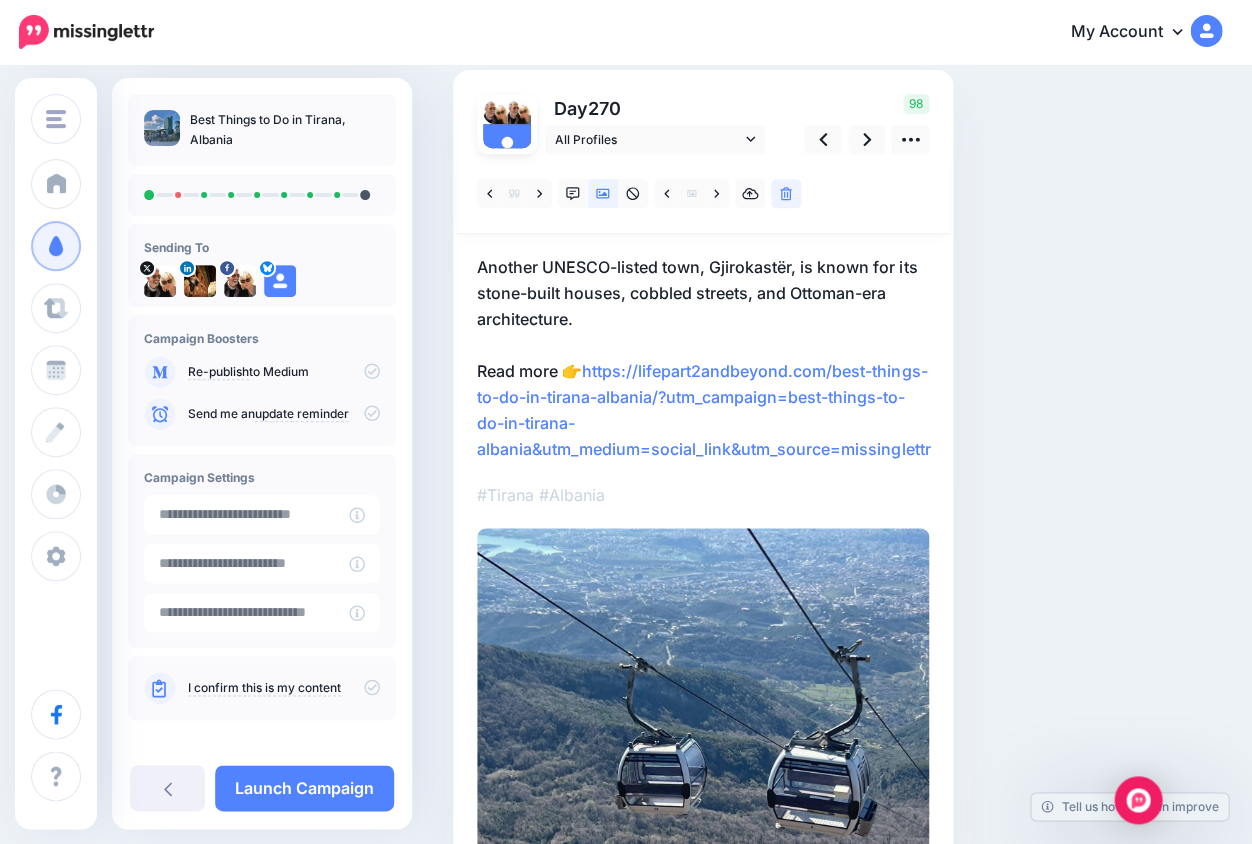 scroll, scrollTop: 129, scrollLeft: 0, axis: vertical 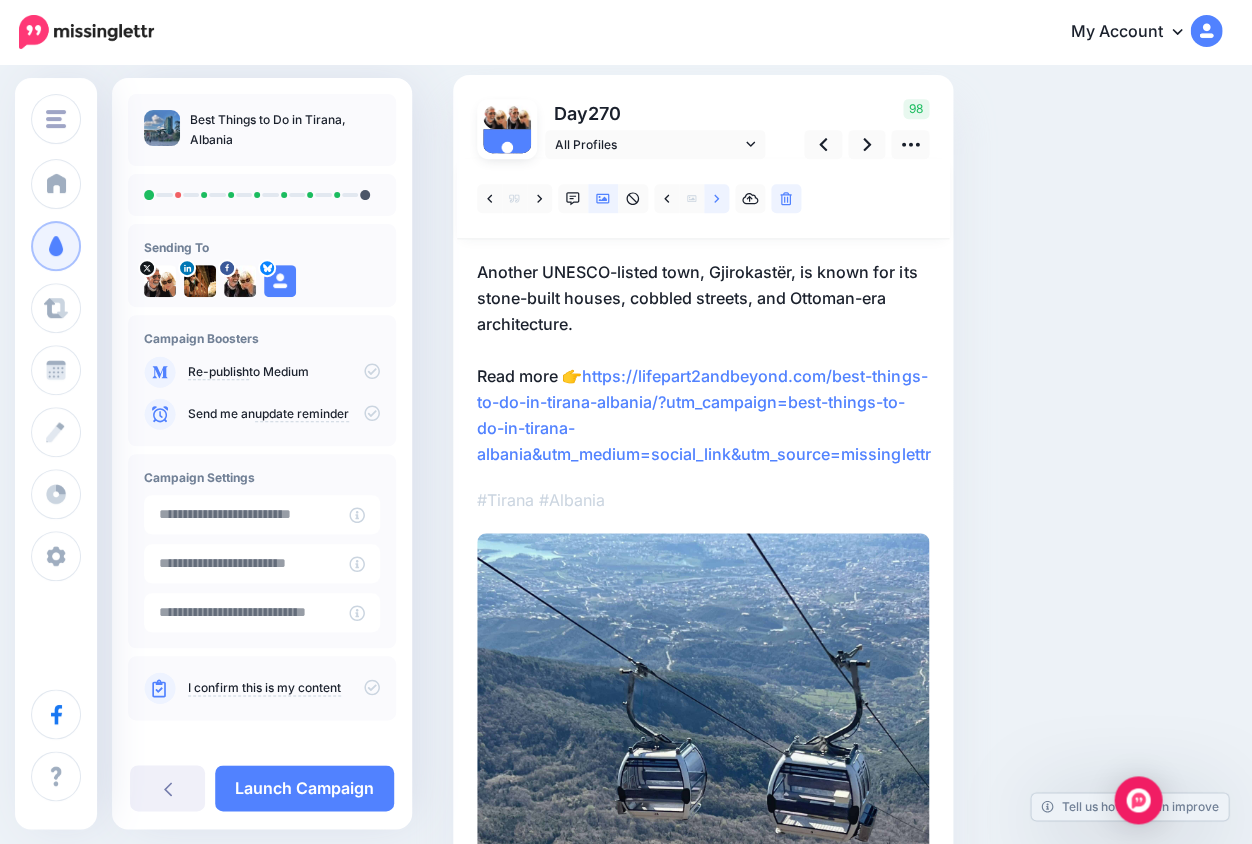 click 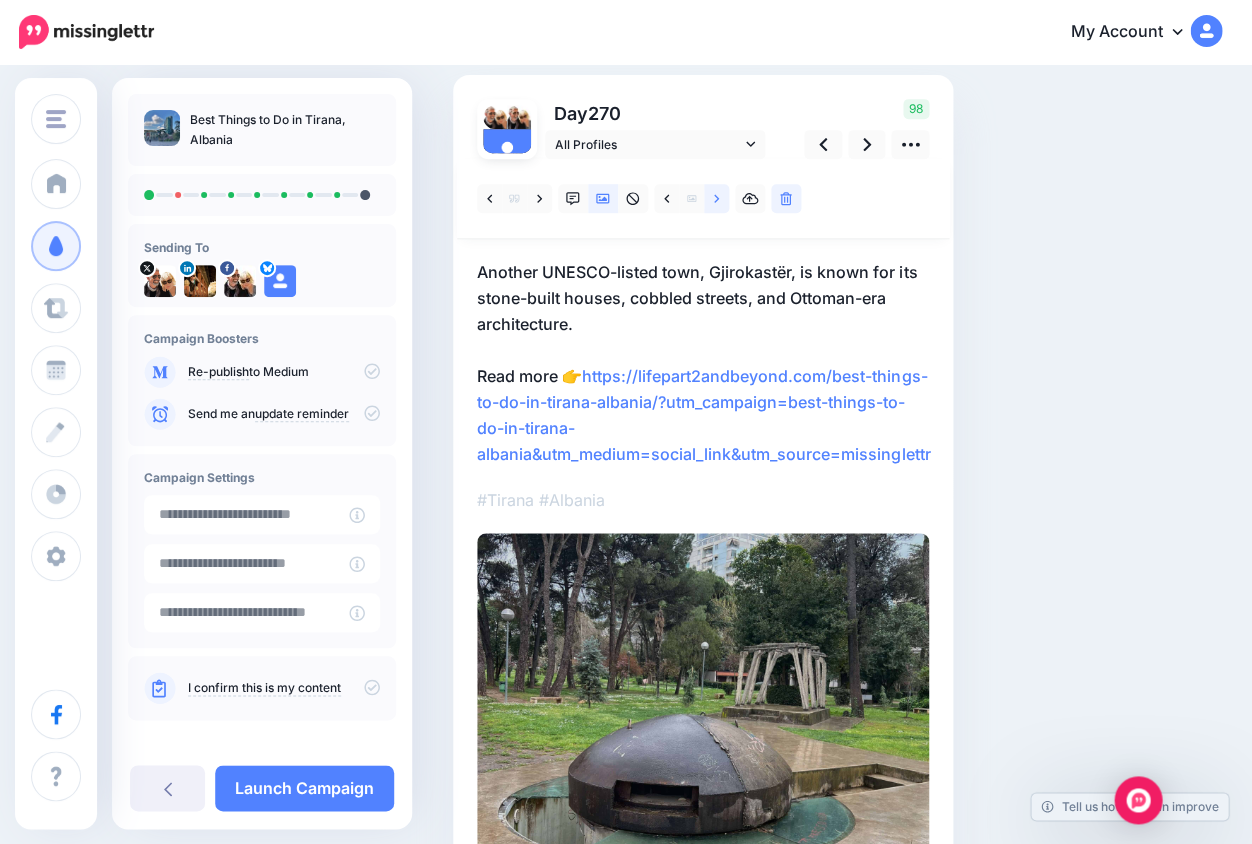 click 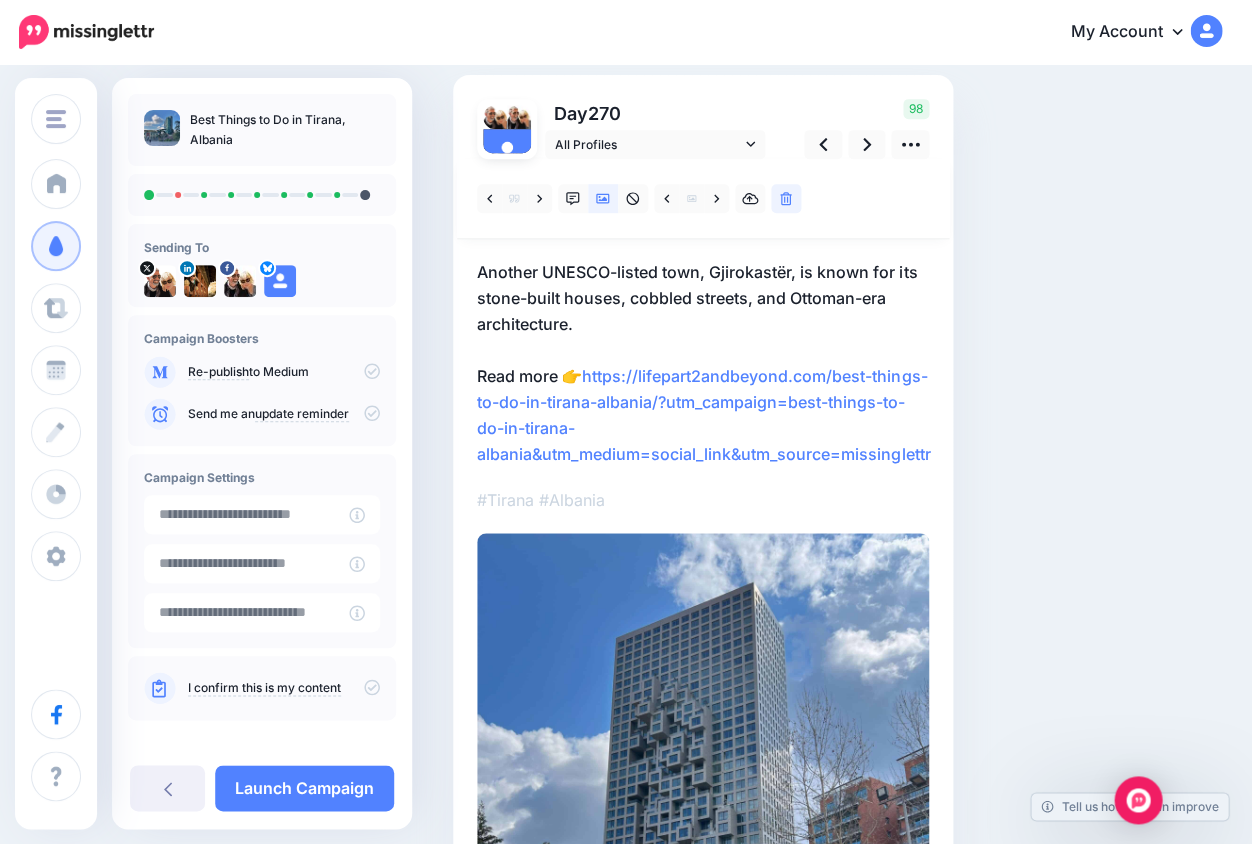 scroll, scrollTop: 102, scrollLeft: 0, axis: vertical 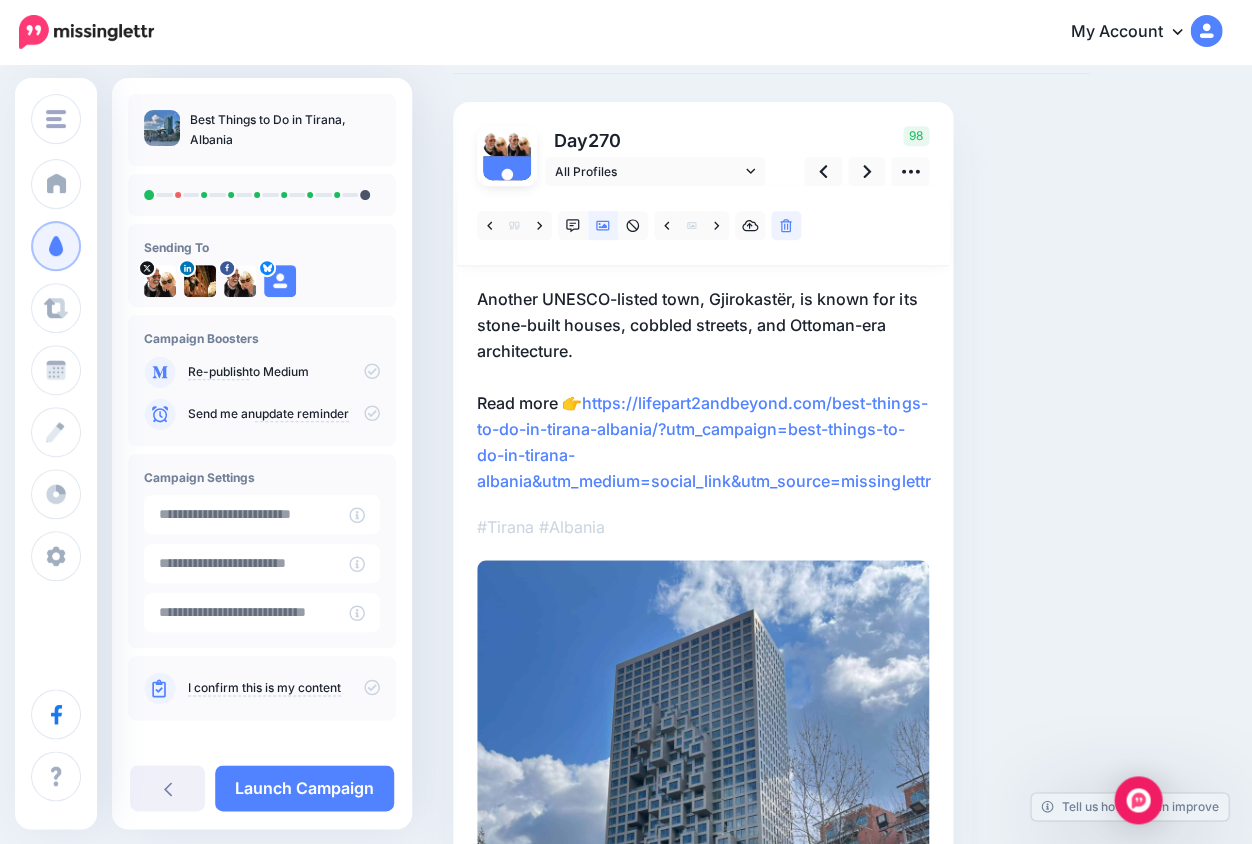 click on "Another UNESCO-listed town, Gjirokastër, is known for its stone-built houses, cobbled streets, and Ottoman-era architecture. Read more 👉  https://lifepart2andbeyond.com/best-things-to-do-in-tirana-albania/?utm_campaign=best-things-to-do-in-tirana-albania&utm_medium=social_link&utm_source=missinglettr" at bounding box center [703, 390] 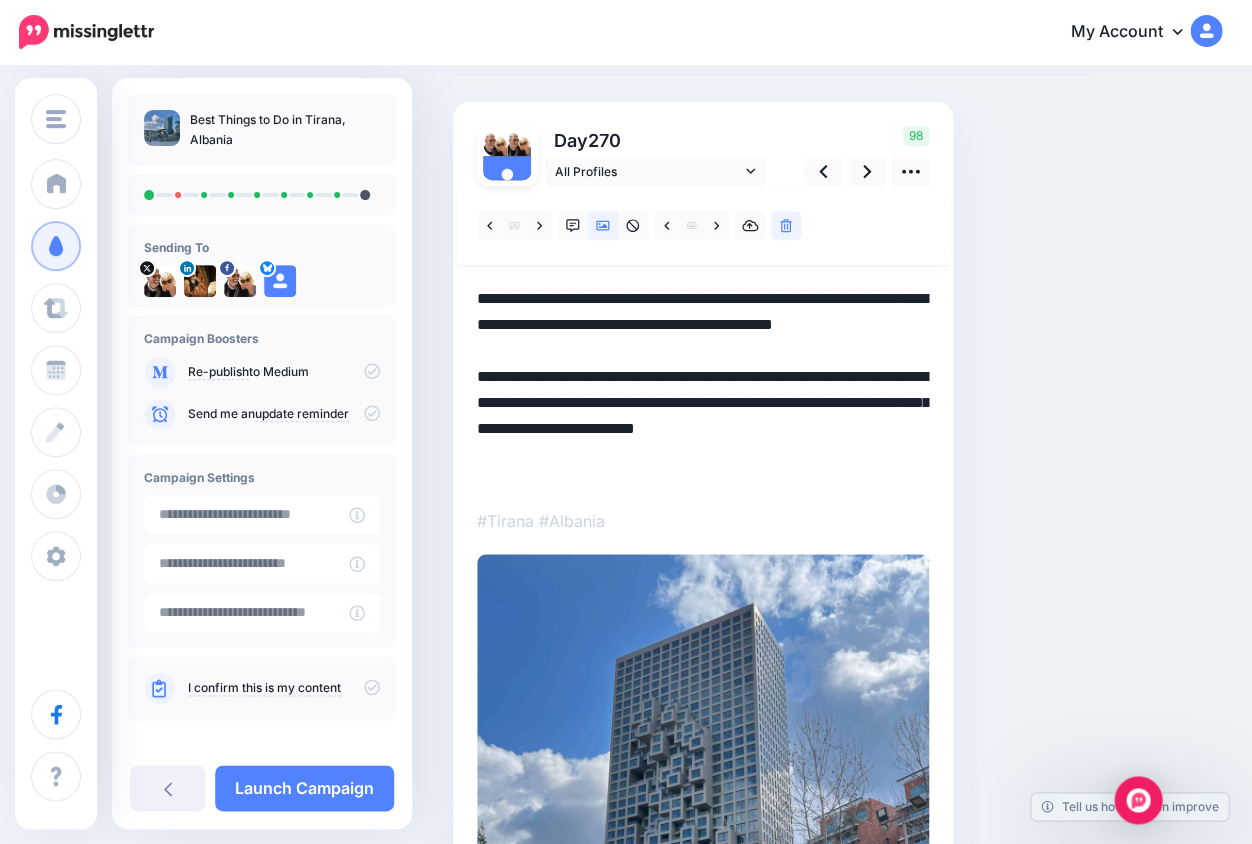 drag, startPoint x: 658, startPoint y: 422, endPoint x: 733, endPoint y: 549, distance: 147.49237 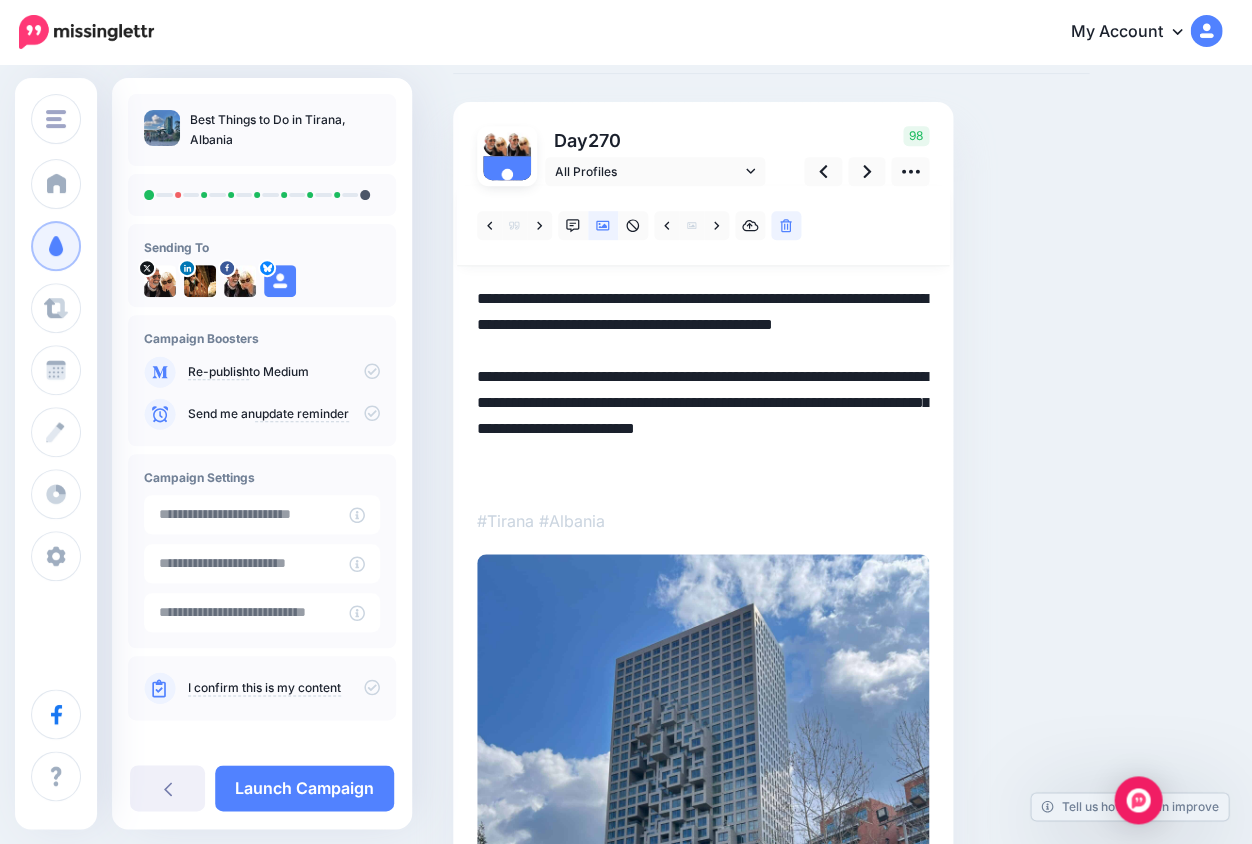 click at bounding box center (703, 671) 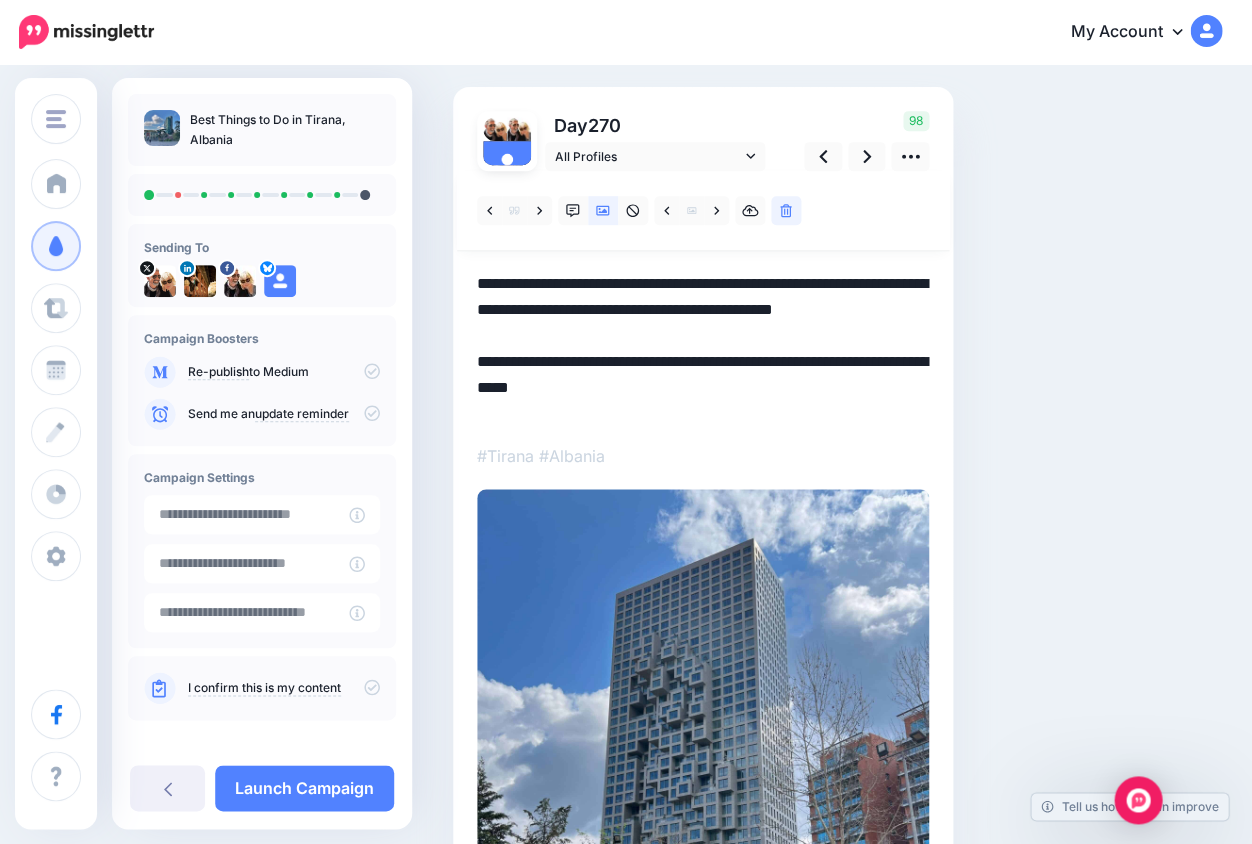 scroll, scrollTop: 101, scrollLeft: 0, axis: vertical 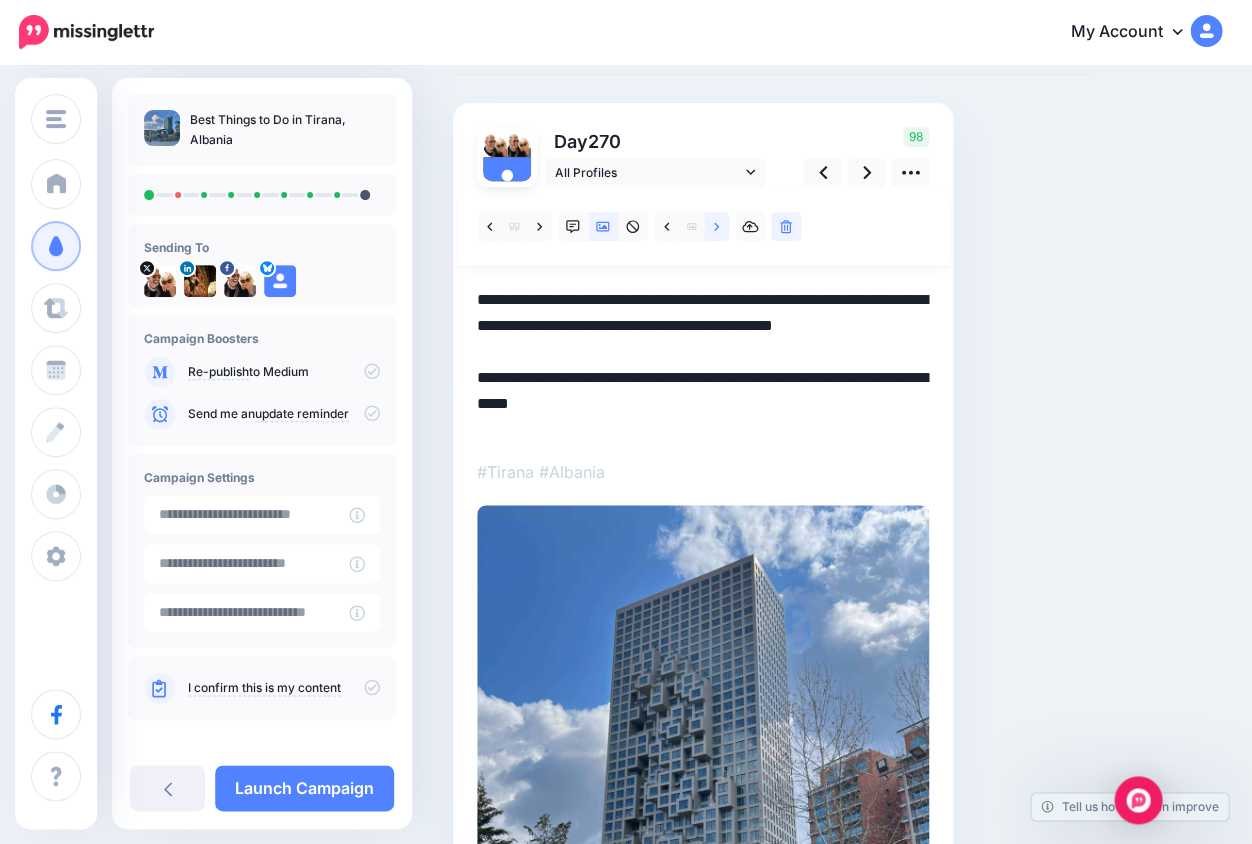 click 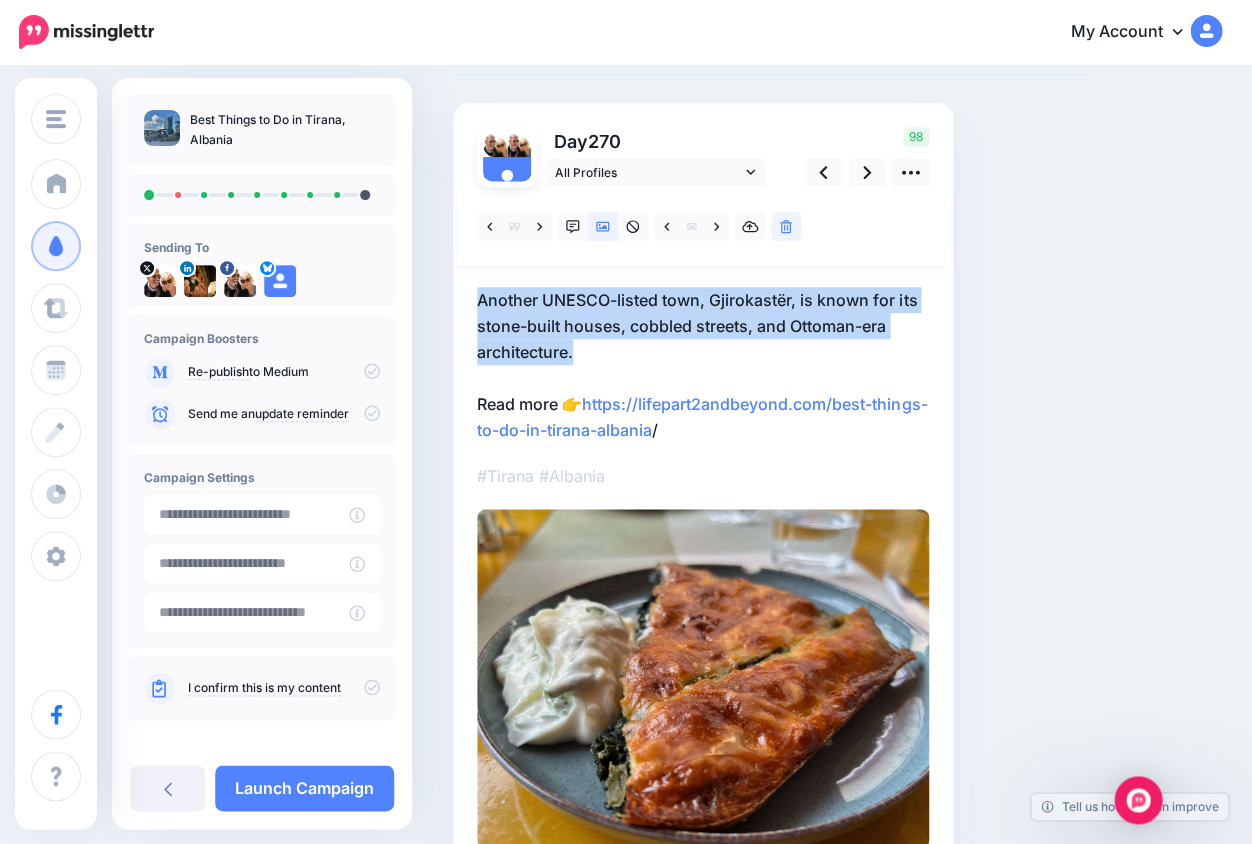 drag, startPoint x: 577, startPoint y: 348, endPoint x: 465, endPoint y: 294, distance: 124.33825 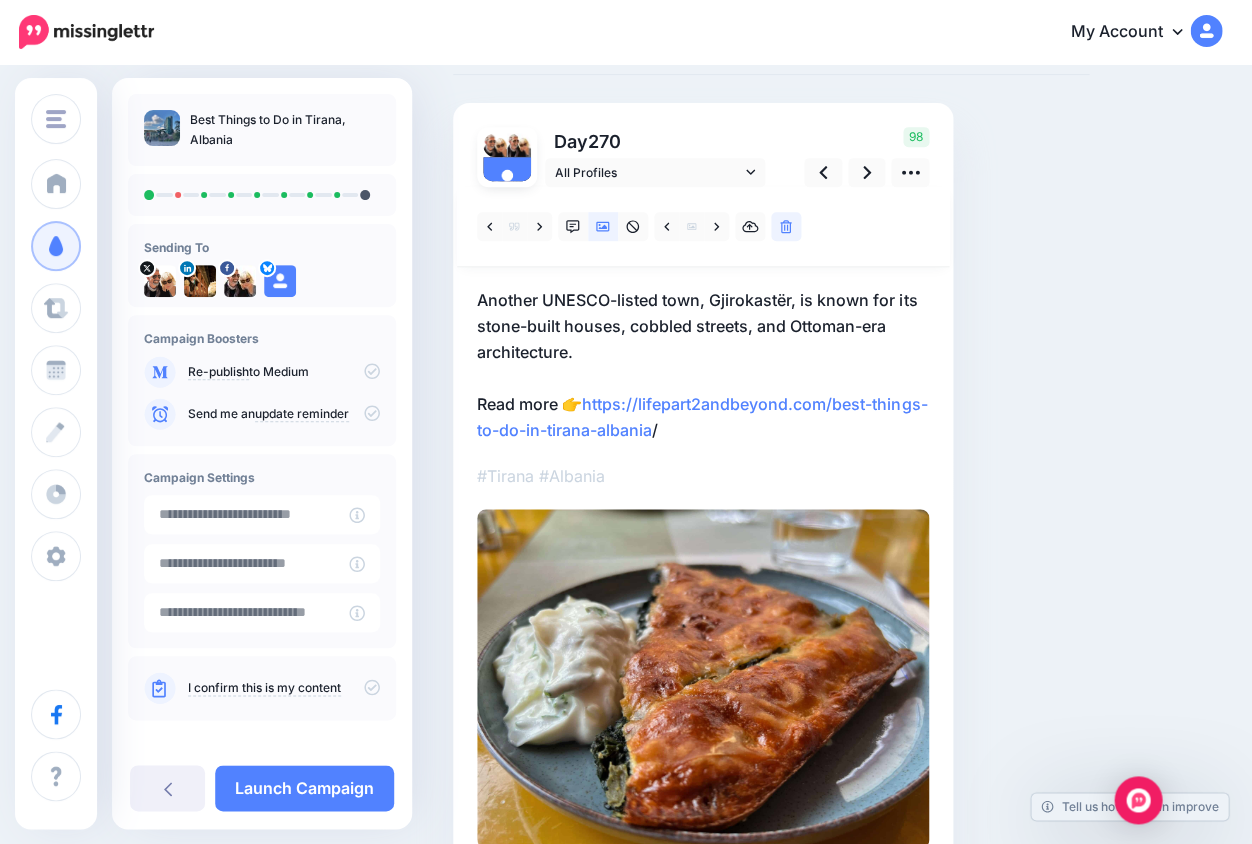 click on "Another UNESCO-listed town, Gjirokastër, is known for its stone-built houses, cobbled streets, and Ottoman-era architecture. Read more 👉  https://lifepart2andbeyond.com/best-things-to-do-in-tirana-albania /" at bounding box center (703, 365) 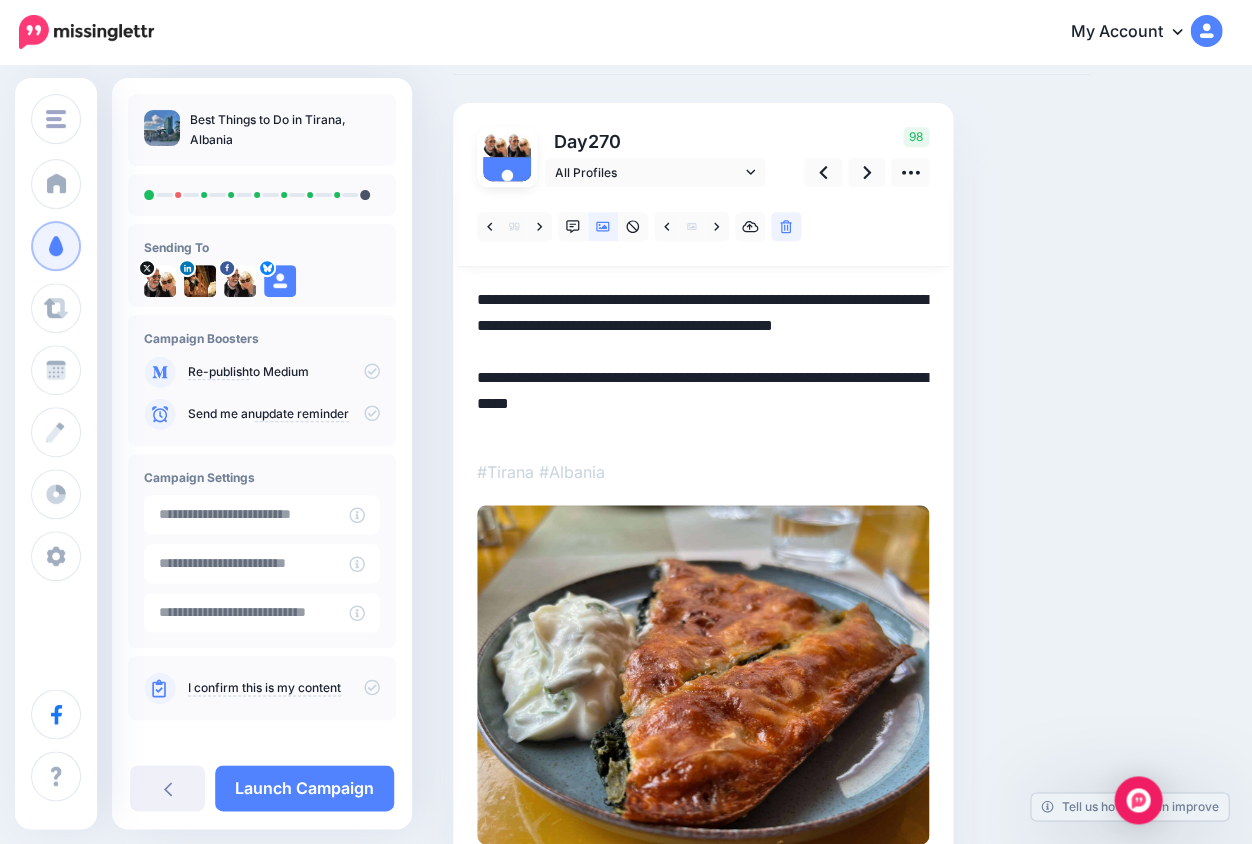 drag, startPoint x: 584, startPoint y: 347, endPoint x: 470, endPoint y: 295, distance: 125.299644 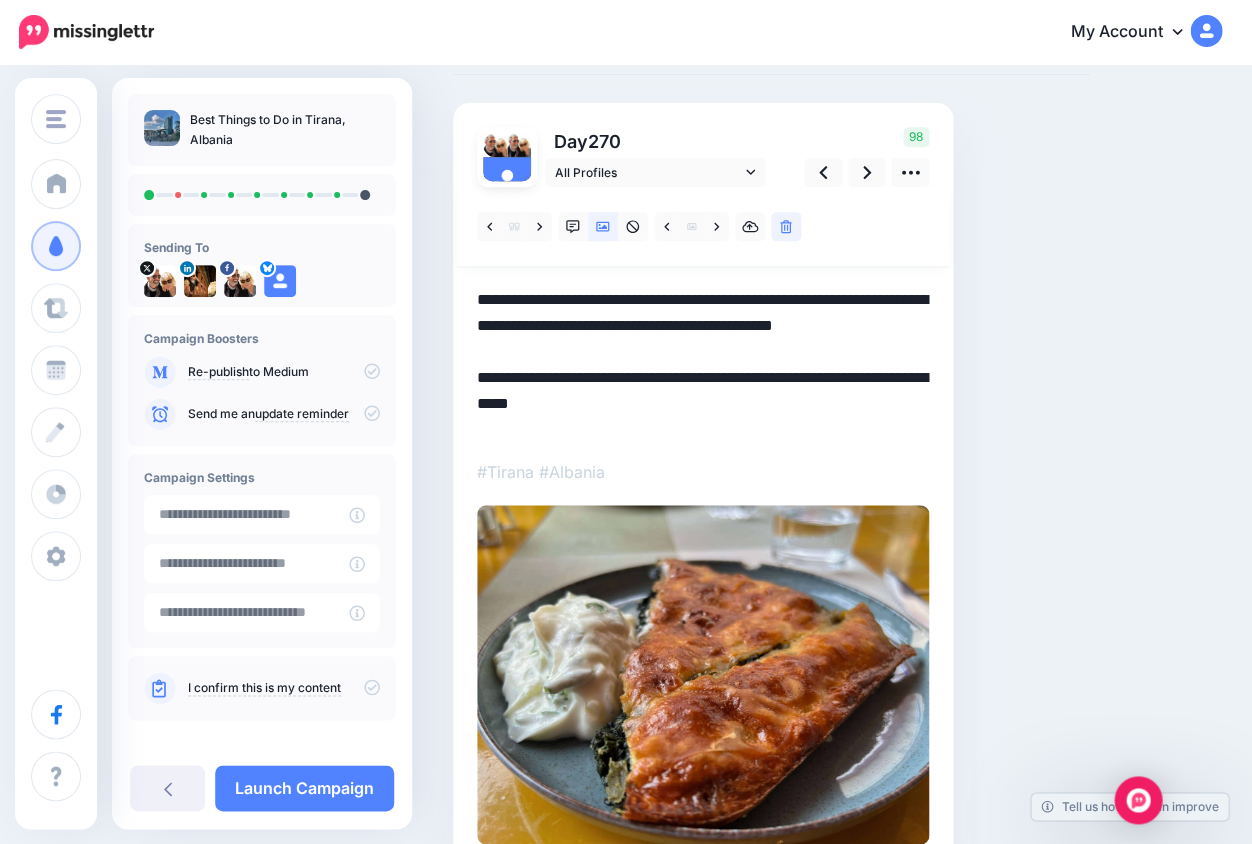 click on "Day  270
All
Profiles" at bounding box center [703, 485] 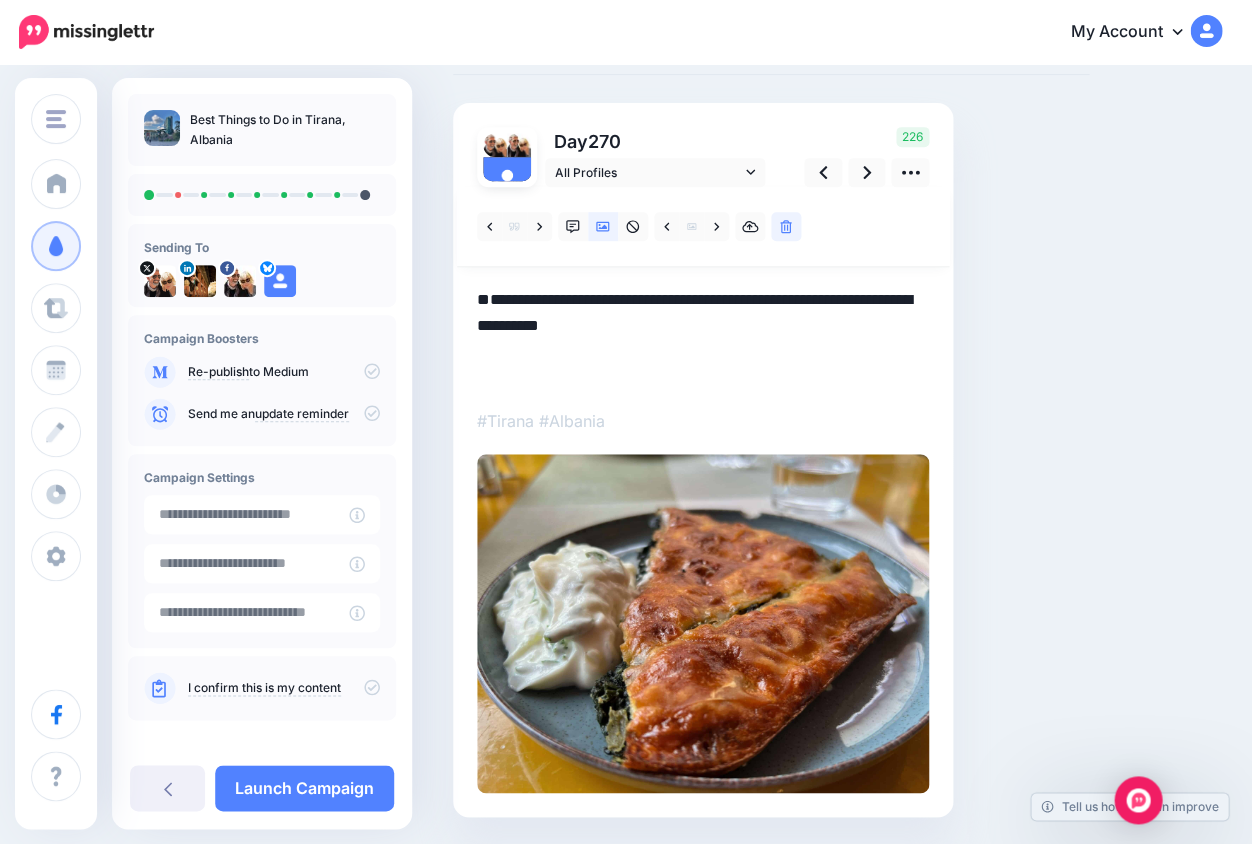 paste on "**********" 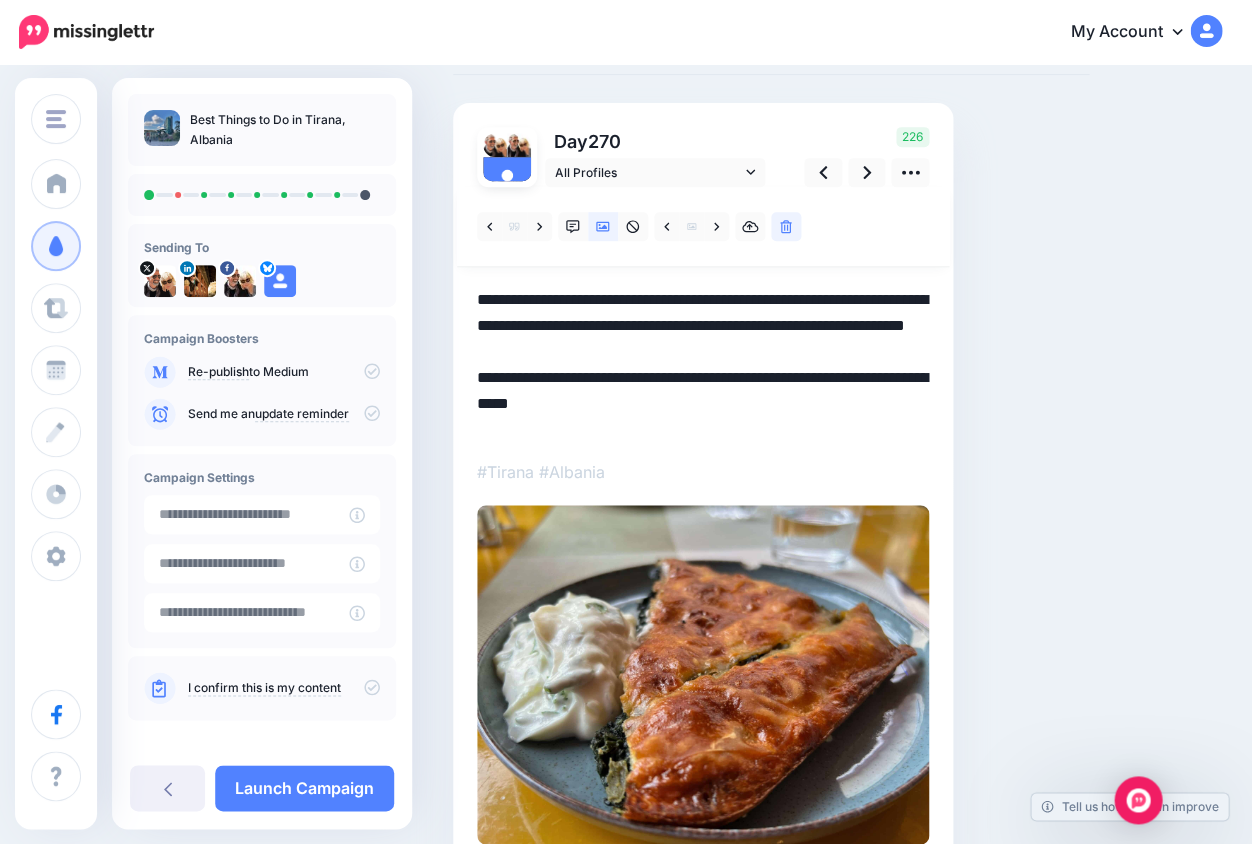 click on "**********" at bounding box center [703, 363] 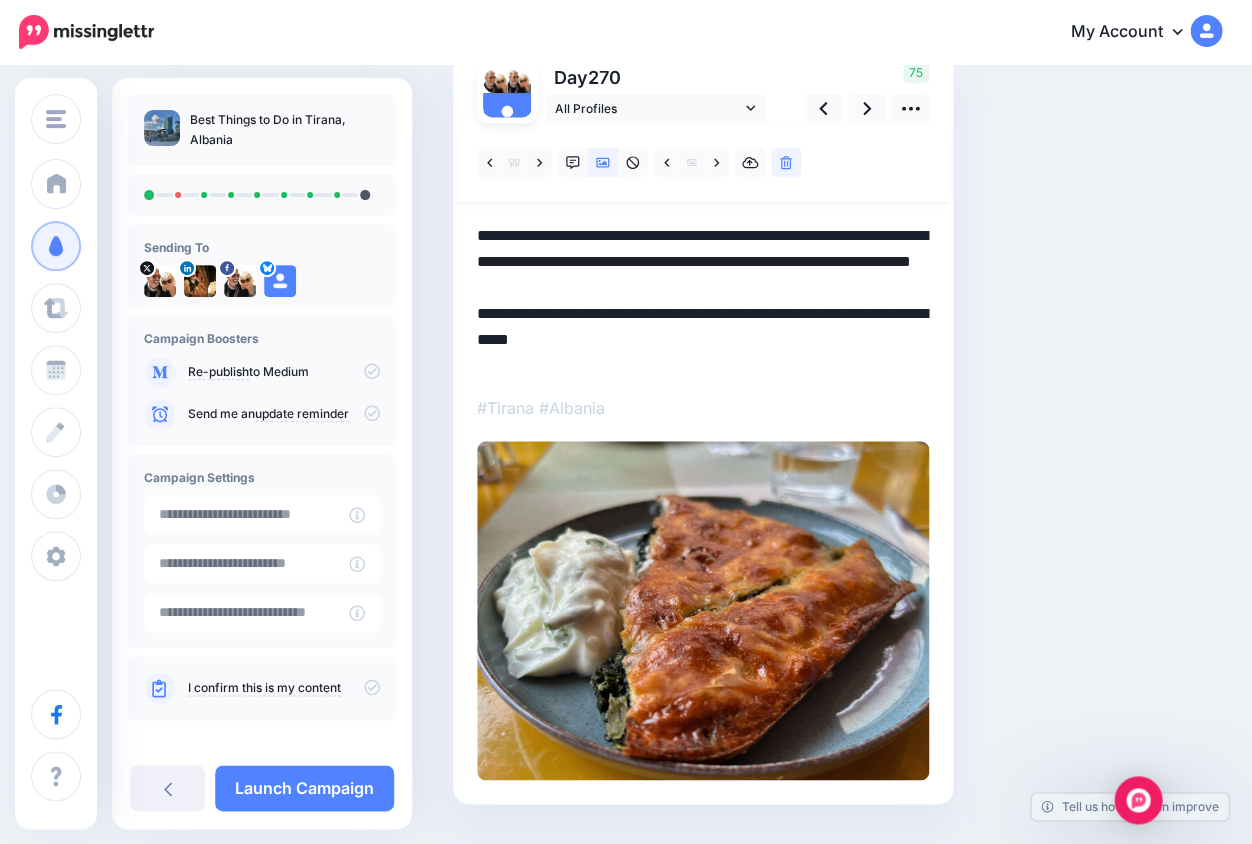scroll, scrollTop: 172, scrollLeft: 0, axis: vertical 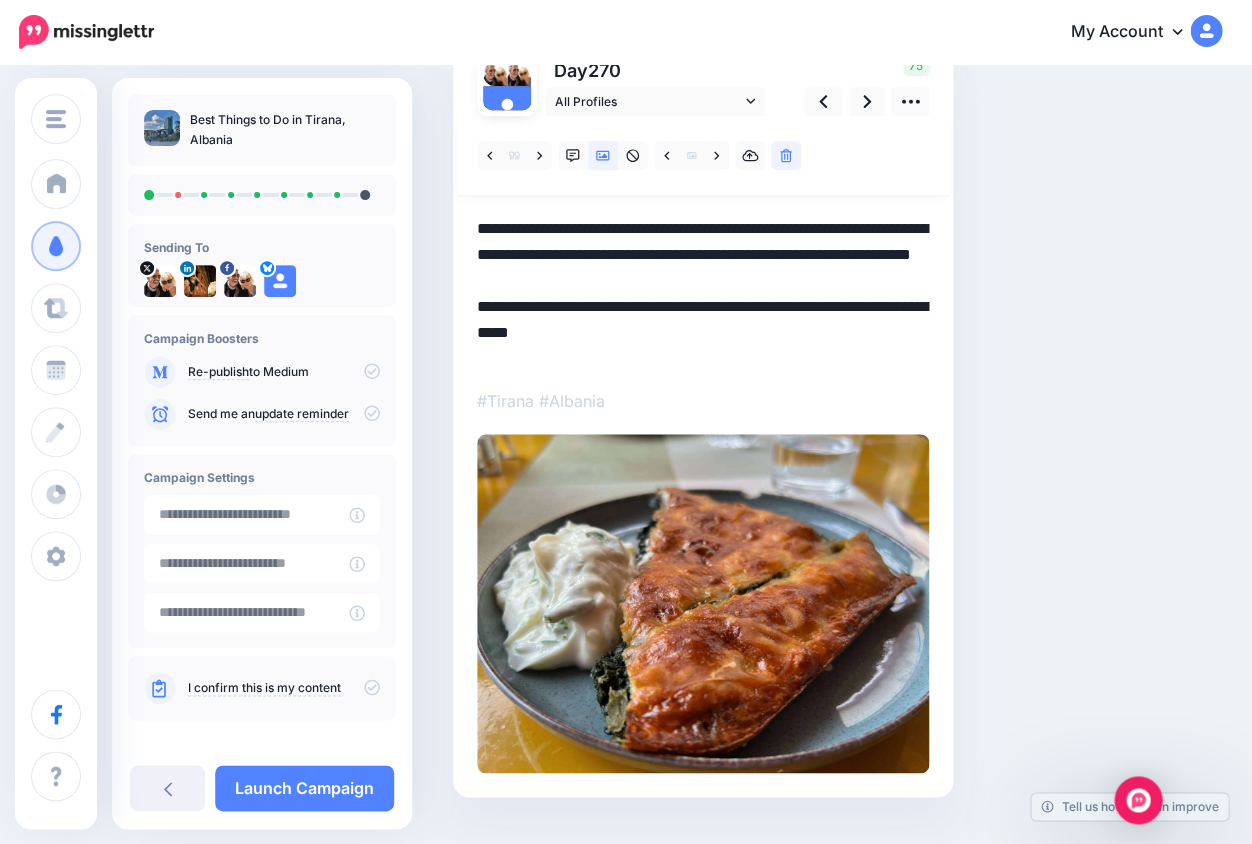 click on "**********" at bounding box center [703, 292] 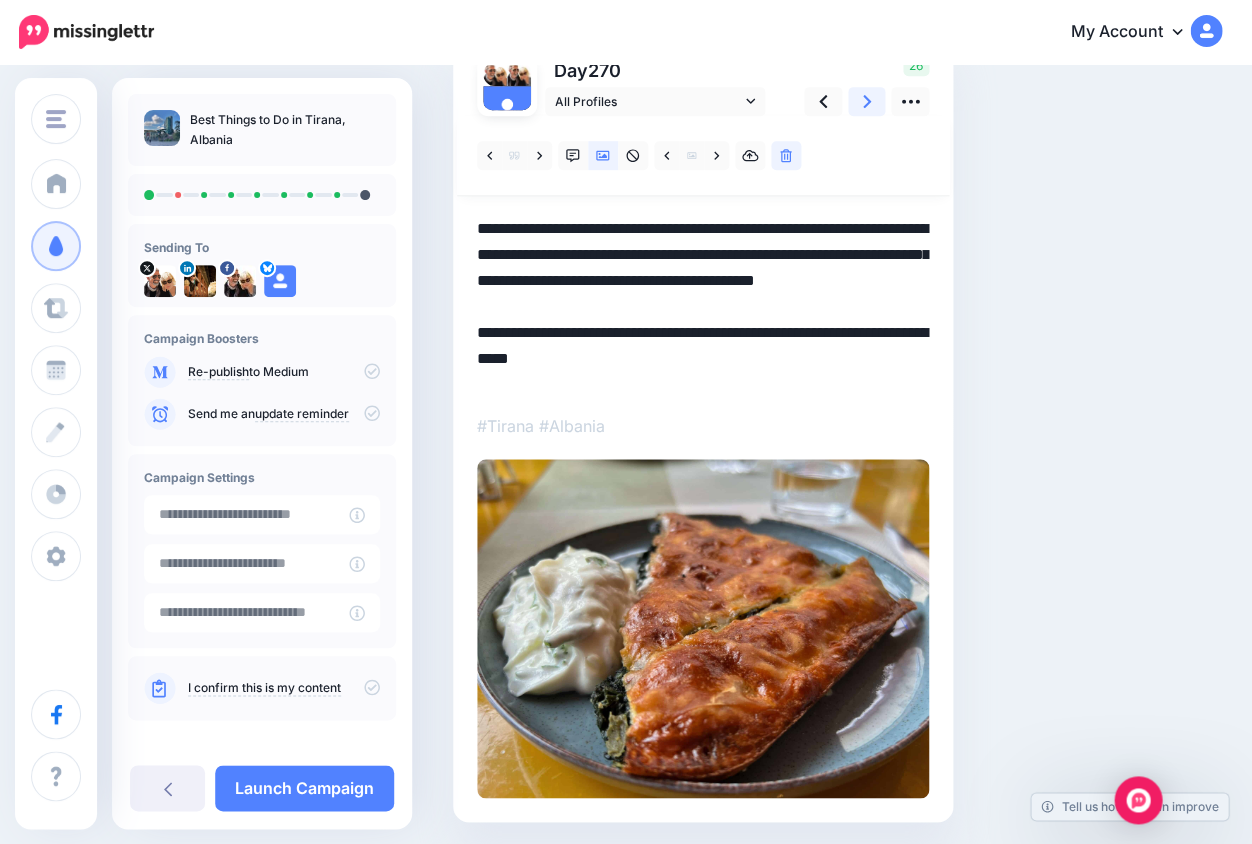 click 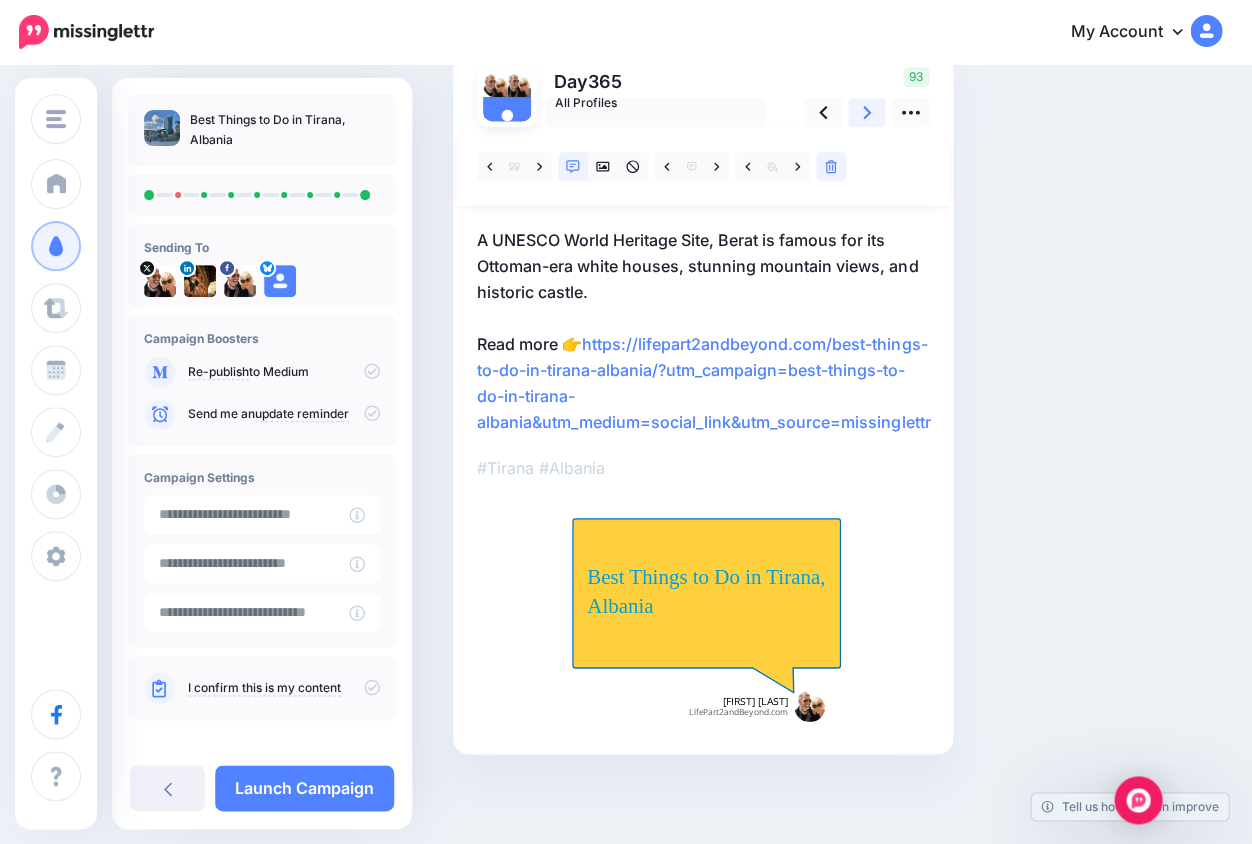 scroll, scrollTop: 153, scrollLeft: 0, axis: vertical 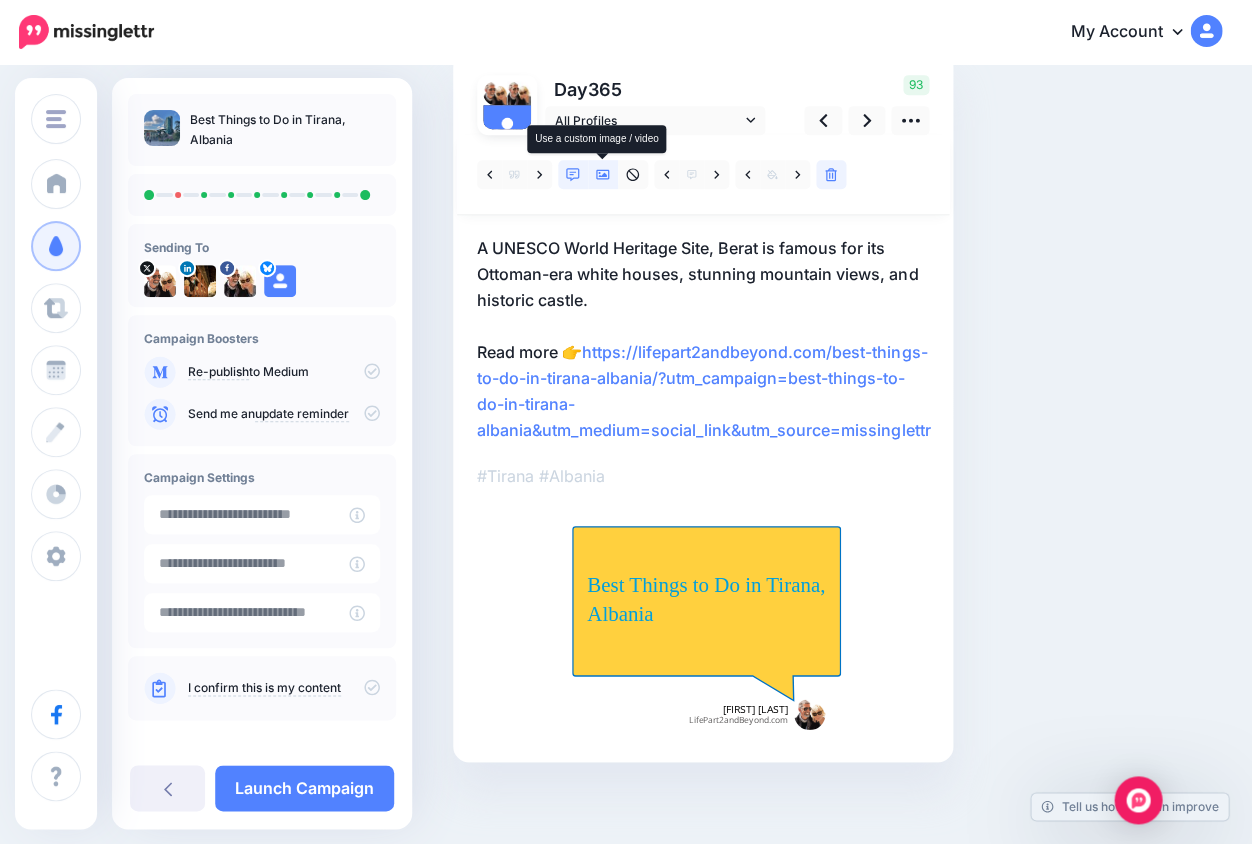 click 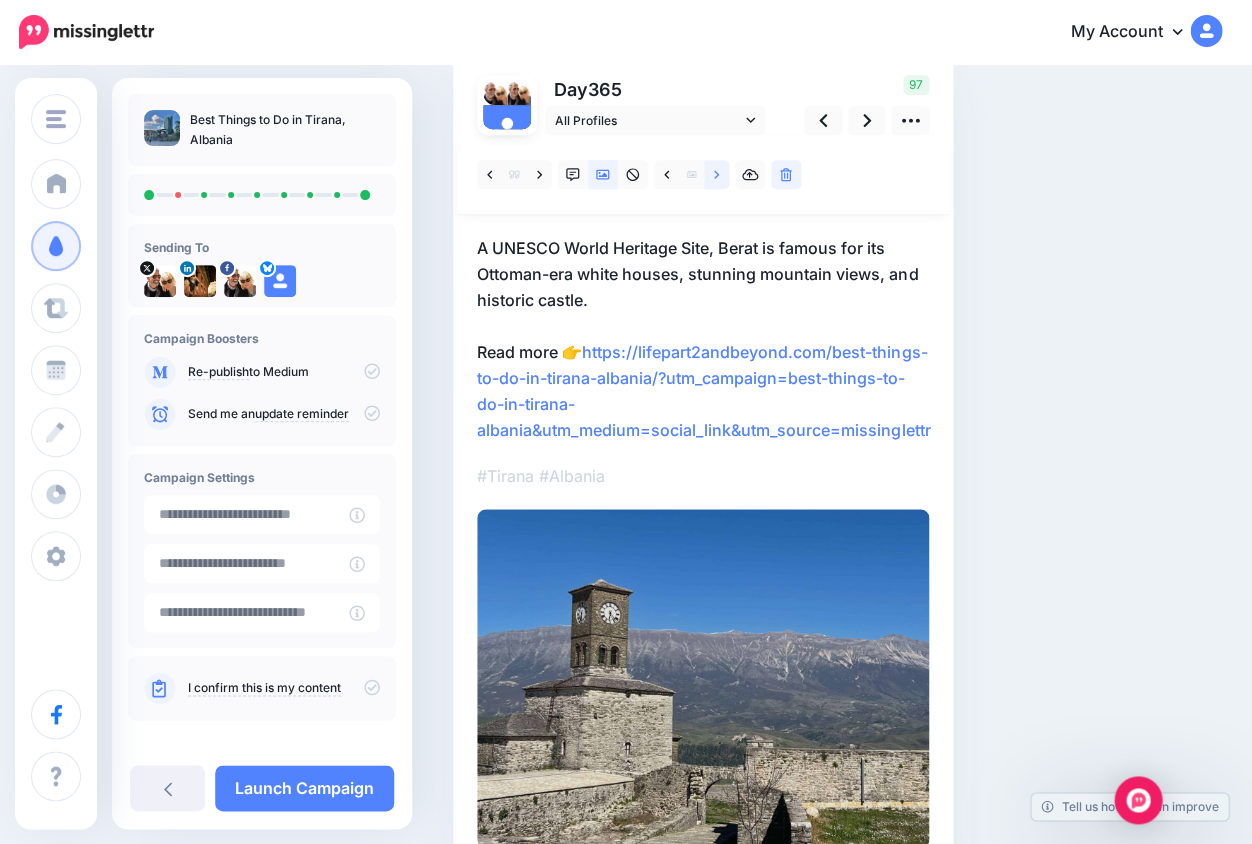 click 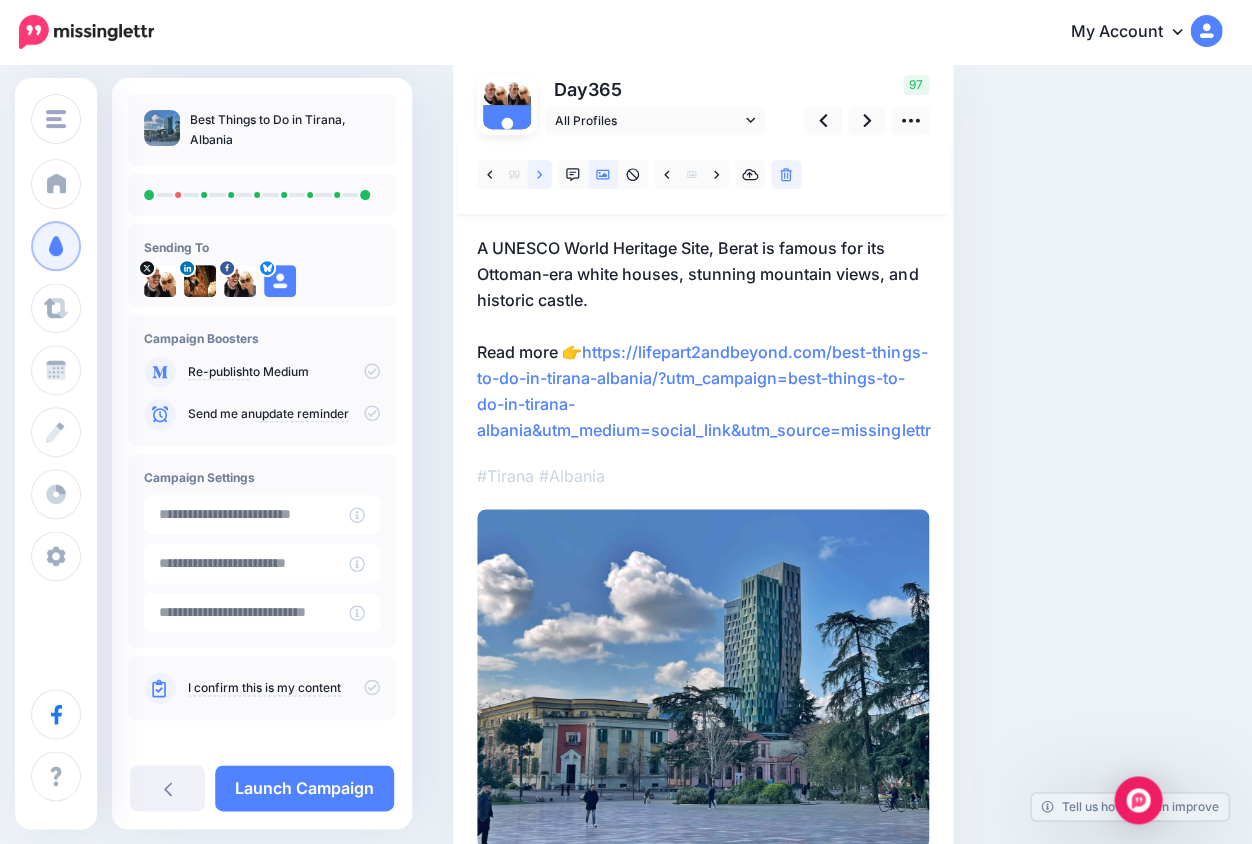 click at bounding box center (539, 174) 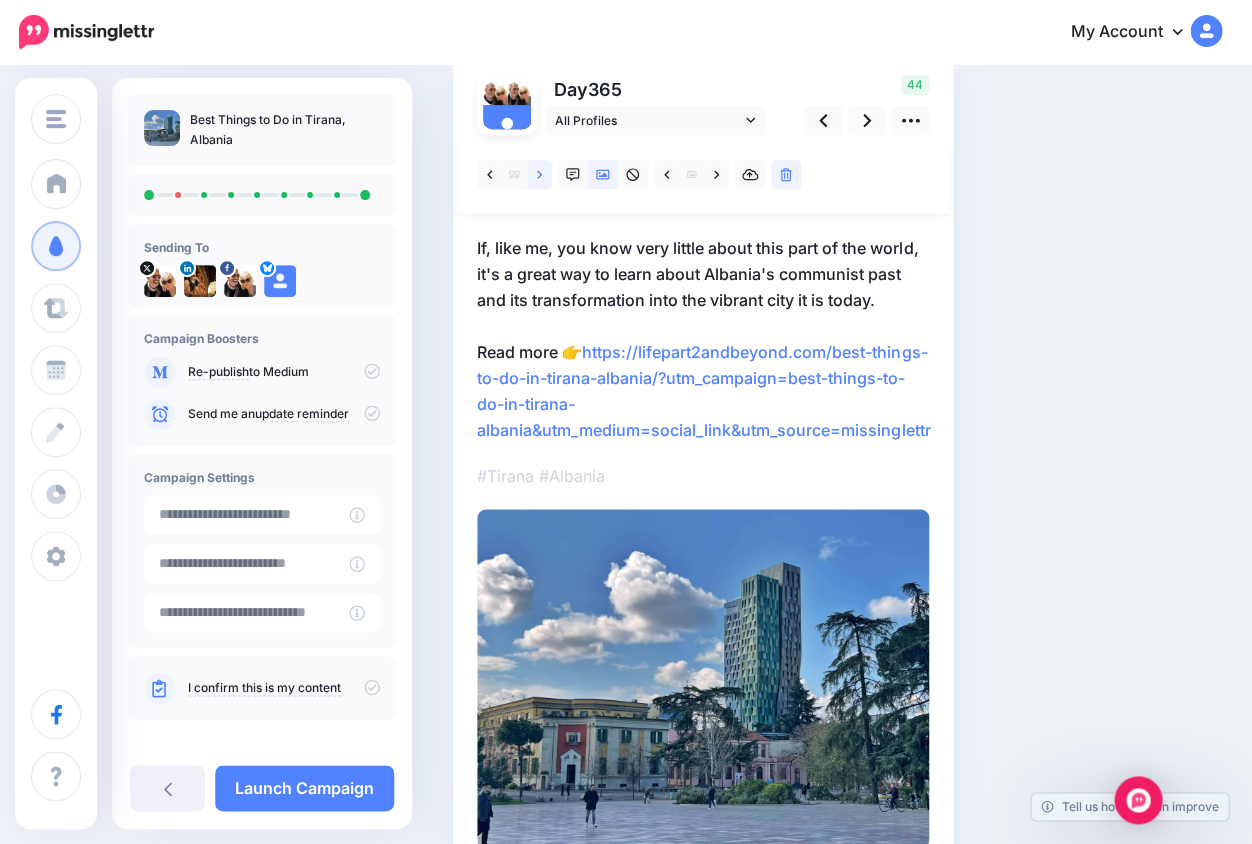 click at bounding box center [539, 174] 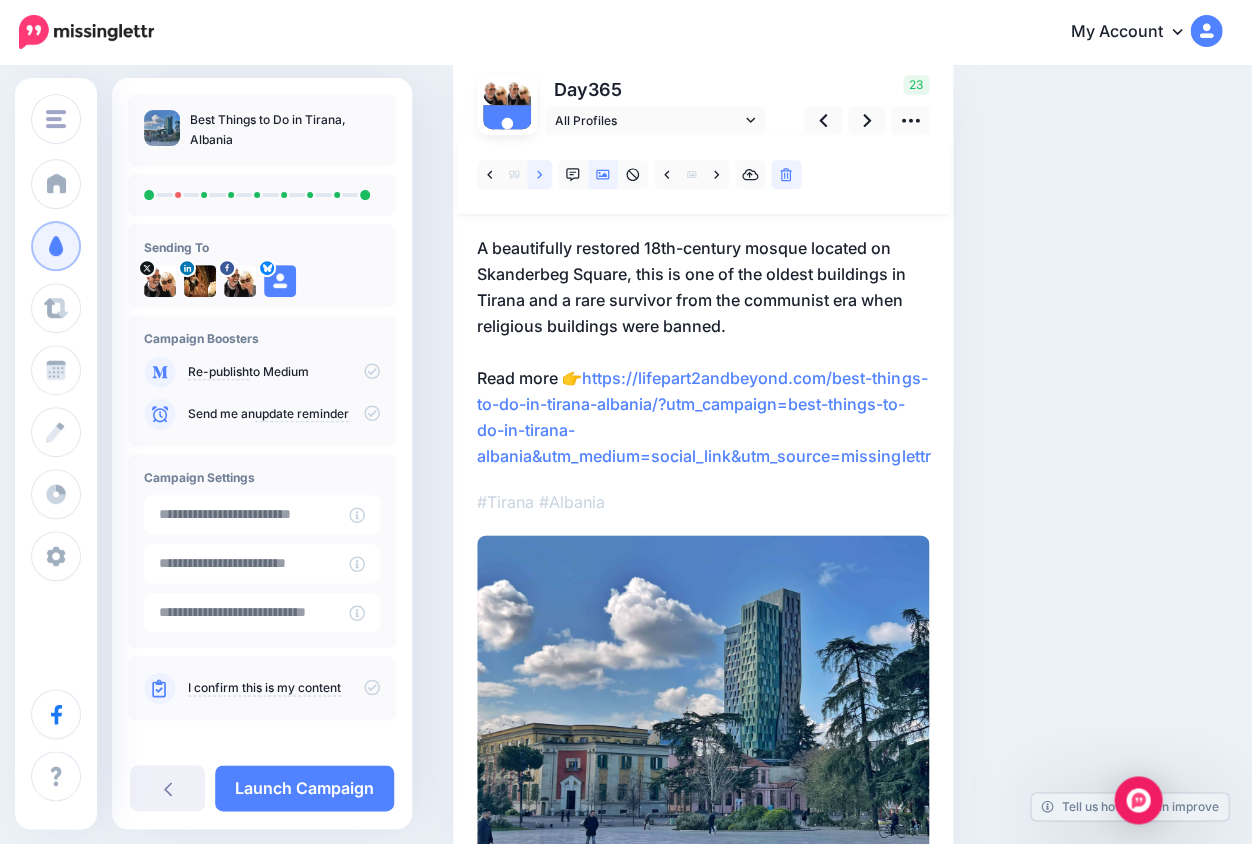 click at bounding box center [539, 174] 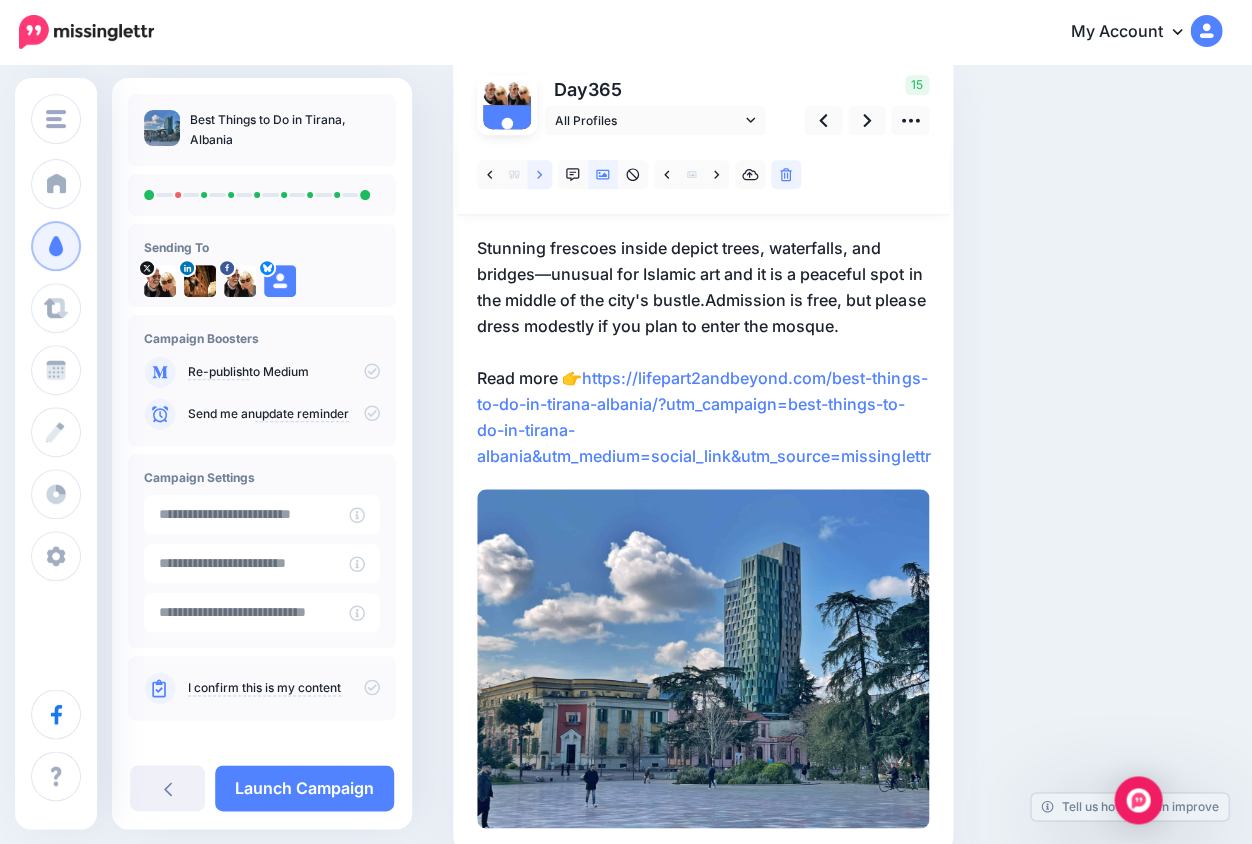 click at bounding box center [539, 174] 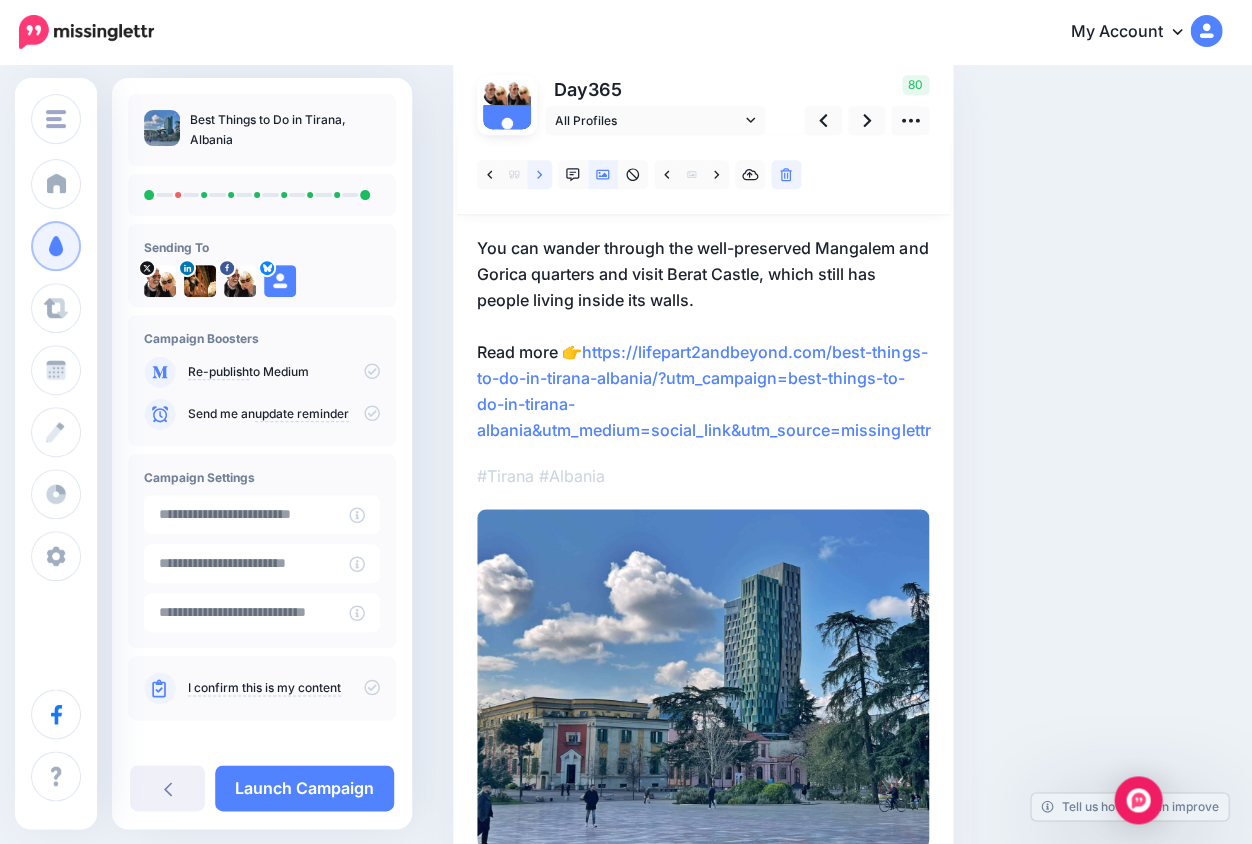 click 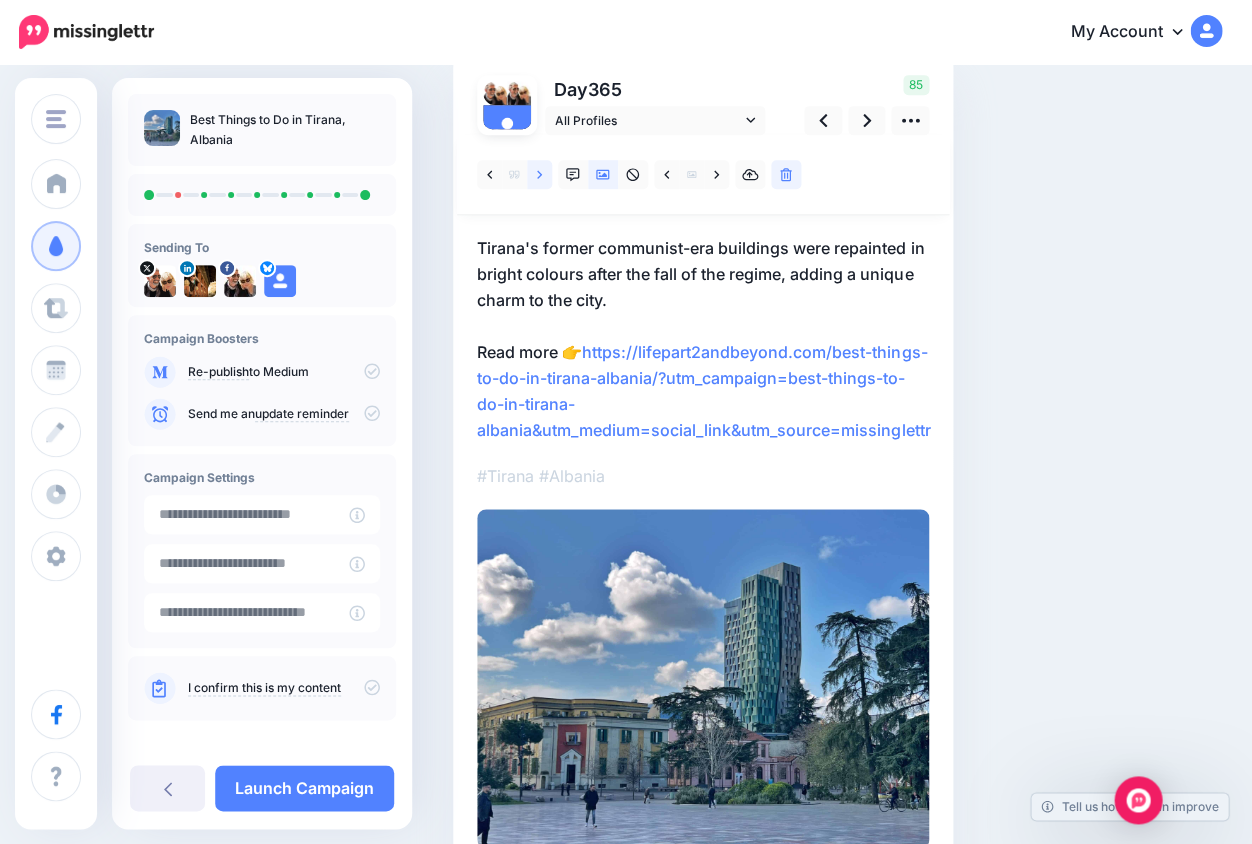 click 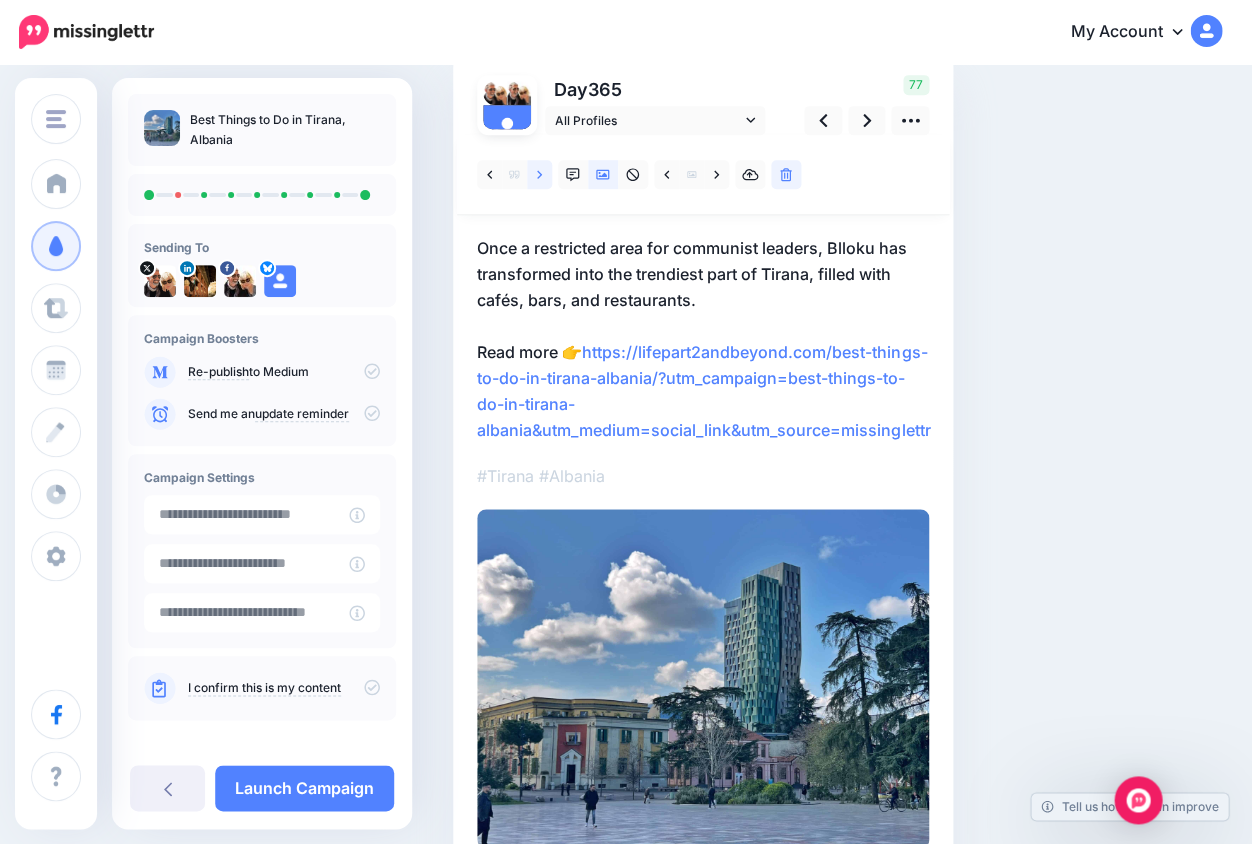 click 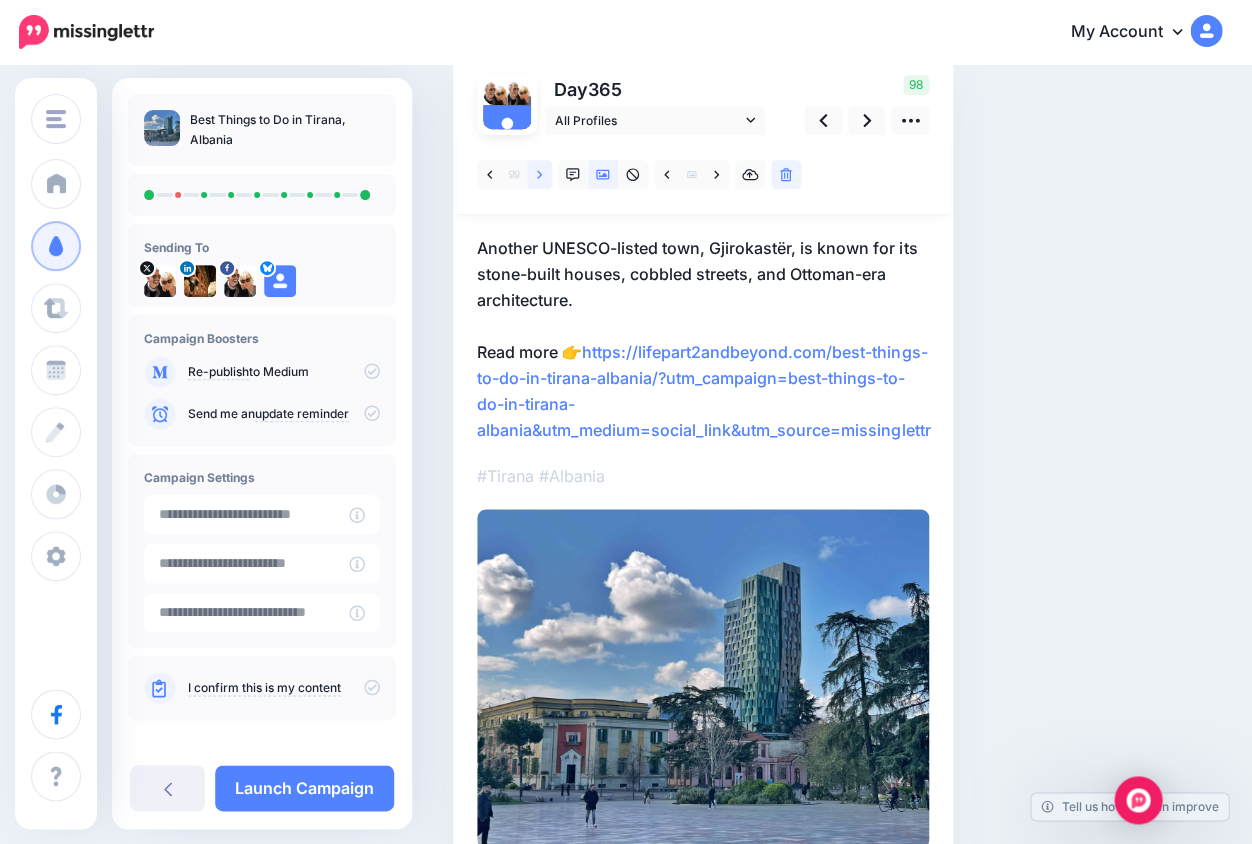 click 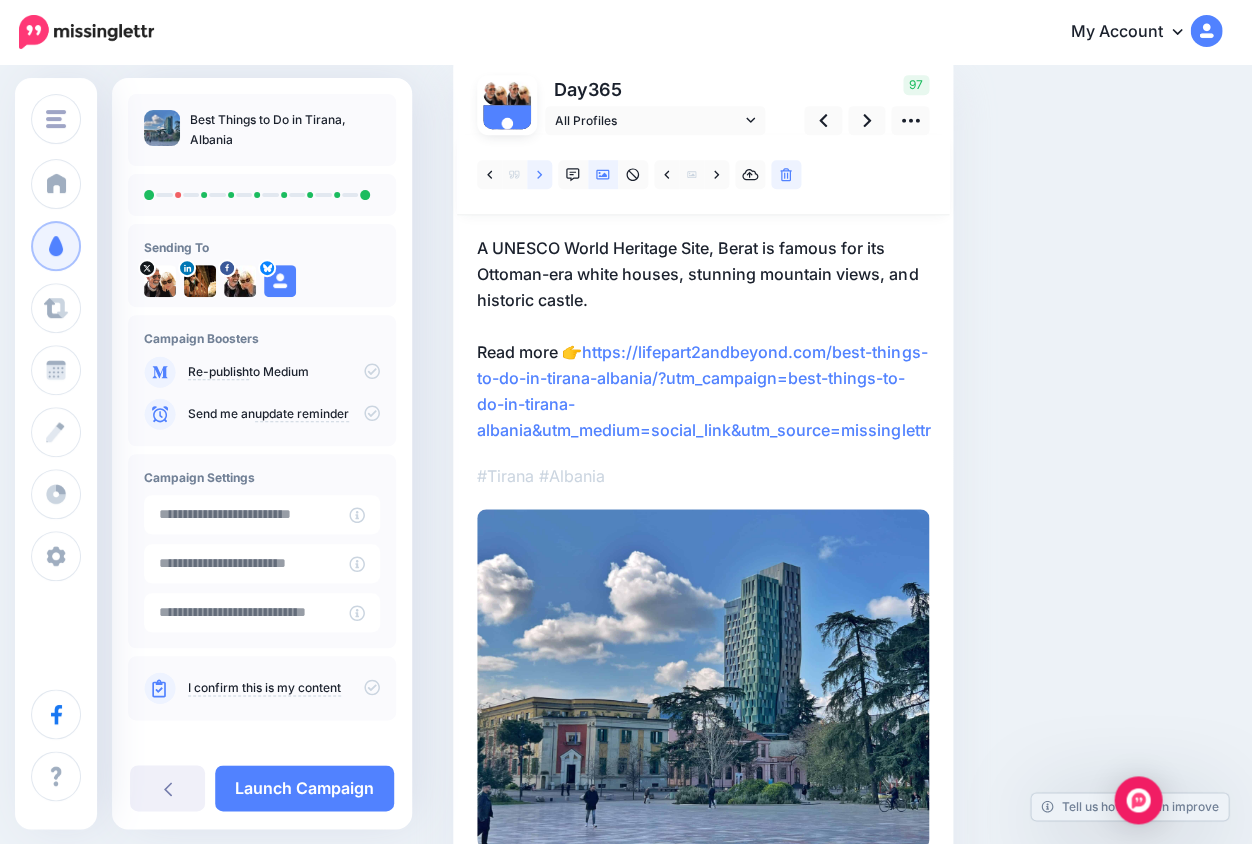 click 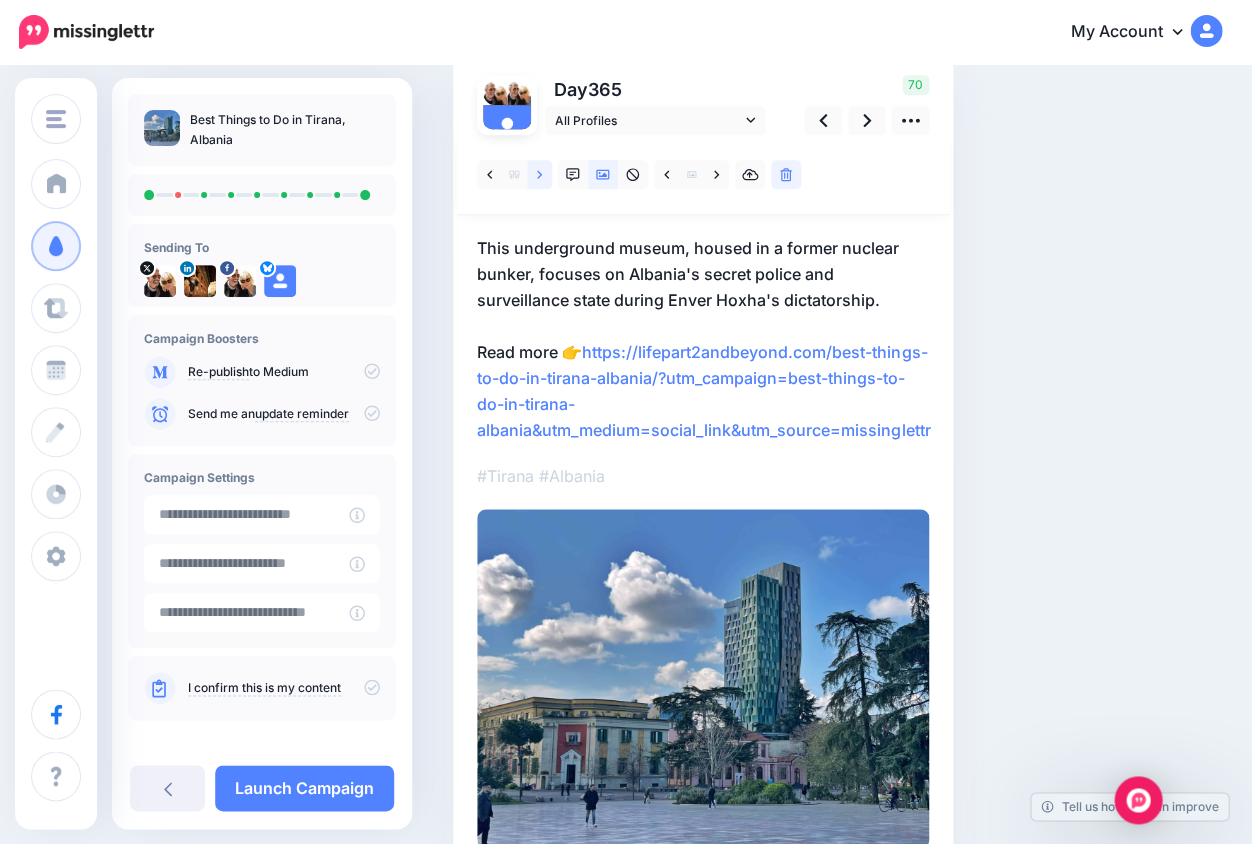 click 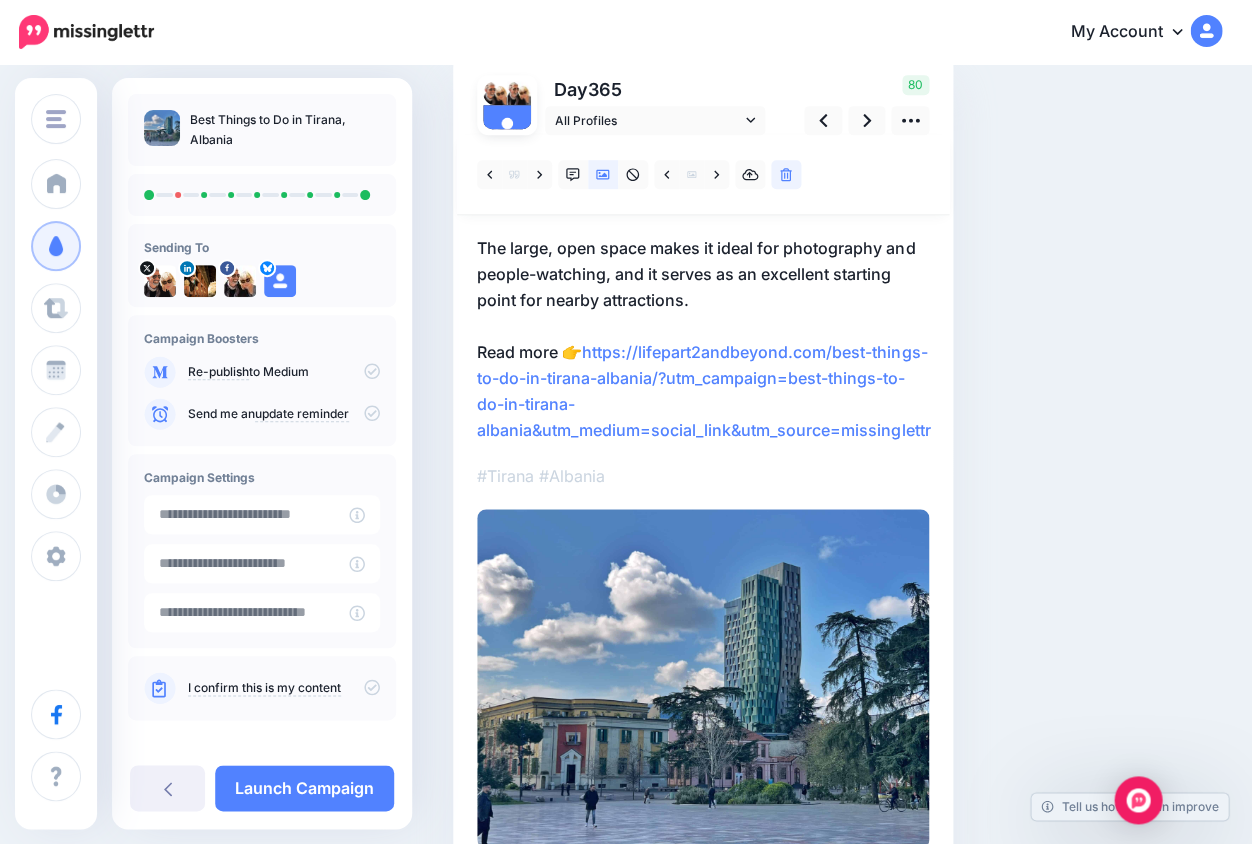 scroll, scrollTop: 163, scrollLeft: 0, axis: vertical 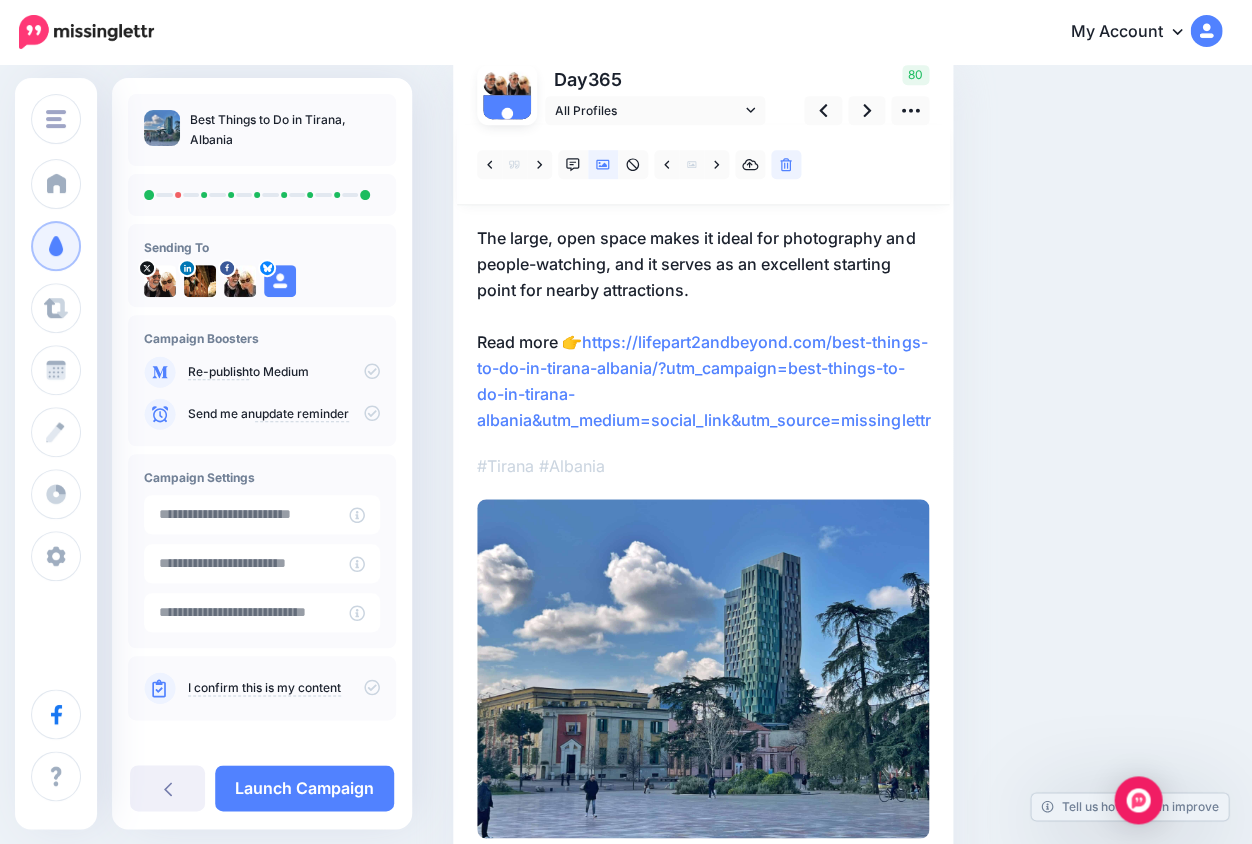 click on "The large, open space makes it ideal for photography and people-watching, and it serves as an excellent starting point for nearby attractions. Read more 👉  https://lifepart2andbeyond.com/best-things-to-do-in-tirana-albania/?utm_campaign=best-things-to-do-in-tirana-albania&utm_medium=social_link&utm_source=missinglettr" at bounding box center [703, 329] 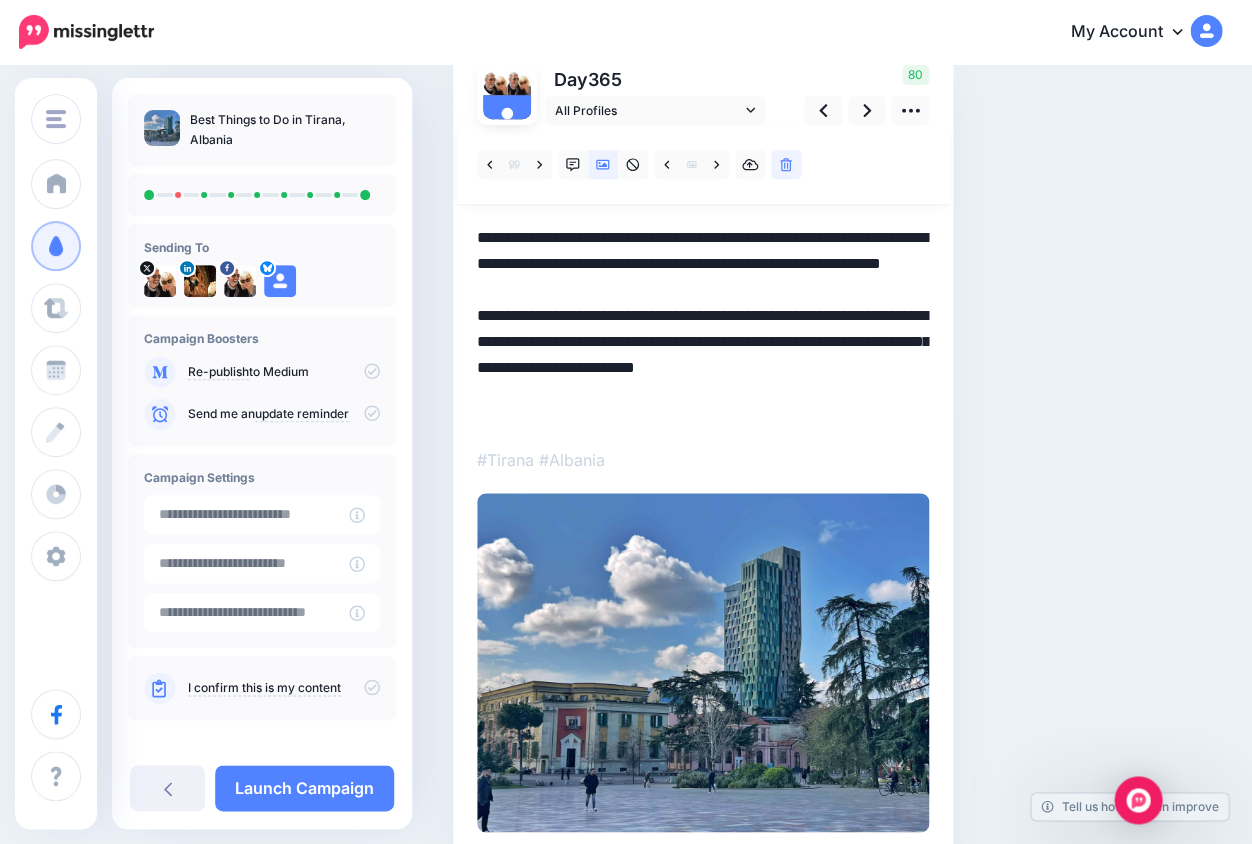 drag, startPoint x: 655, startPoint y: 365, endPoint x: 721, endPoint y: 457, distance: 113.22544 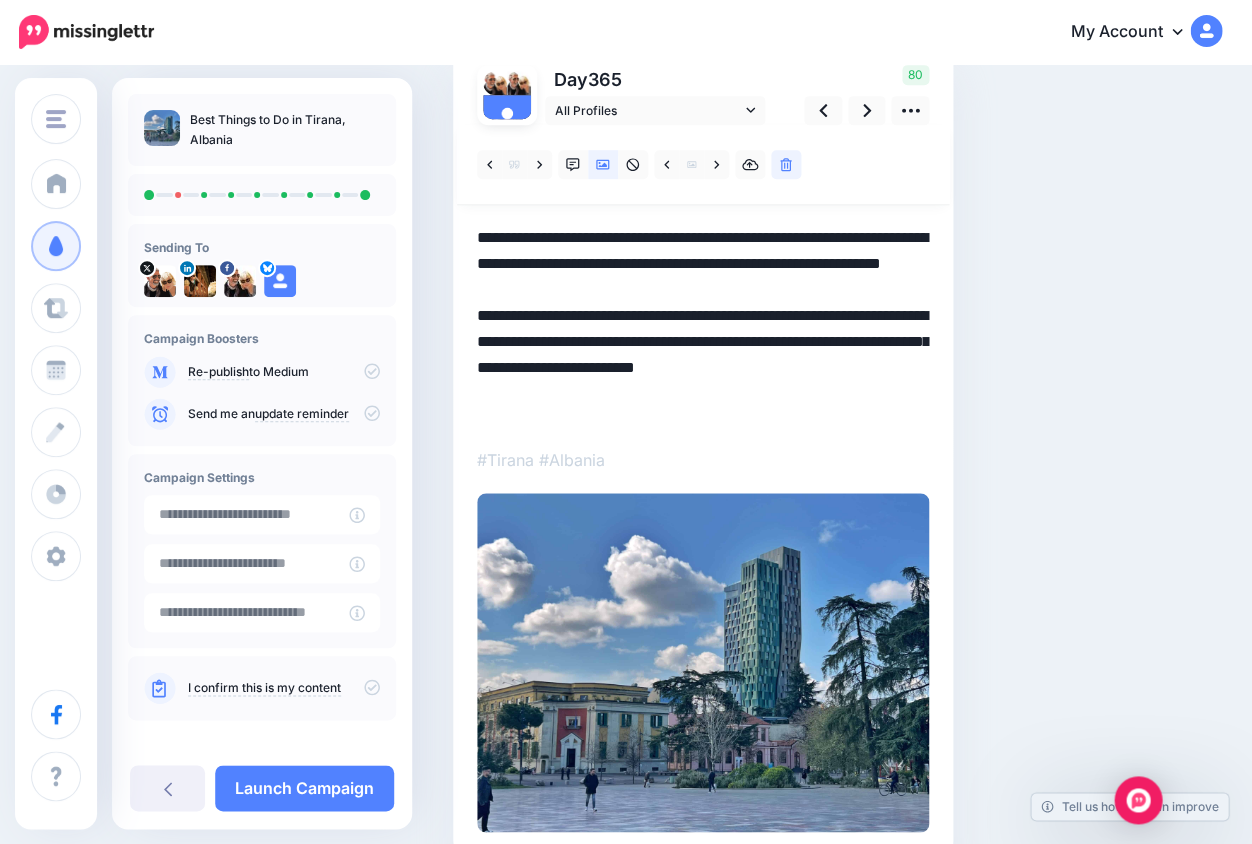 click at bounding box center [703, 478] 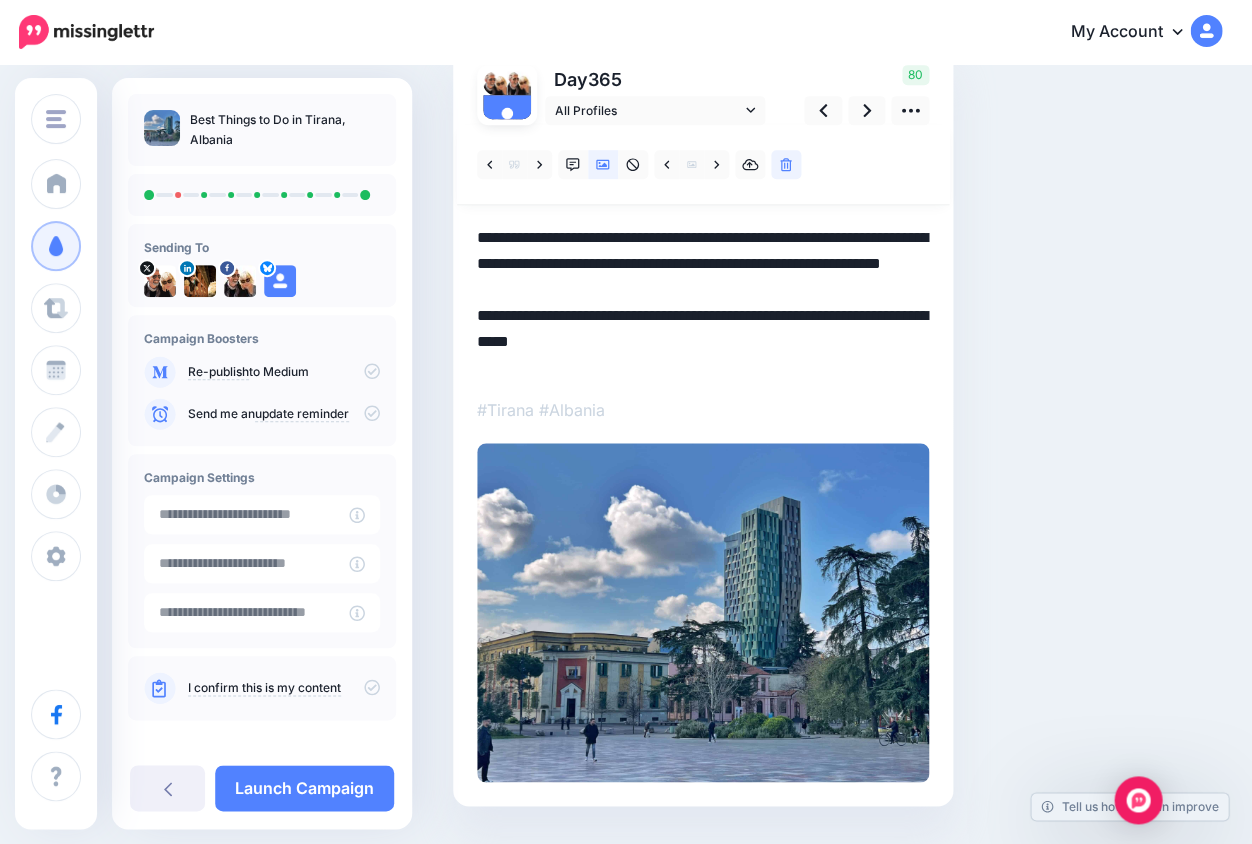 drag, startPoint x: 910, startPoint y: 237, endPoint x: 458, endPoint y: 231, distance: 452.03983 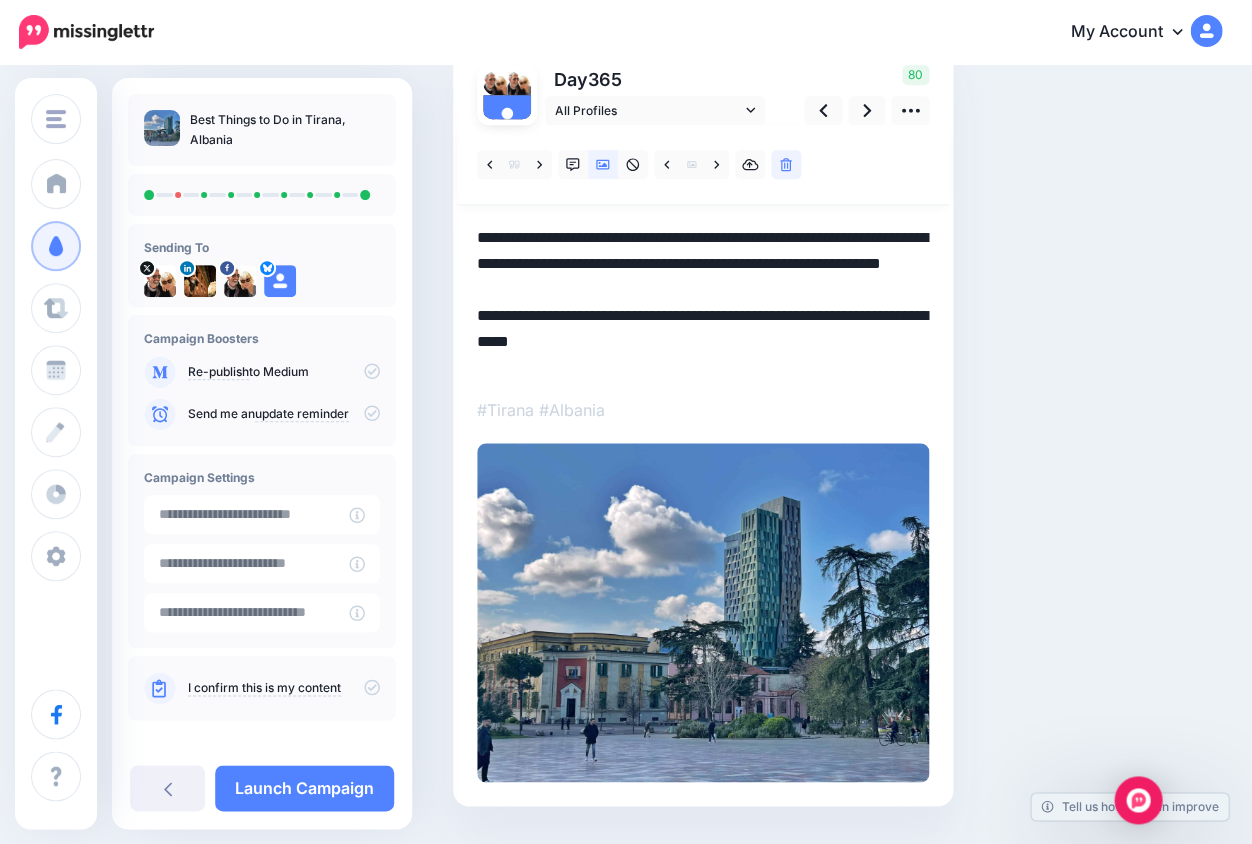 click on "Day  365
All
Profiles" at bounding box center [703, 423] 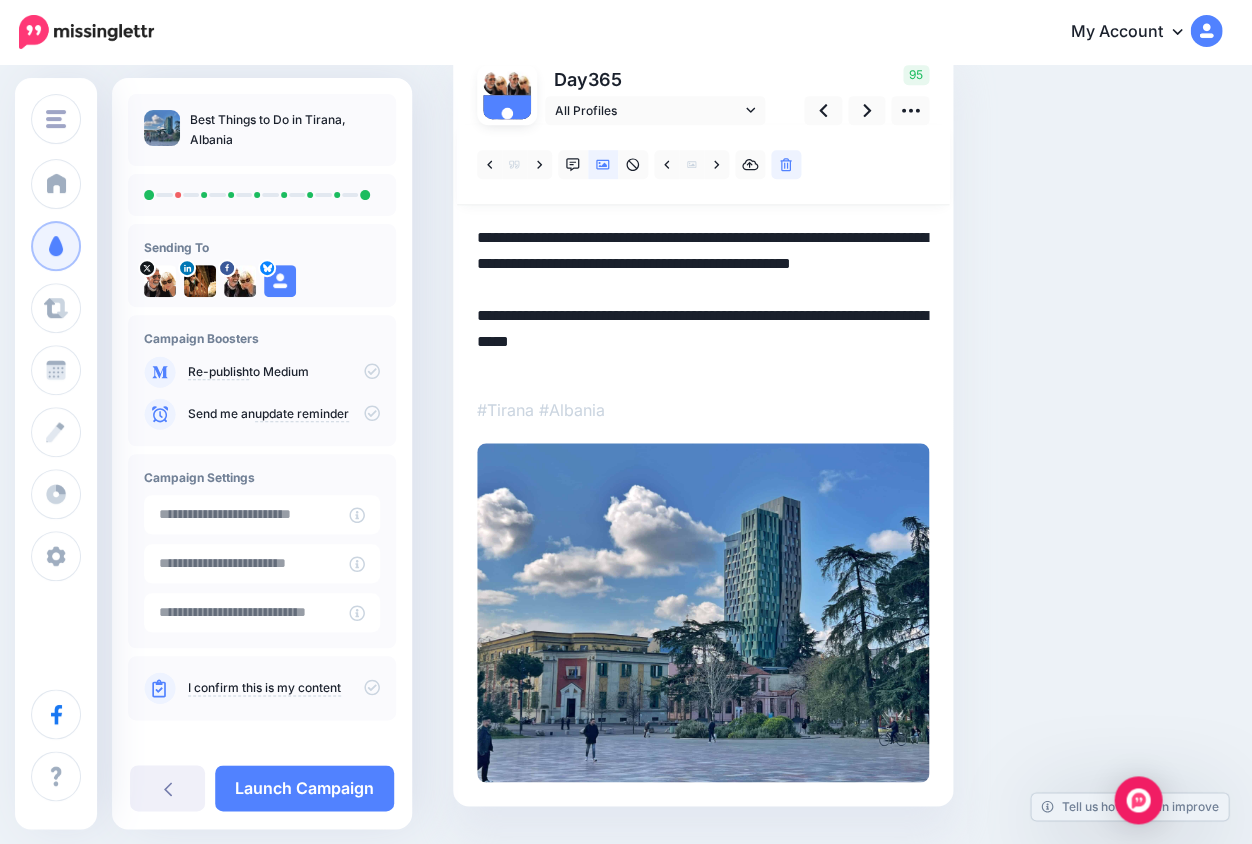 click on "Day  365
All
Profiles" at bounding box center [703, 423] 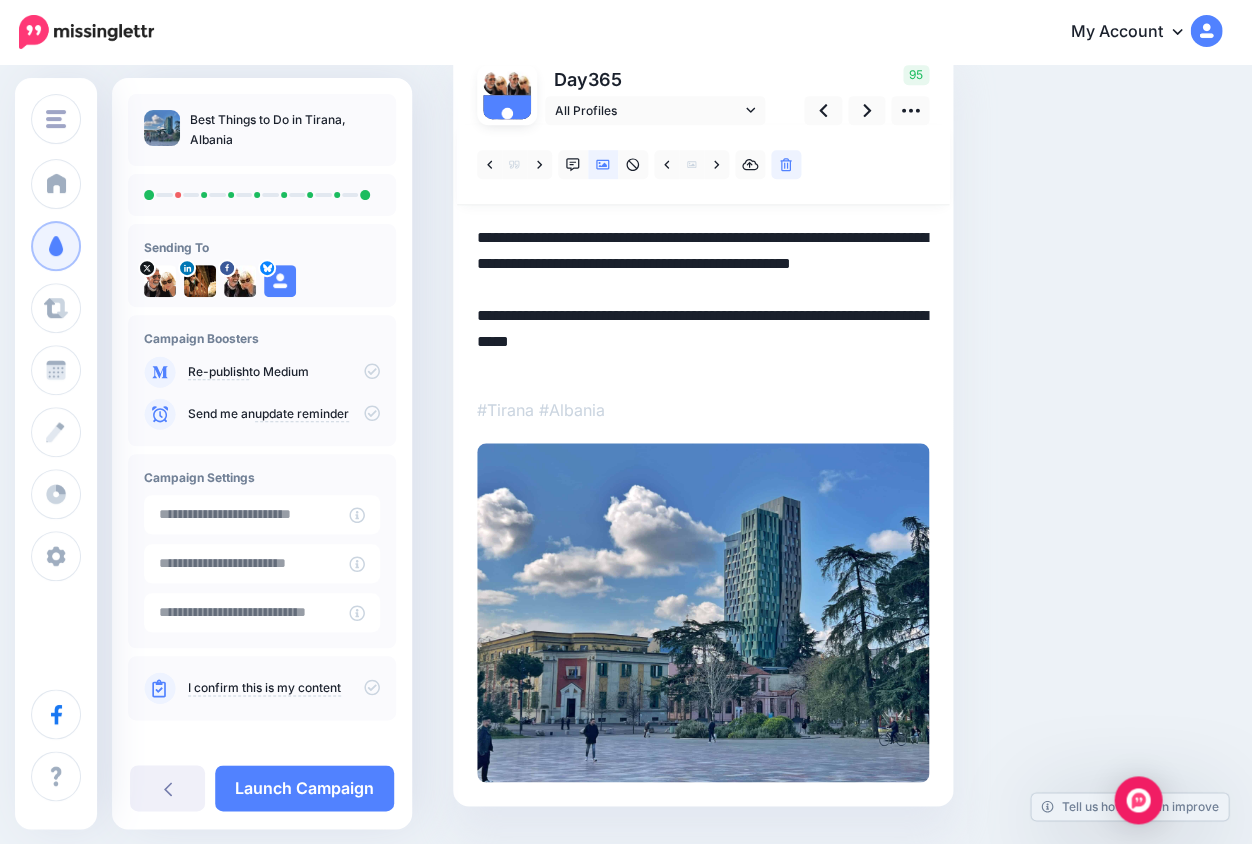 drag, startPoint x: 476, startPoint y: 234, endPoint x: 674, endPoint y: 309, distance: 211.7286 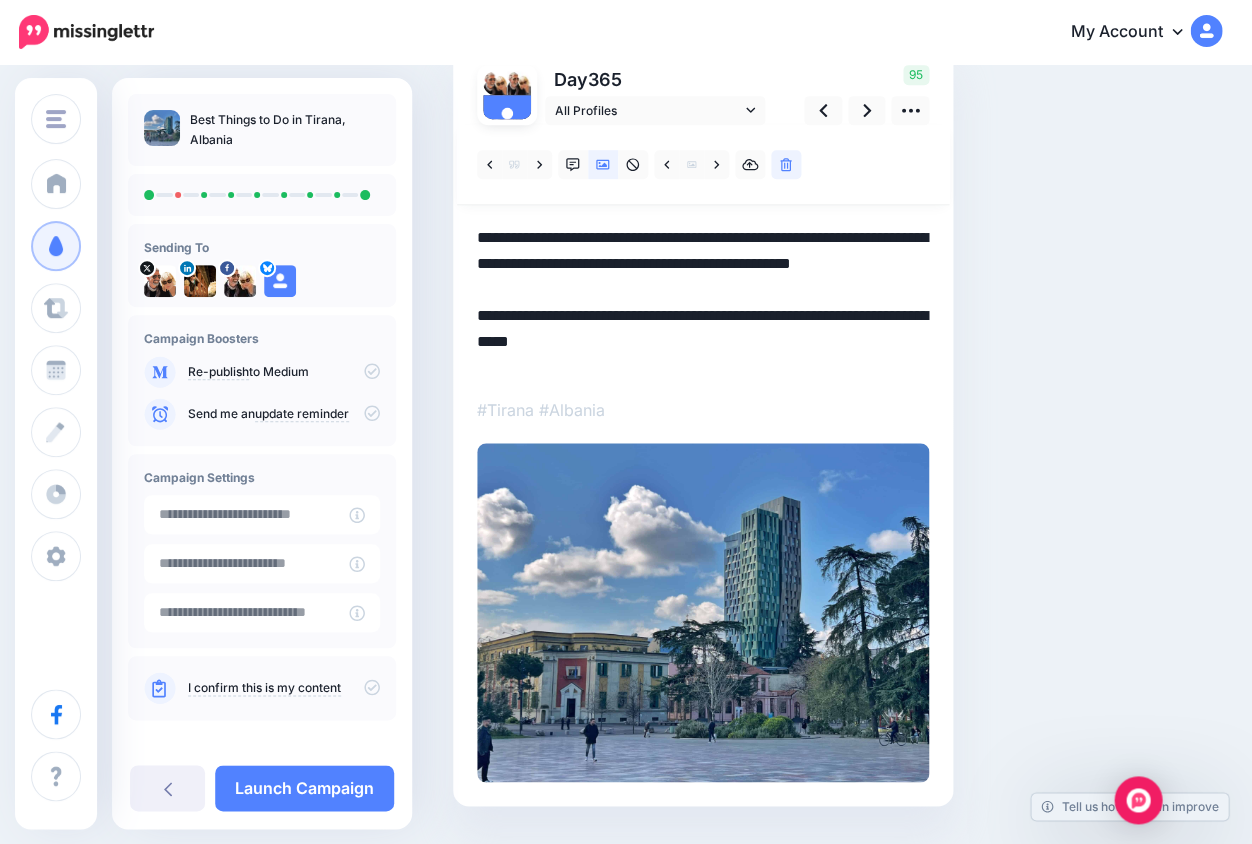 click on "**********" at bounding box center [703, 301] 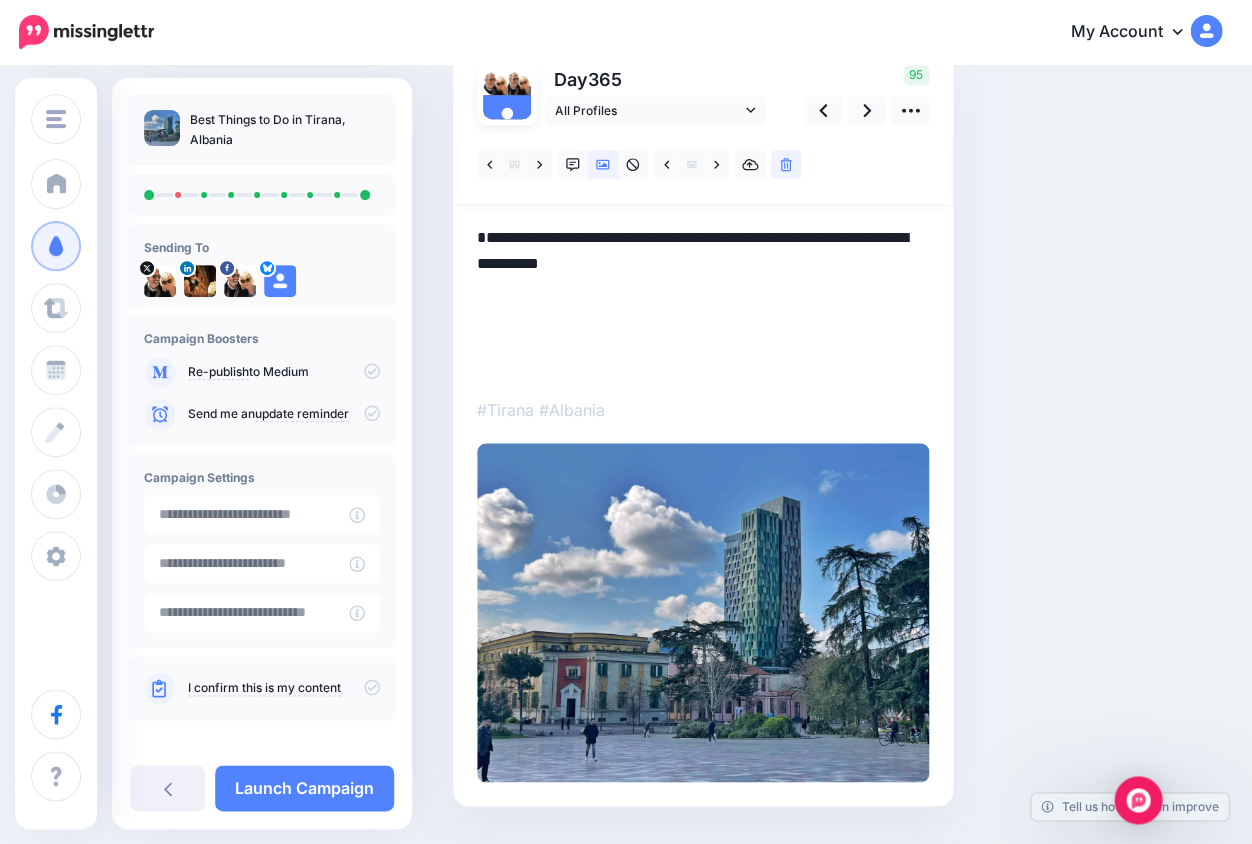 scroll, scrollTop: 138, scrollLeft: 0, axis: vertical 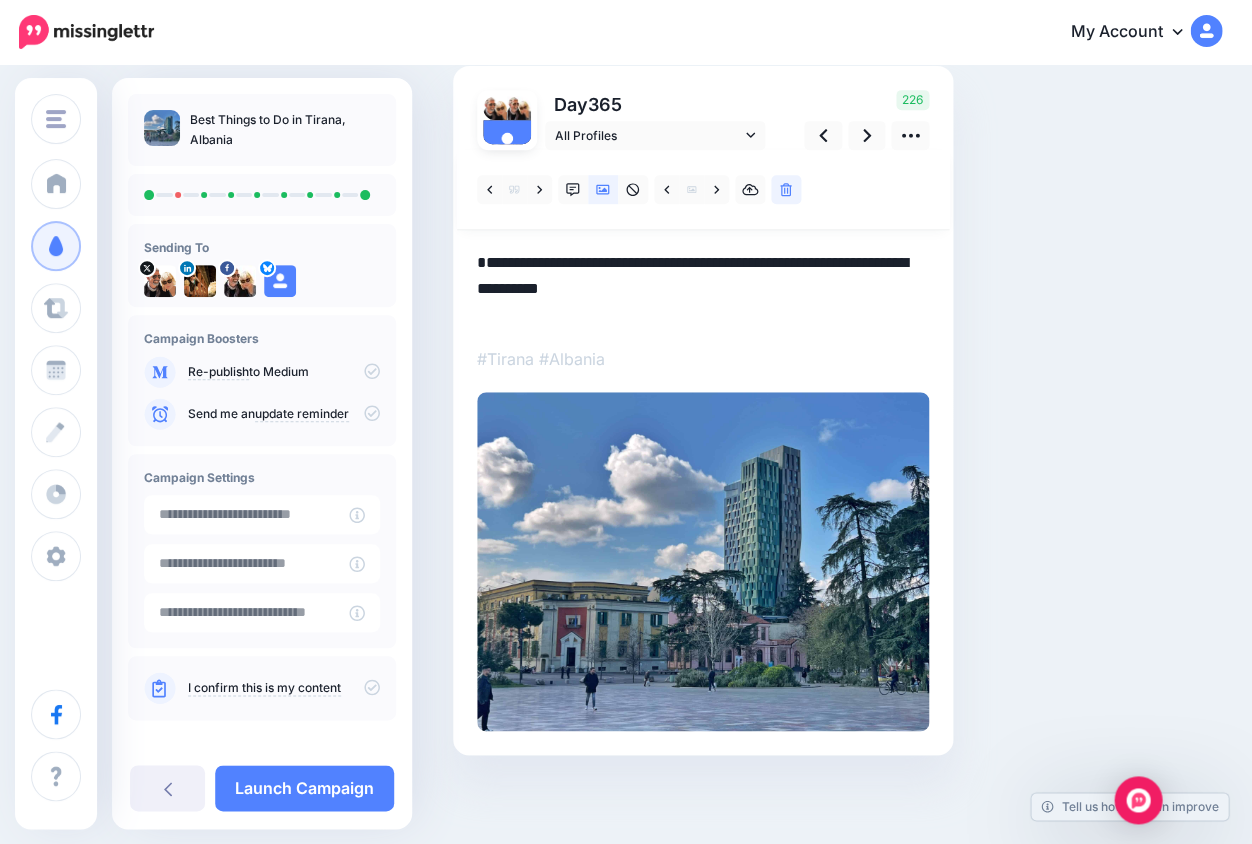 paste on "**********" 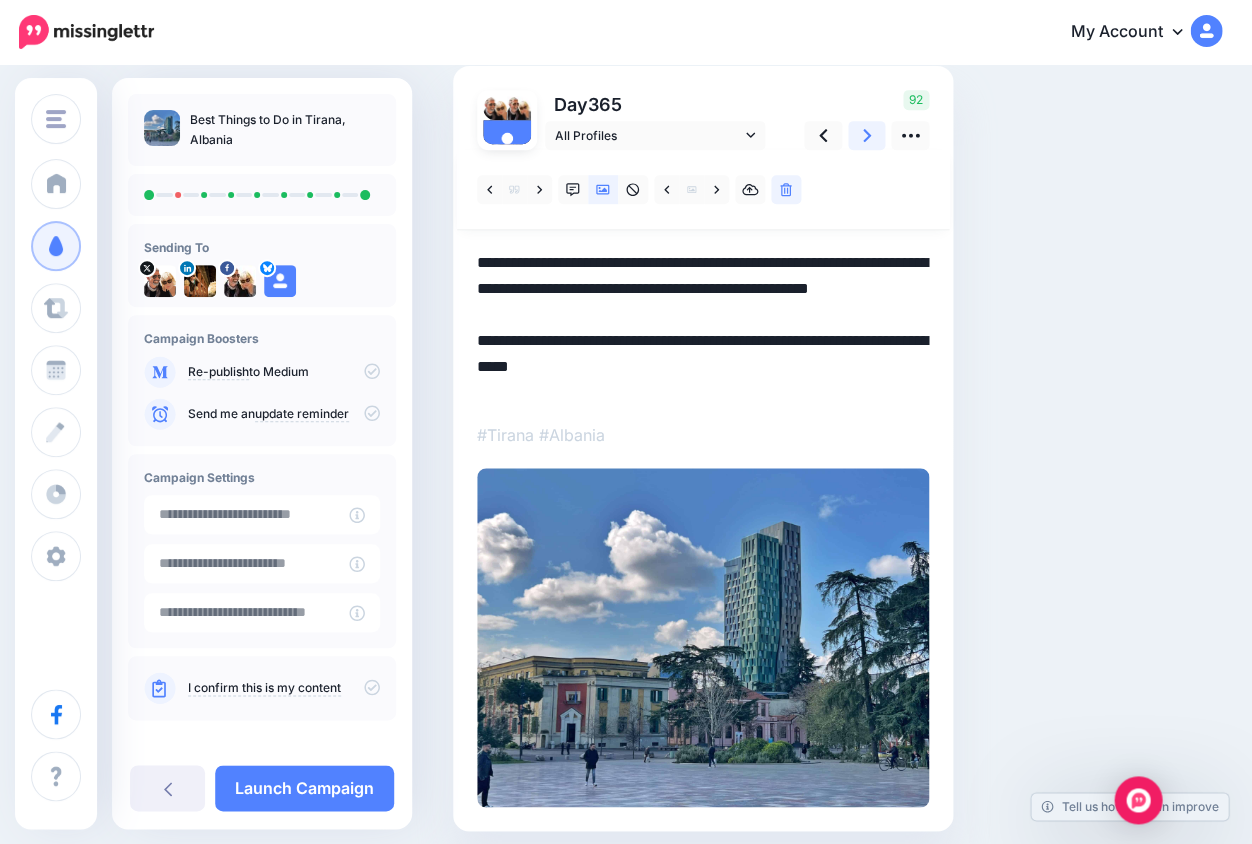 type on "**********" 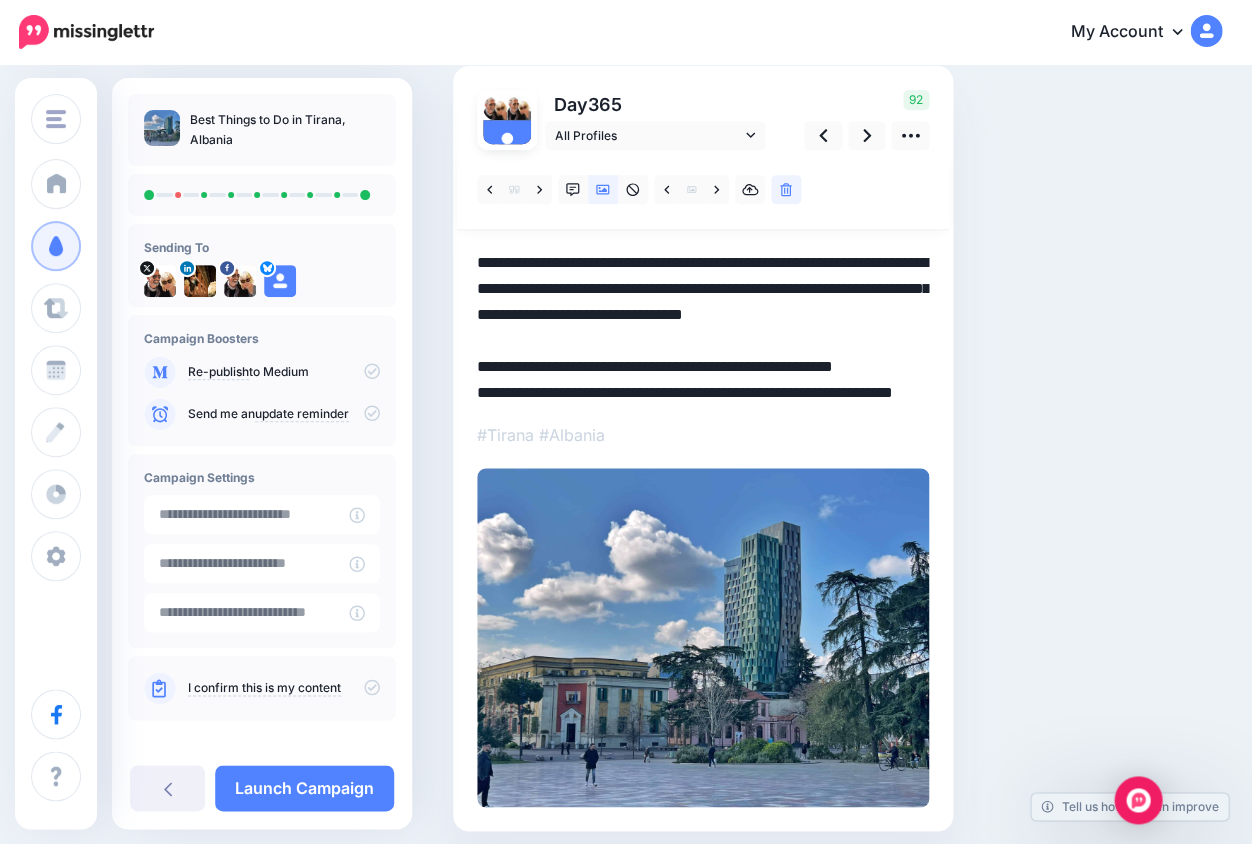 scroll, scrollTop: 83, scrollLeft: 0, axis: vertical 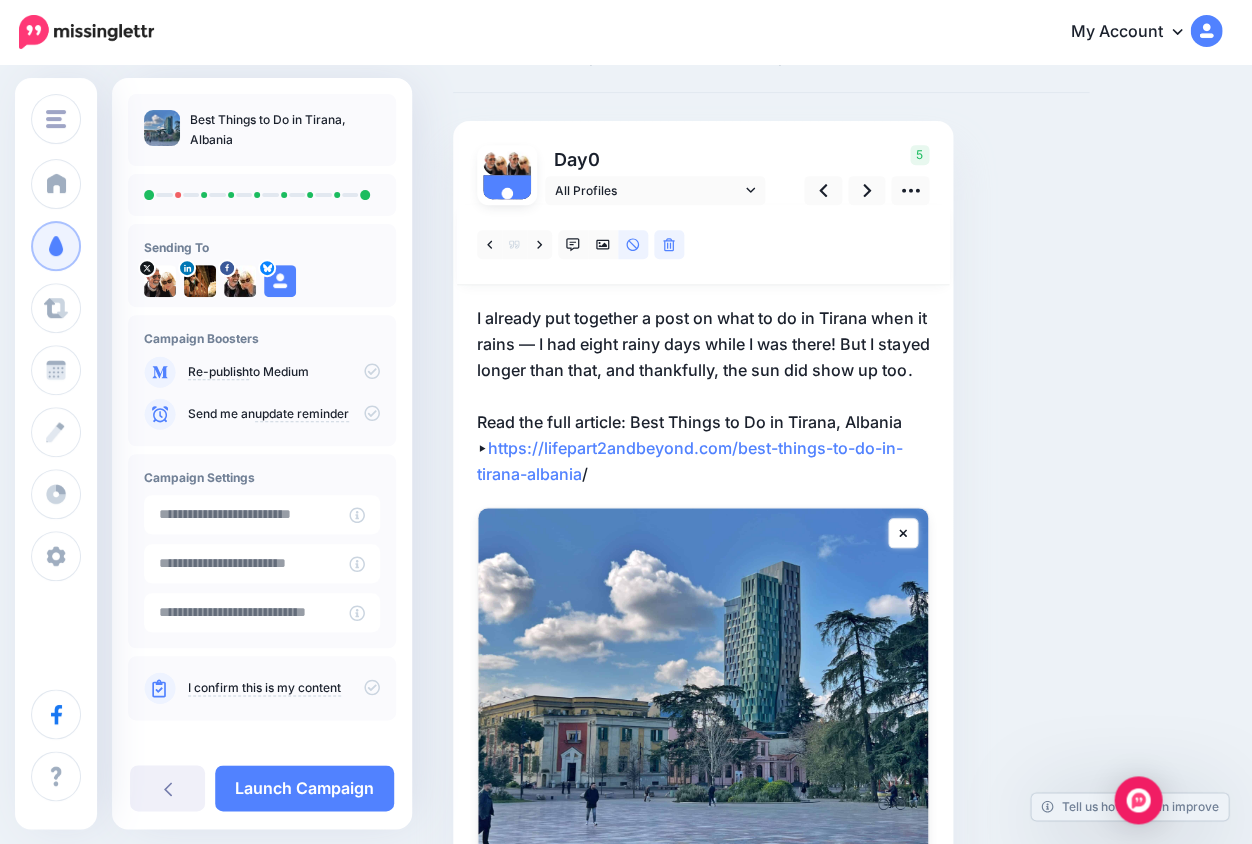 click on "Day  0
All
Profiles" at bounding box center [703, 524] 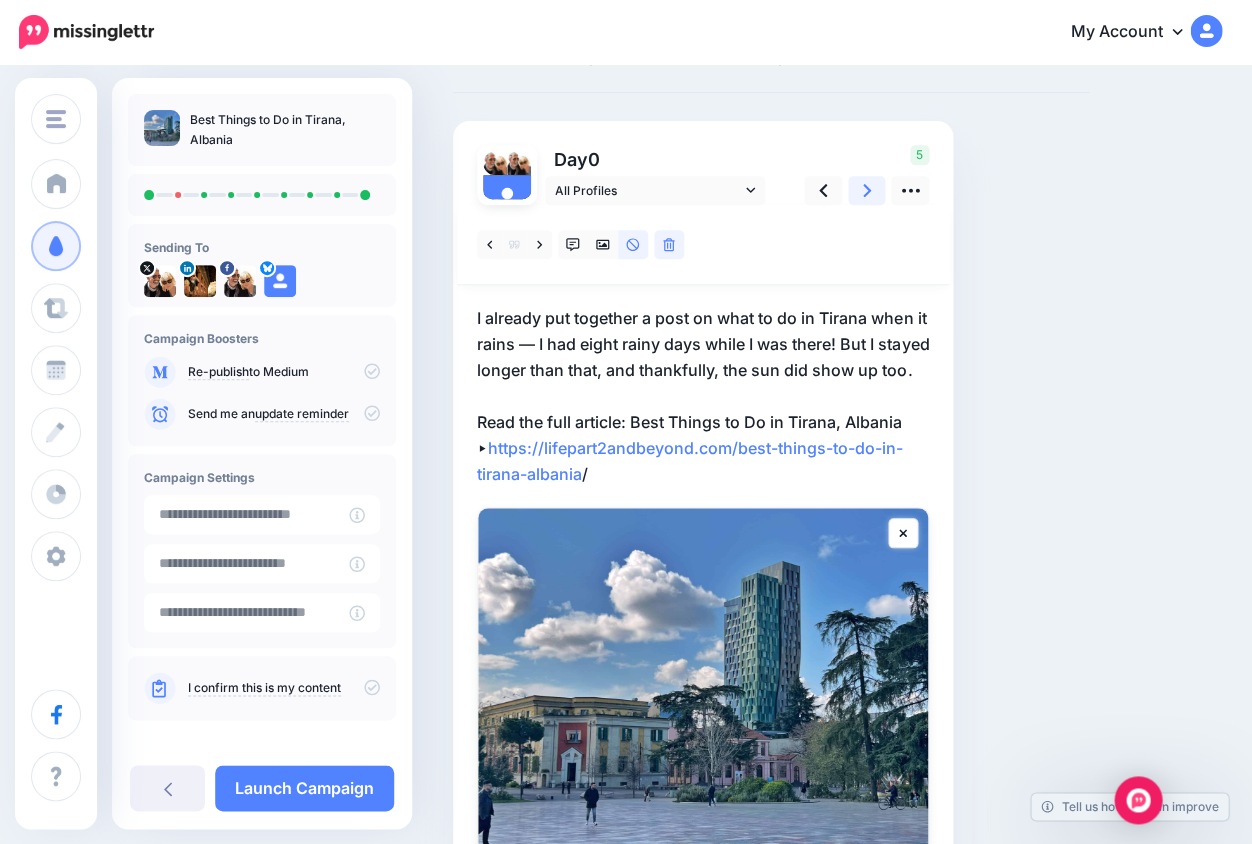 click 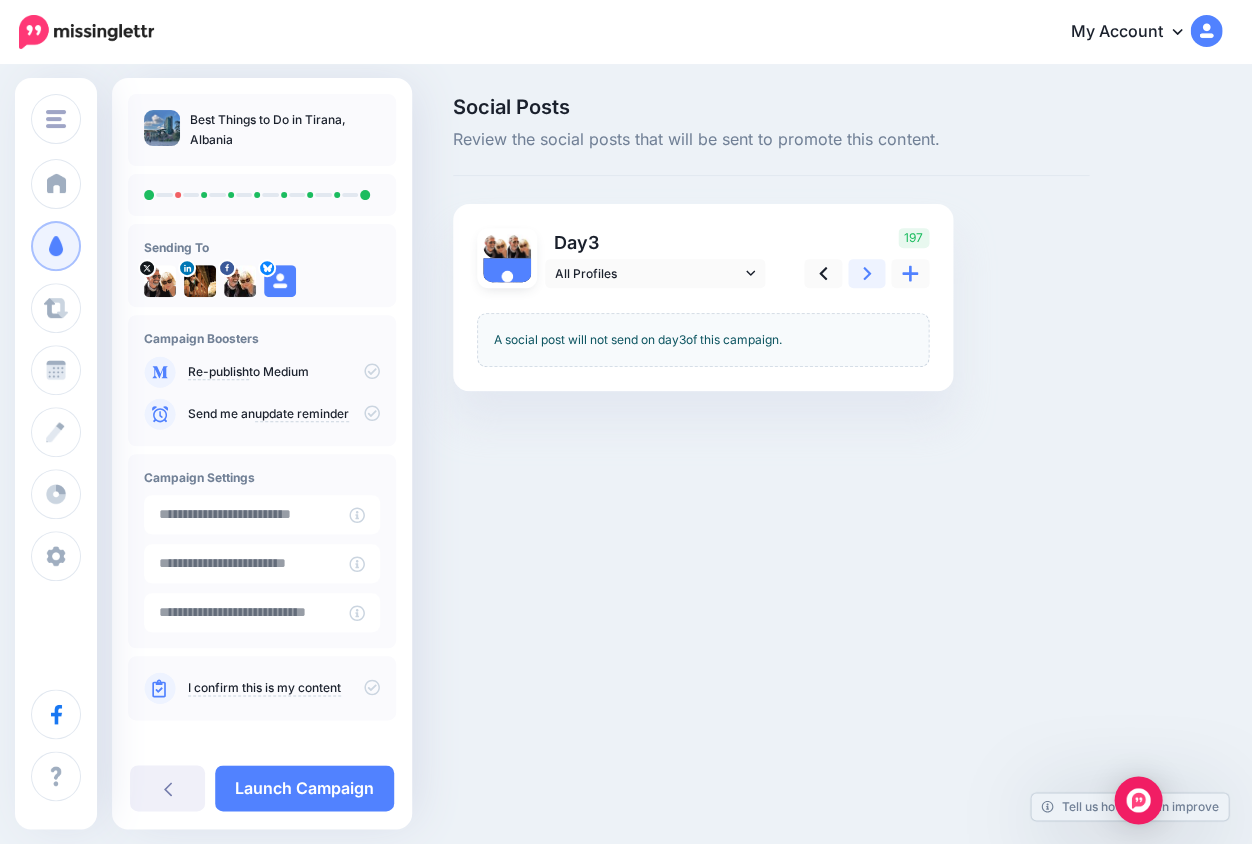 click 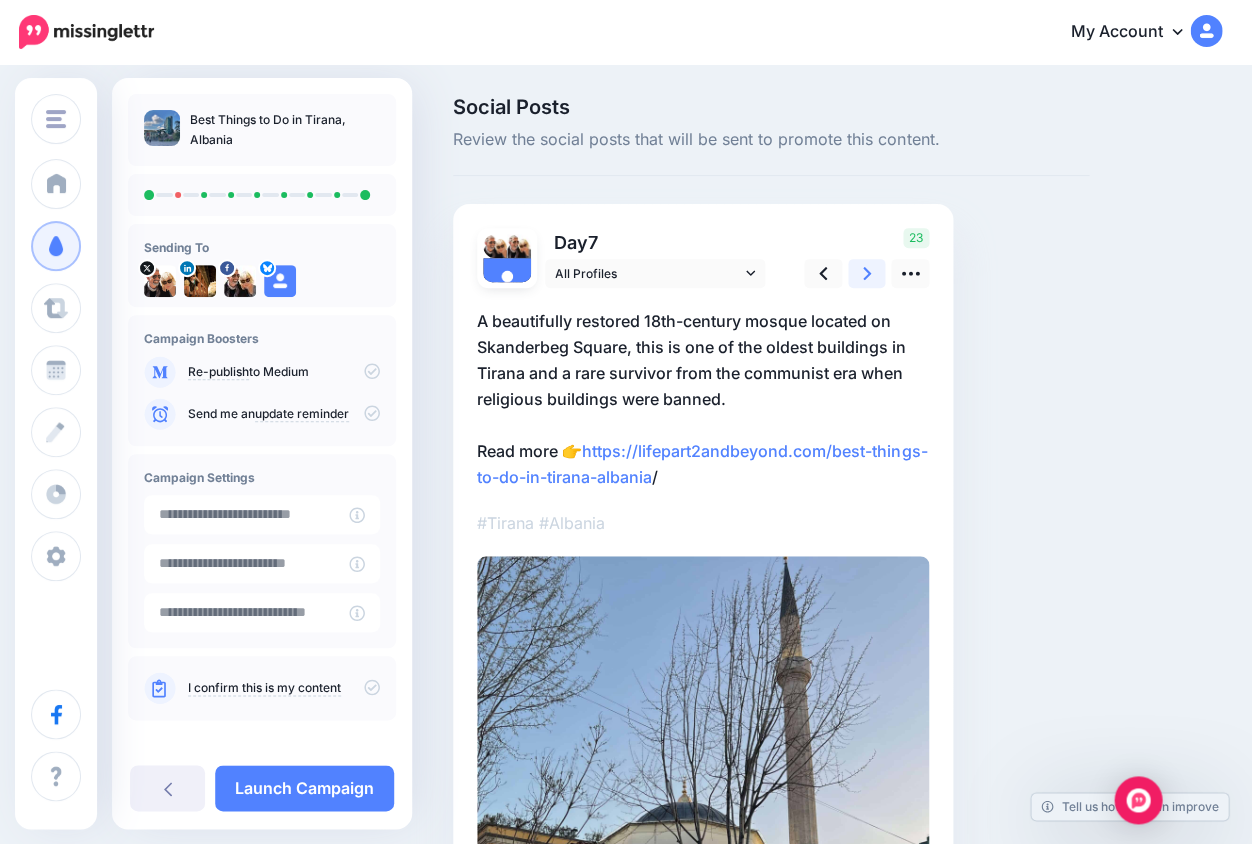 click 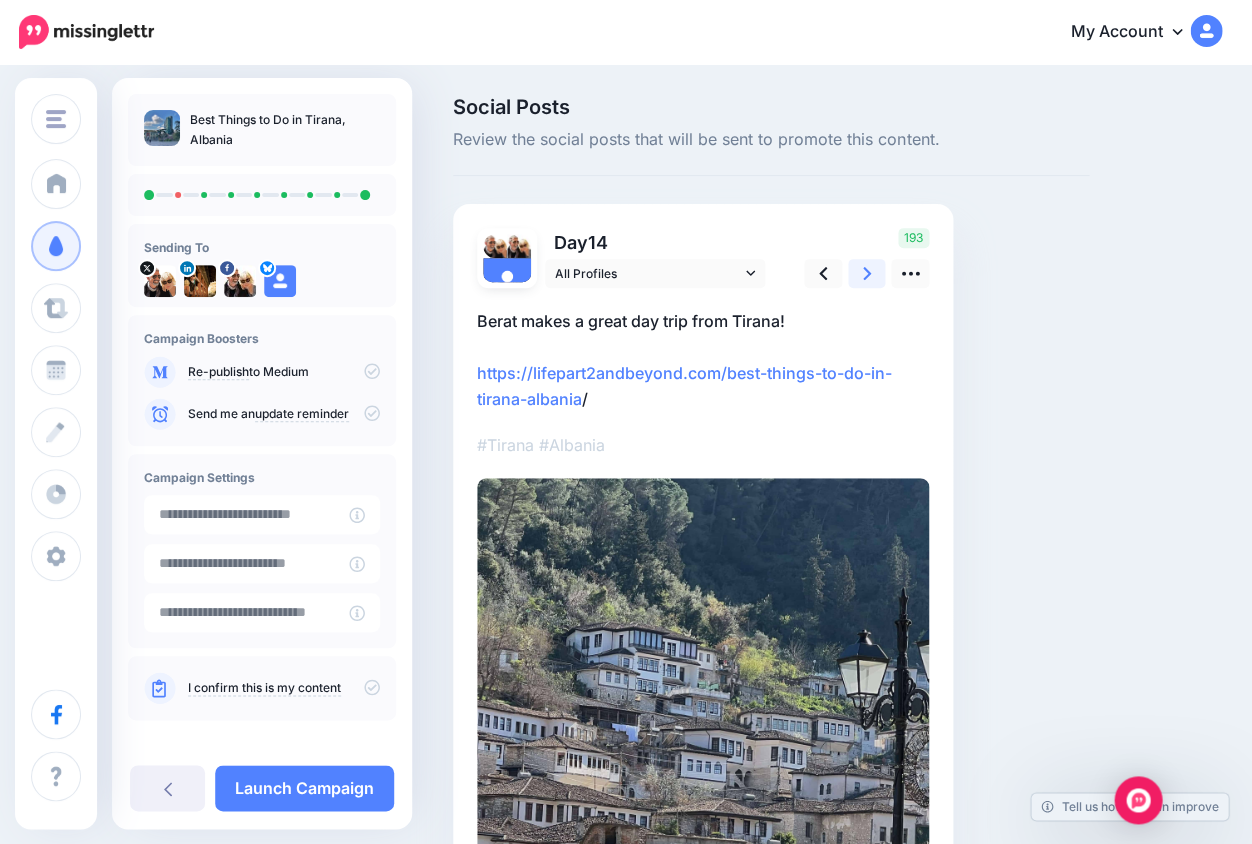 click 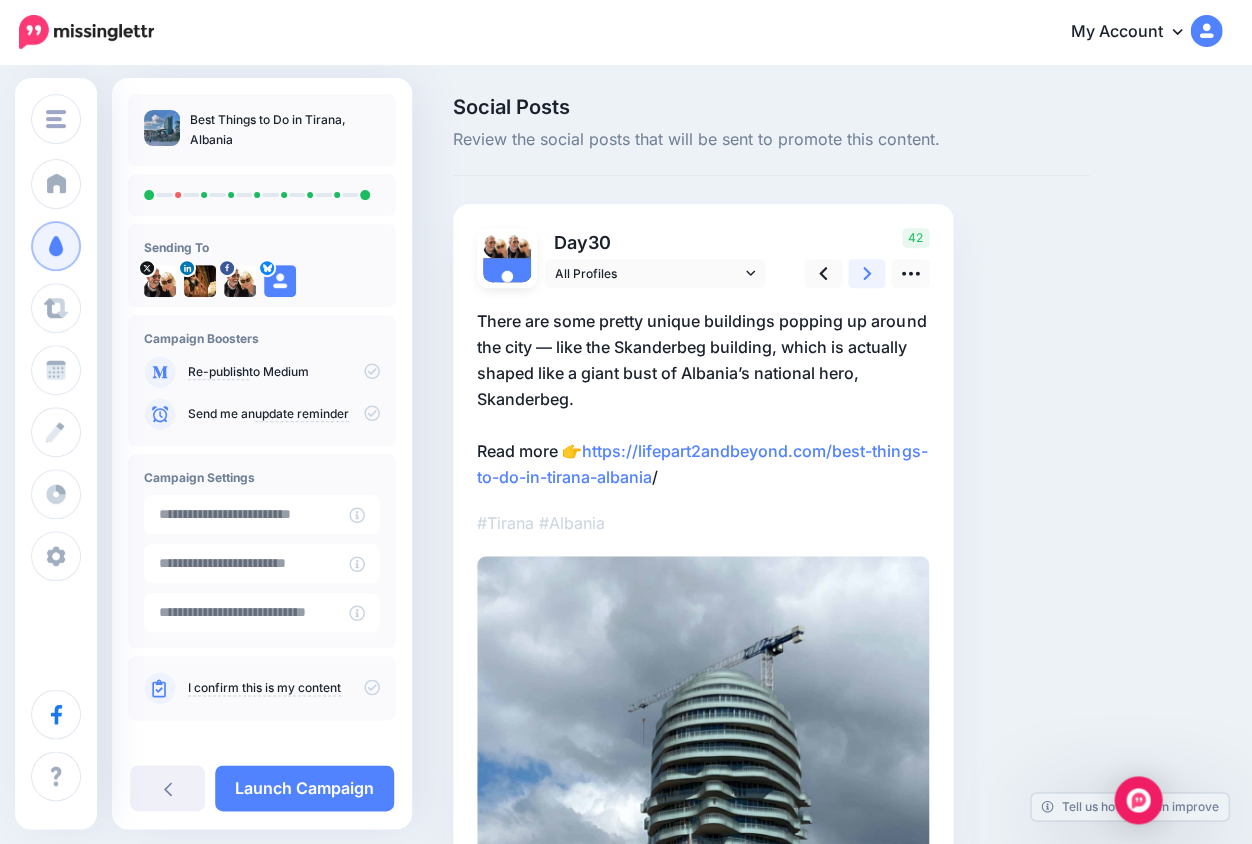 click 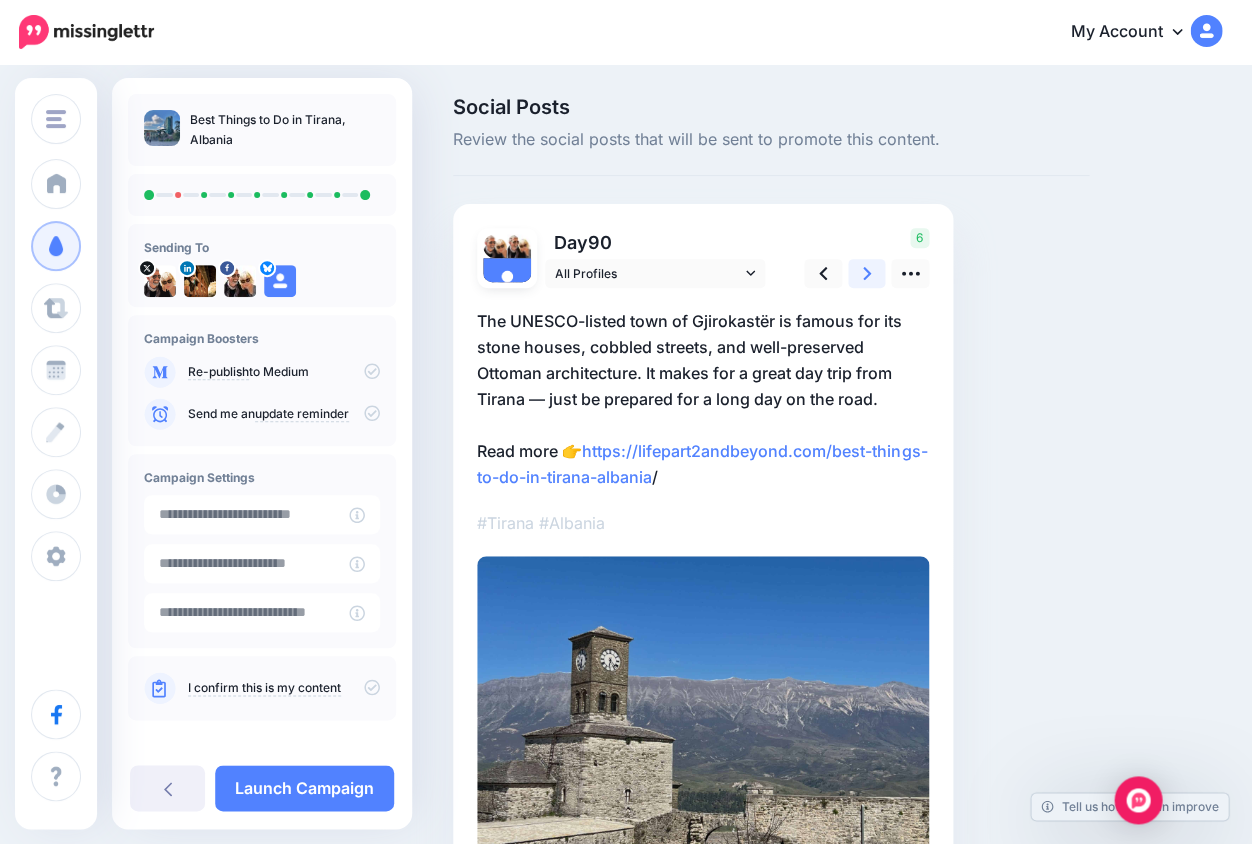 click 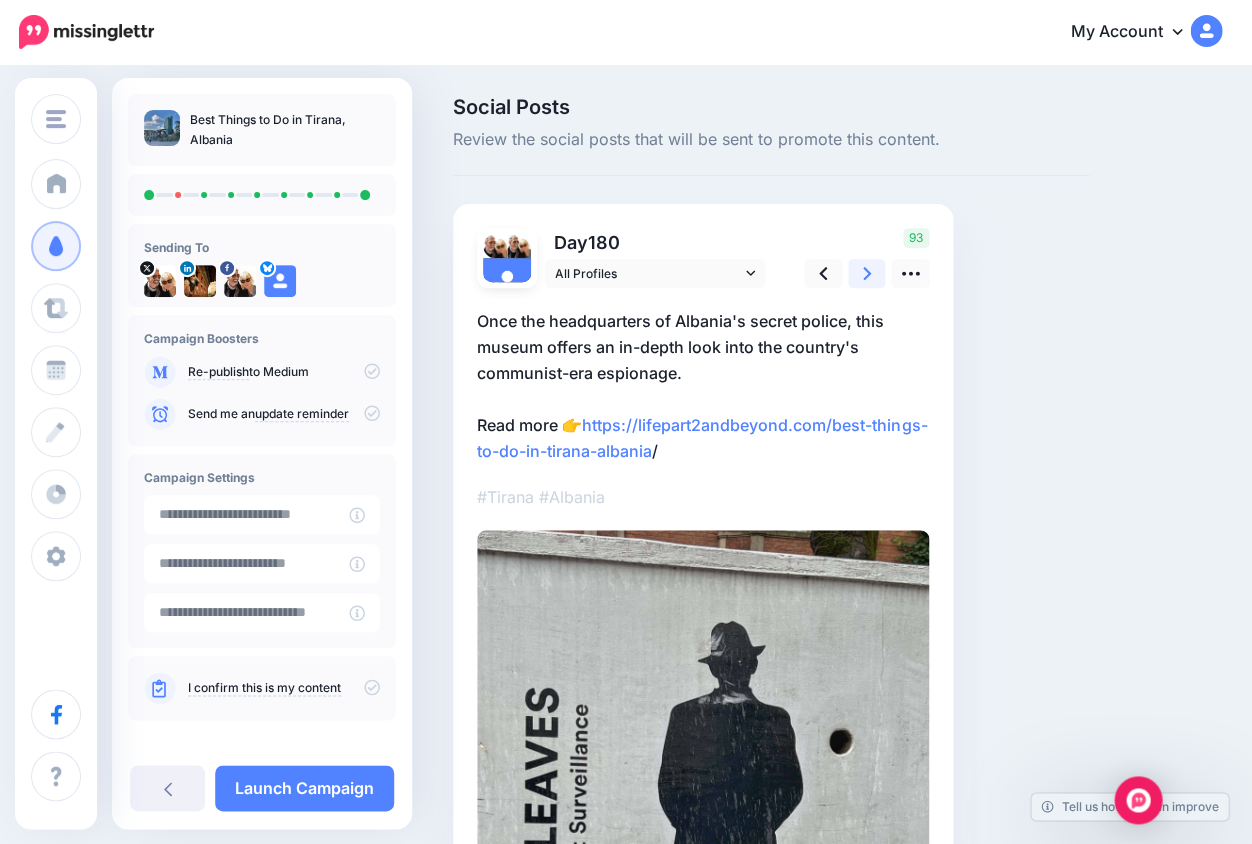 click 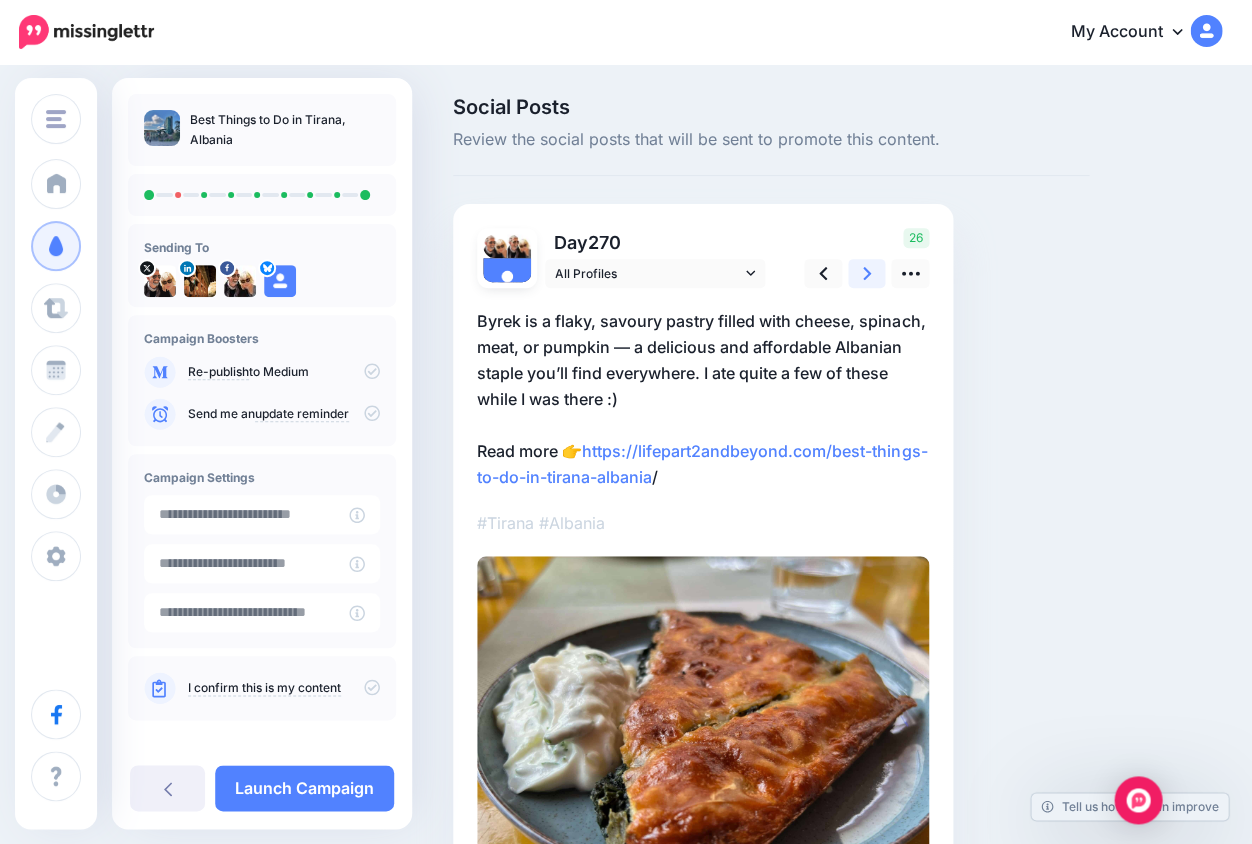 click 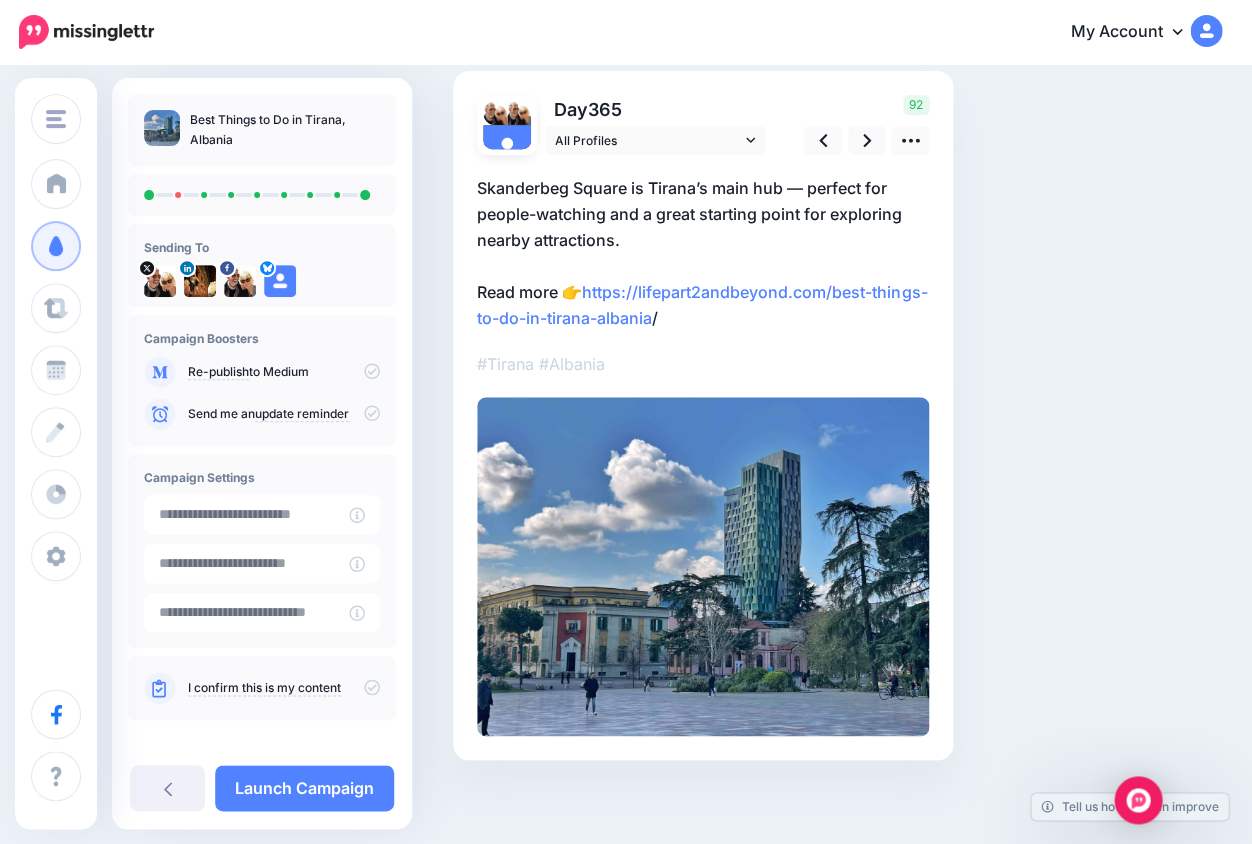 scroll, scrollTop: 133, scrollLeft: 0, axis: vertical 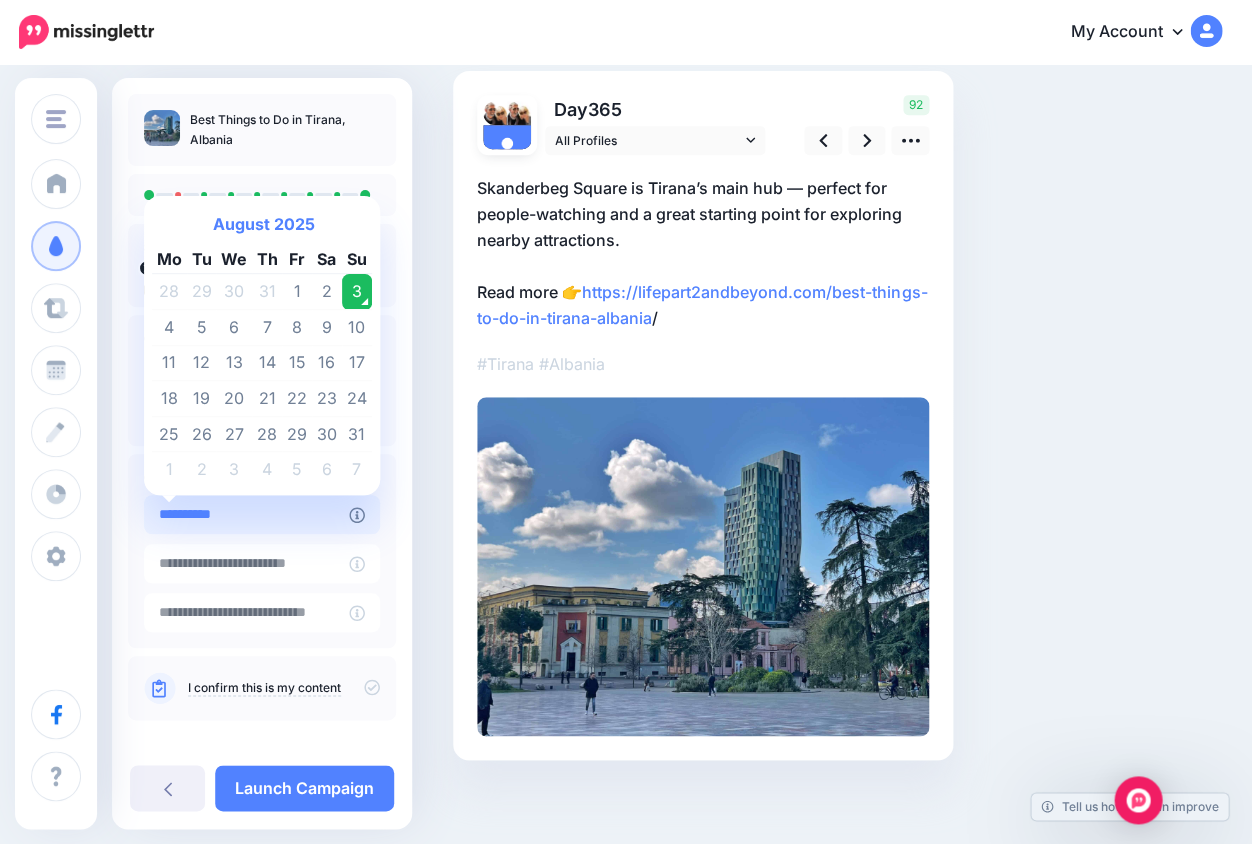 click on "**********" at bounding box center (246, 514) 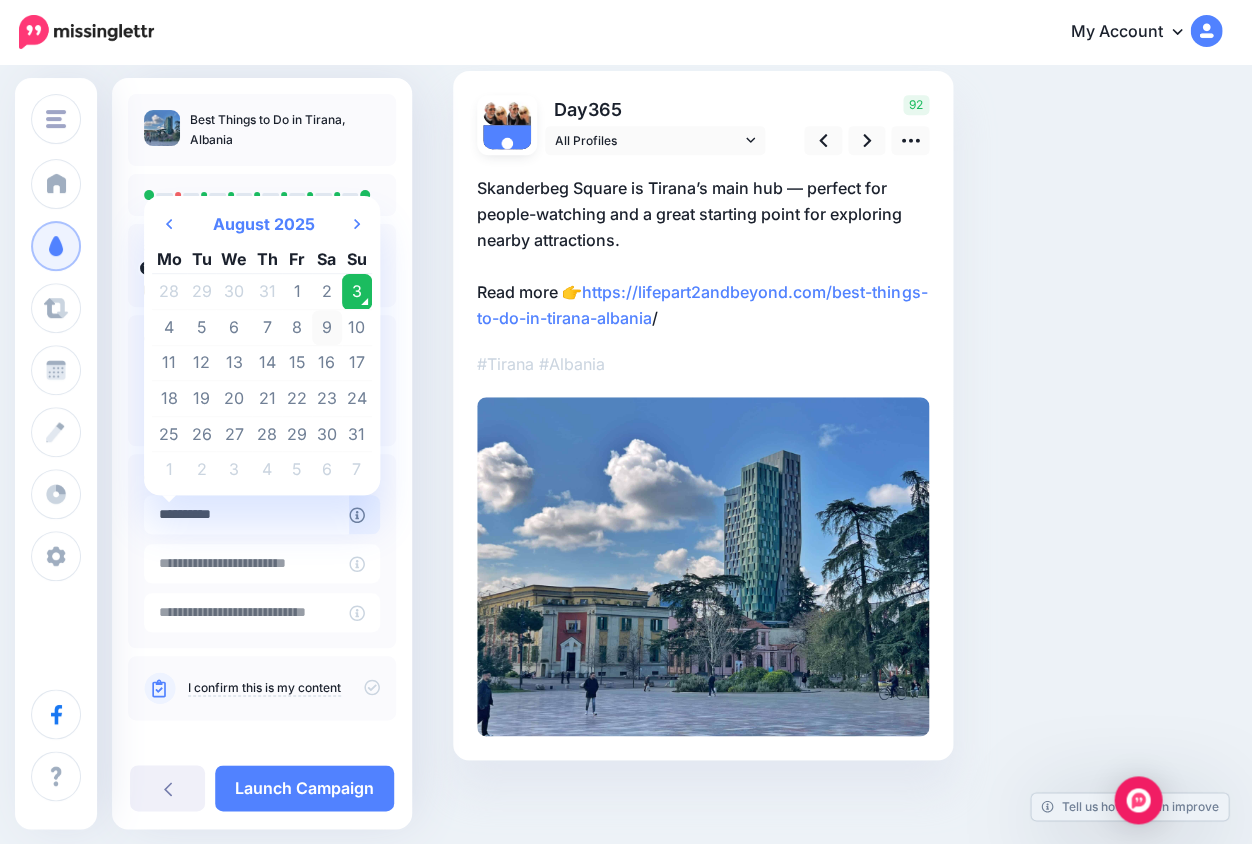 click on "9" at bounding box center [327, 328] 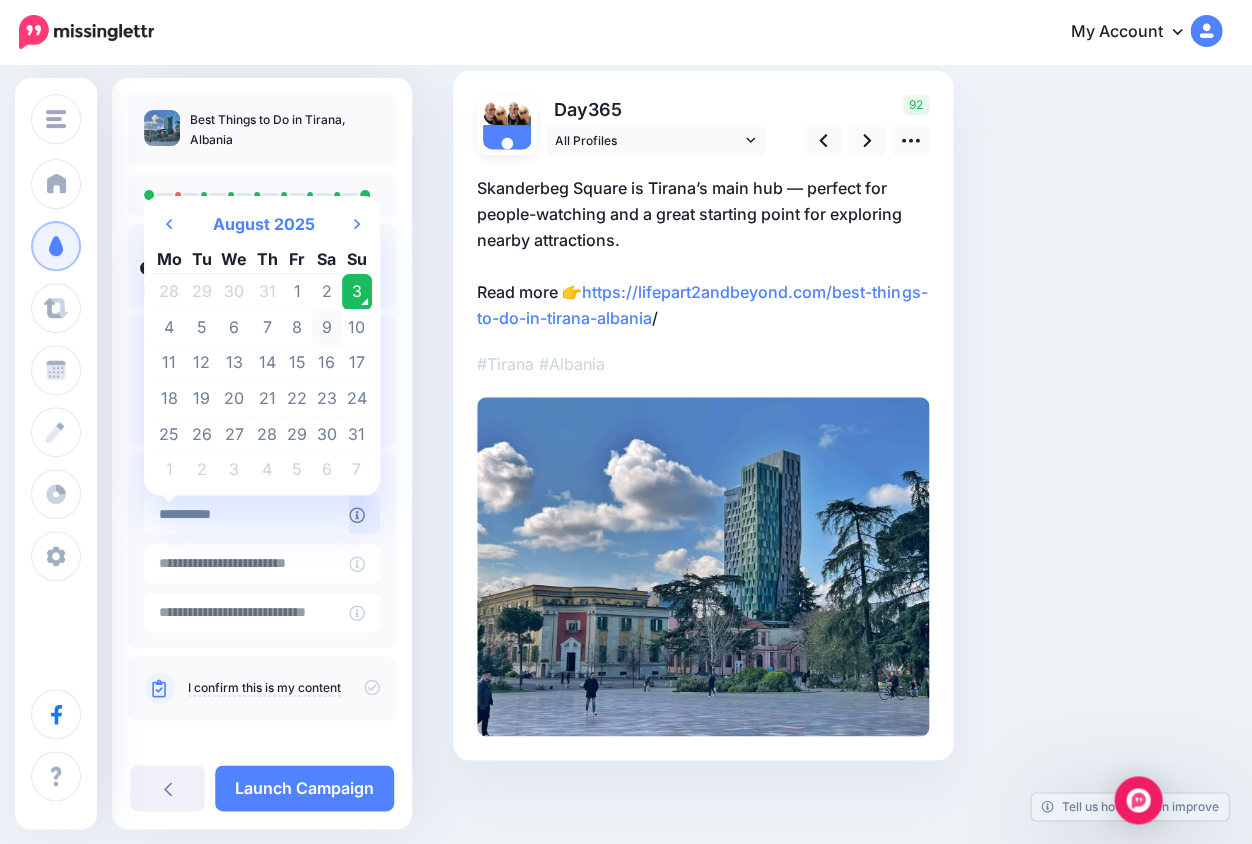 type on "**********" 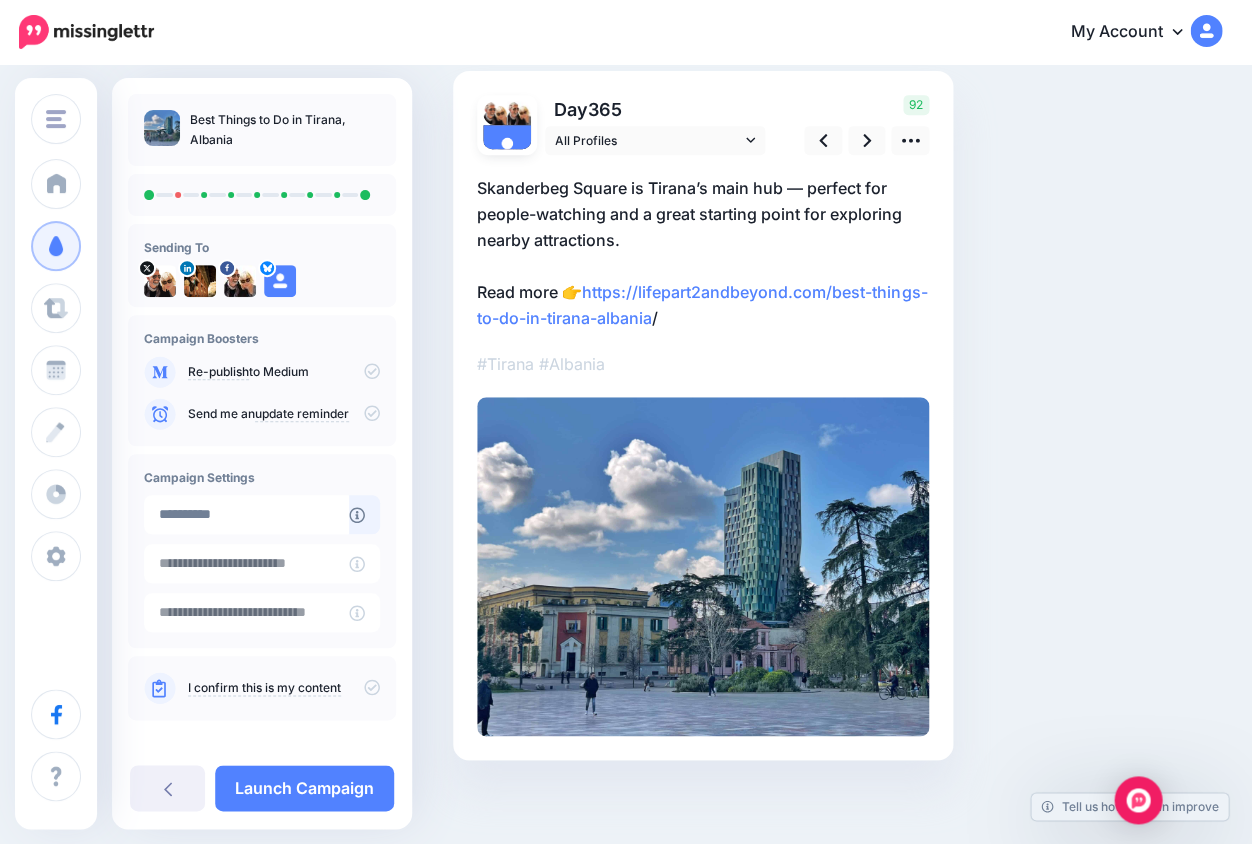 click 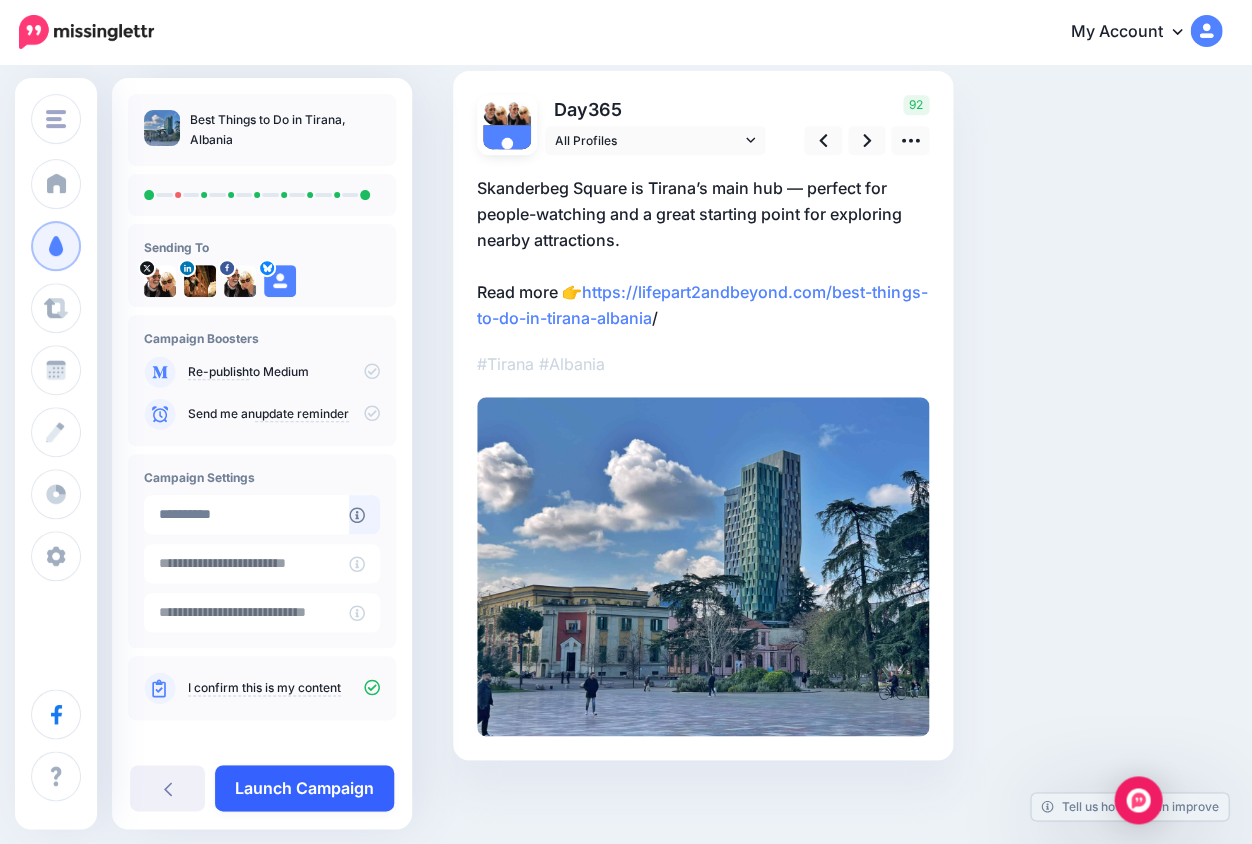 click on "Launch Campaign" at bounding box center (304, 788) 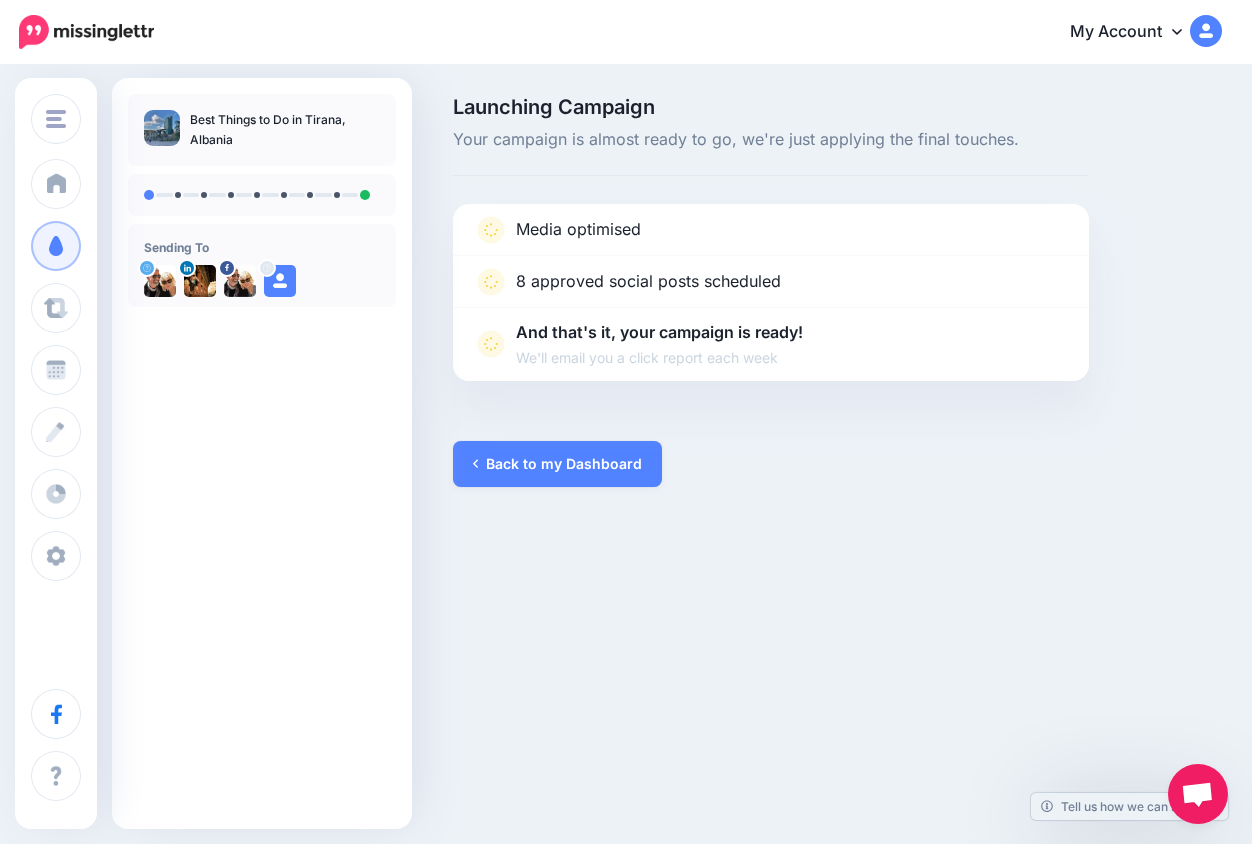 scroll, scrollTop: 0, scrollLeft: 0, axis: both 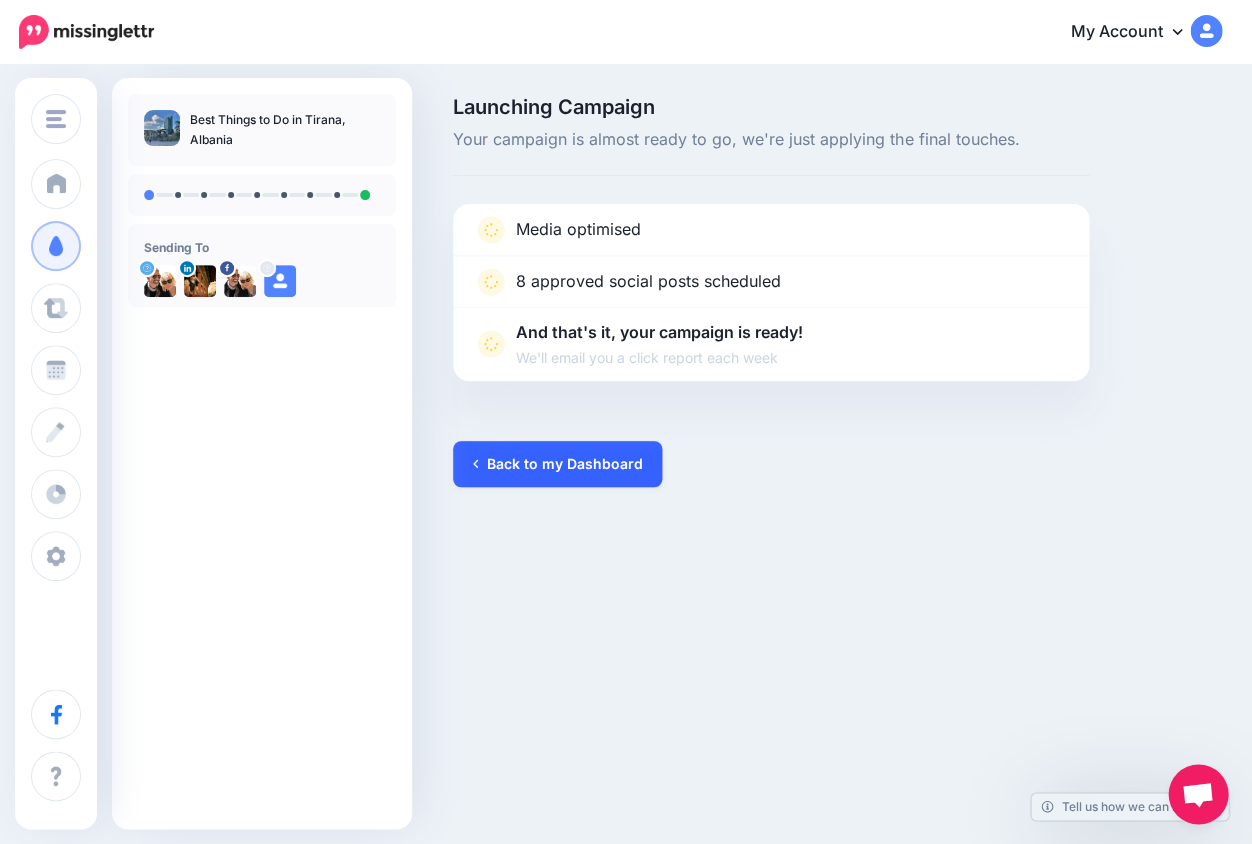 click 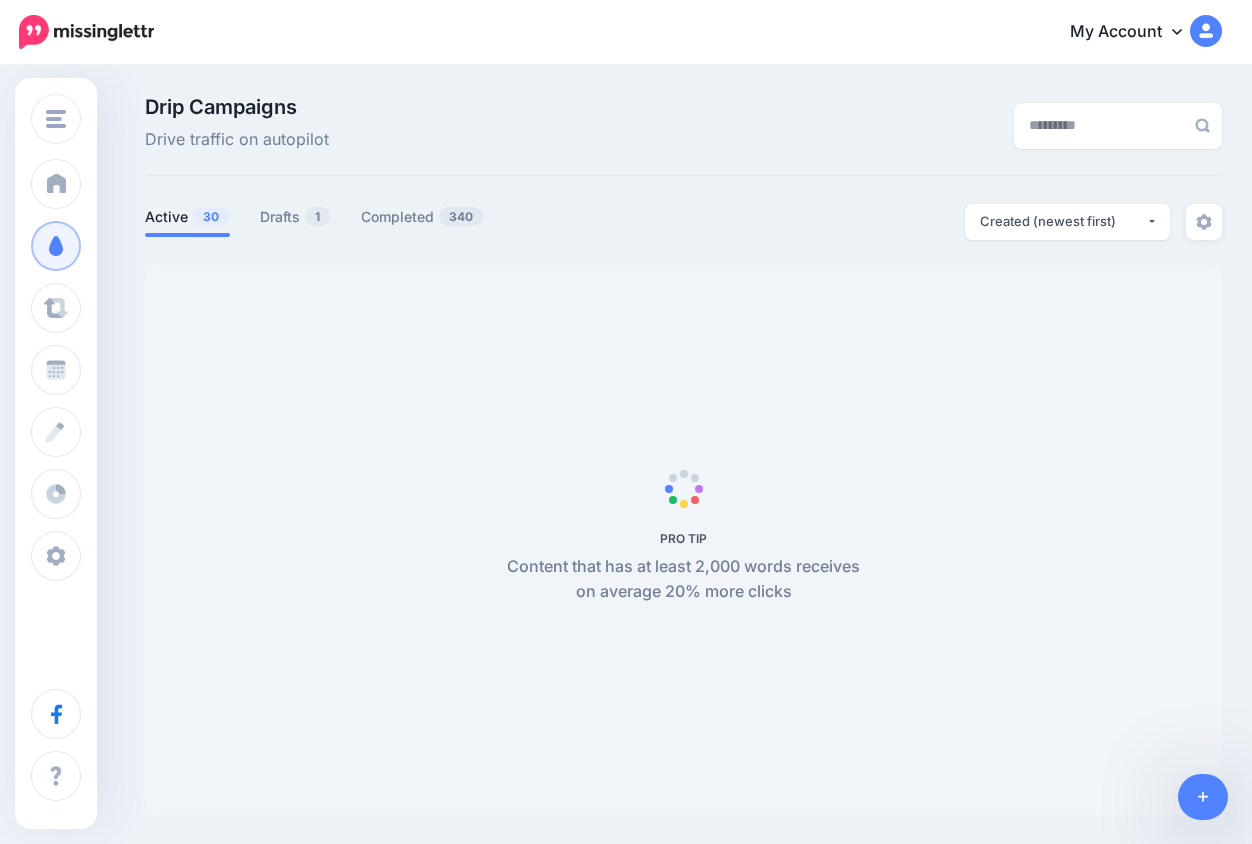 scroll, scrollTop: 0, scrollLeft: 0, axis: both 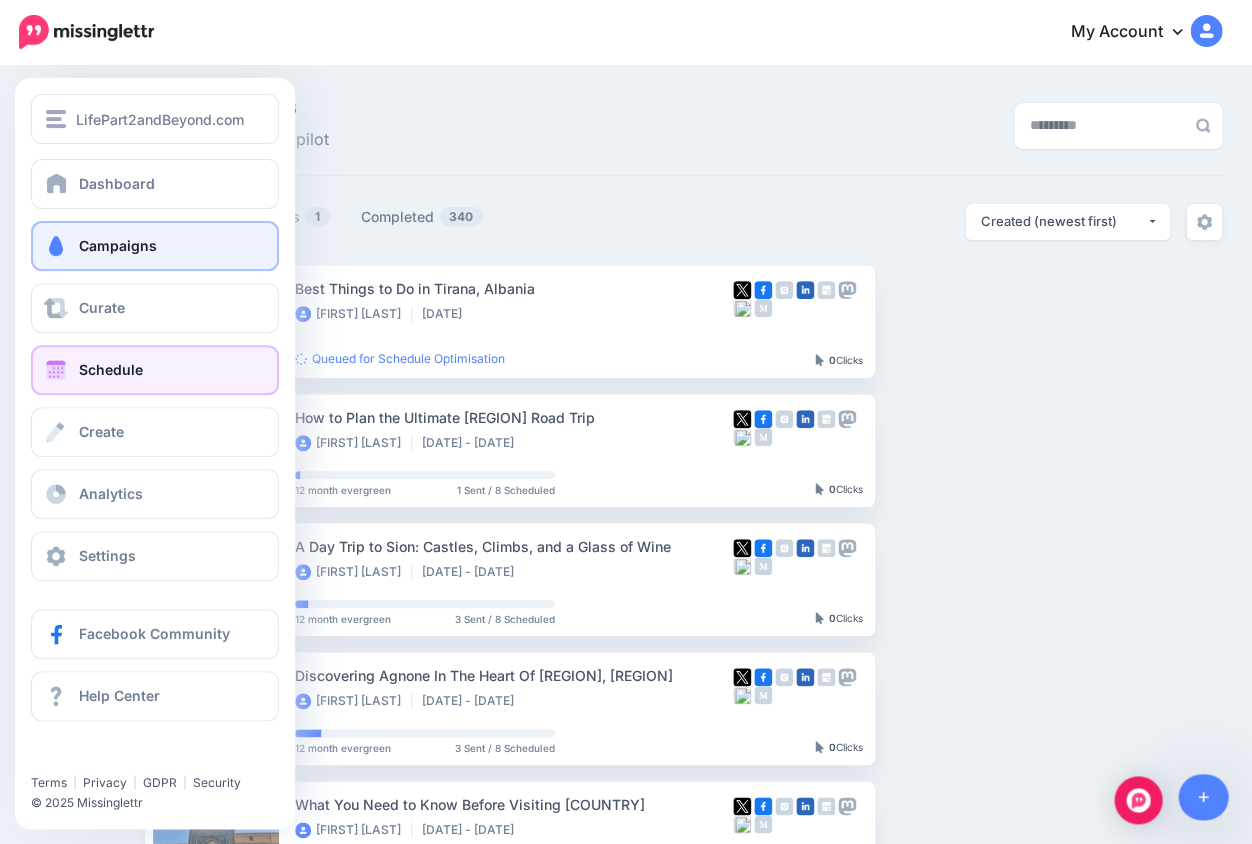 click at bounding box center (56, 370) 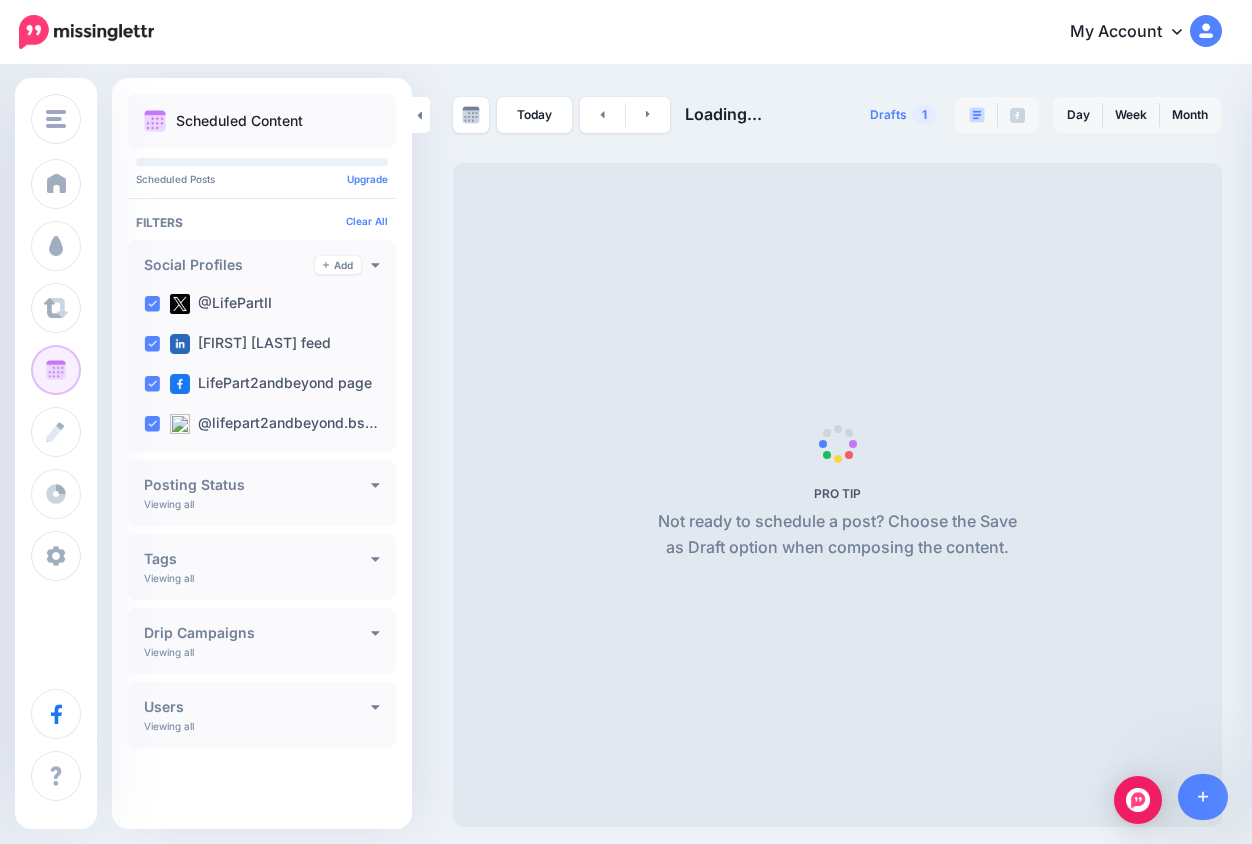scroll, scrollTop: 0, scrollLeft: 0, axis: both 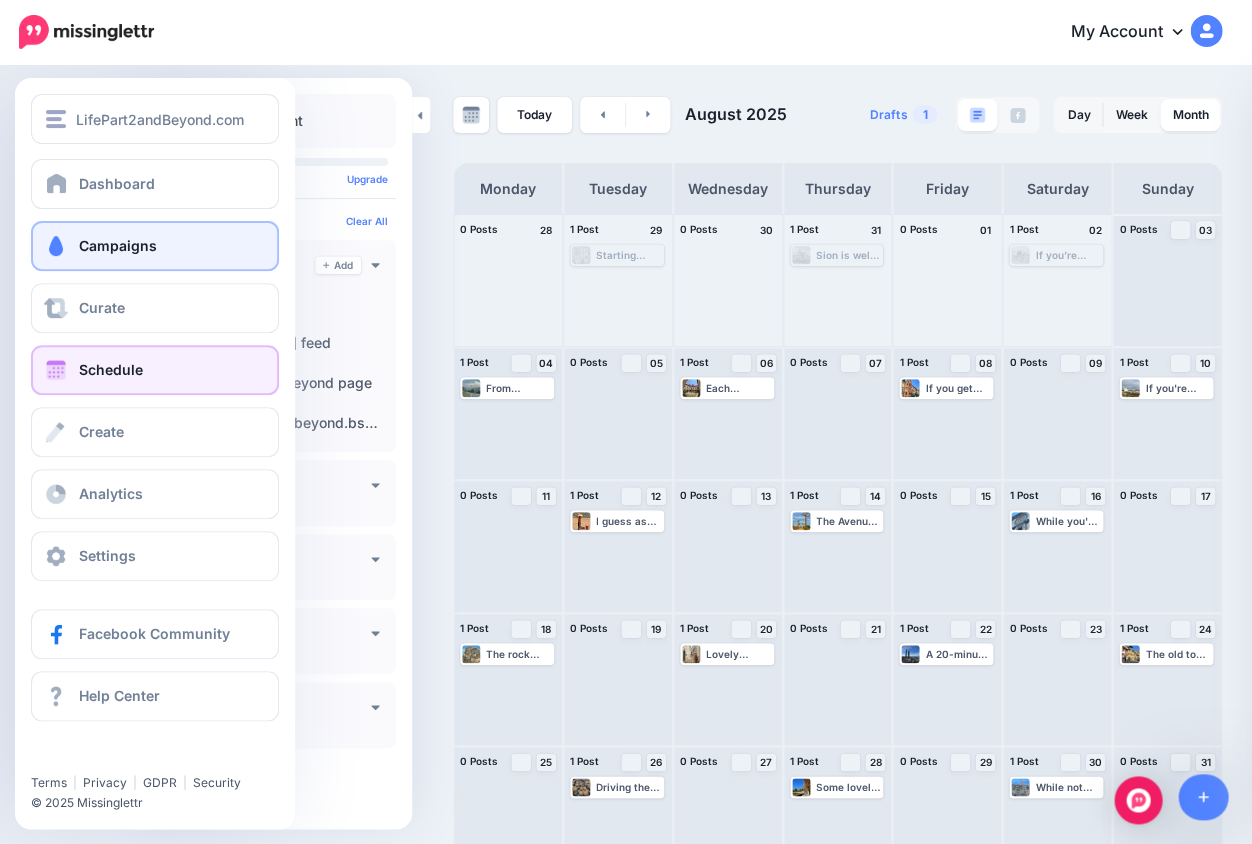 click on "Campaigns" at bounding box center (118, 245) 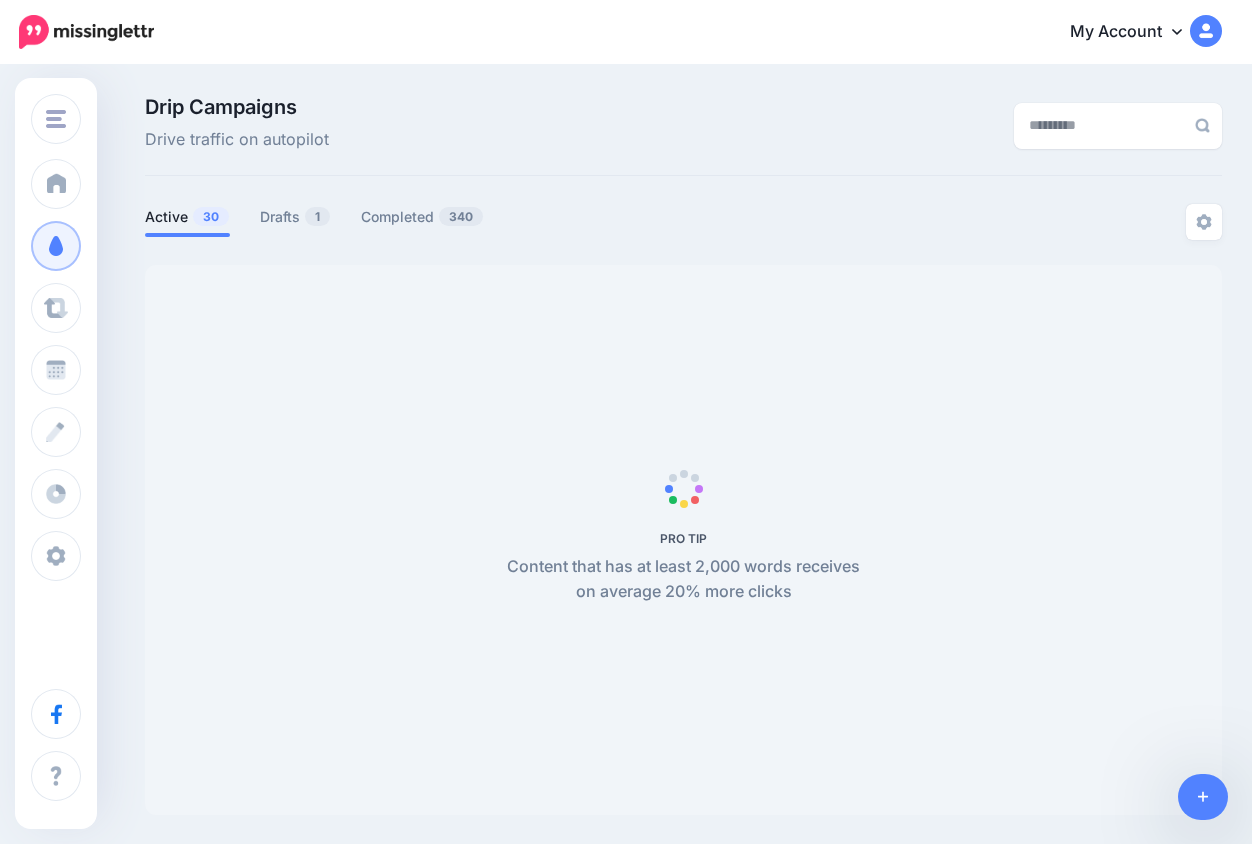 scroll, scrollTop: 0, scrollLeft: 0, axis: both 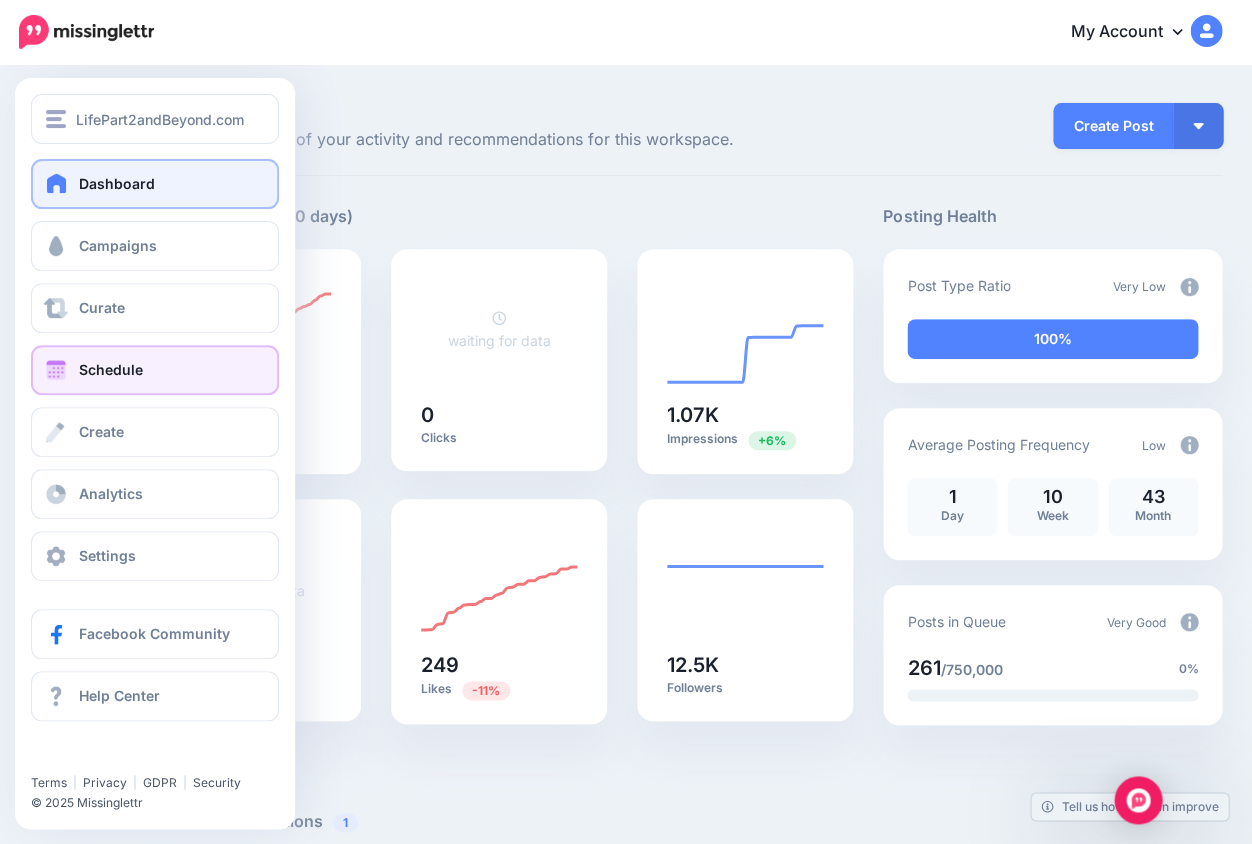 click on "Schedule" at bounding box center (111, 369) 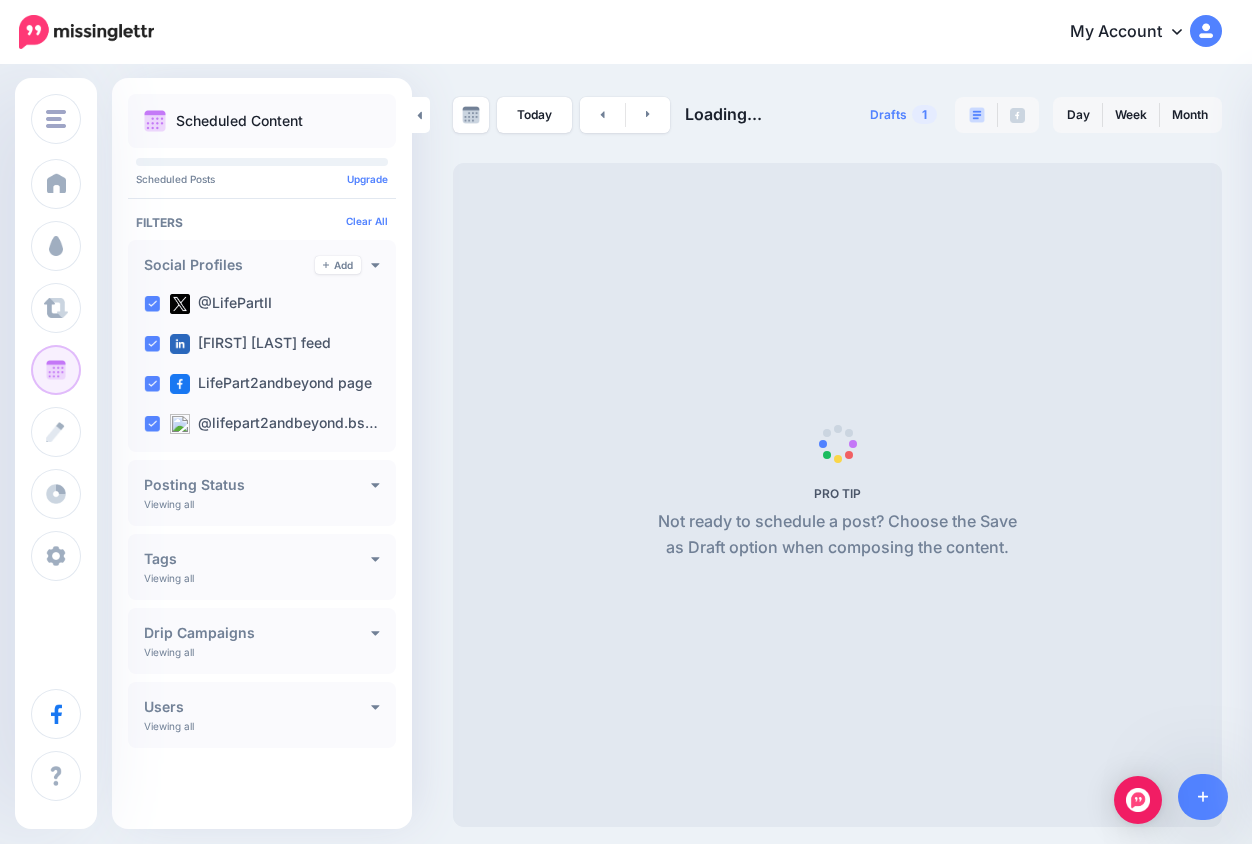 scroll, scrollTop: 0, scrollLeft: 0, axis: both 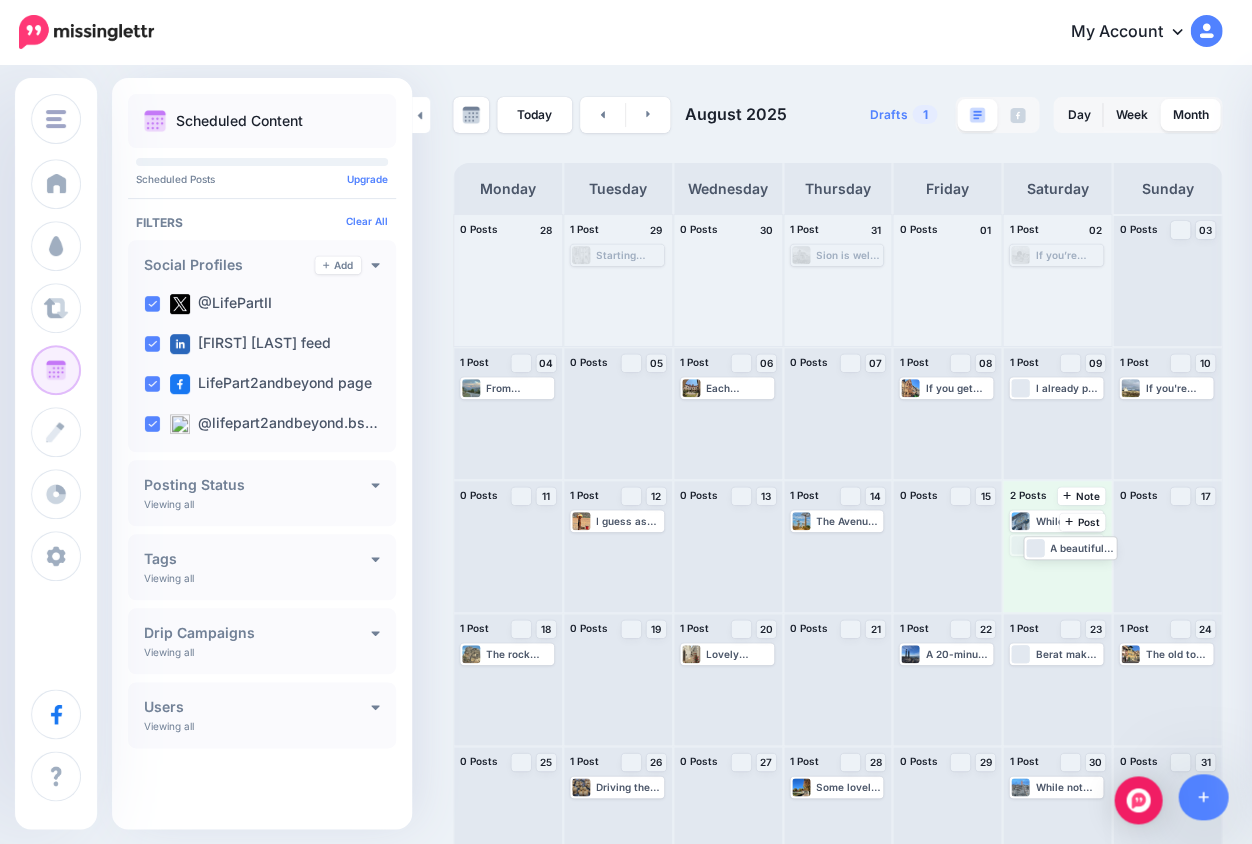 drag, startPoint x: 1051, startPoint y: 548, endPoint x: 1060, endPoint y: 553, distance: 10.29563 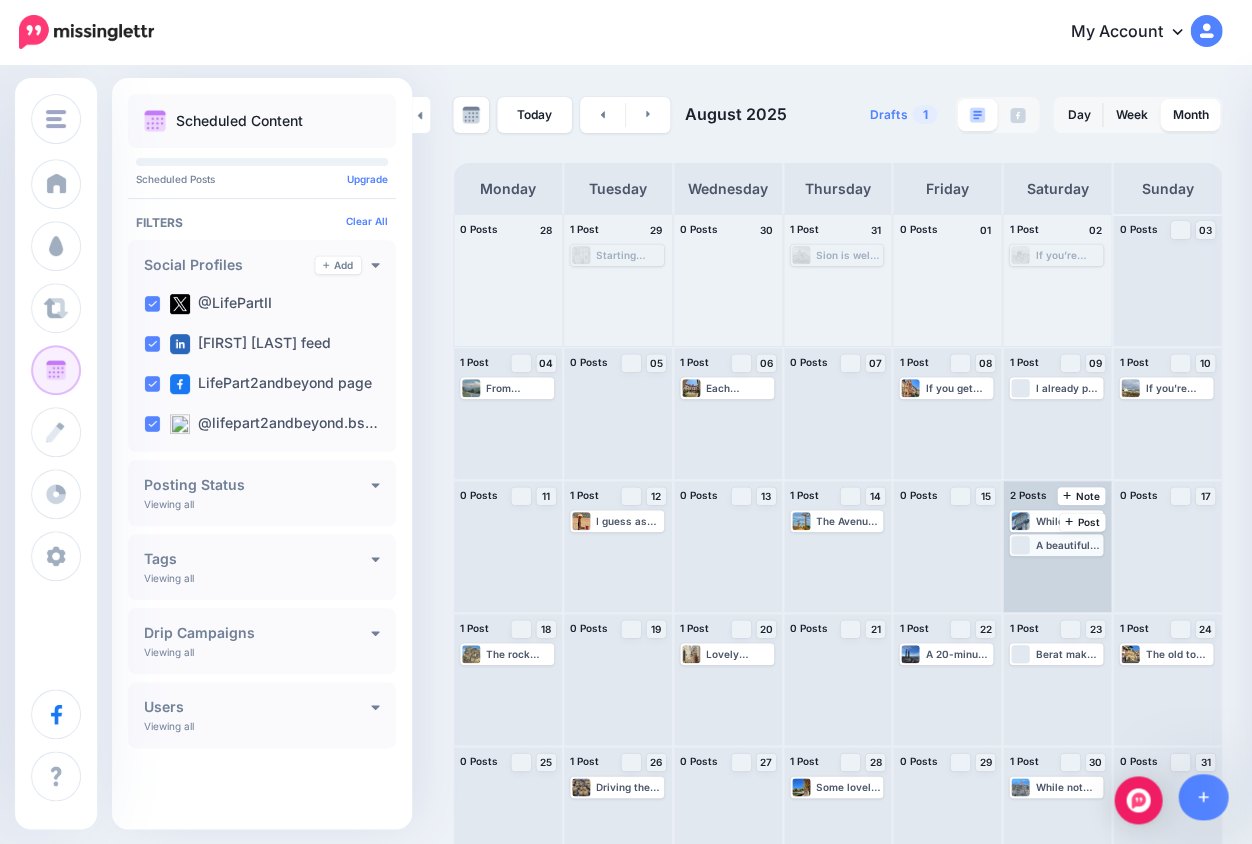 click on "A beautifully restored 18th-century mosque located on Skanderbeg Square, this is one of the oldest buildings in [CITY] and a rare survivor from the communist era when religious buildings were banned. Read more 👉 https://lifepart2andbeyond.com/best-things-to-do-in-tirana-[COUNTRY]/ #[CITY] #[COUNTRY]" at bounding box center [1068, 545] 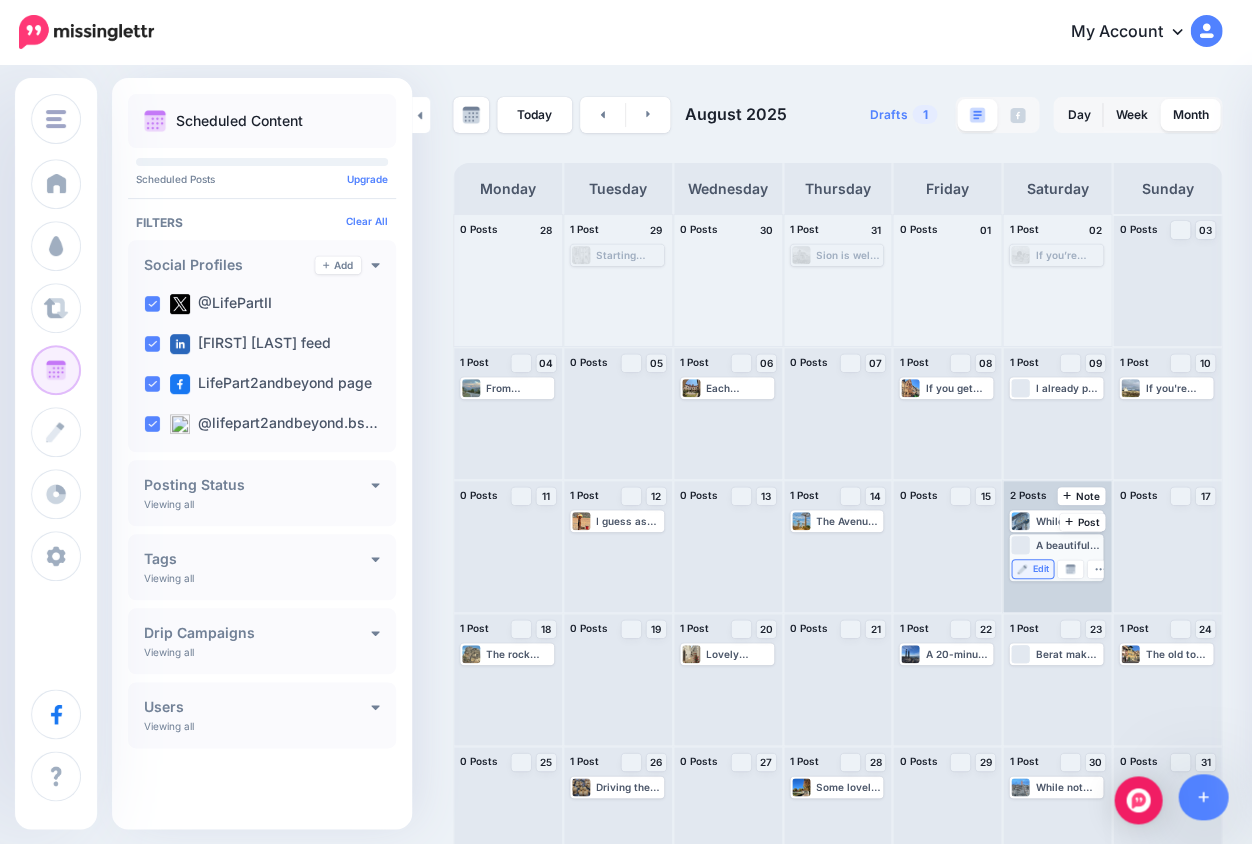 click on "Edit" at bounding box center [1040, 569] 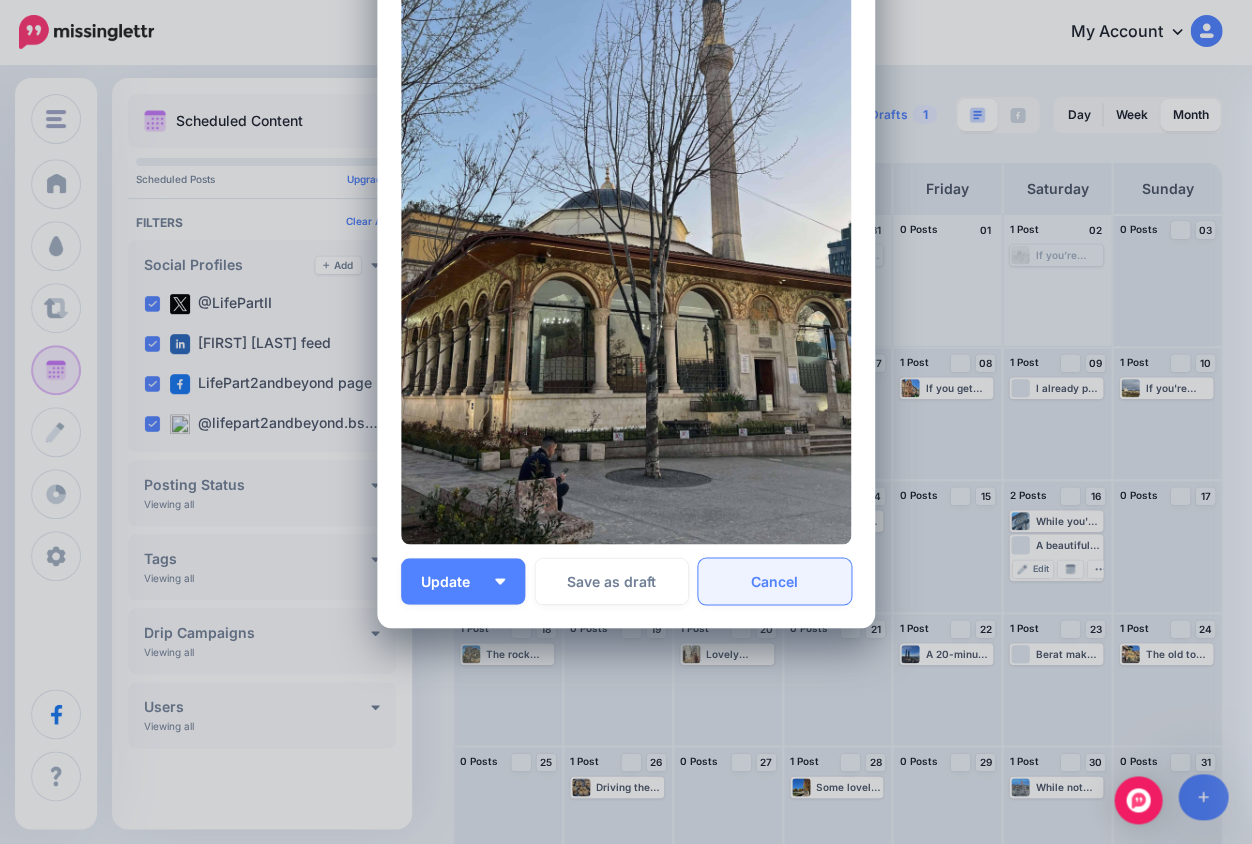 click on "Cancel" at bounding box center (774, 581) 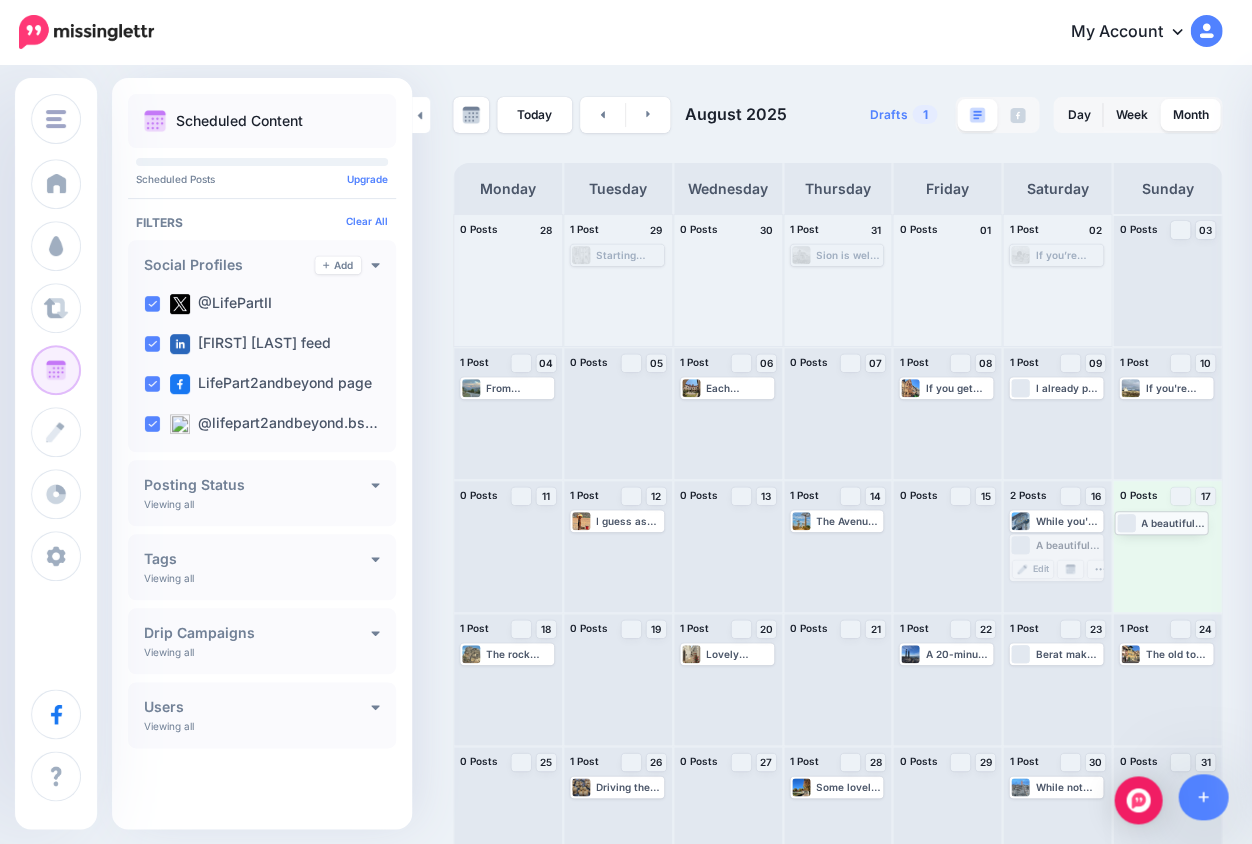 drag, startPoint x: 1050, startPoint y: 549, endPoint x: 1155, endPoint y: 526, distance: 107.48953 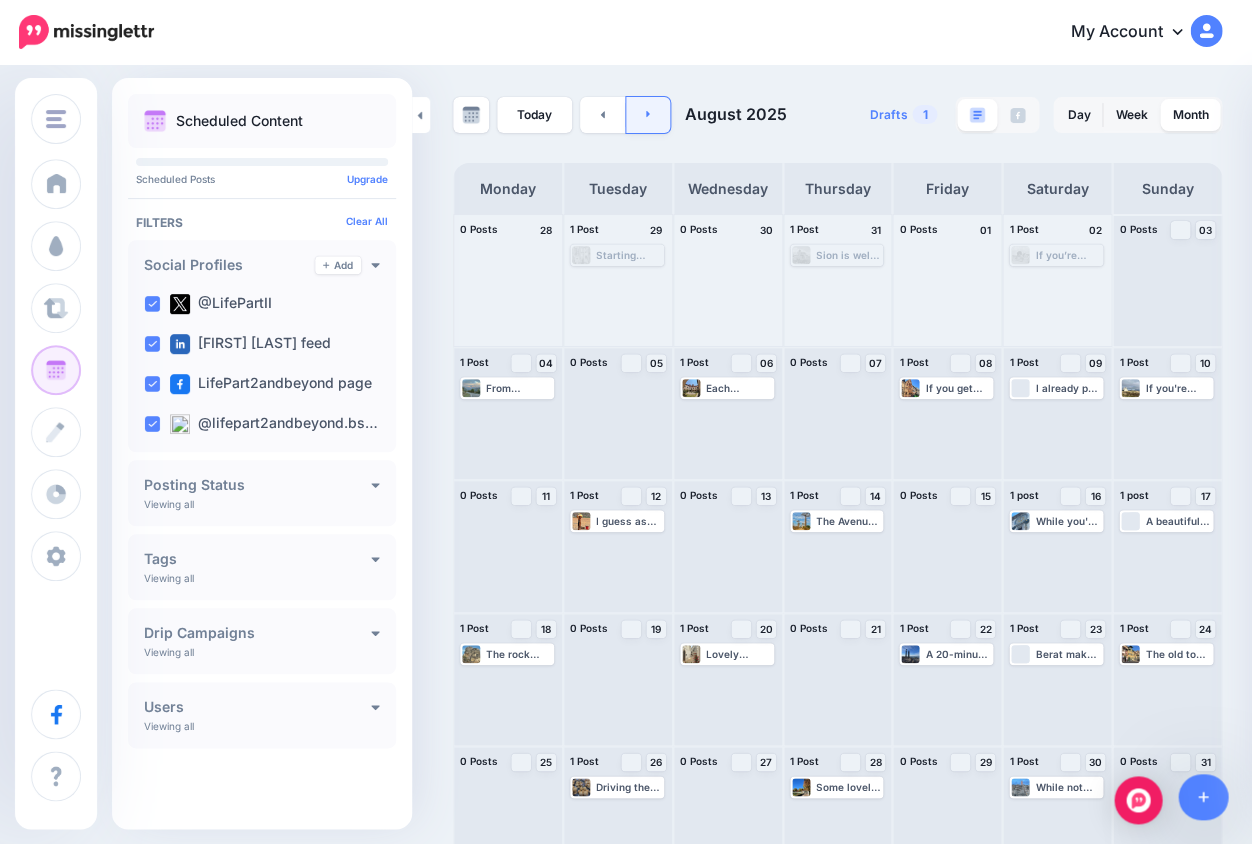 click at bounding box center [648, 115] 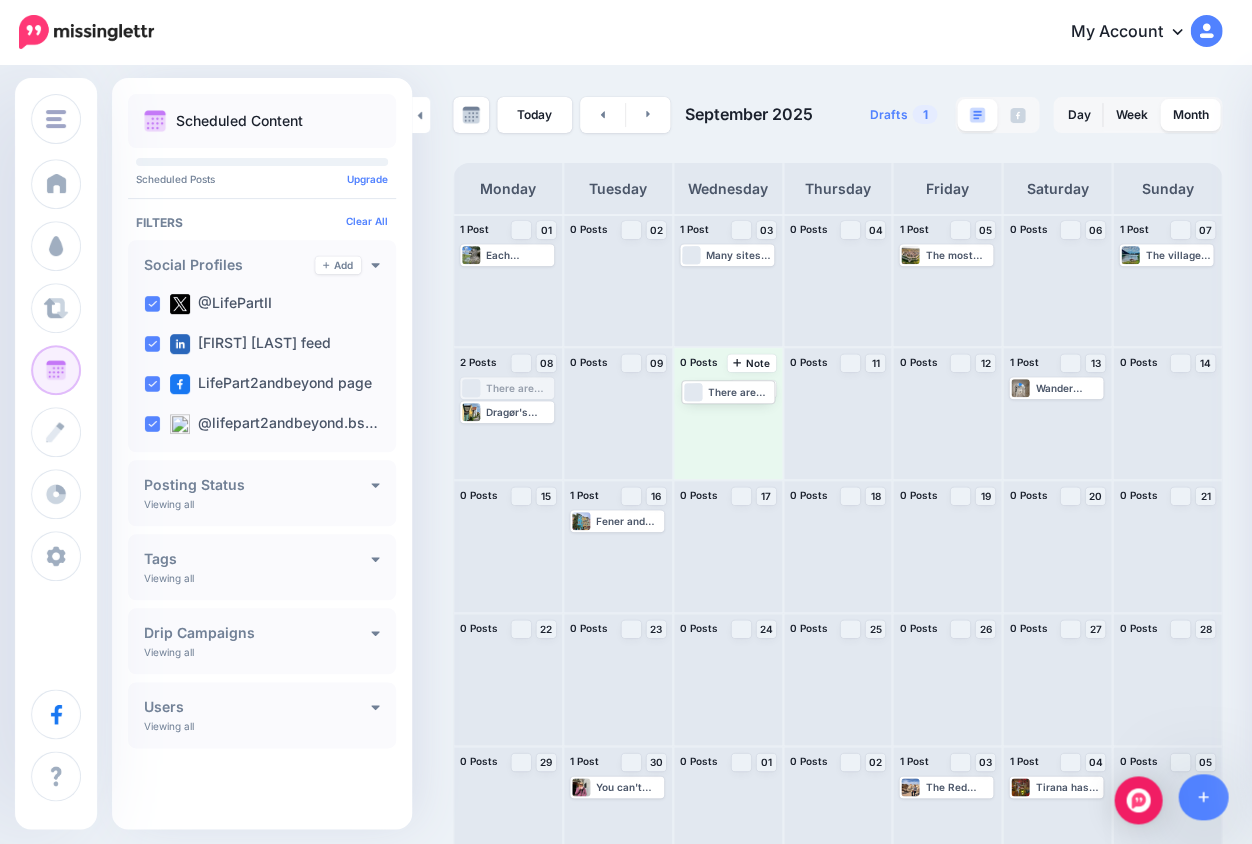 drag, startPoint x: 499, startPoint y: 388, endPoint x: 721, endPoint y: 392, distance: 222.03603 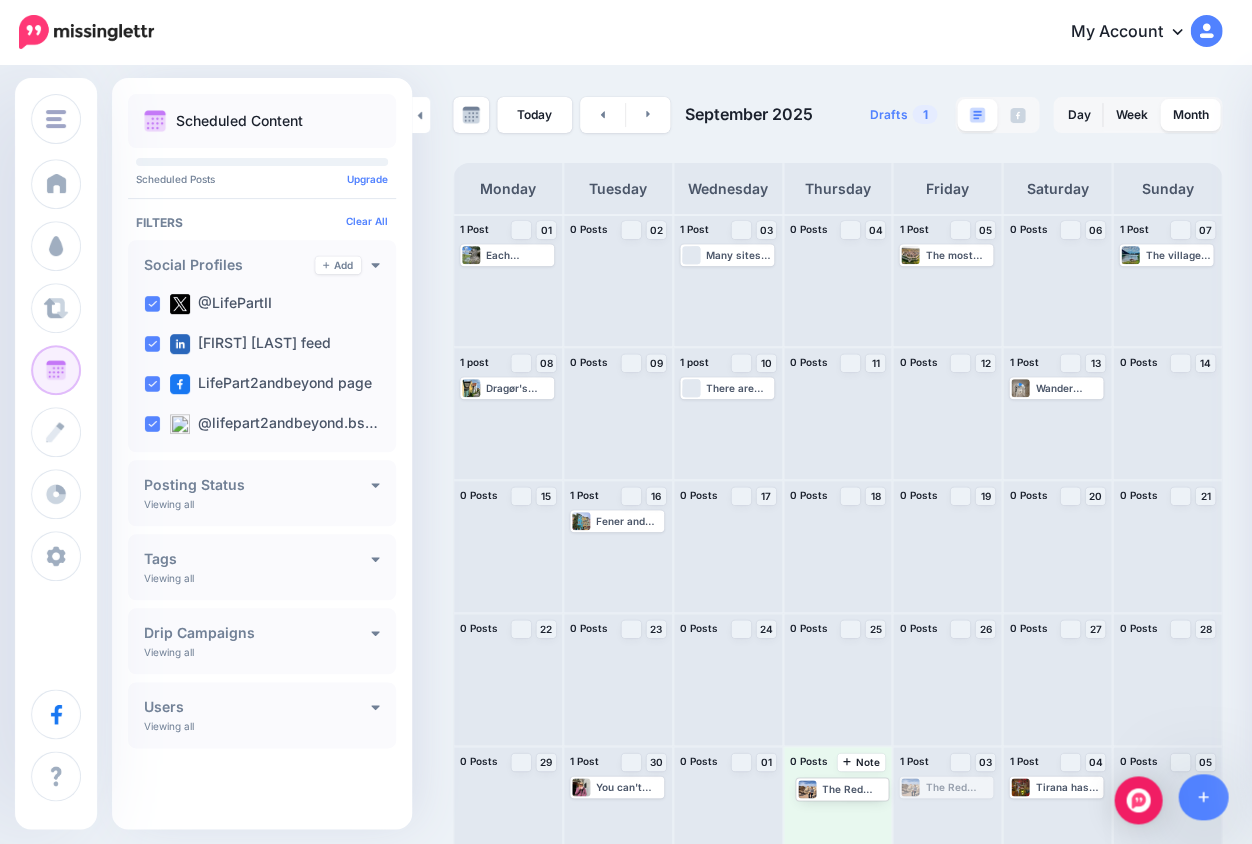 drag, startPoint x: 944, startPoint y: 788, endPoint x: 842, endPoint y: 793, distance: 102.122475 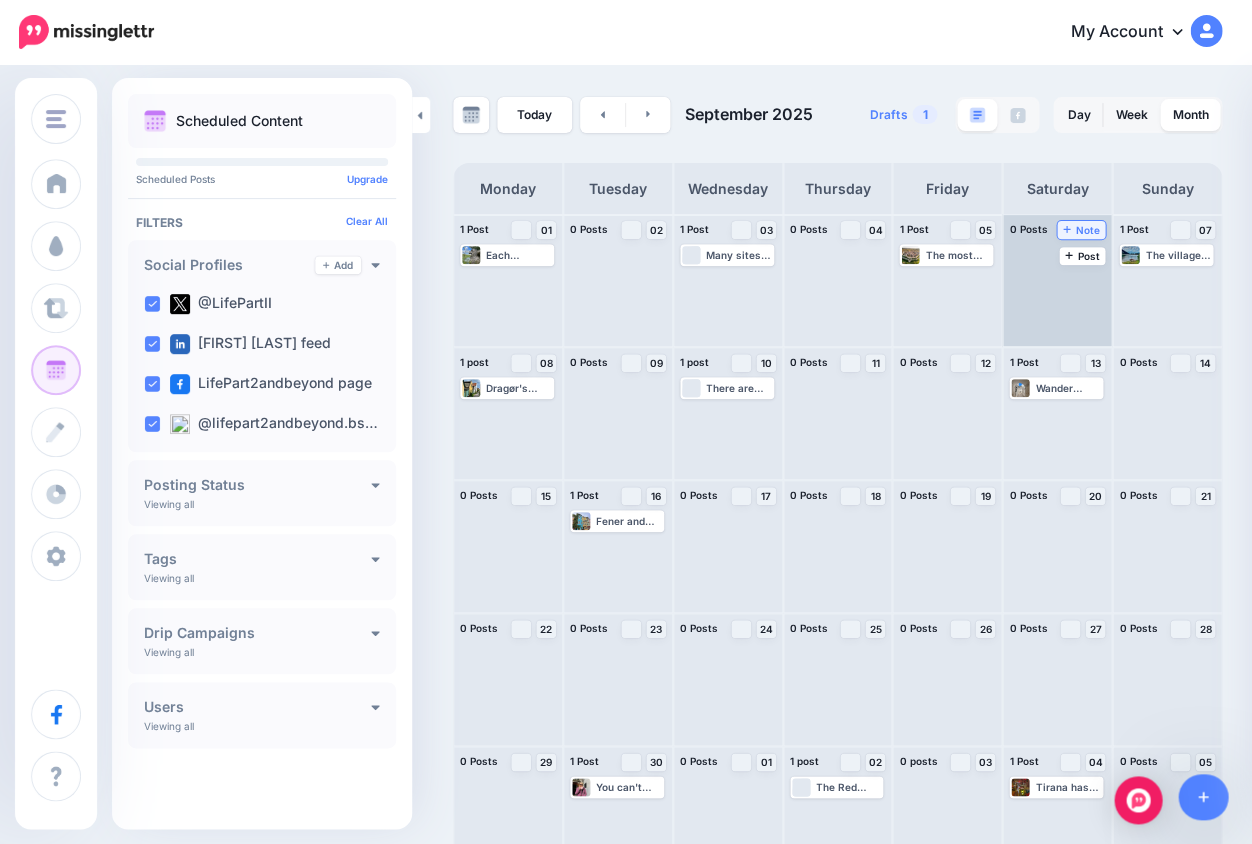 scroll, scrollTop: 0, scrollLeft: 0, axis: both 